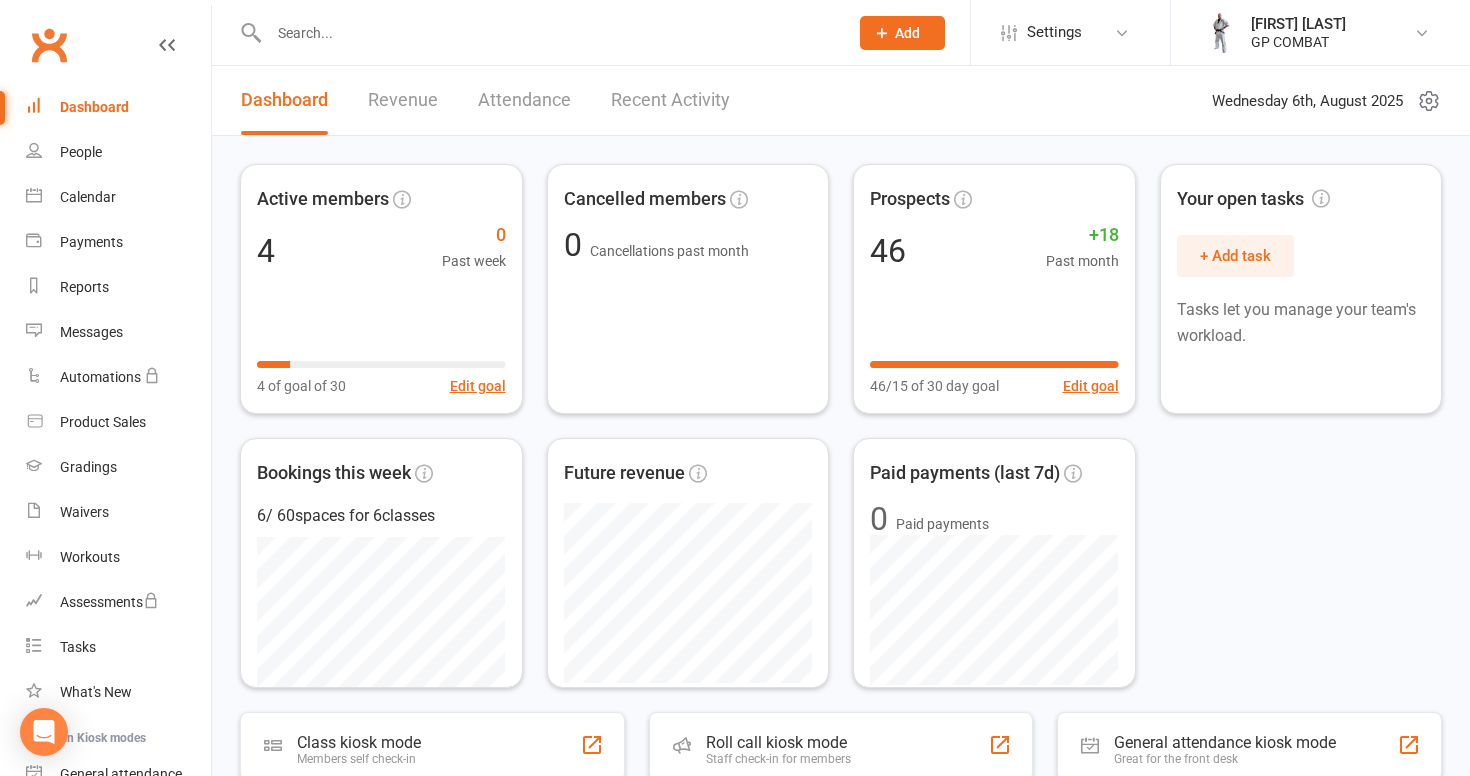 scroll, scrollTop: 0, scrollLeft: 0, axis: both 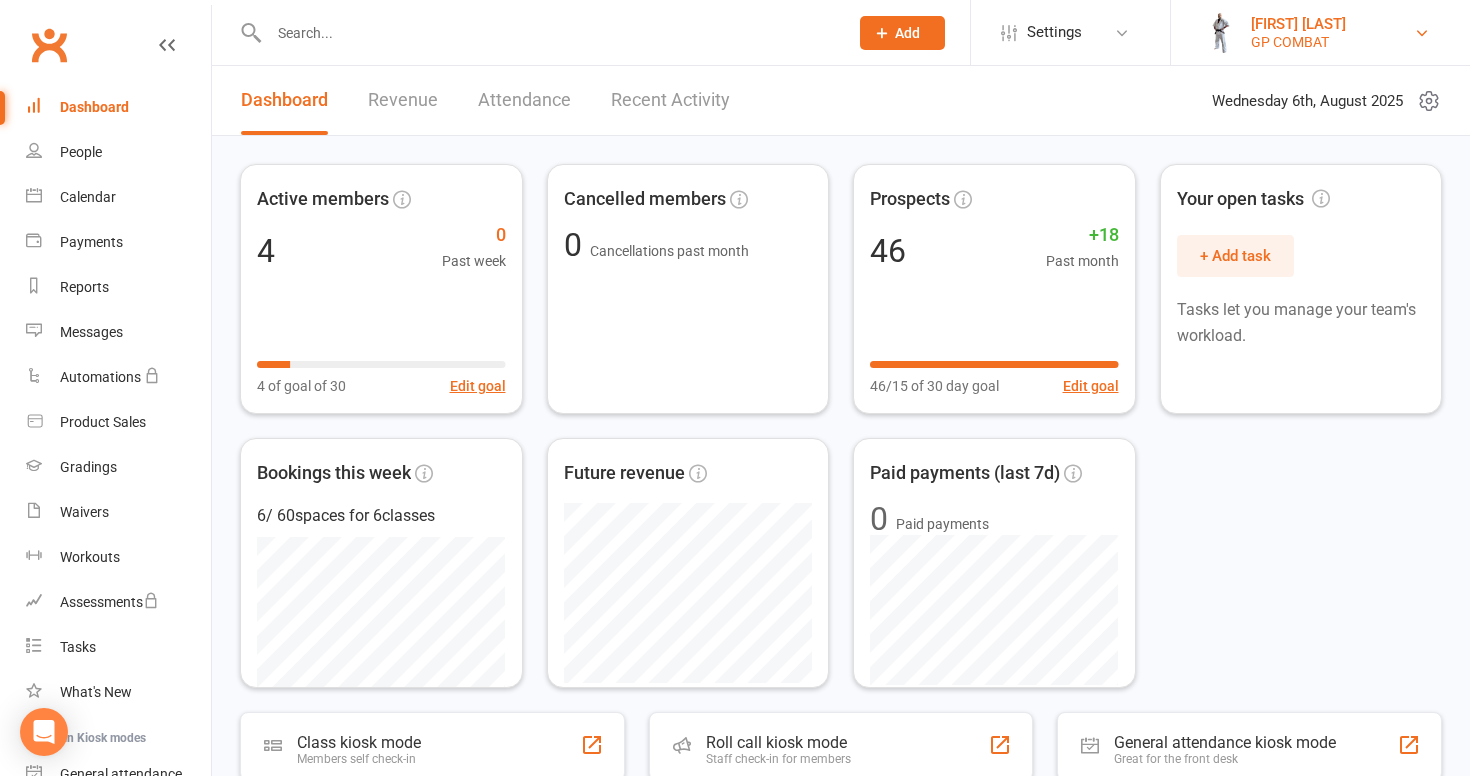 click on "[FIRST] [LAST] GP COMBAT" at bounding box center (1320, 33) 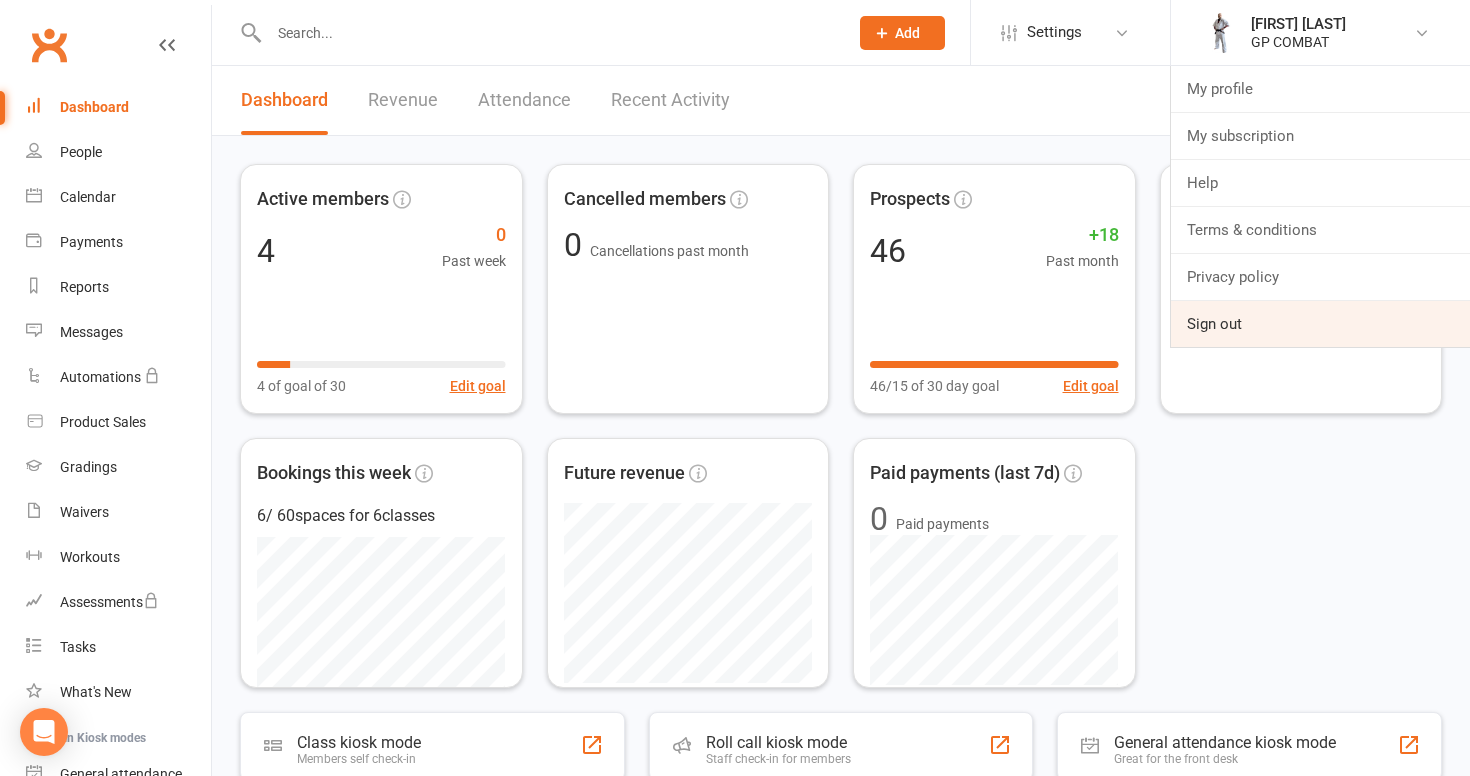 click on "Sign out" at bounding box center (1320, 324) 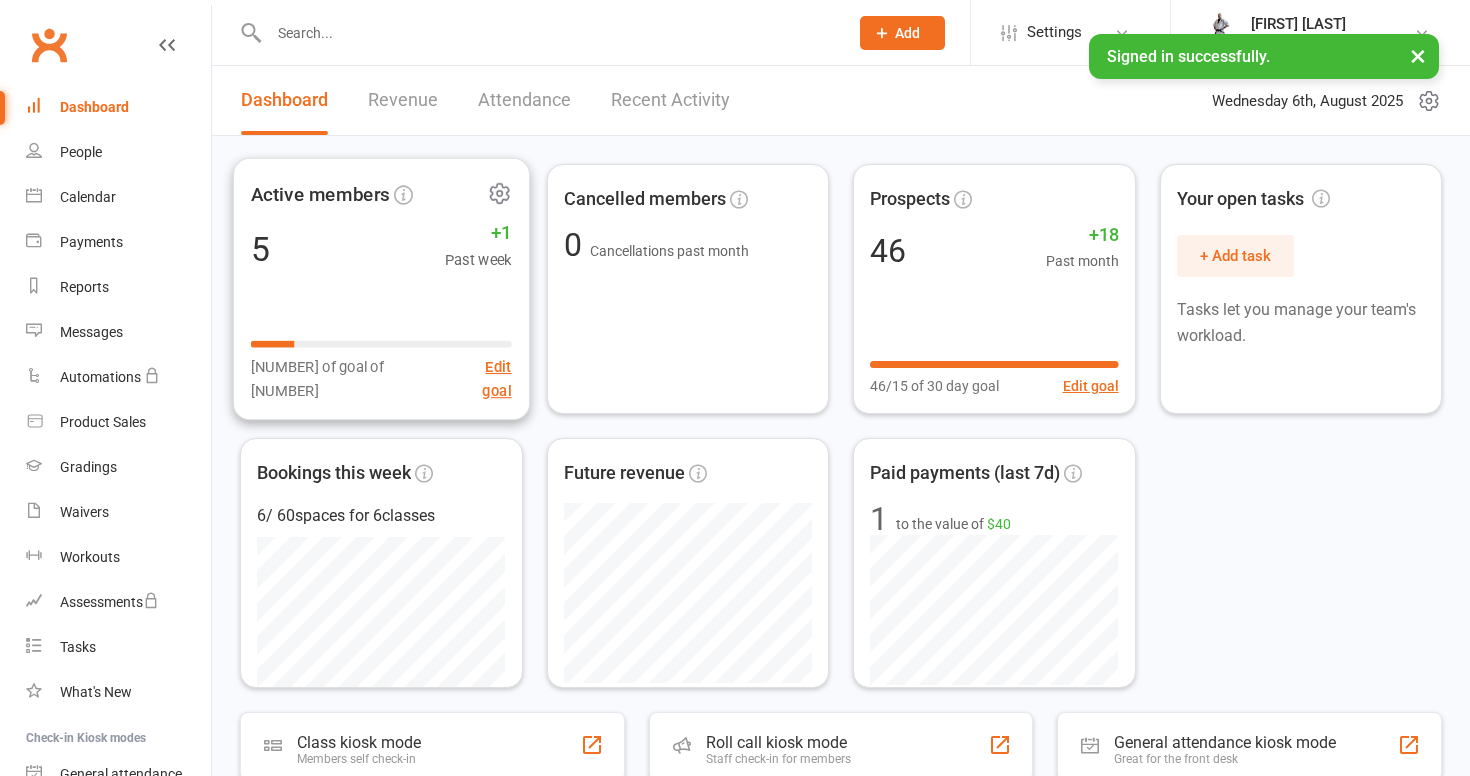 scroll, scrollTop: 0, scrollLeft: 0, axis: both 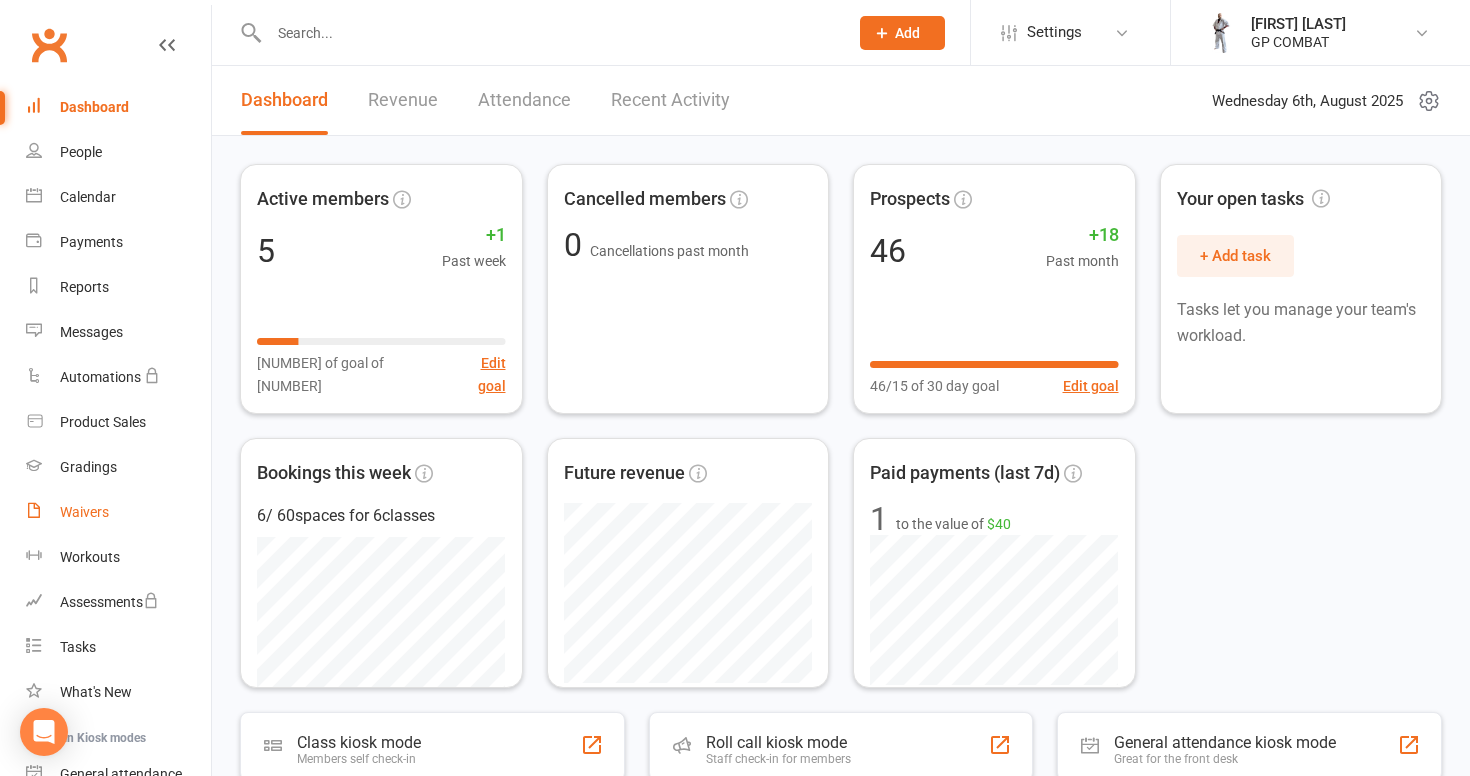 click on "Waivers" at bounding box center (84, 512) 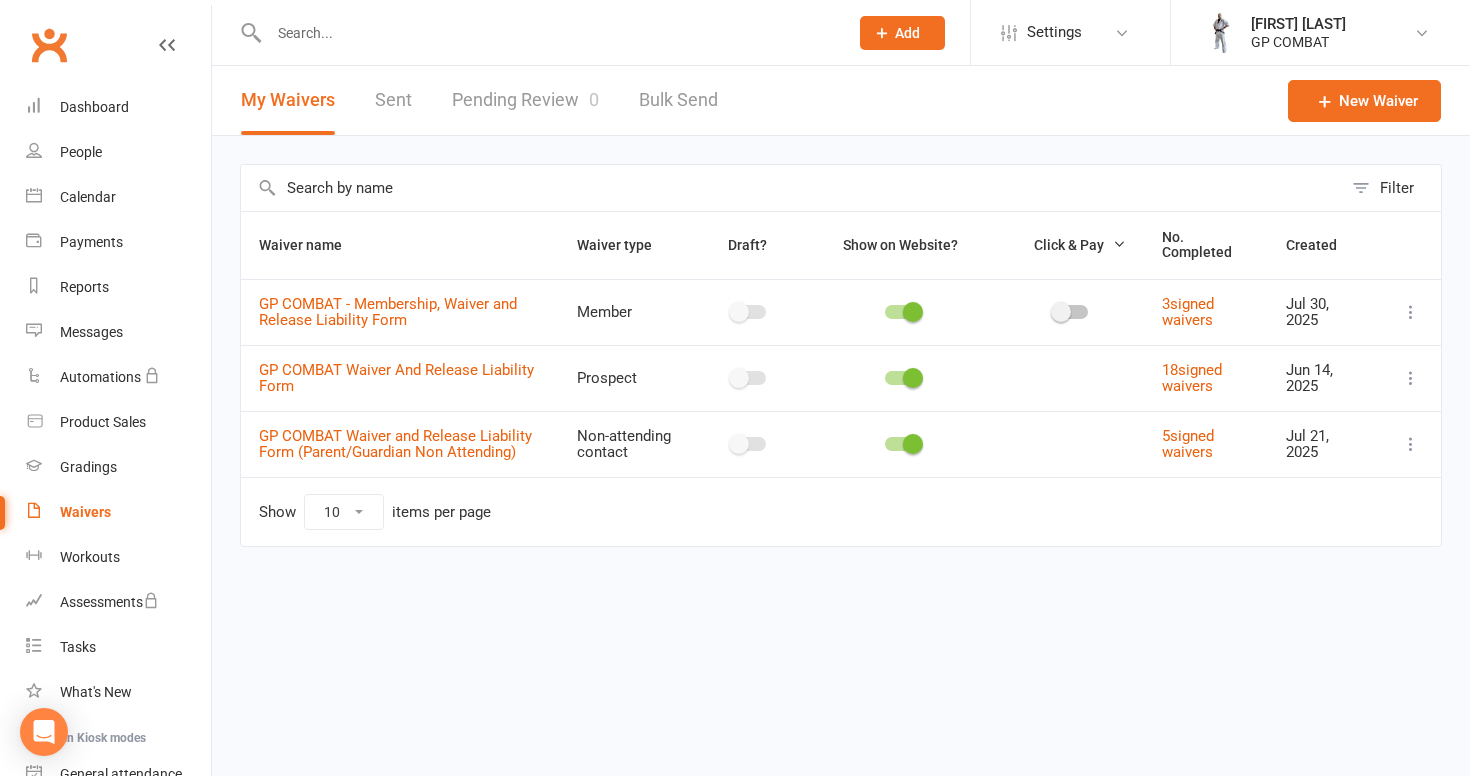 click at bounding box center (902, 378) 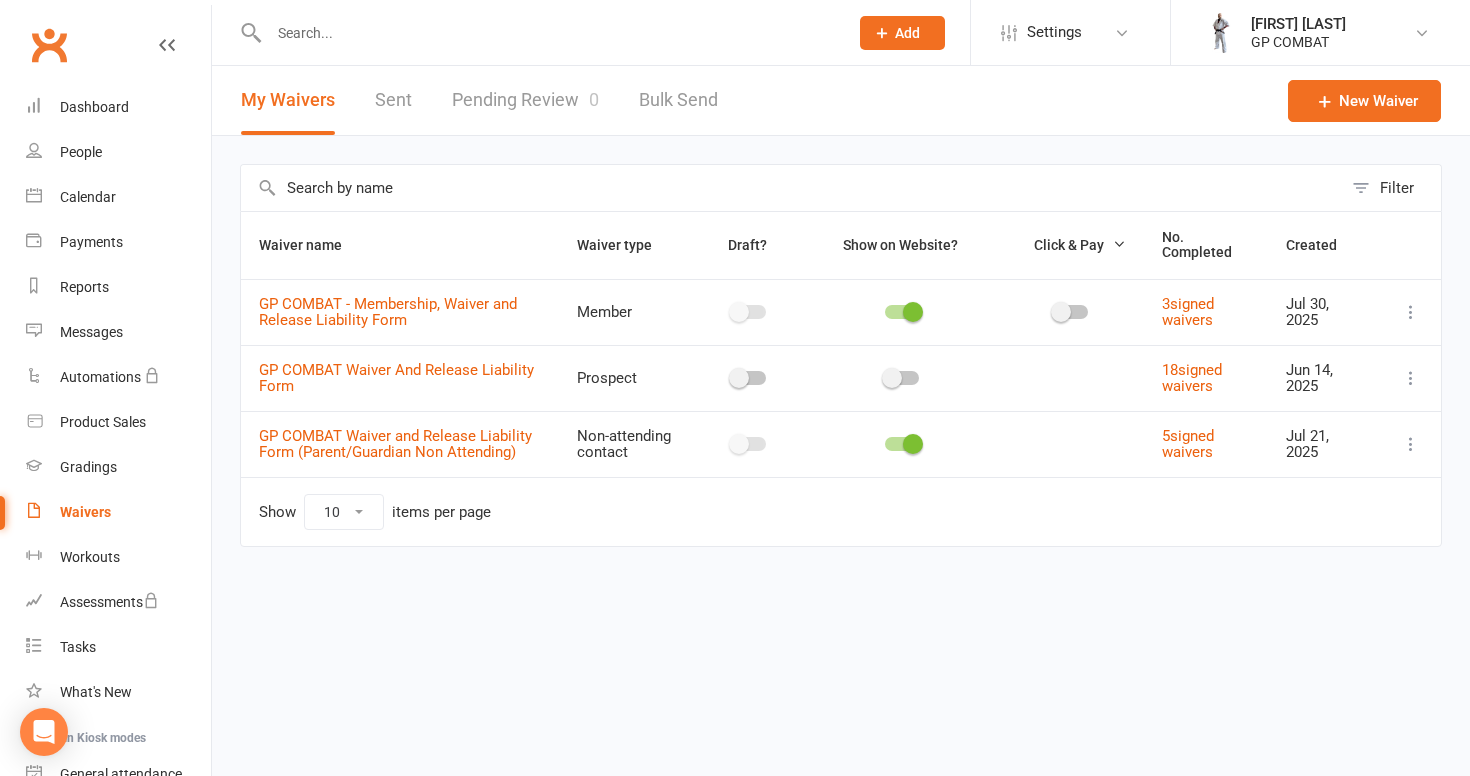 click at bounding box center [902, 444] 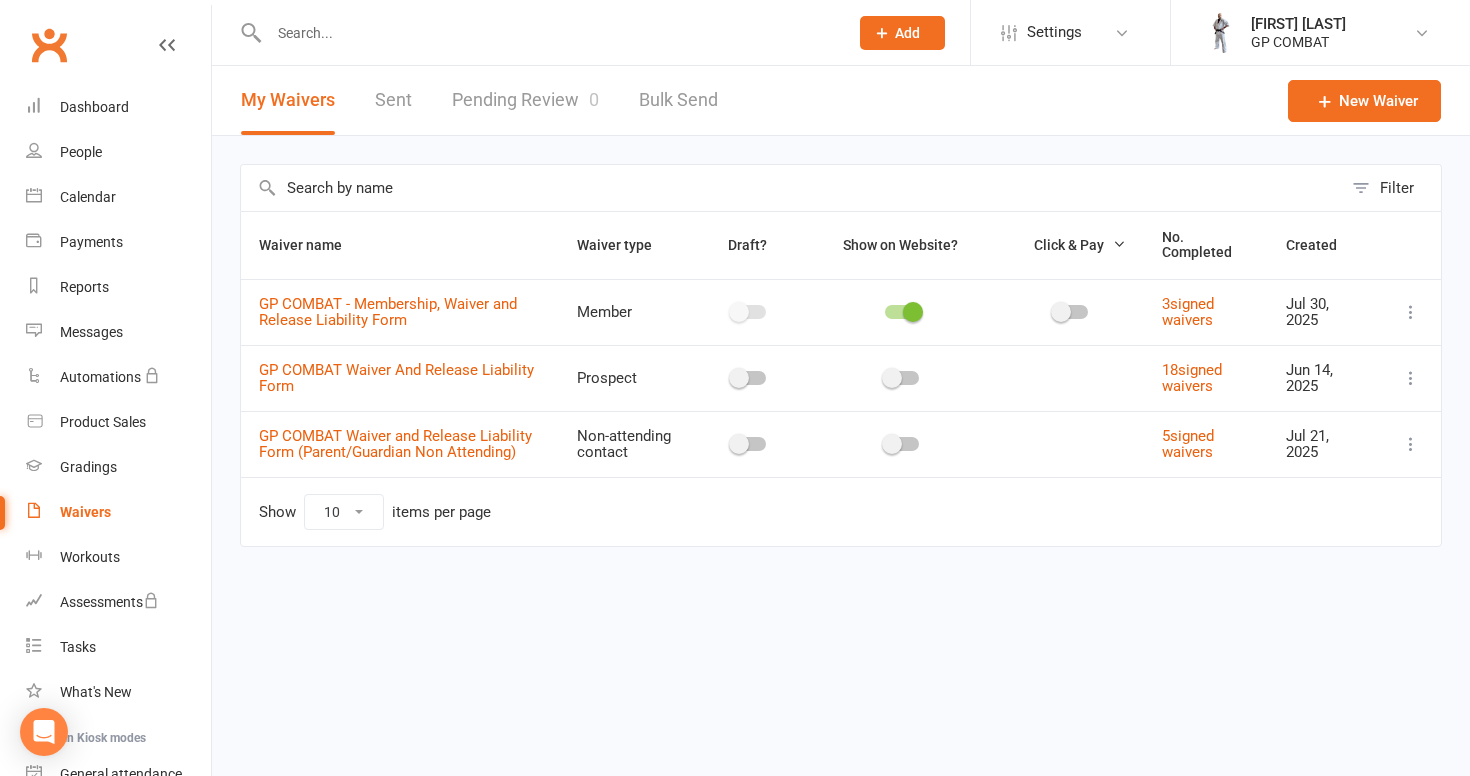 click at bounding box center [1411, 378] 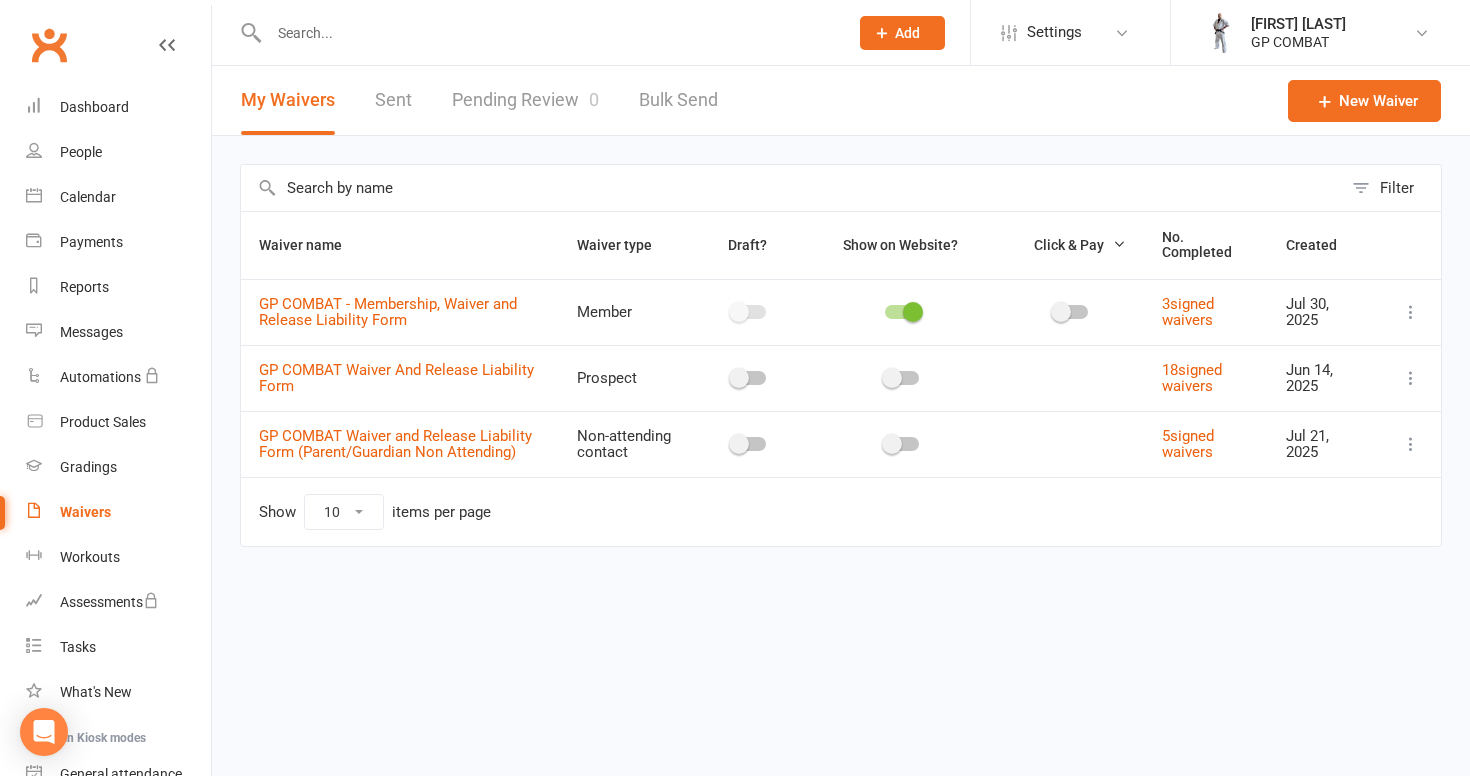 click on "Waiver name Waiver type Draft? Show on Website? Click & Pay No. Completed Created GP COMBAT - Membership, Waiver and Release Liability Form Member [NUMBER] signed waivers [DATE] GP COMBAT Waiver And Release Liability Form Prospect [NUMBER] signed waivers [DATE] GP COMBAT Waiver and Release Liability Form (Parent/Guardian Non Attending) Non-attending contact [NUMBER] signed waivers [DATE] Show 10 25 50 100 items per page" at bounding box center (841, 393) 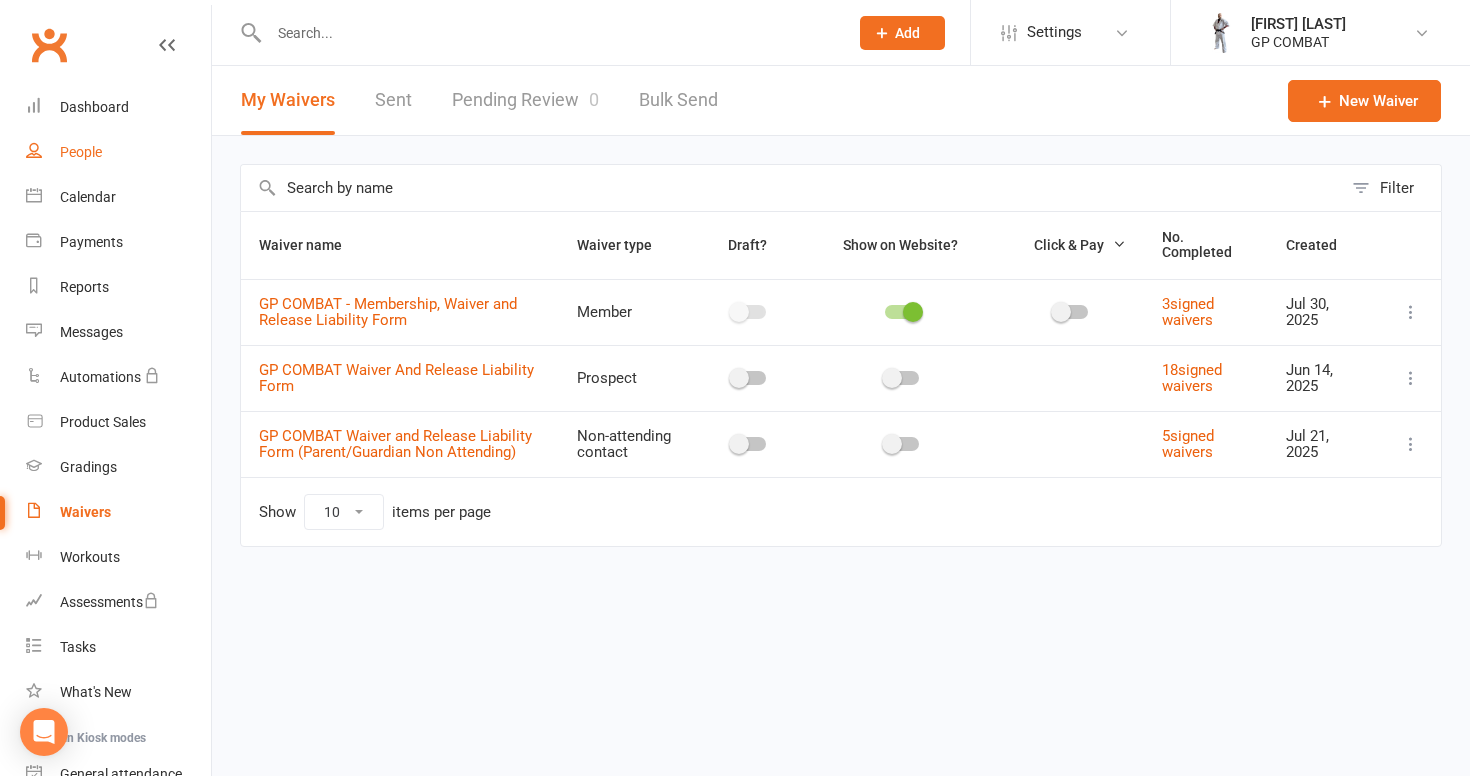 click on "People" at bounding box center (81, 152) 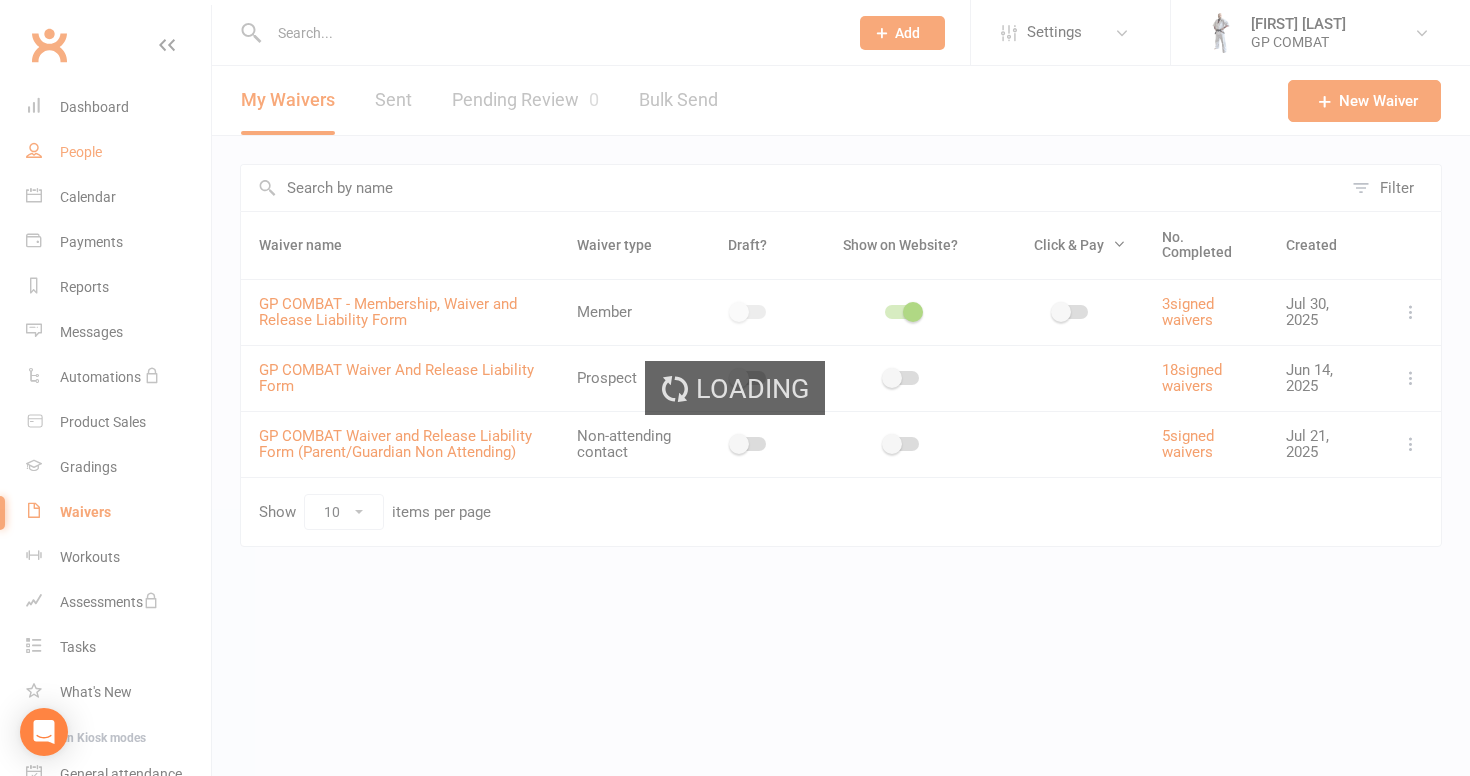 select on "100" 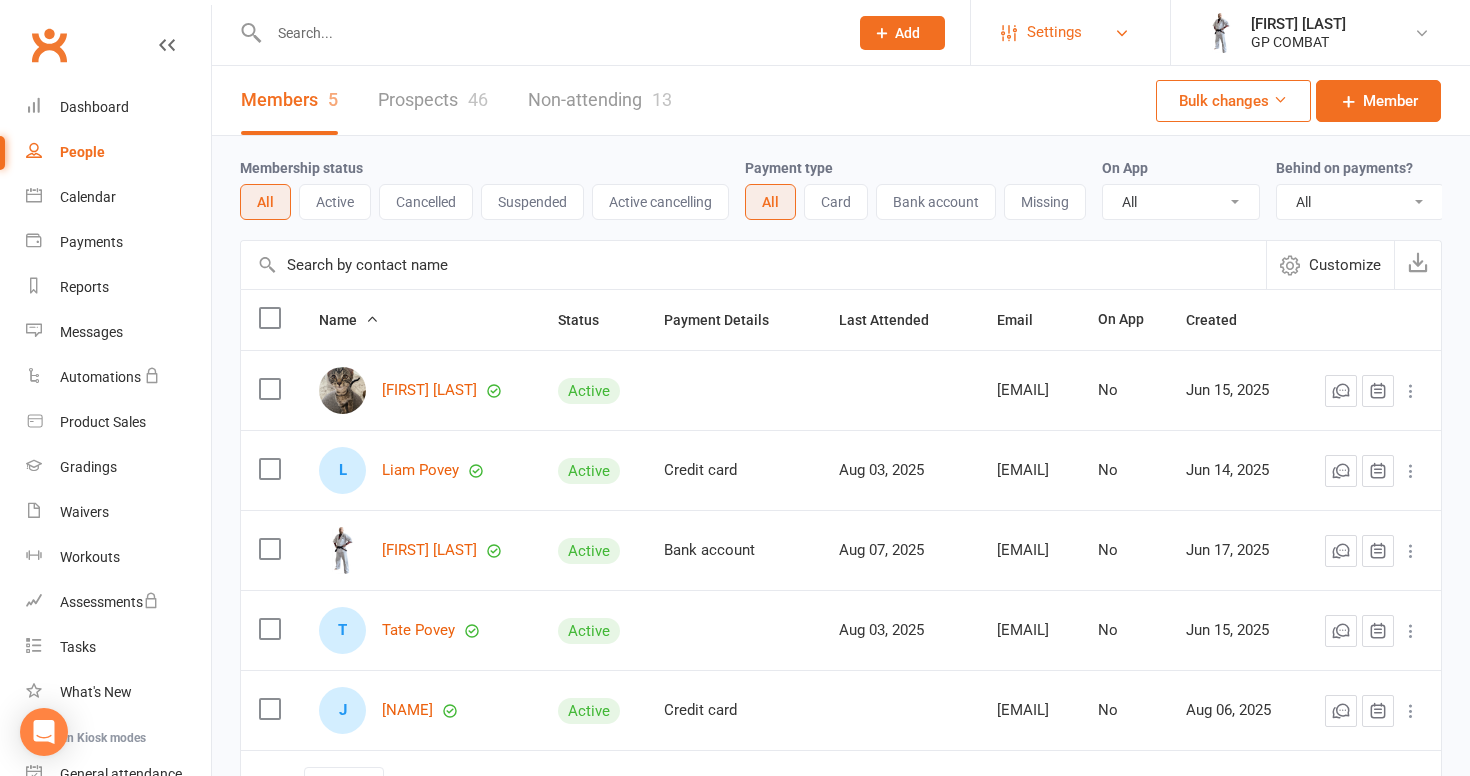 click on "Settings" at bounding box center (1054, 32) 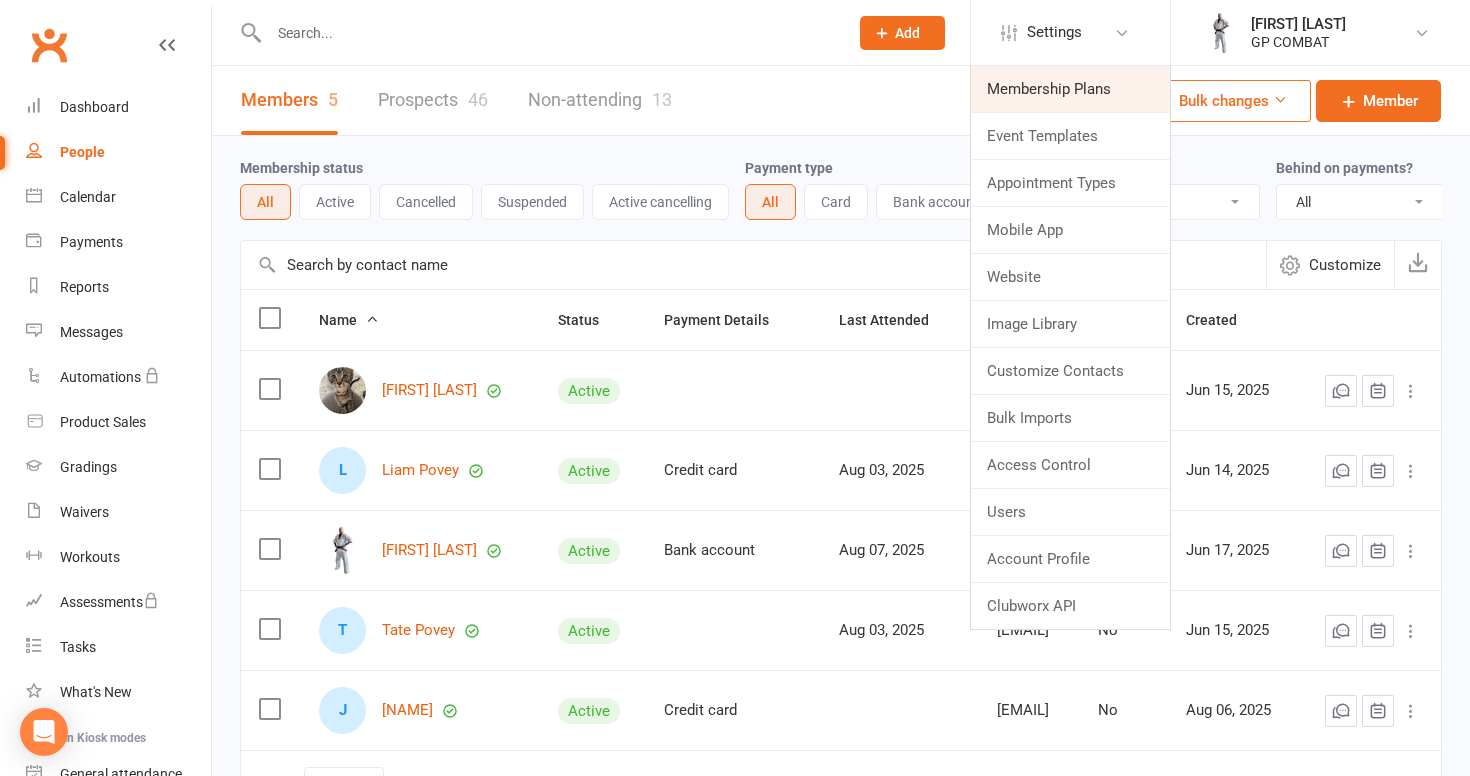 click on "Membership Plans" at bounding box center [1070, 89] 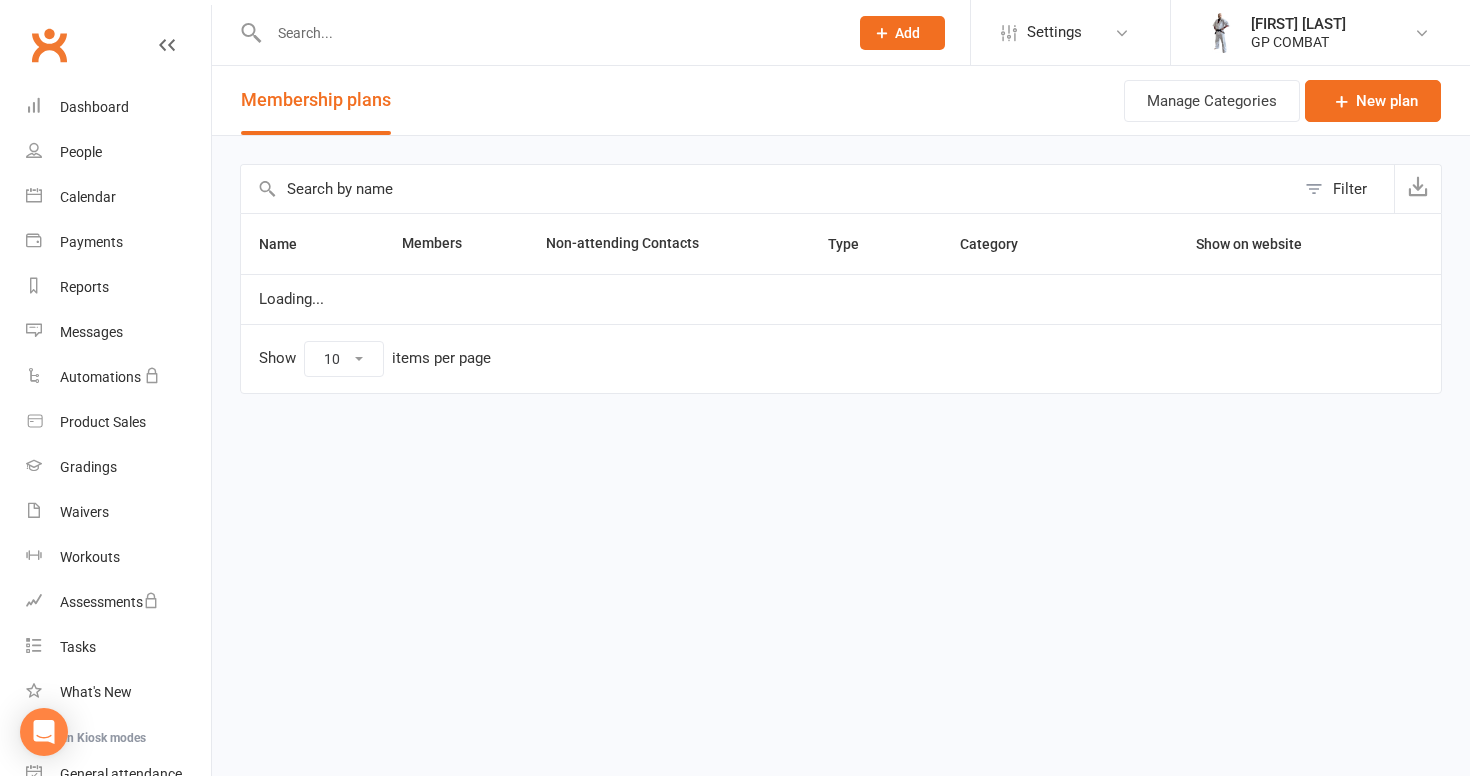 select on "50" 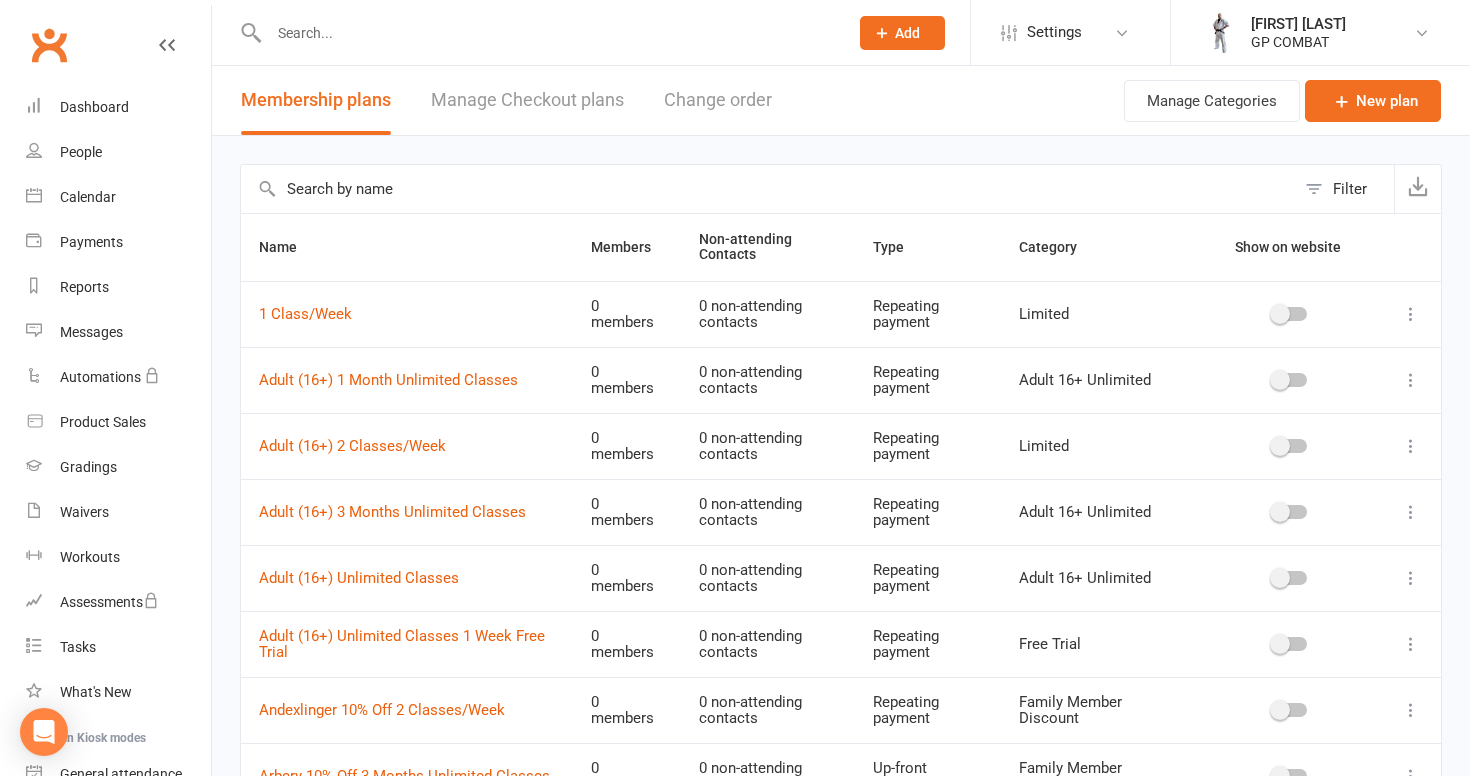 scroll, scrollTop: 0, scrollLeft: 0, axis: both 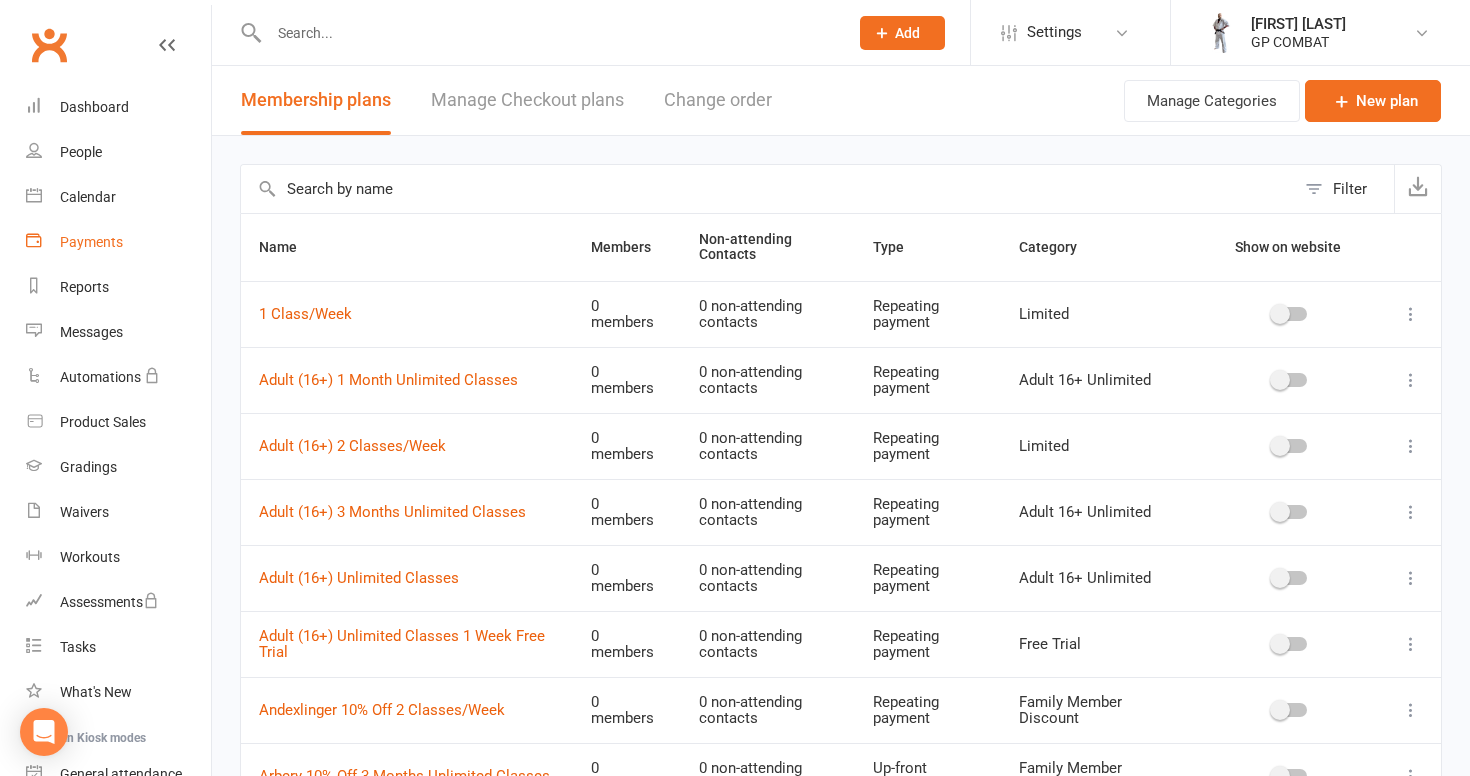 click on "Payments" at bounding box center (91, 242) 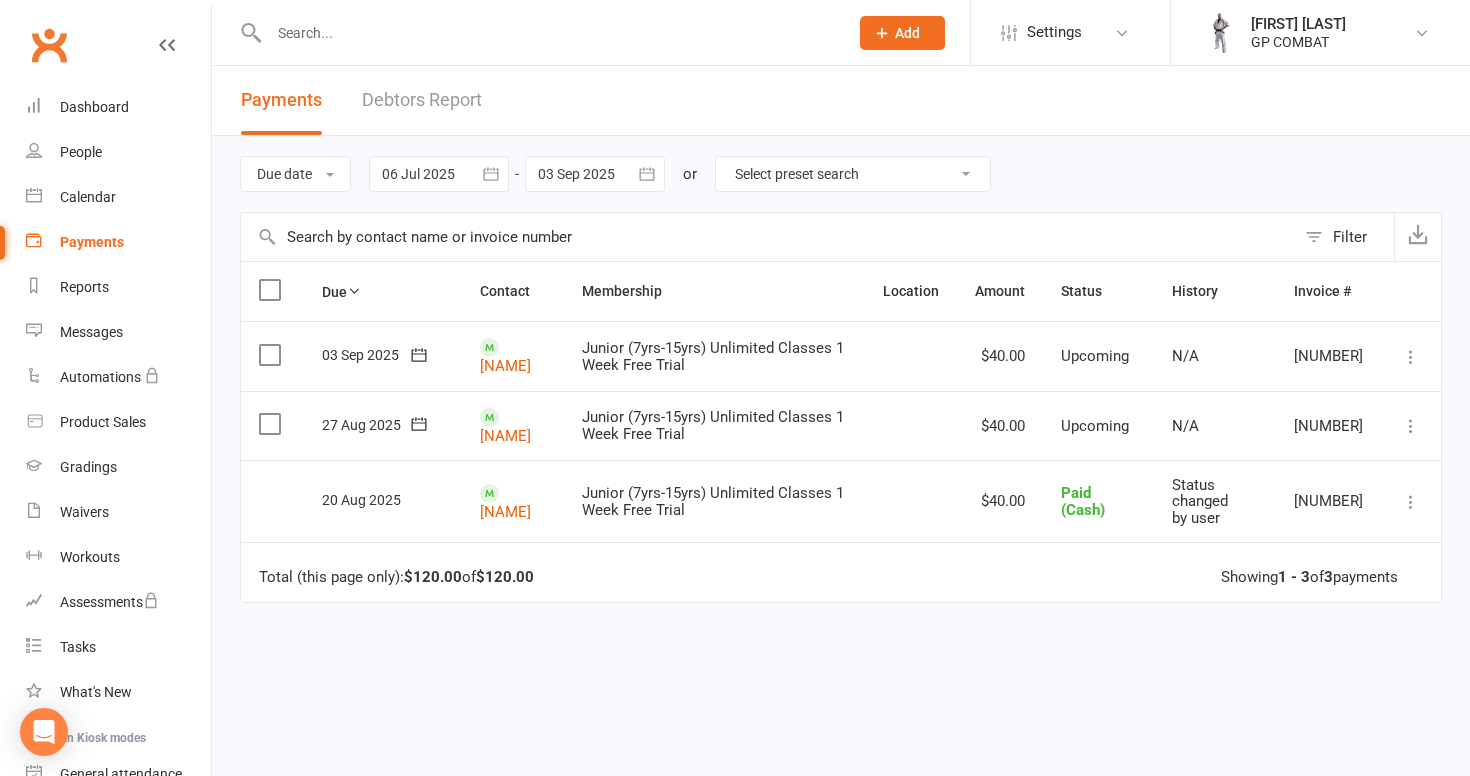 click on "Debtors Report" at bounding box center [422, 100] 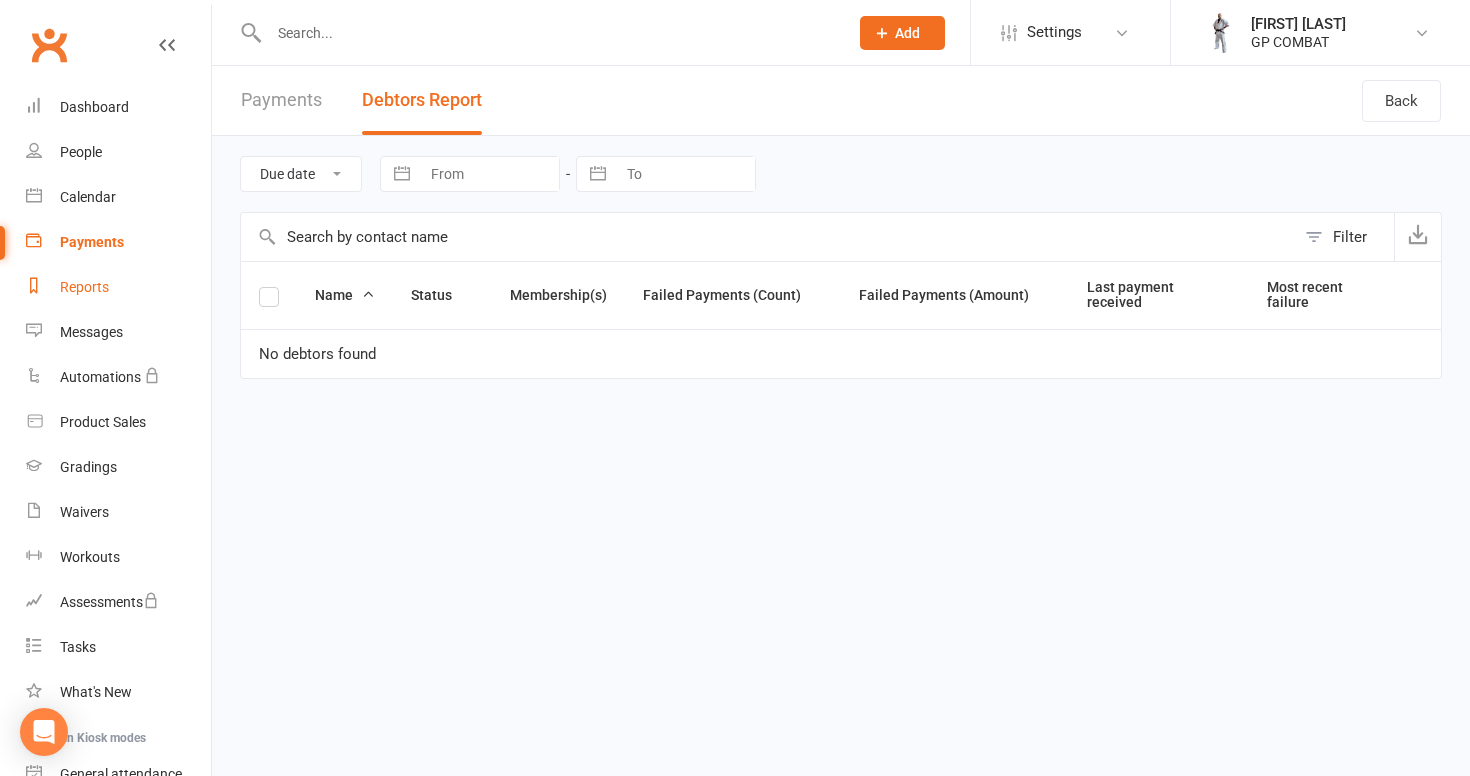 click on "Reports" at bounding box center [84, 287] 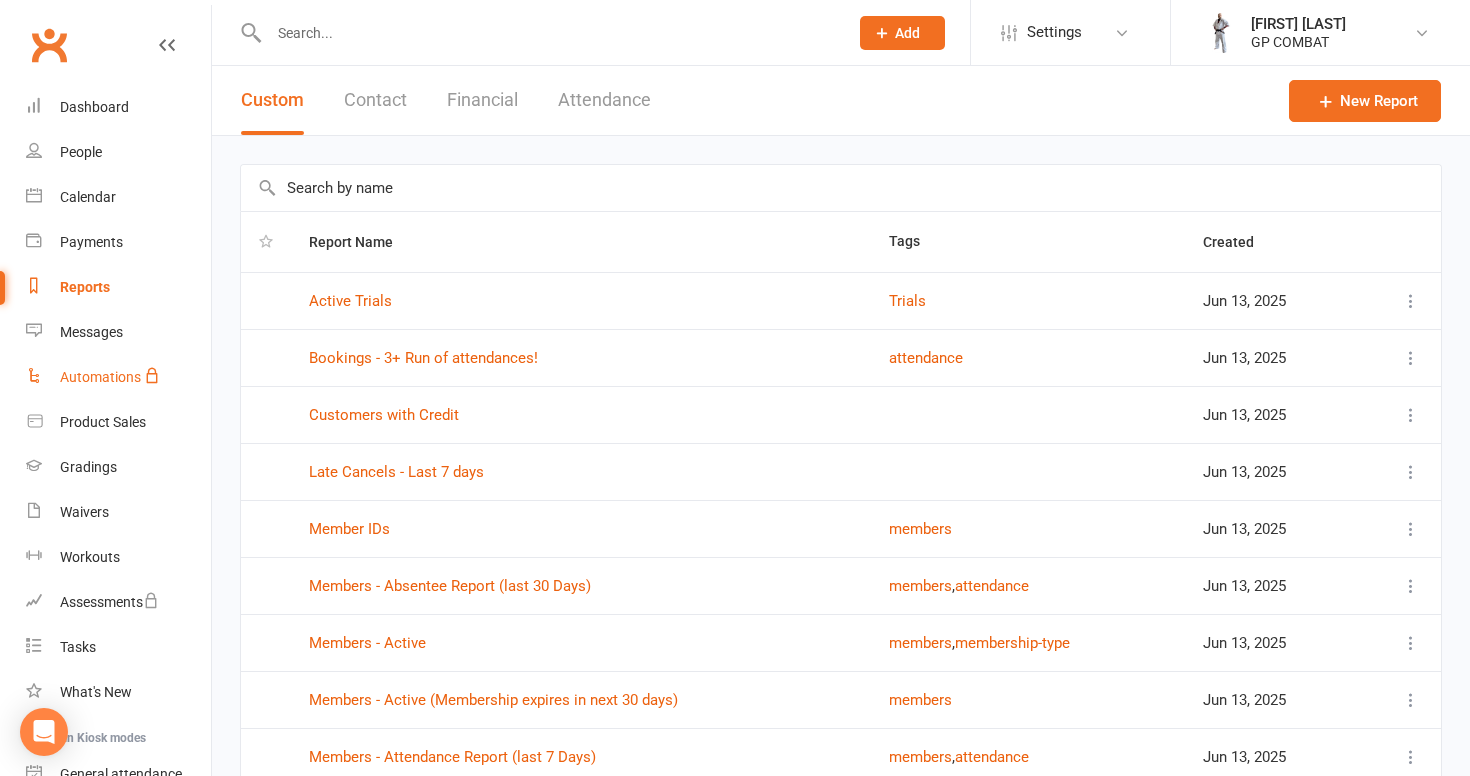 click on "Automations" at bounding box center (100, 377) 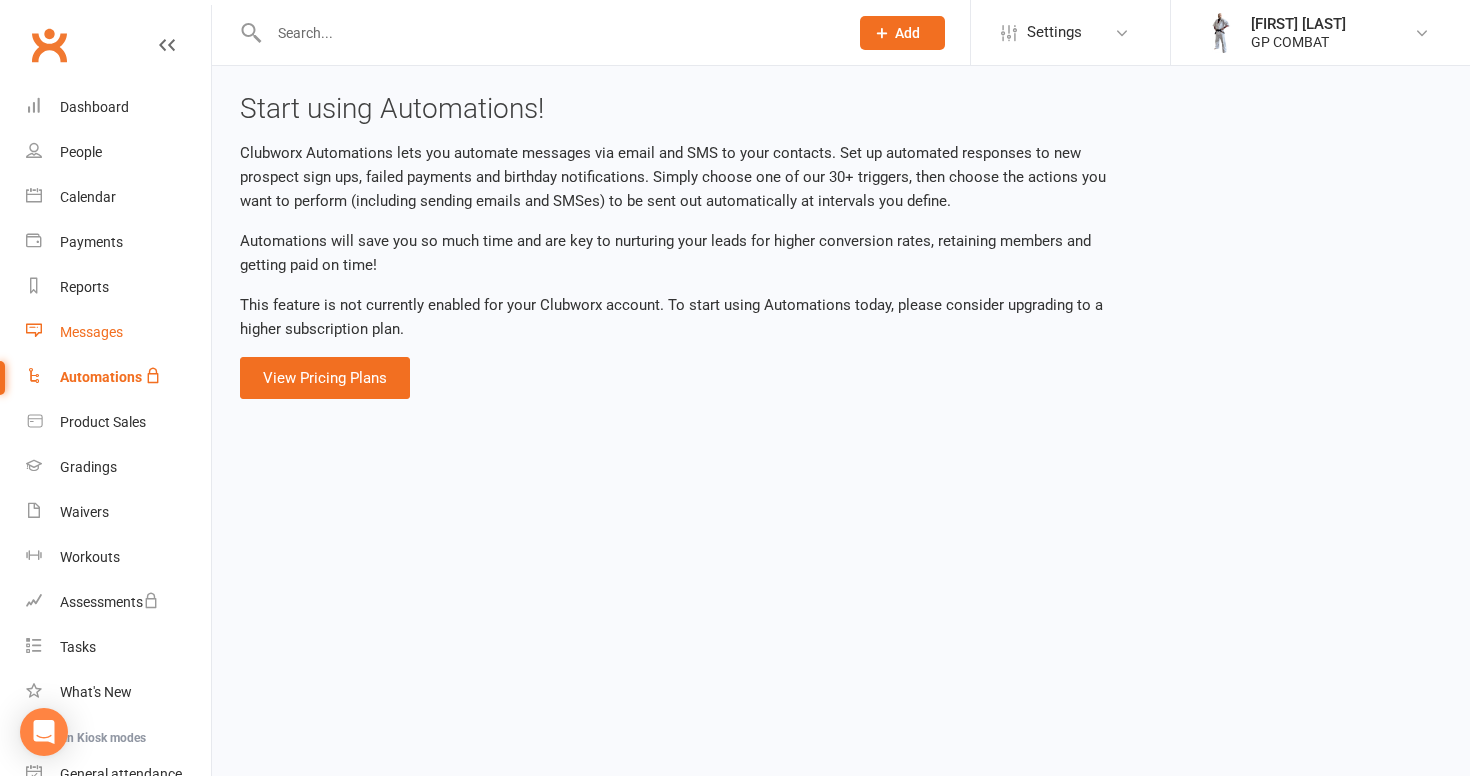 scroll, scrollTop: 0, scrollLeft: 0, axis: both 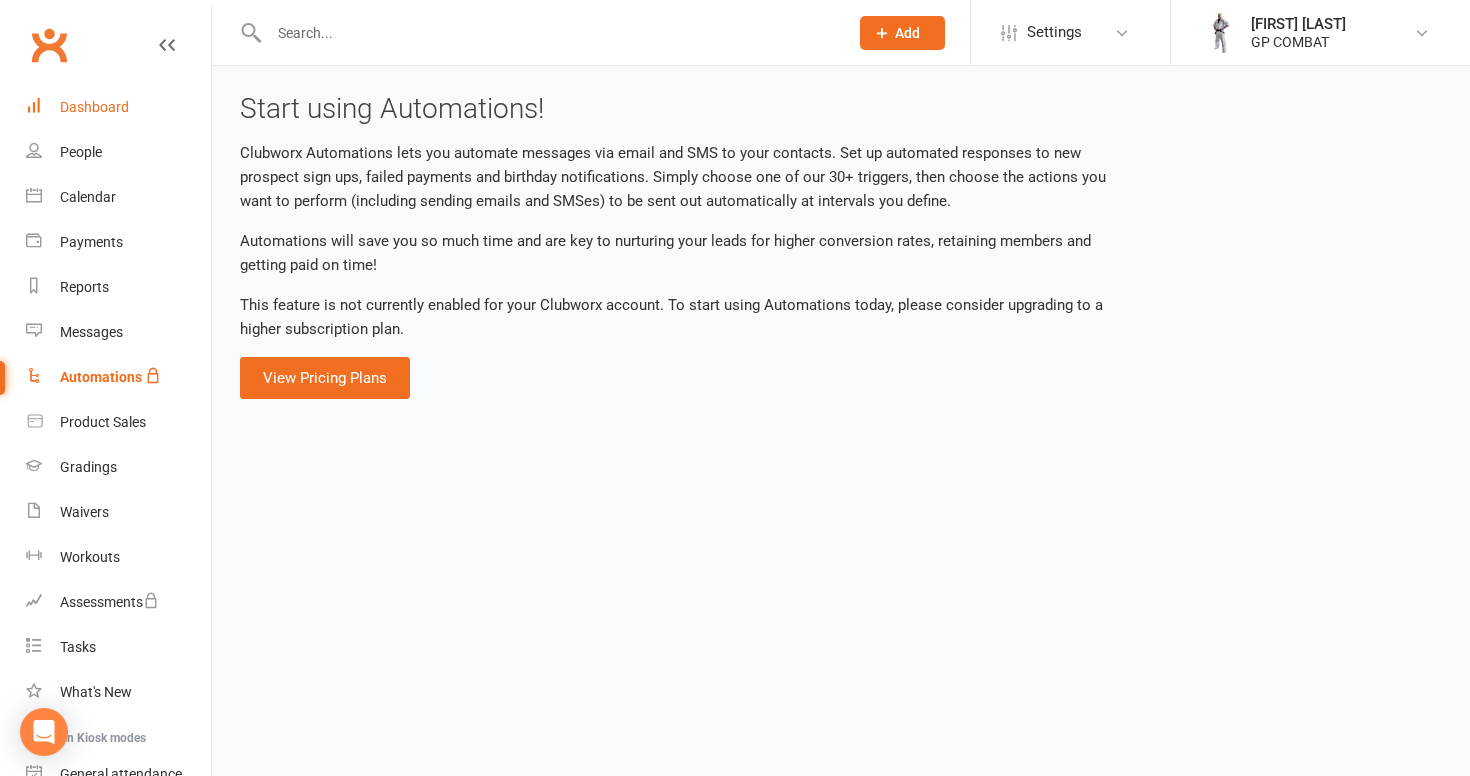 click on "Dashboard" at bounding box center [94, 107] 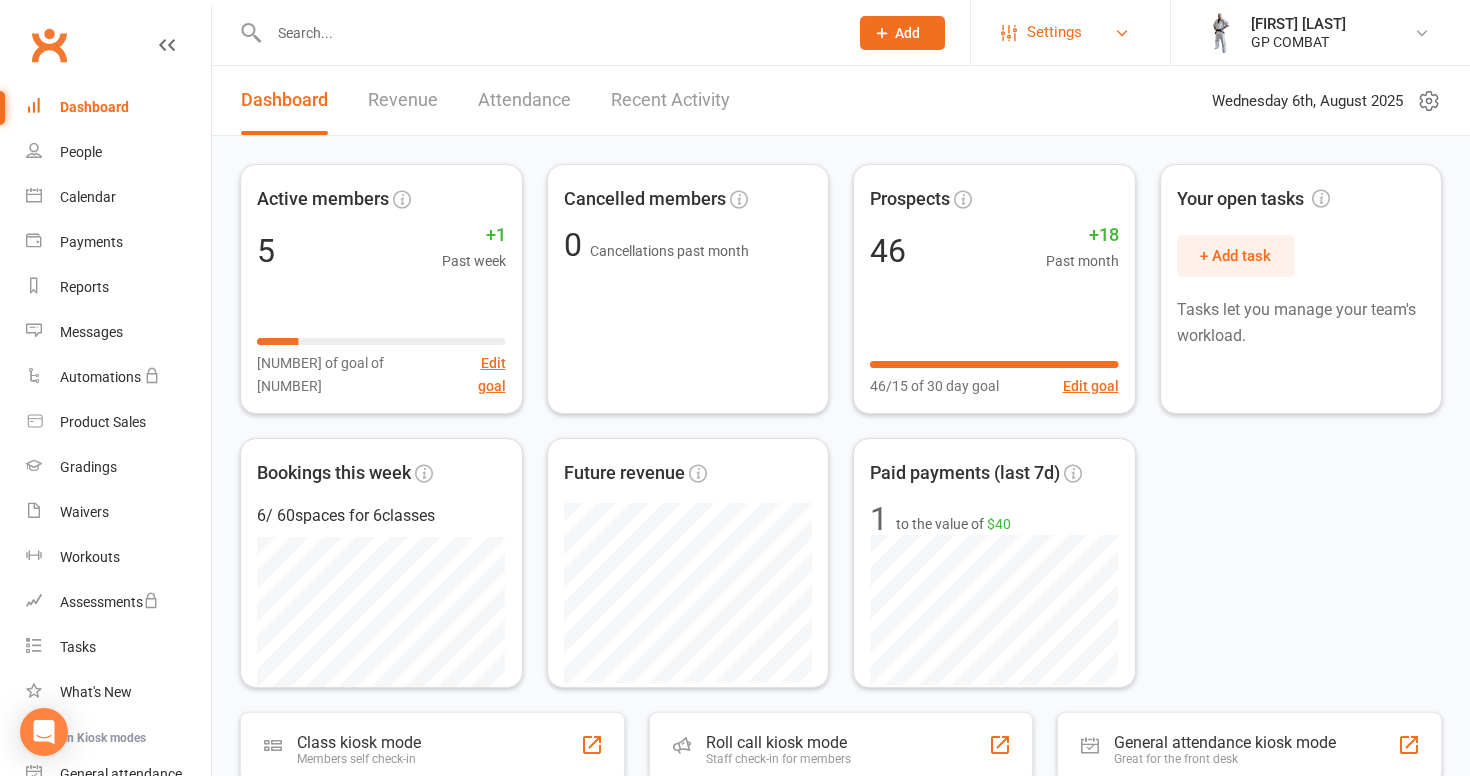 click on "Settings" at bounding box center [1070, 32] 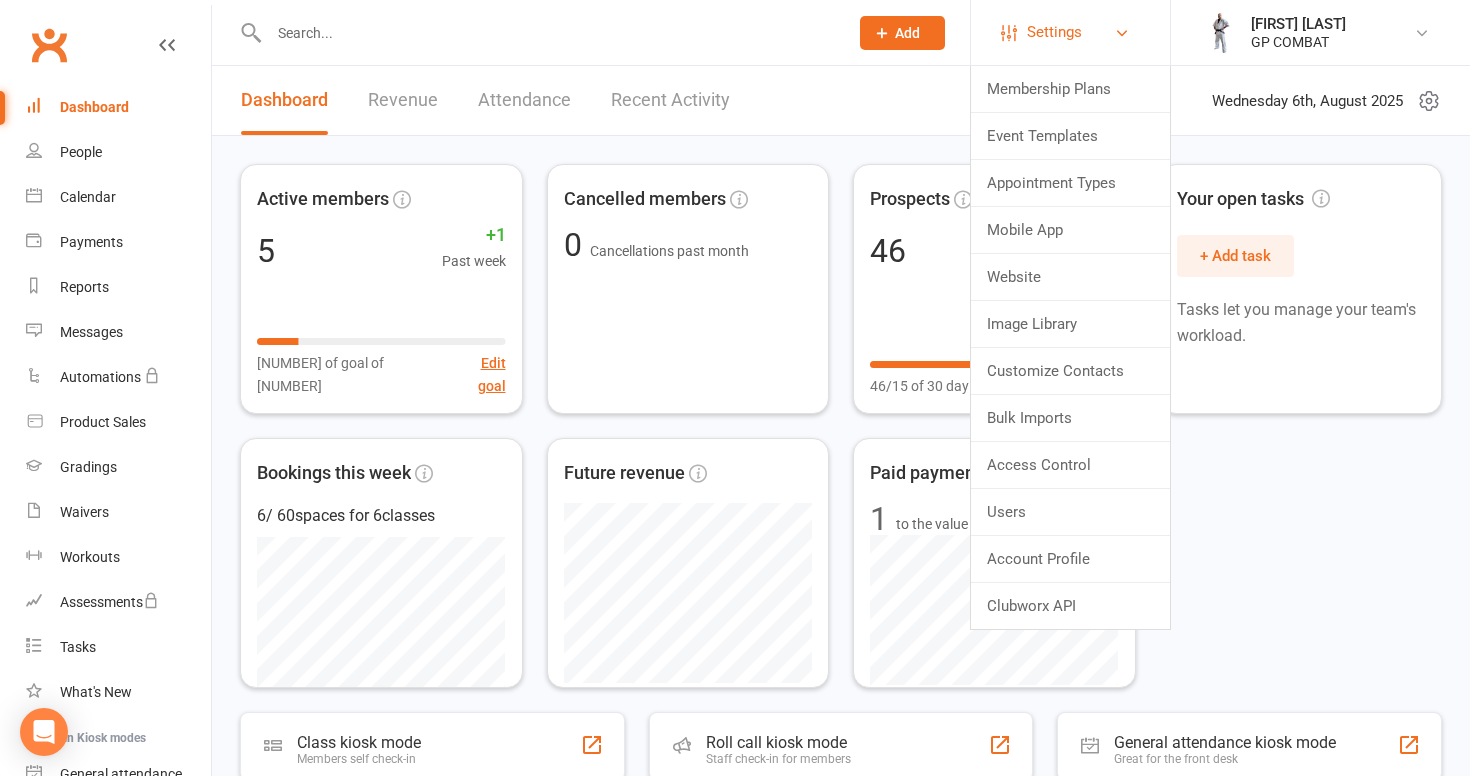 click on "Settings" at bounding box center [1054, 32] 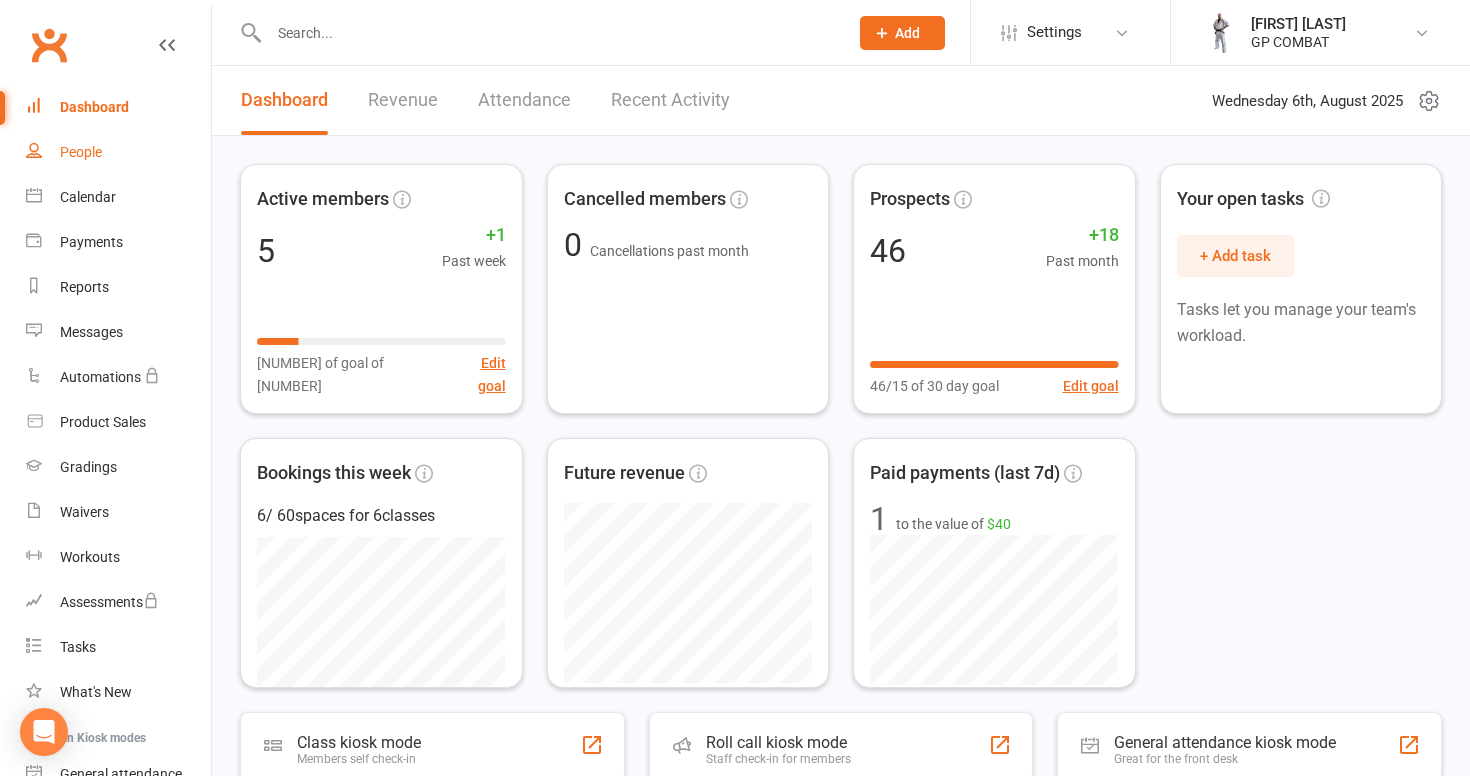 click on "People" at bounding box center (118, 152) 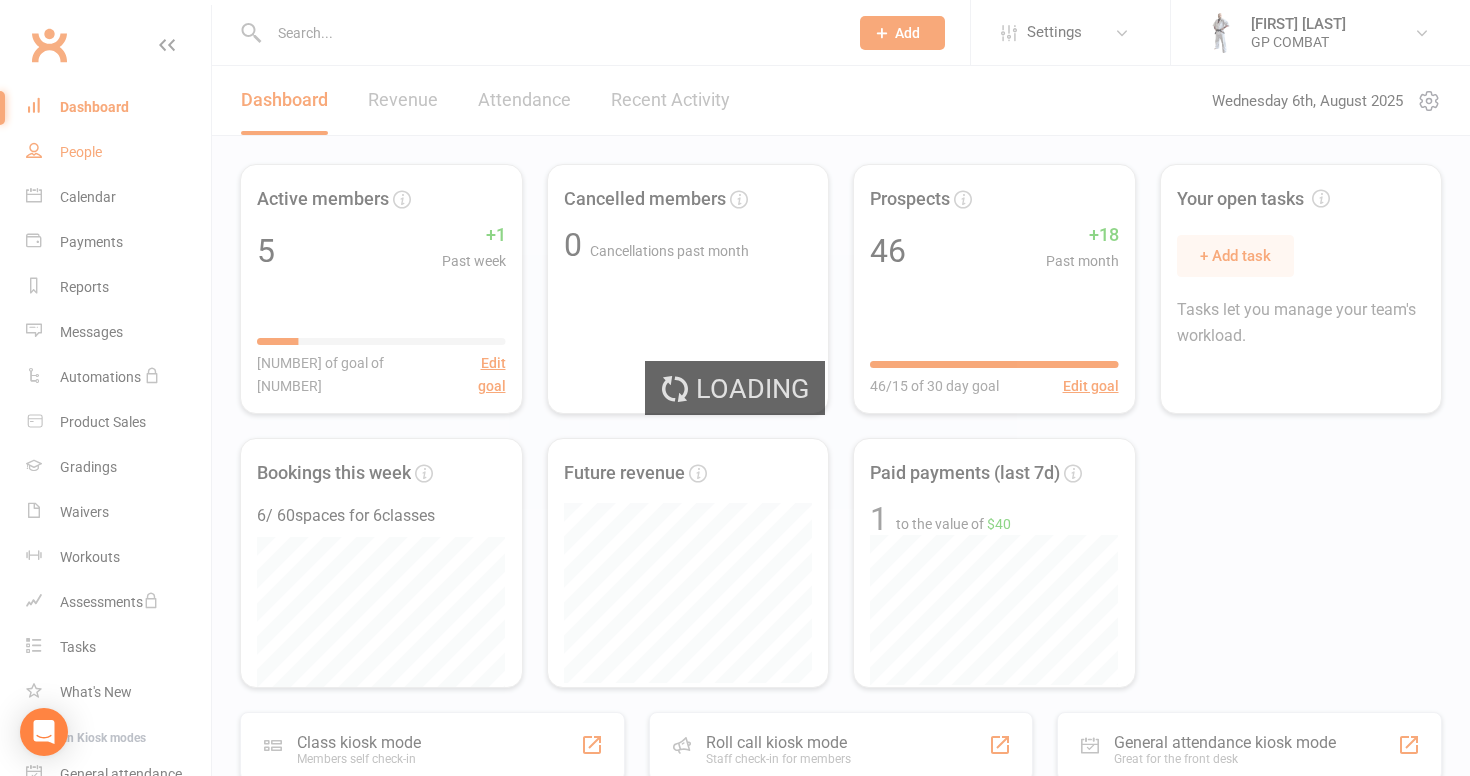 select on "100" 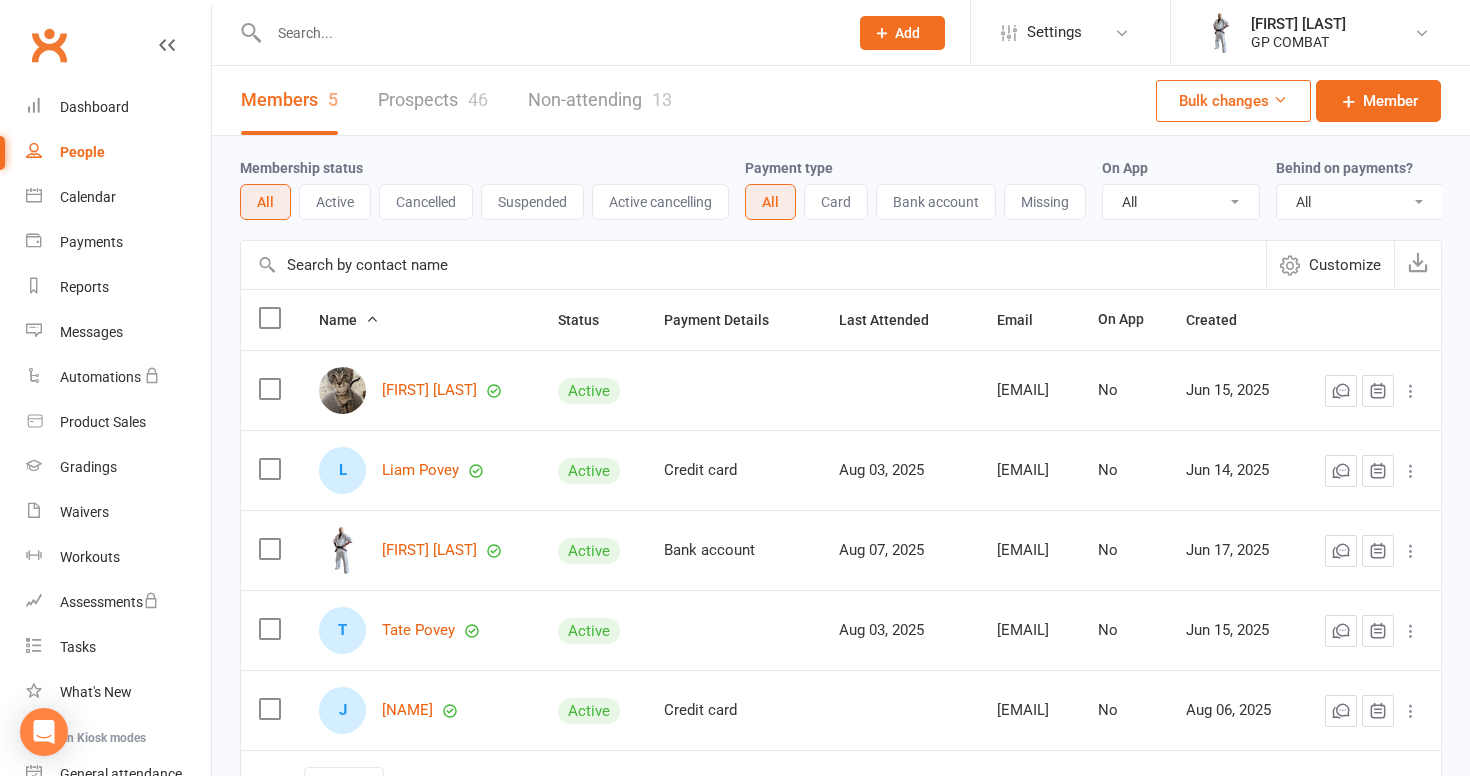 scroll, scrollTop: 0, scrollLeft: 0, axis: both 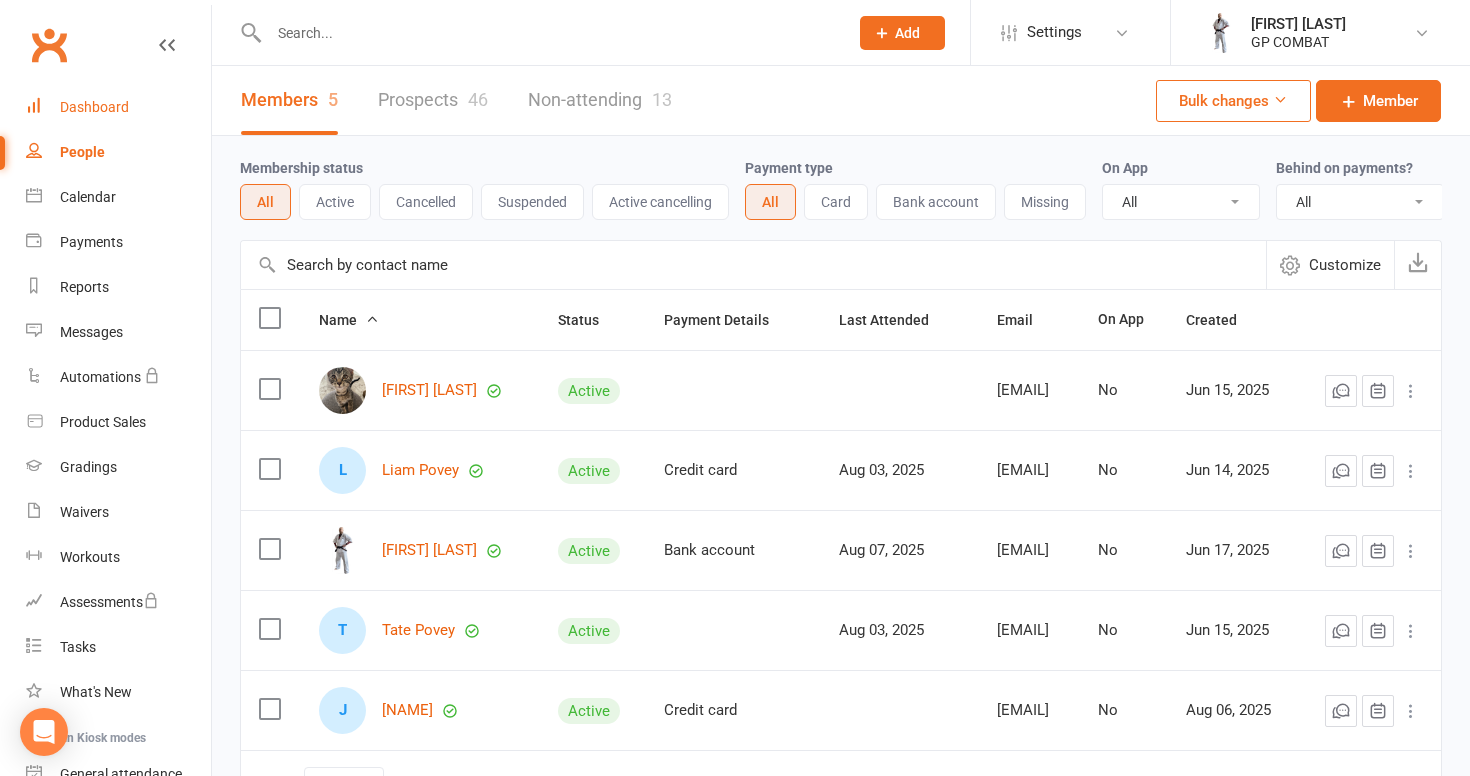 click on "Dashboard" at bounding box center (94, 107) 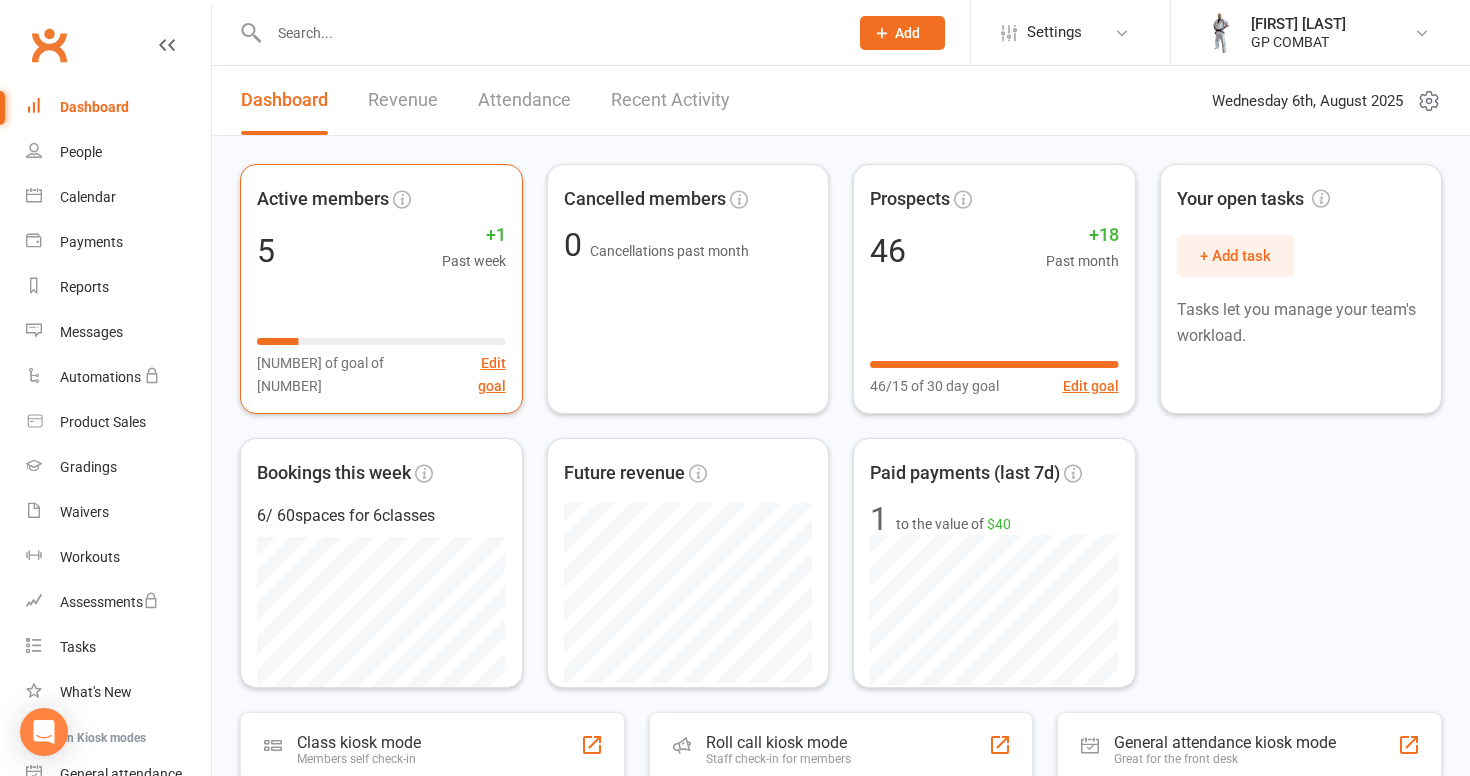 scroll, scrollTop: 0, scrollLeft: 0, axis: both 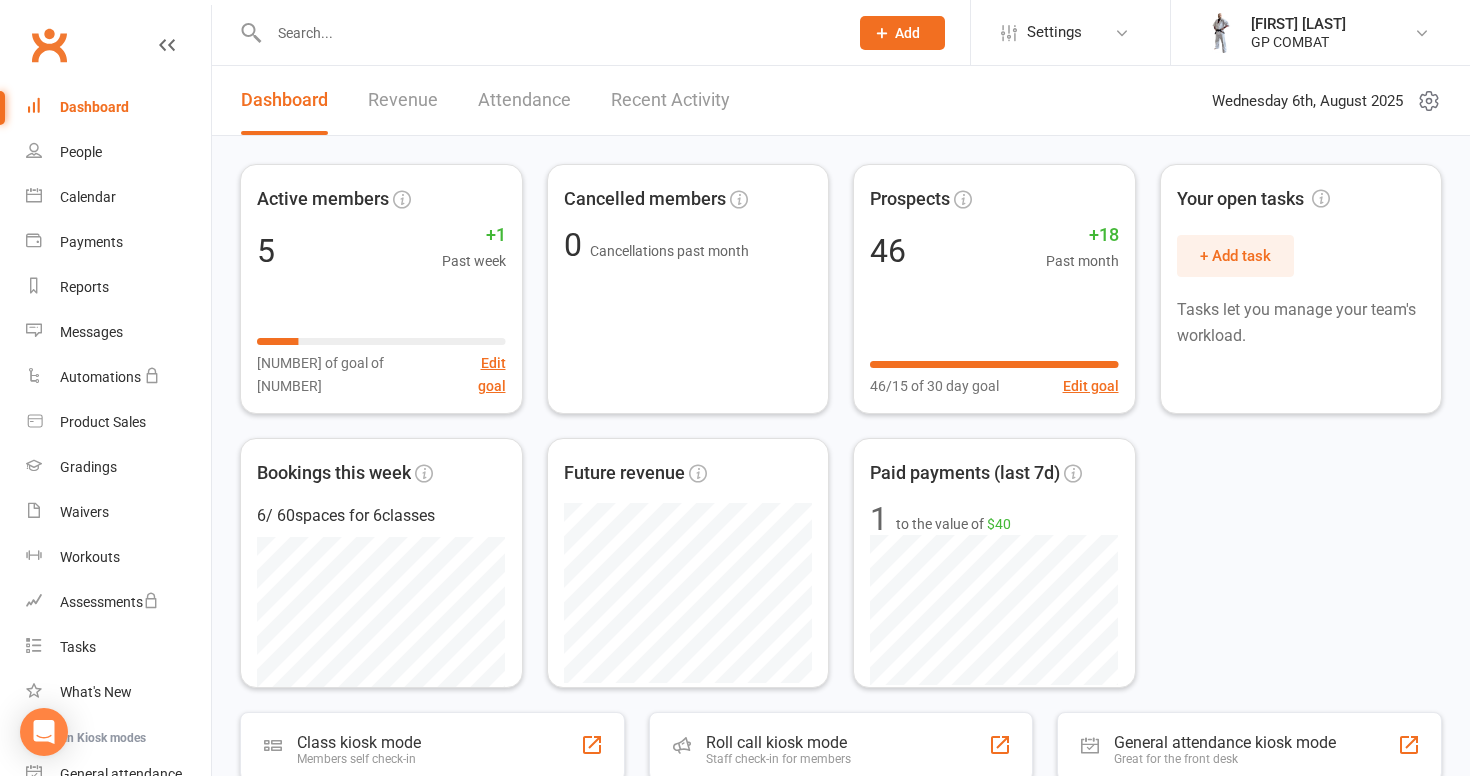 click on "Revenue" at bounding box center [403, 100] 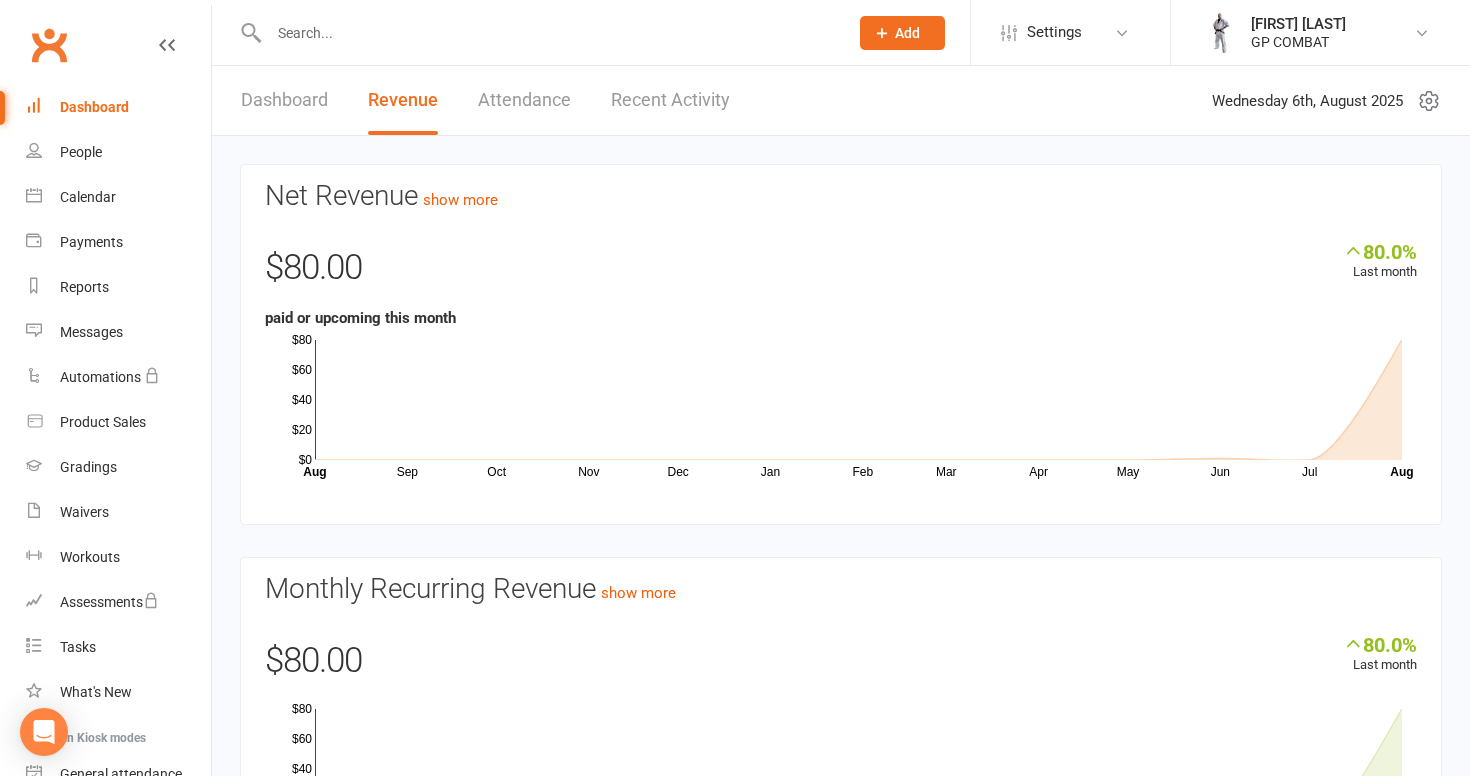 click on "Attendance" at bounding box center (524, 100) 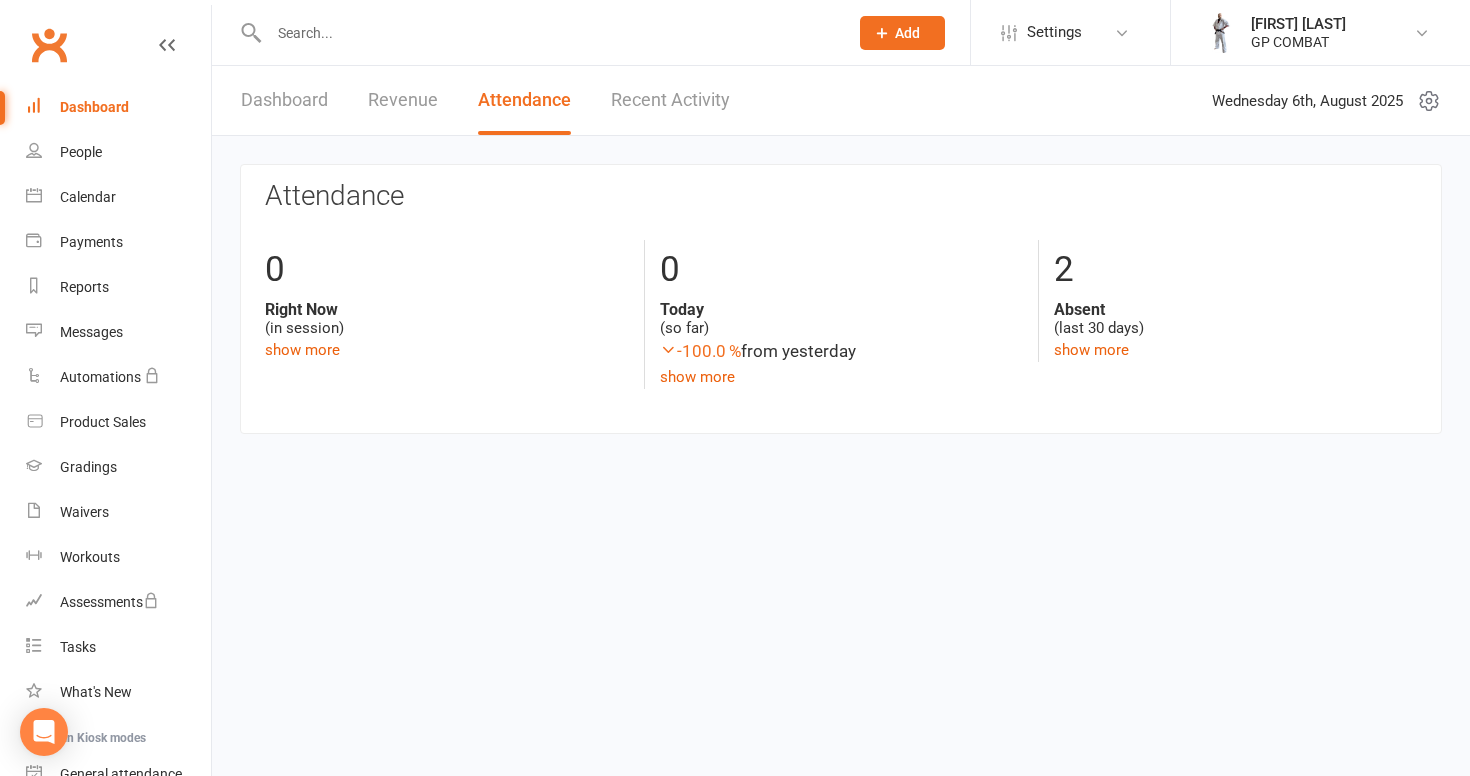click on "Recent Activity" at bounding box center (670, 100) 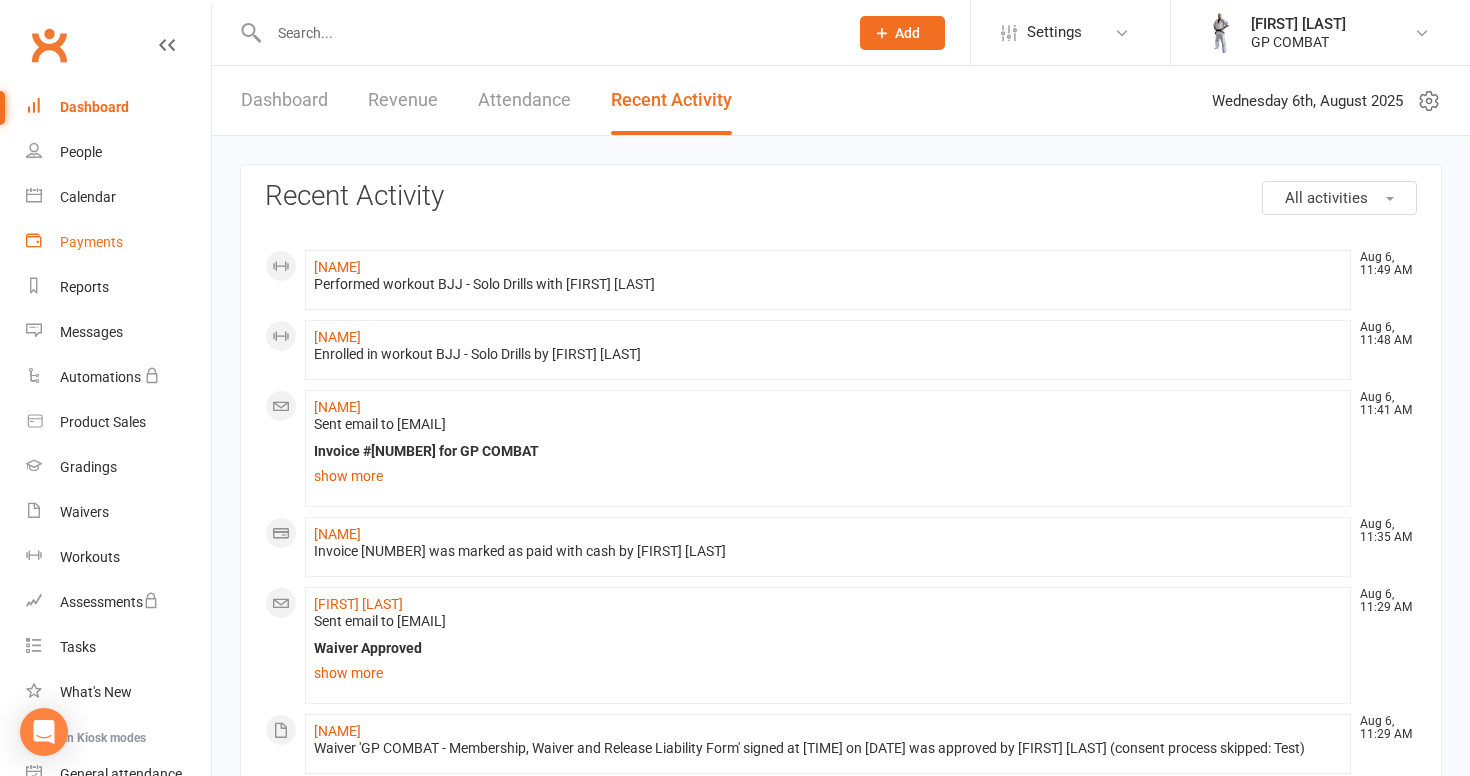 click on "Payments" at bounding box center [91, 242] 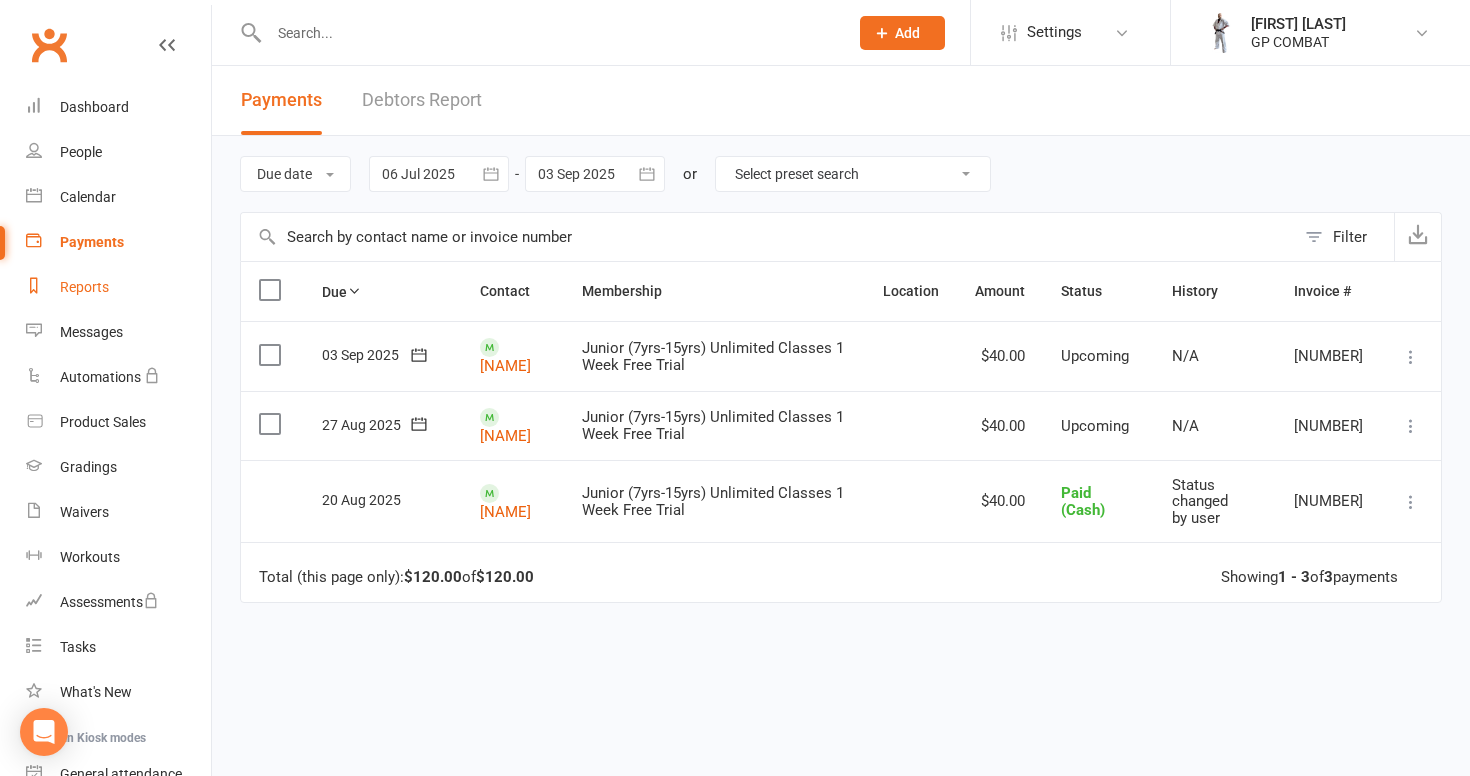 click on "Reports" at bounding box center (84, 287) 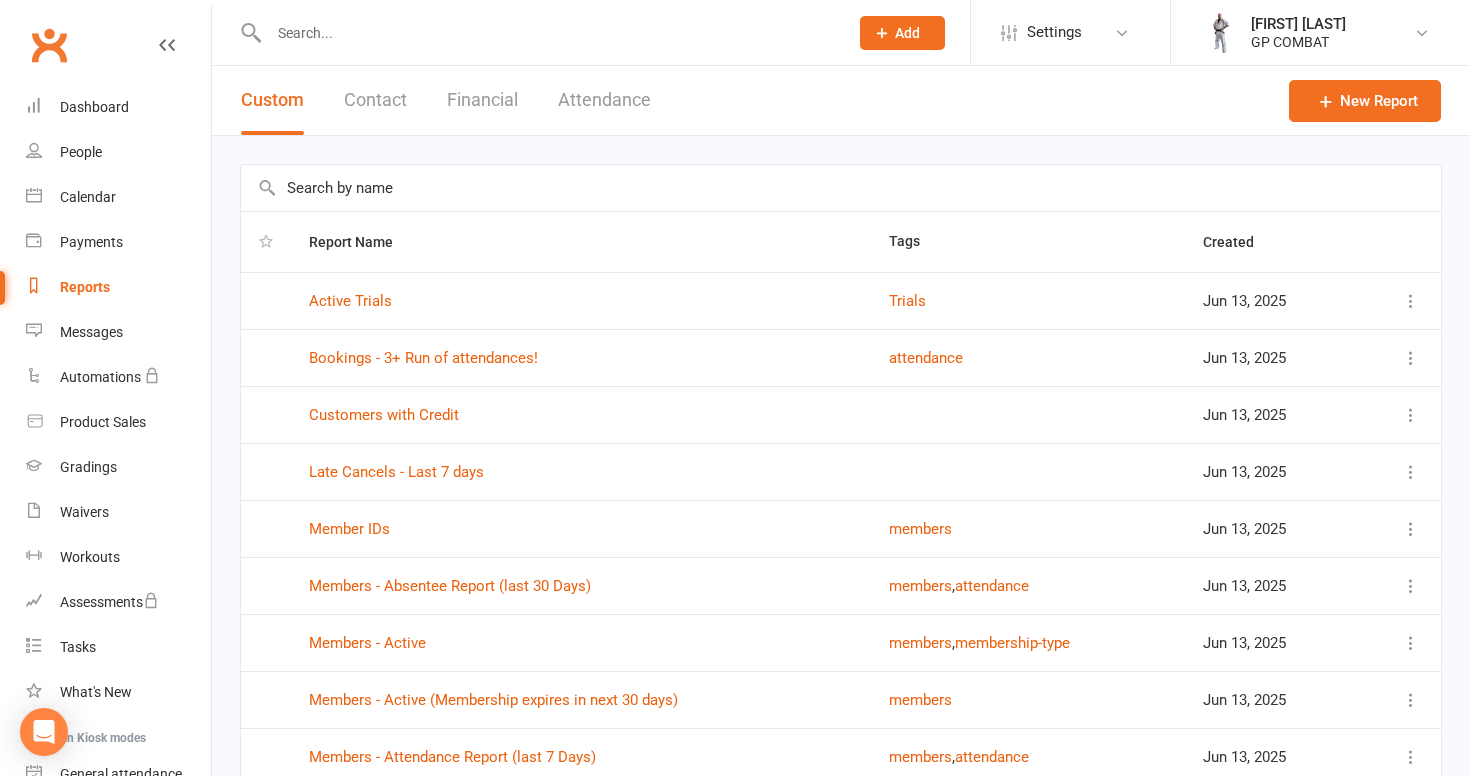 click on "Contact" at bounding box center (375, 100) 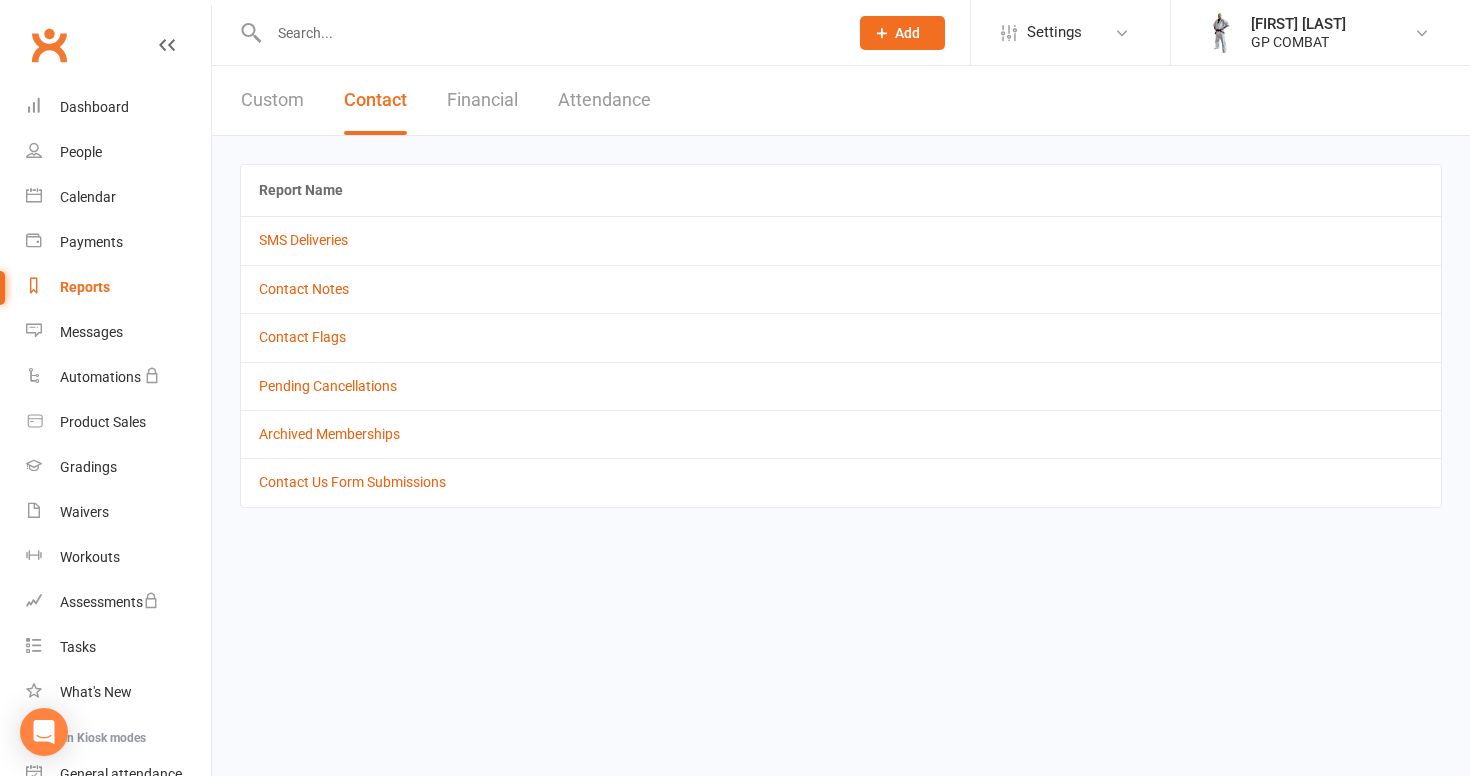 click on "Financial" at bounding box center (482, 100) 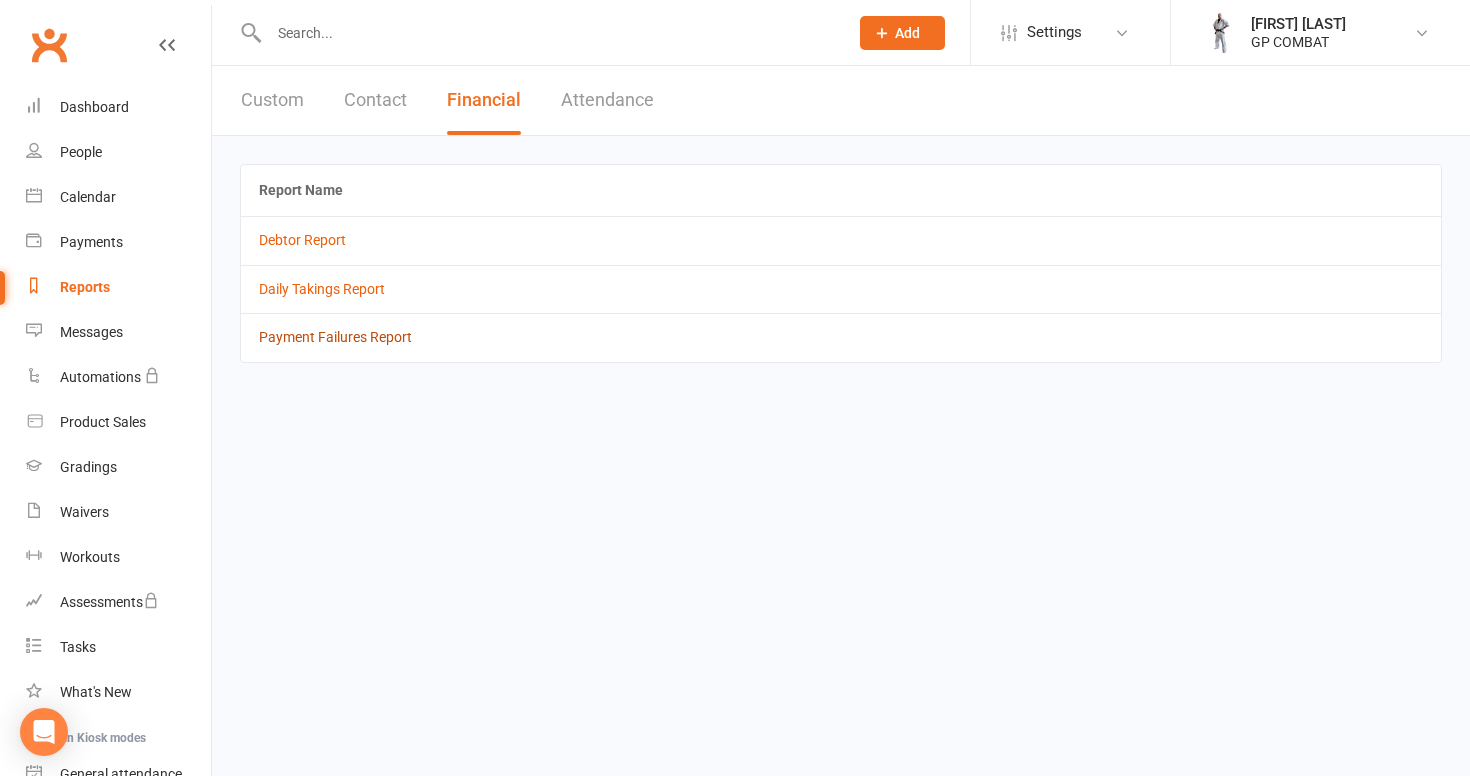 click on "Payment Failures Report" at bounding box center [335, 337] 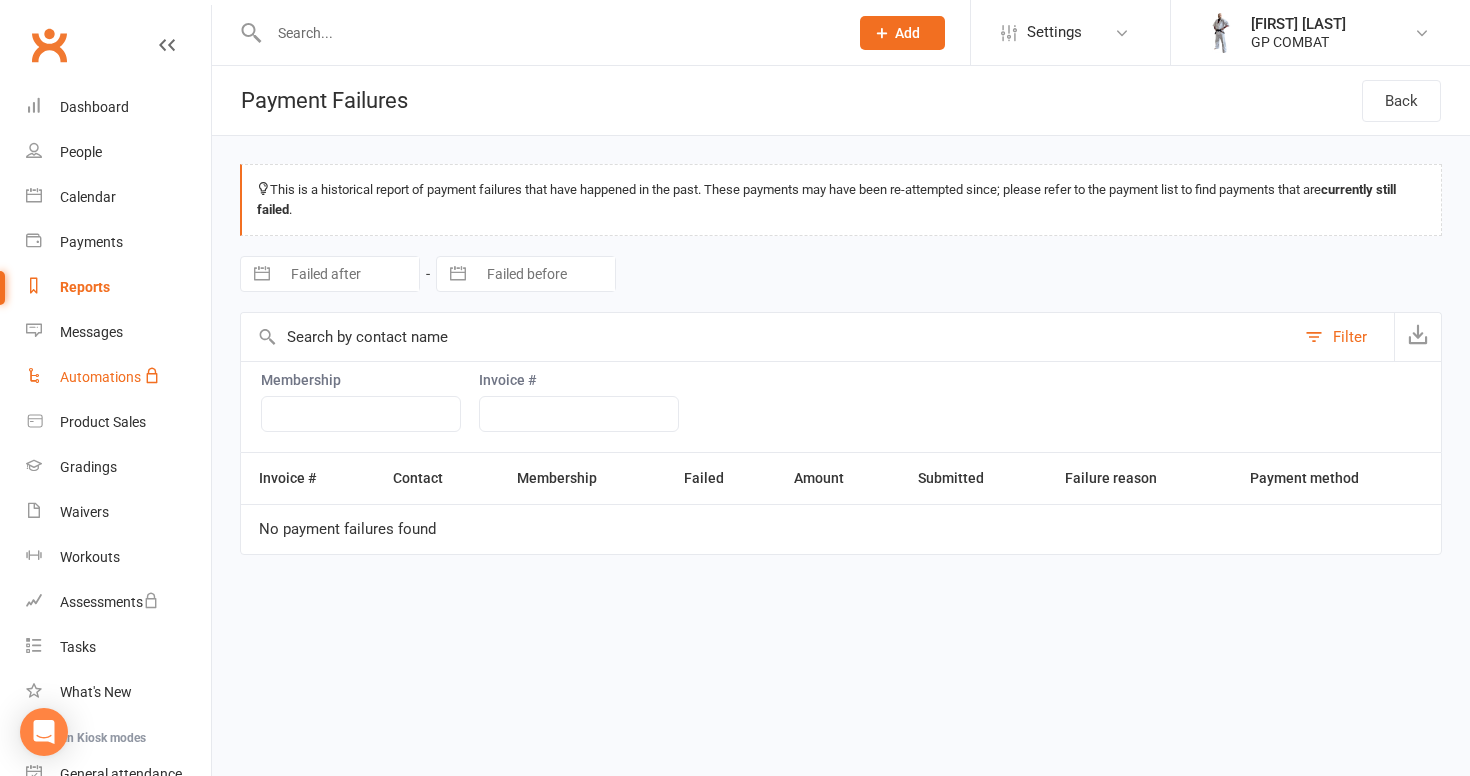 click on "Automations" at bounding box center [100, 377] 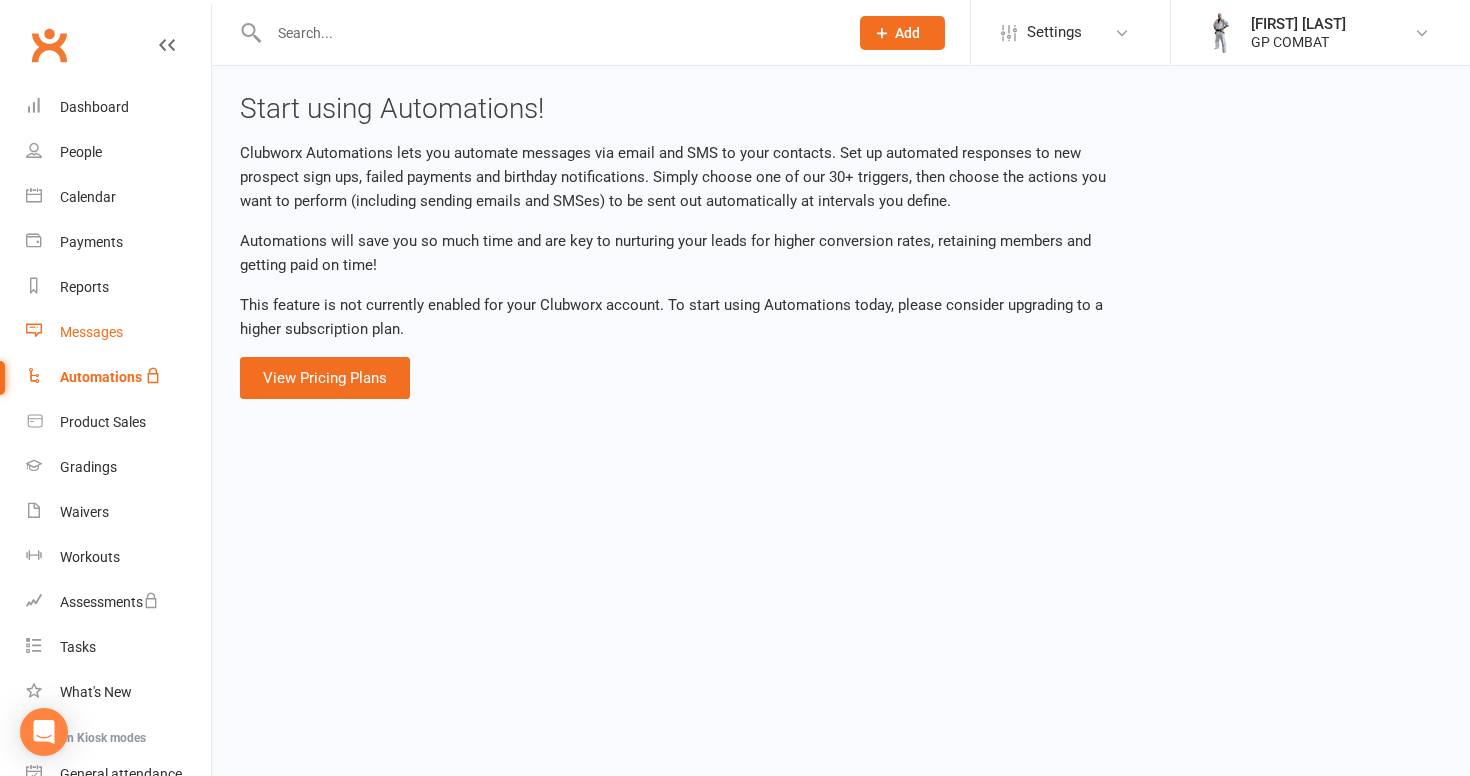 click on "Messages" at bounding box center [91, 332] 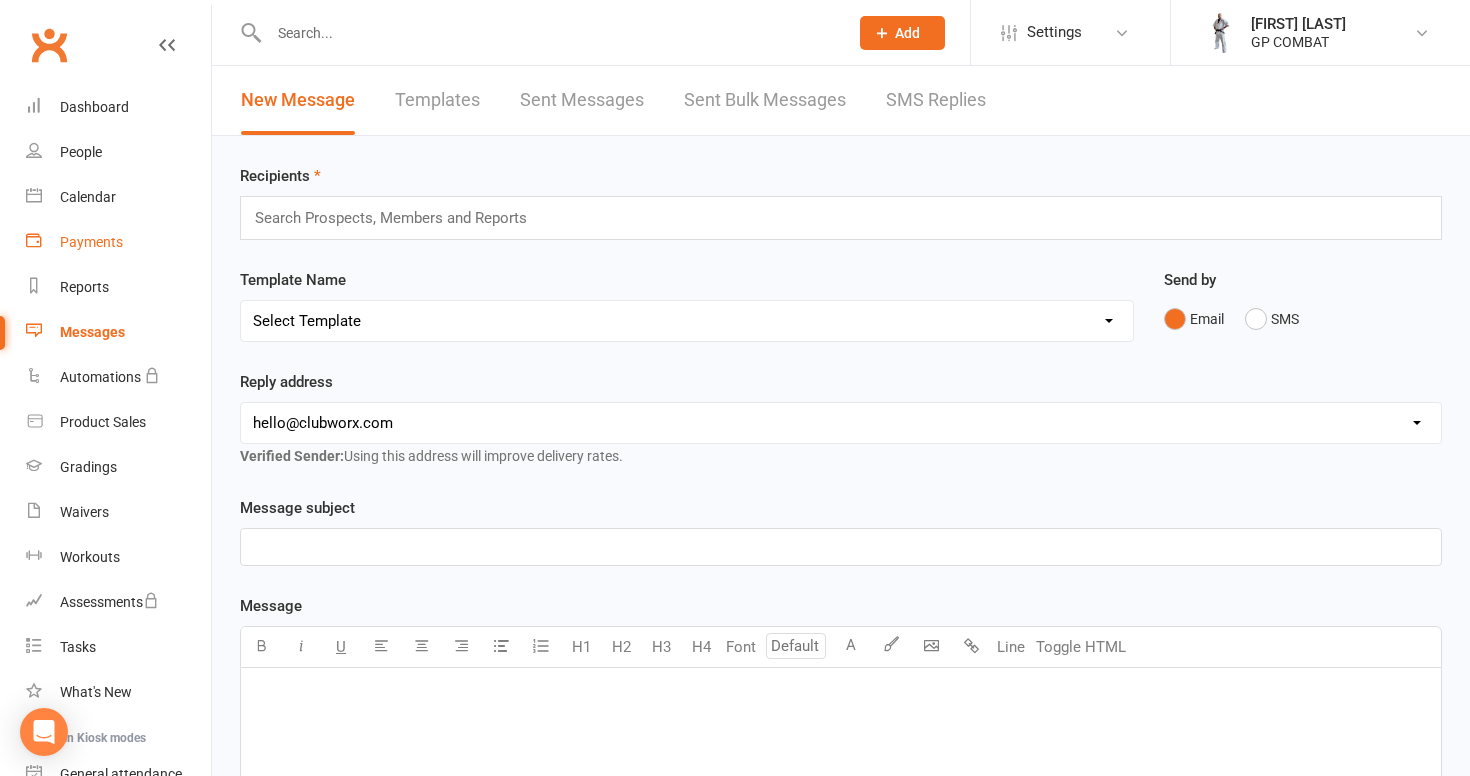 click on "Payments" at bounding box center [91, 242] 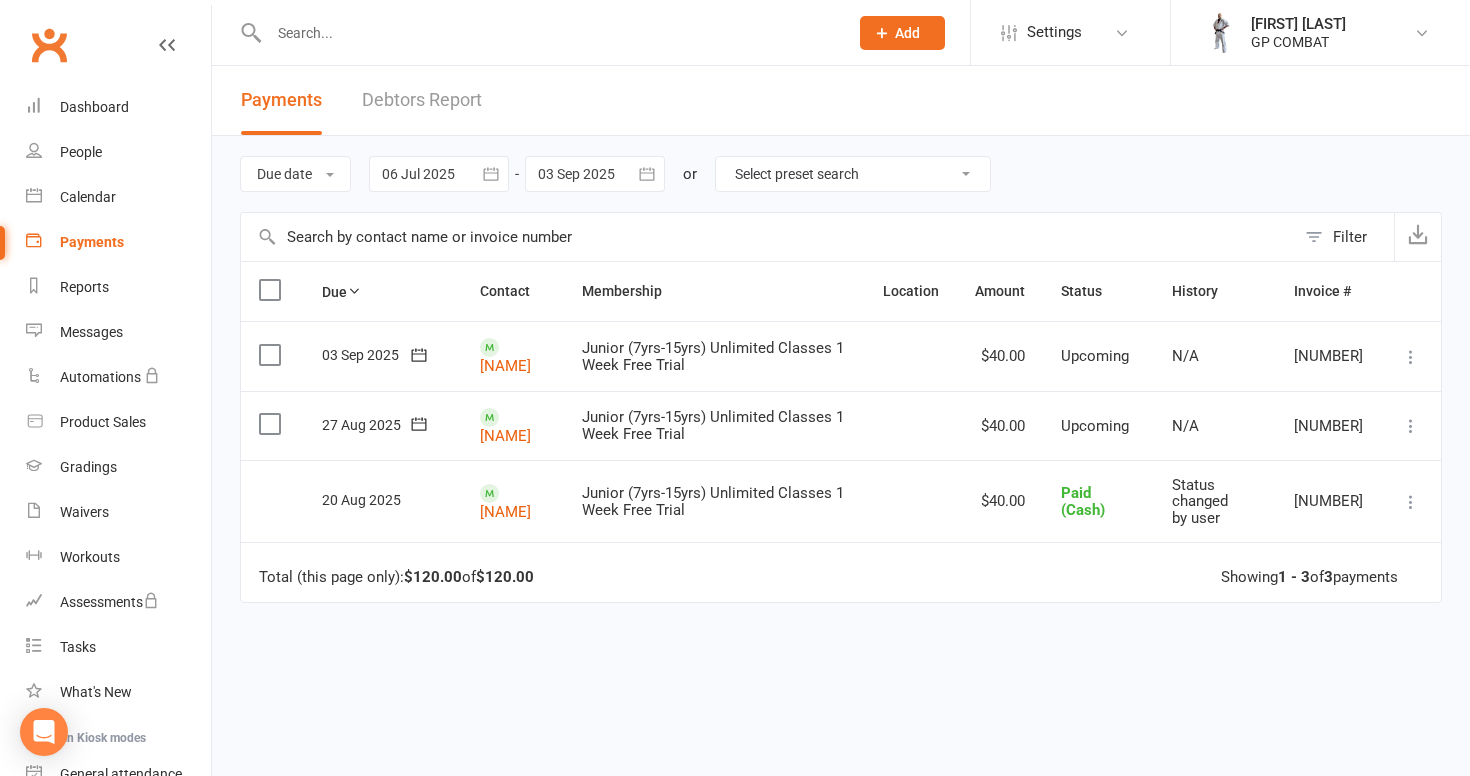 click on "Debtors Report" at bounding box center (422, 100) 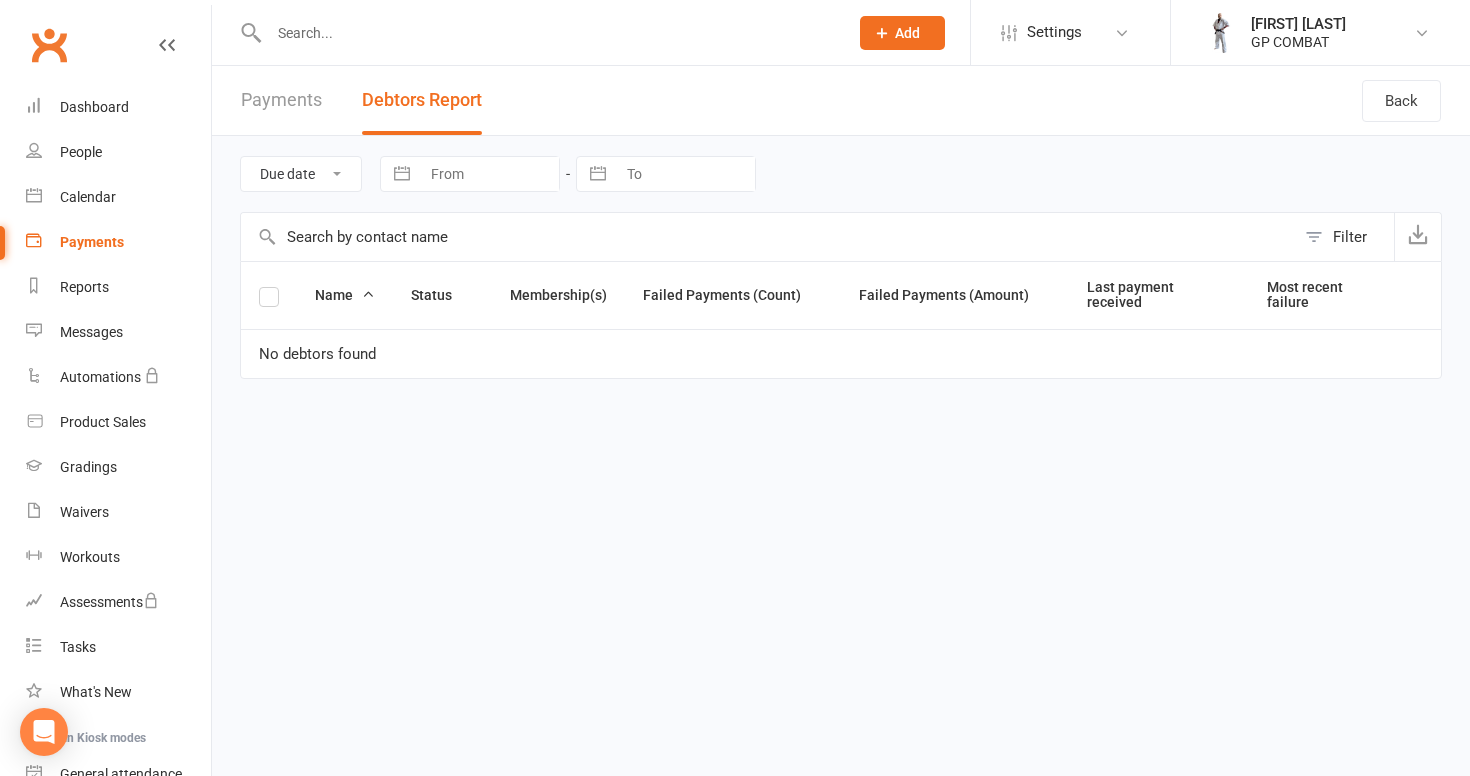 click on "Payments" at bounding box center [281, 100] 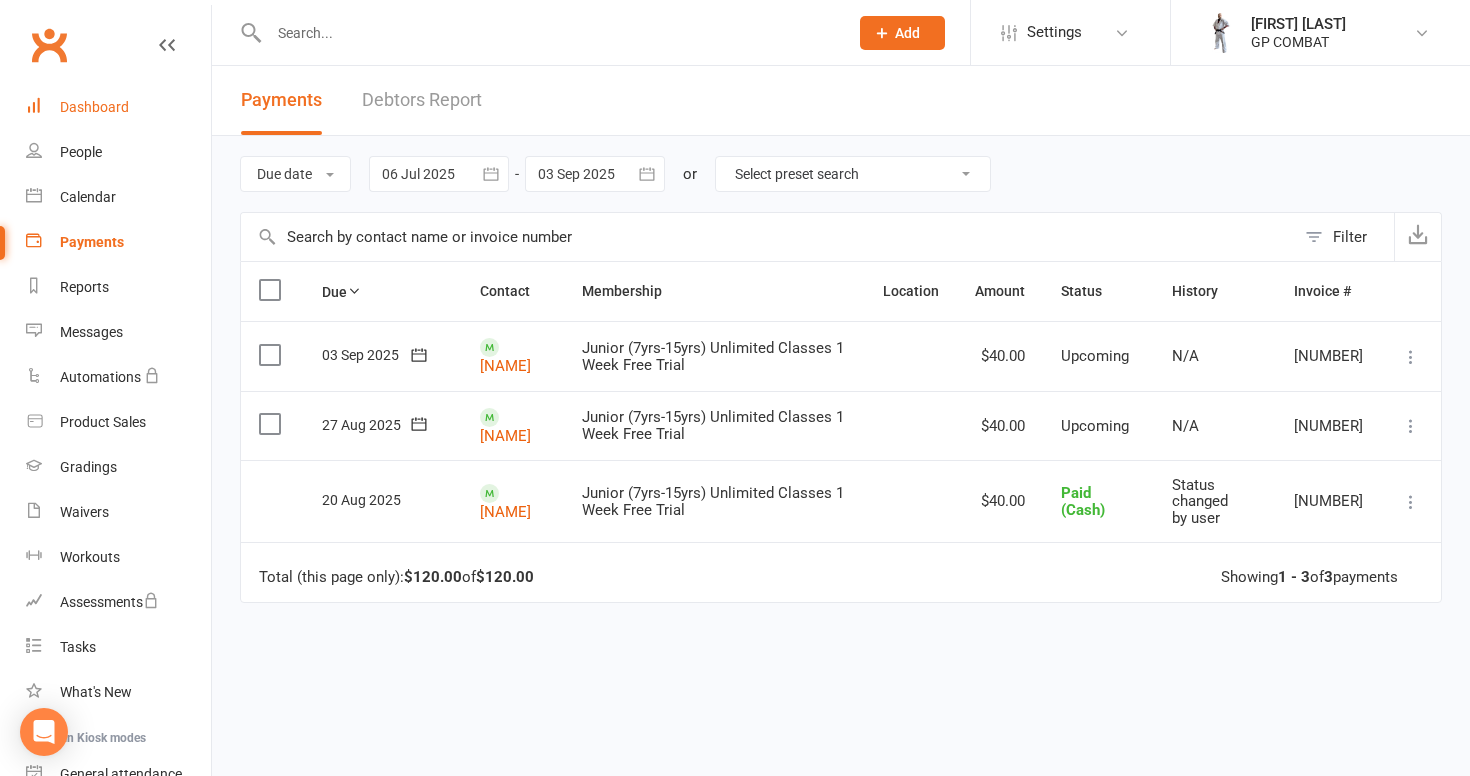 click on "Dashboard" at bounding box center (118, 107) 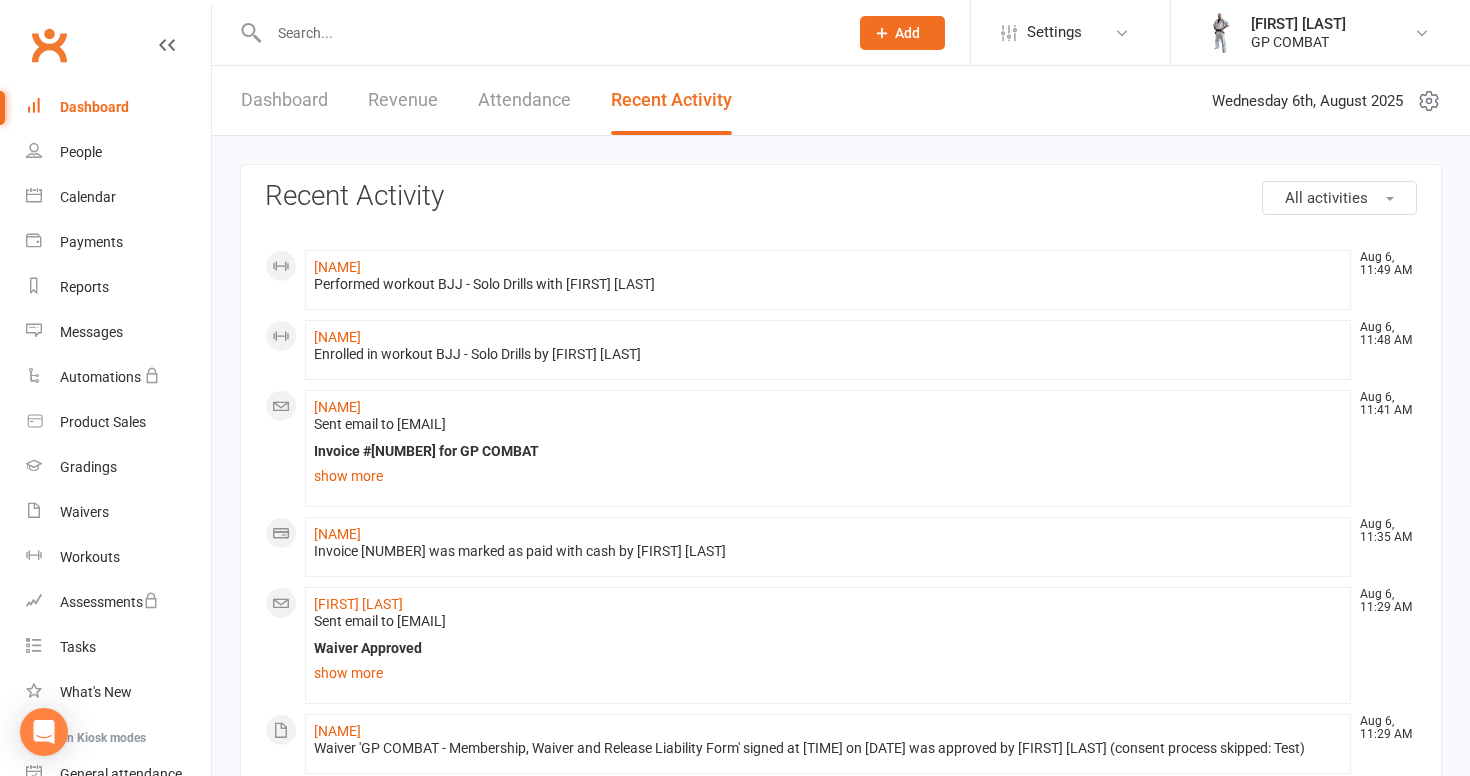 scroll, scrollTop: 0, scrollLeft: 0, axis: both 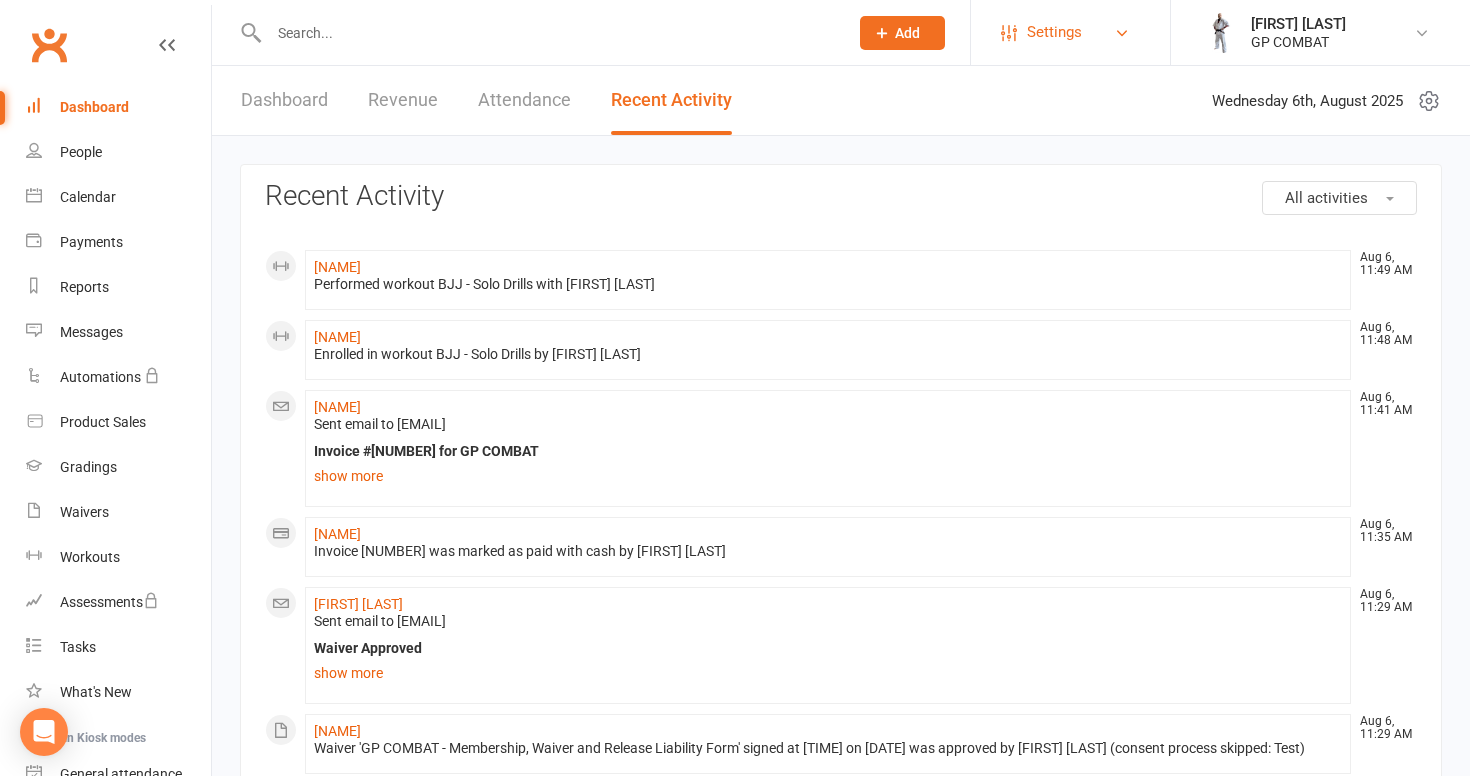 click on "Settings" at bounding box center [1054, 32] 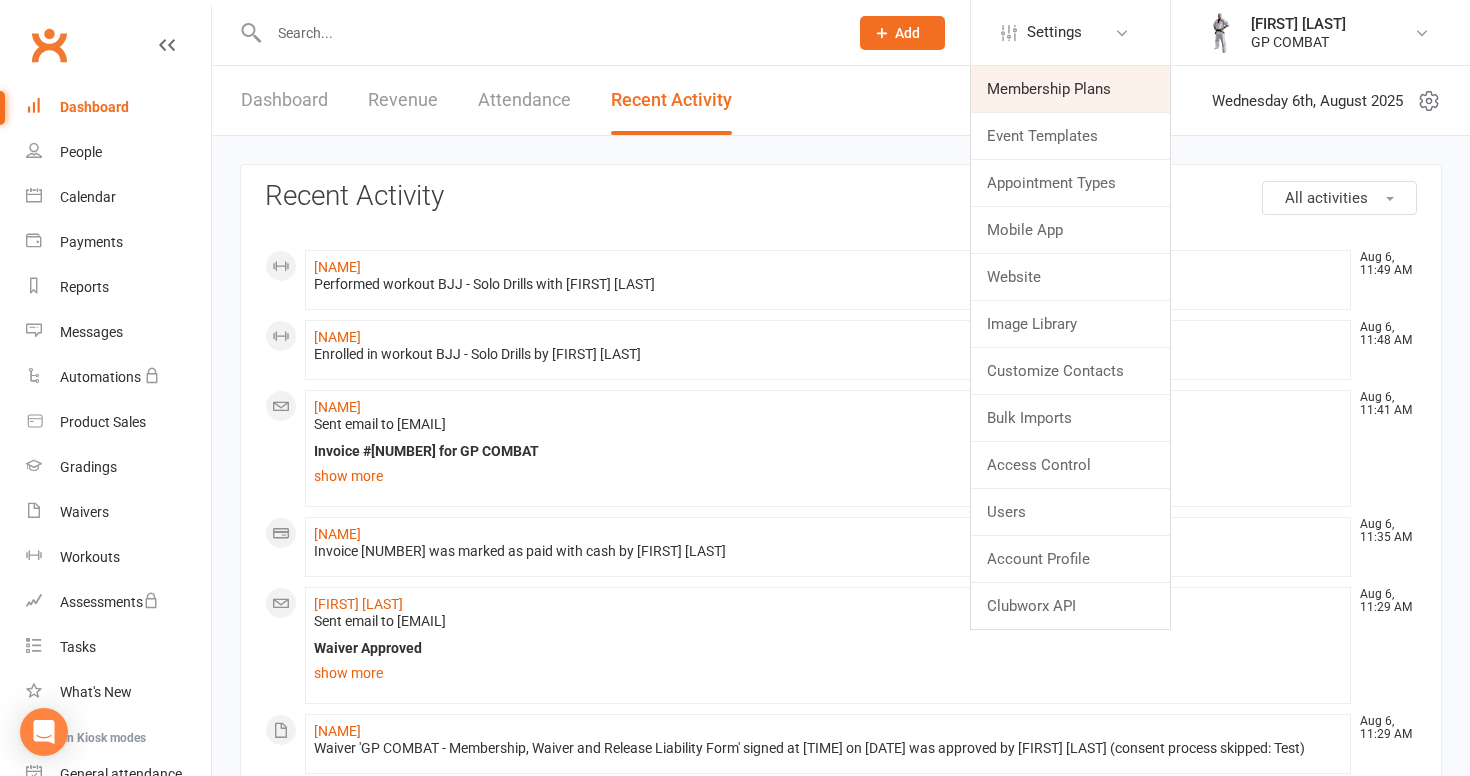 click on "Membership Plans" at bounding box center (1070, 89) 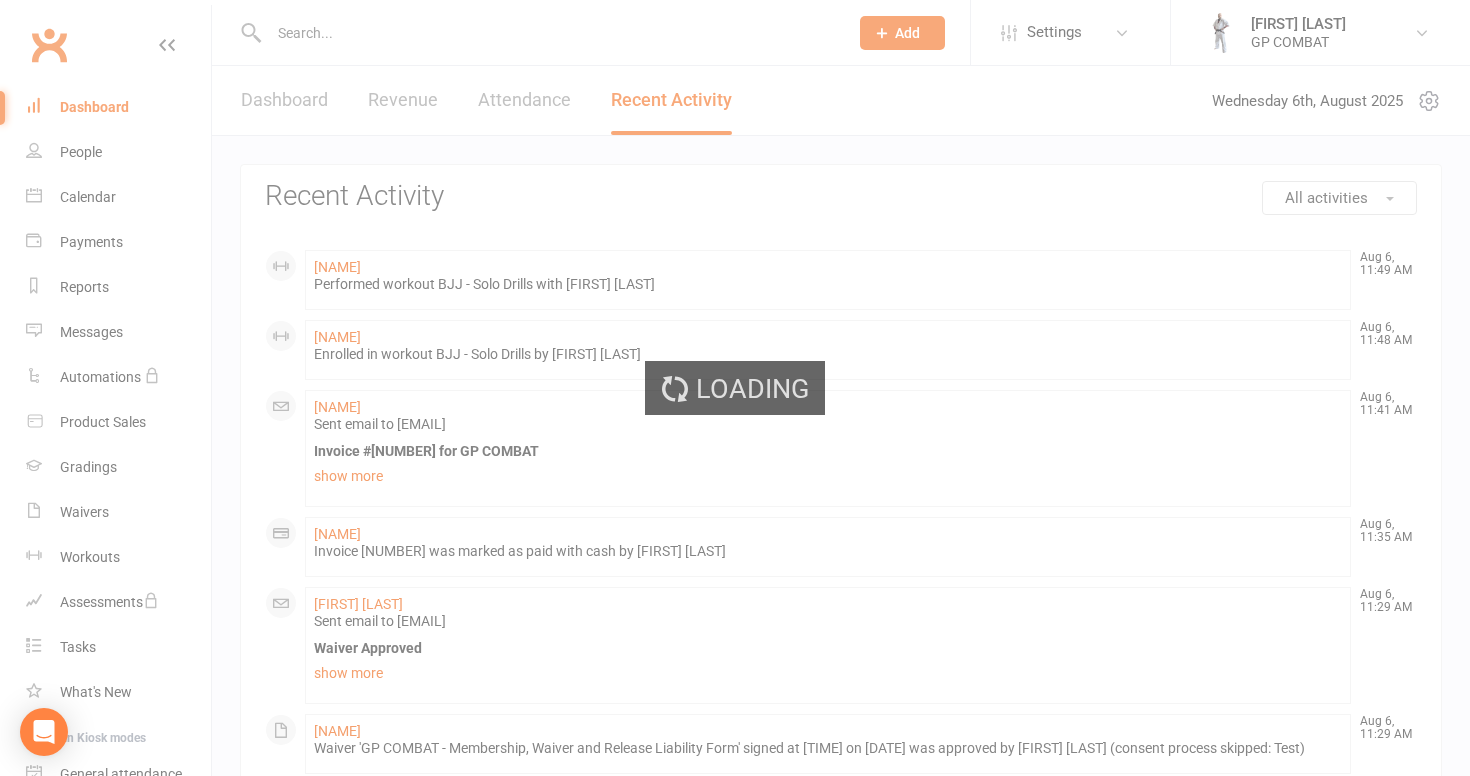 select on "50" 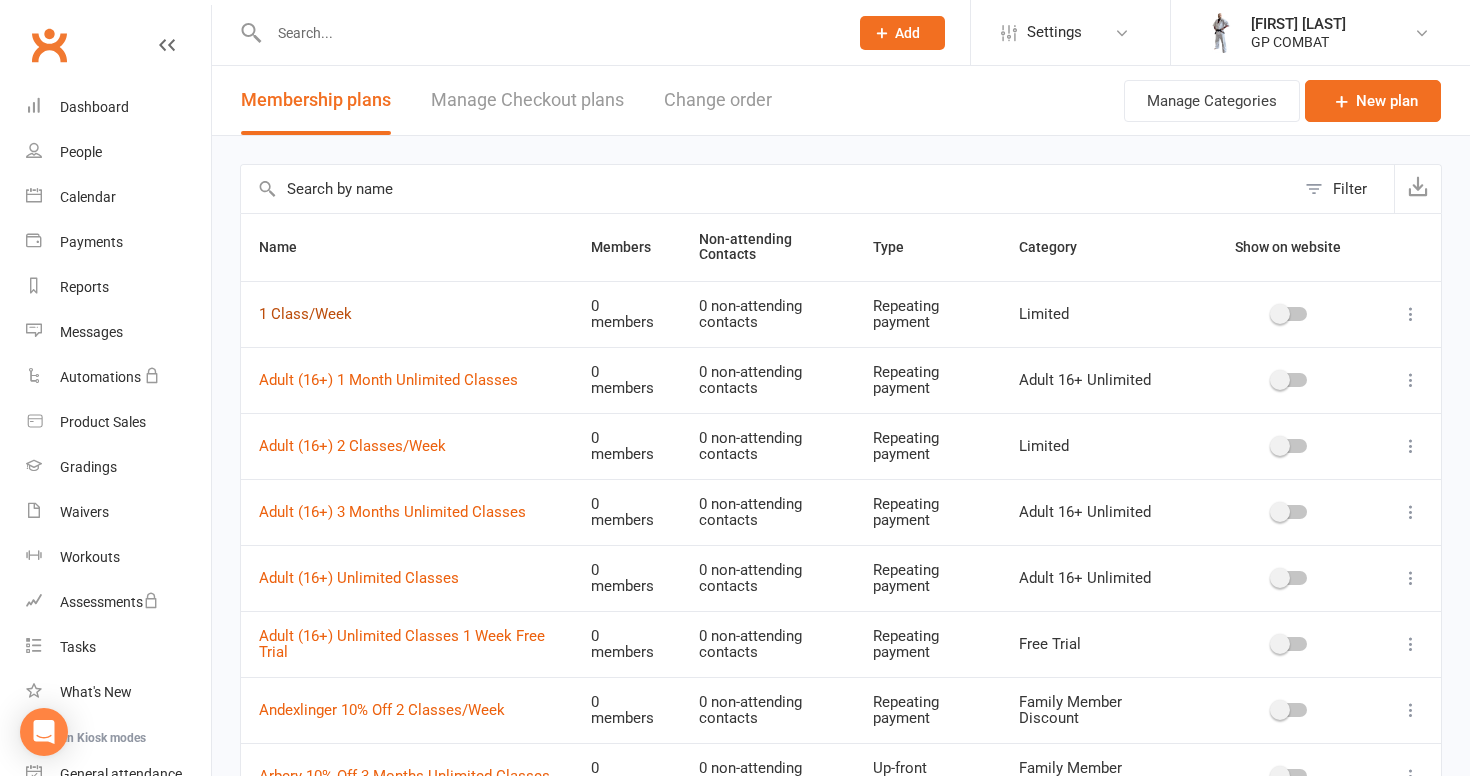 click on "1 Class/Week" at bounding box center (305, 314) 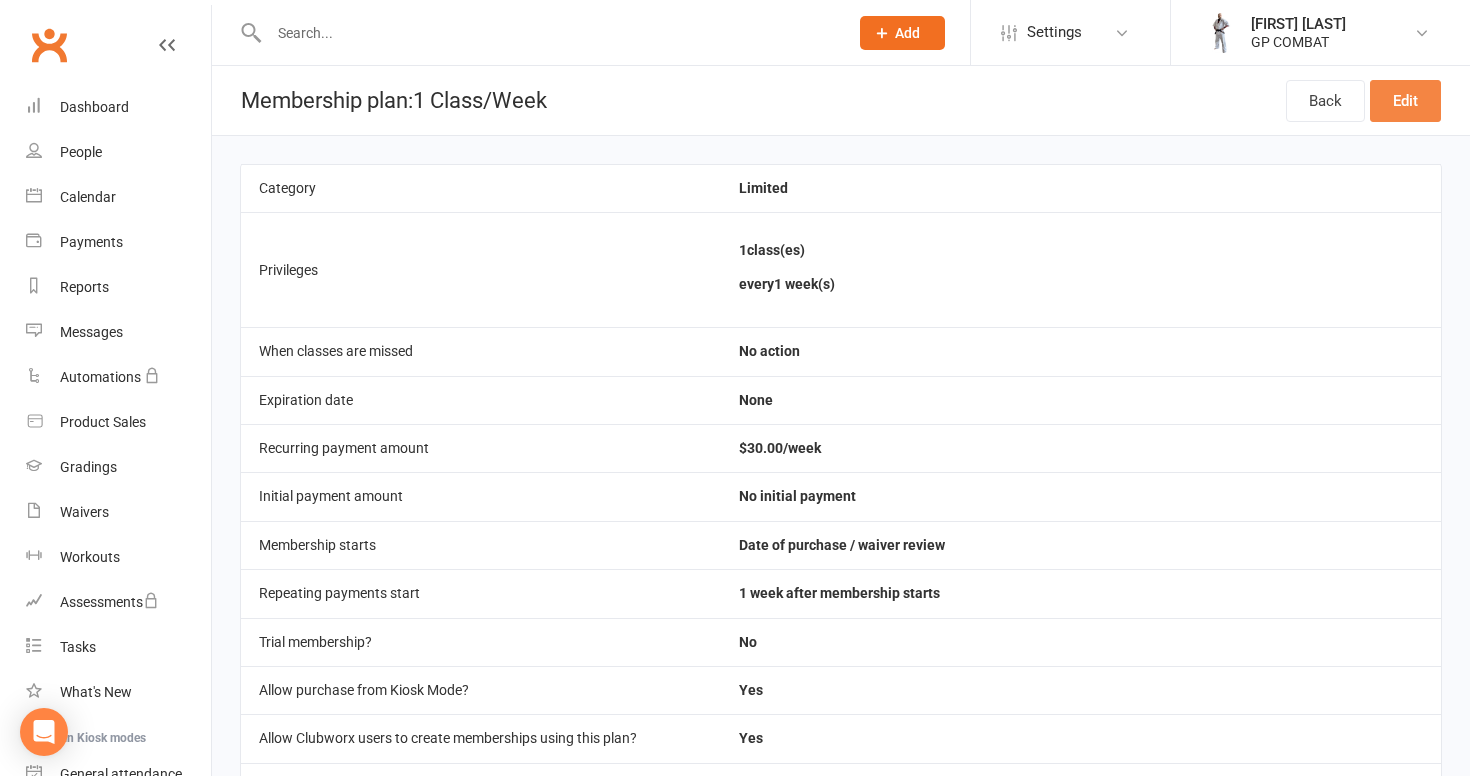 click on "Edit" at bounding box center [1405, 101] 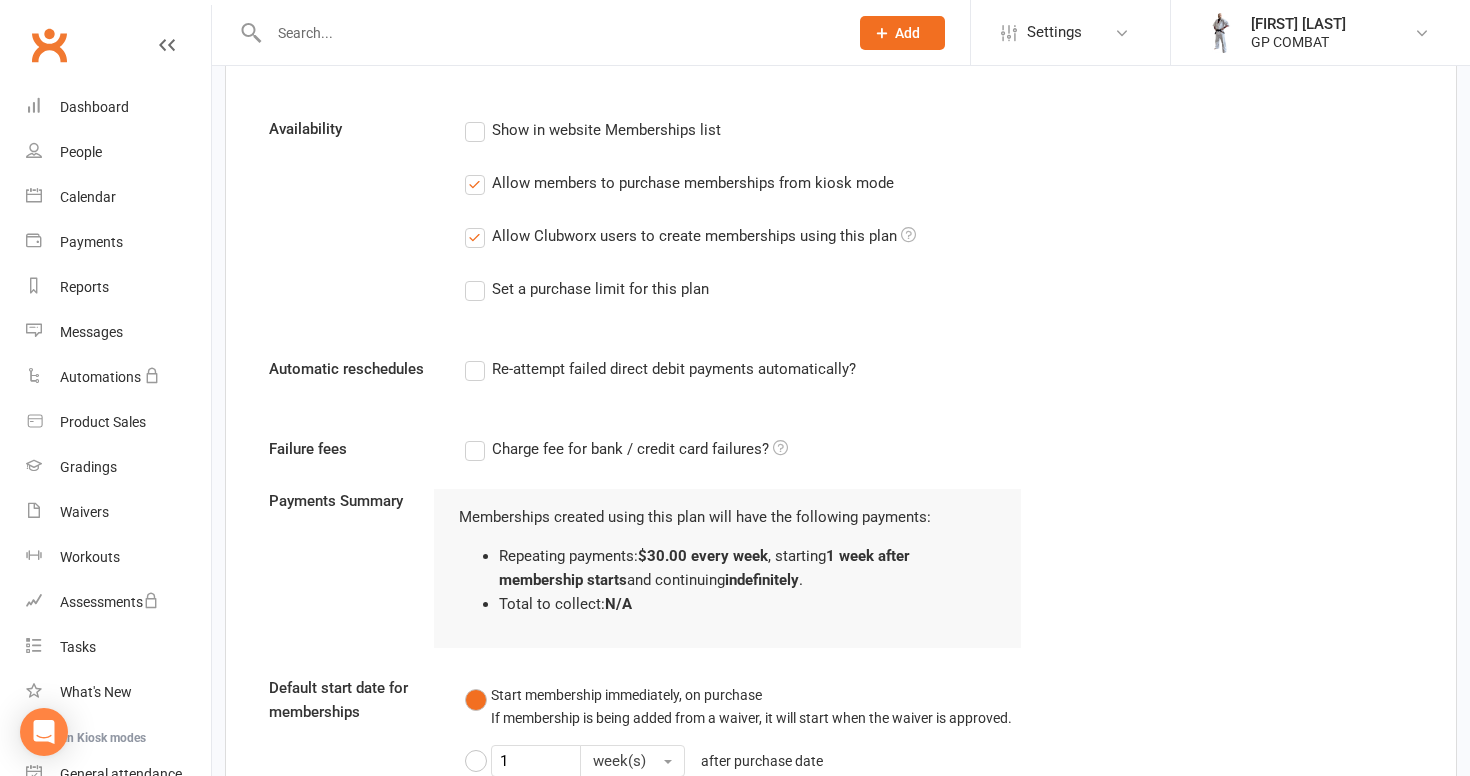 scroll, scrollTop: 1009, scrollLeft: 0, axis: vertical 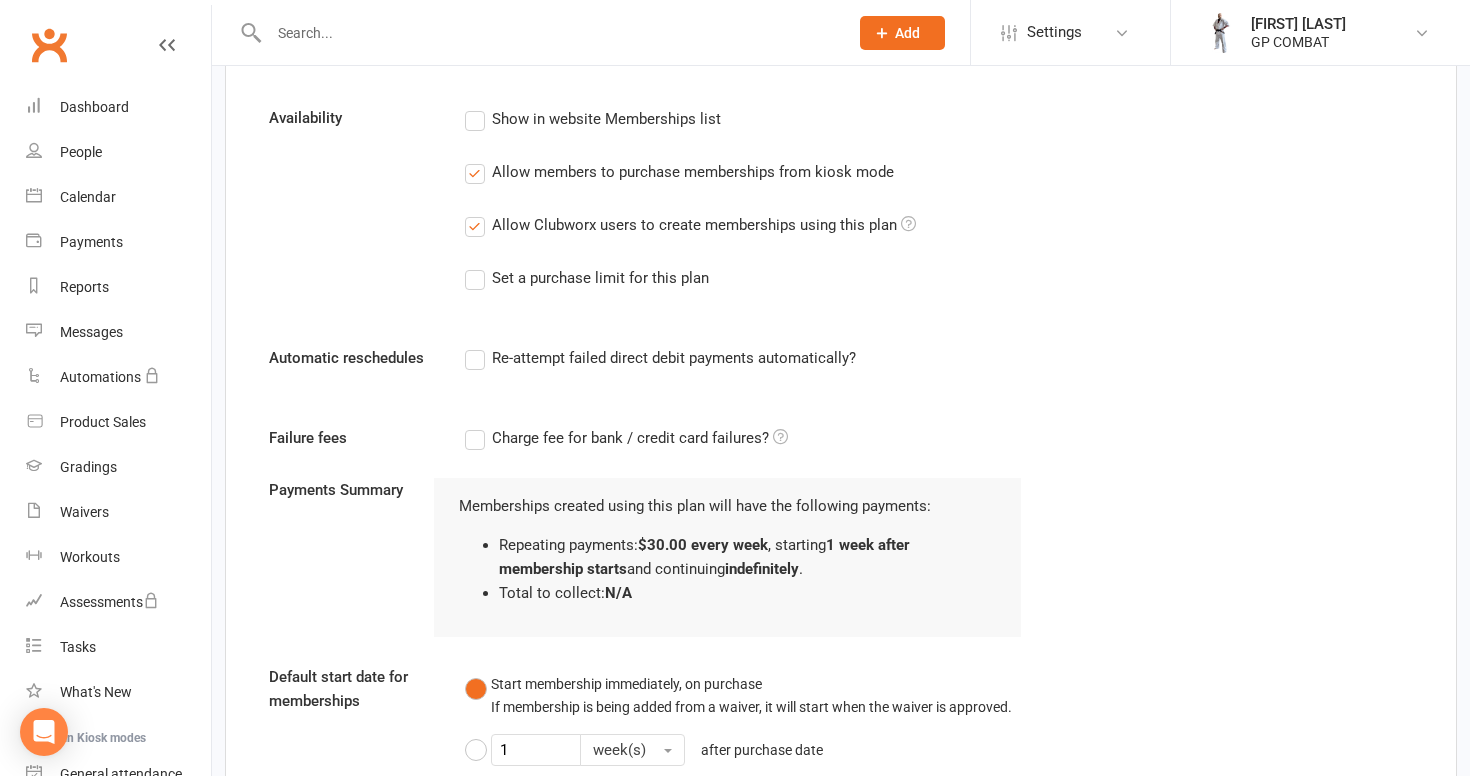 click on "Re-attempt failed direct debit payments automatically?" at bounding box center (660, 358) 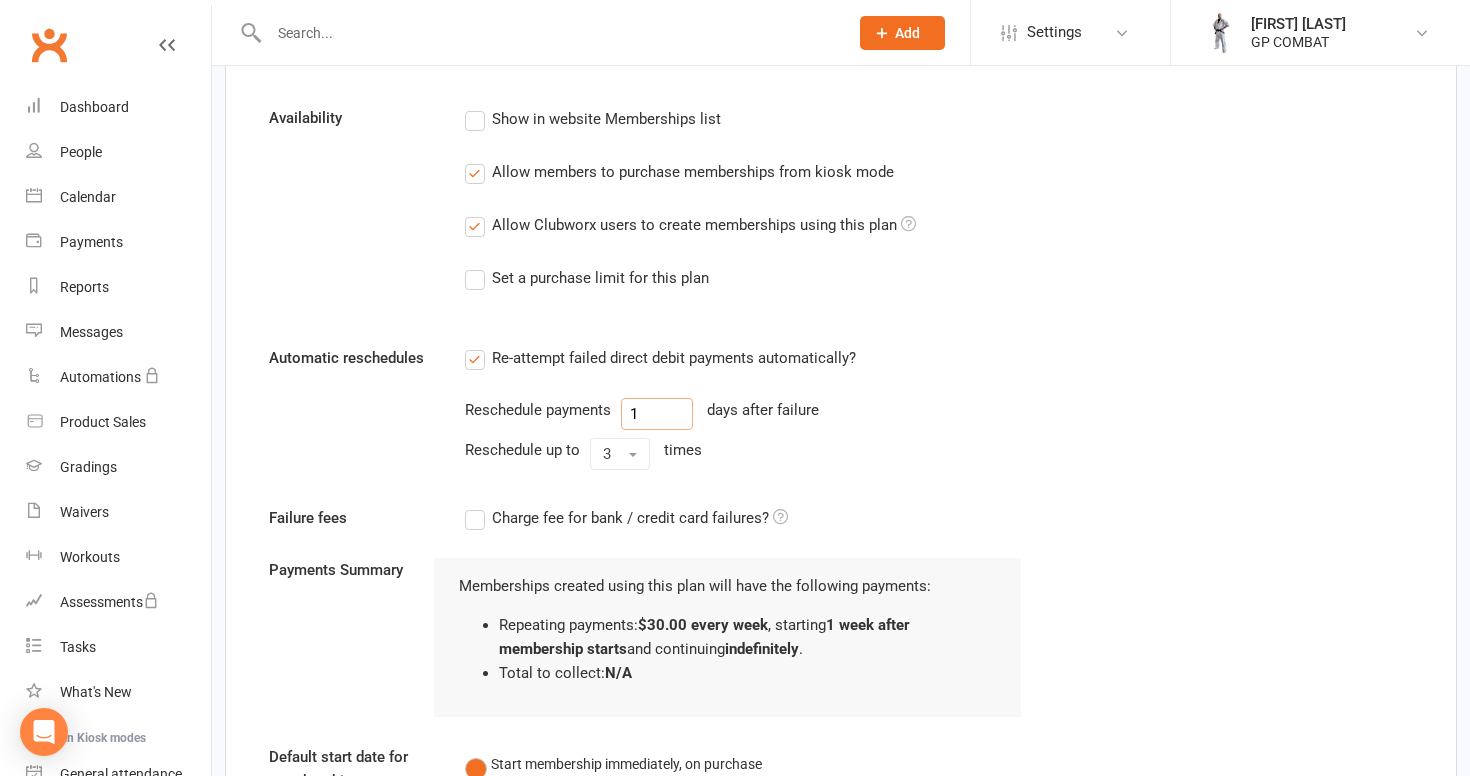 click on "1" at bounding box center (657, 414) 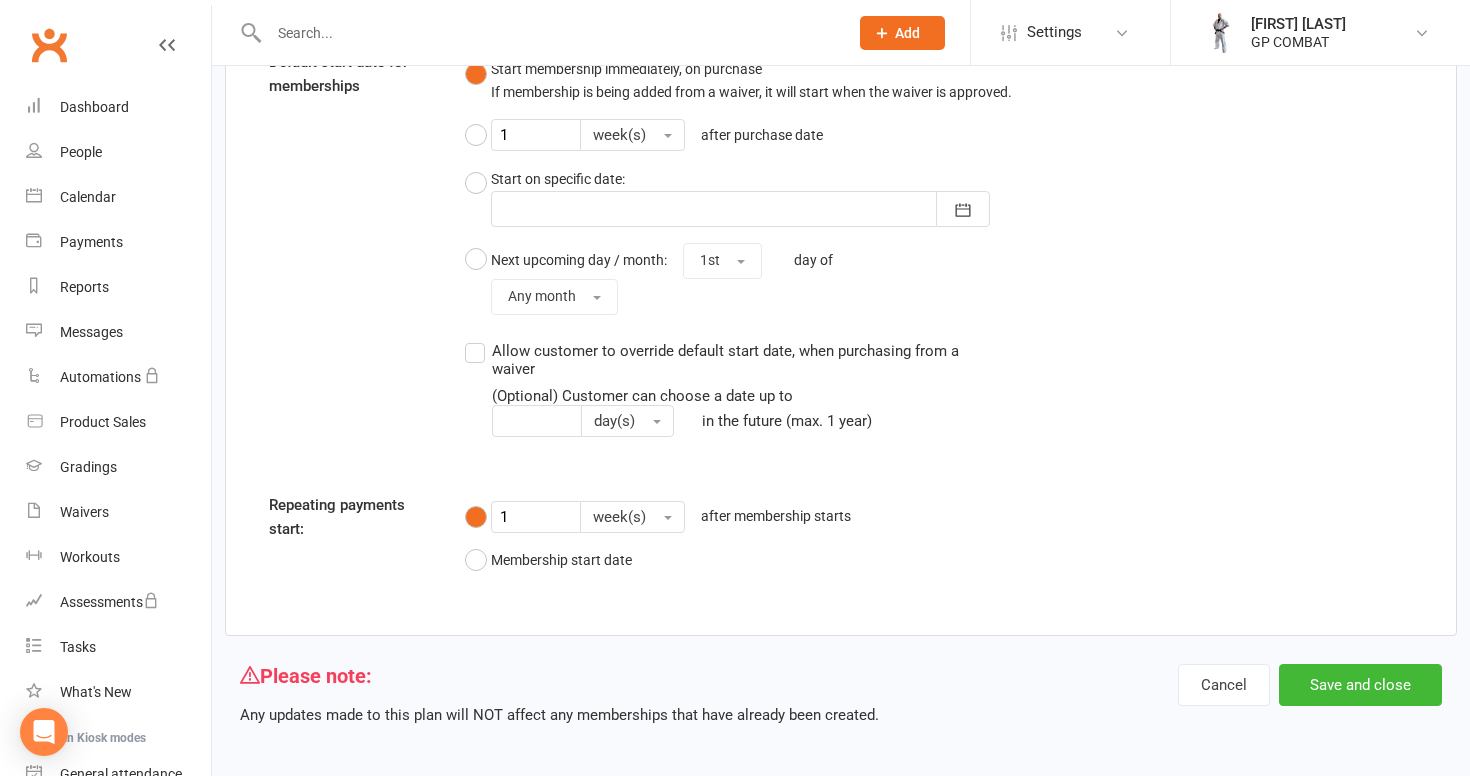 scroll, scrollTop: 1703, scrollLeft: 0, axis: vertical 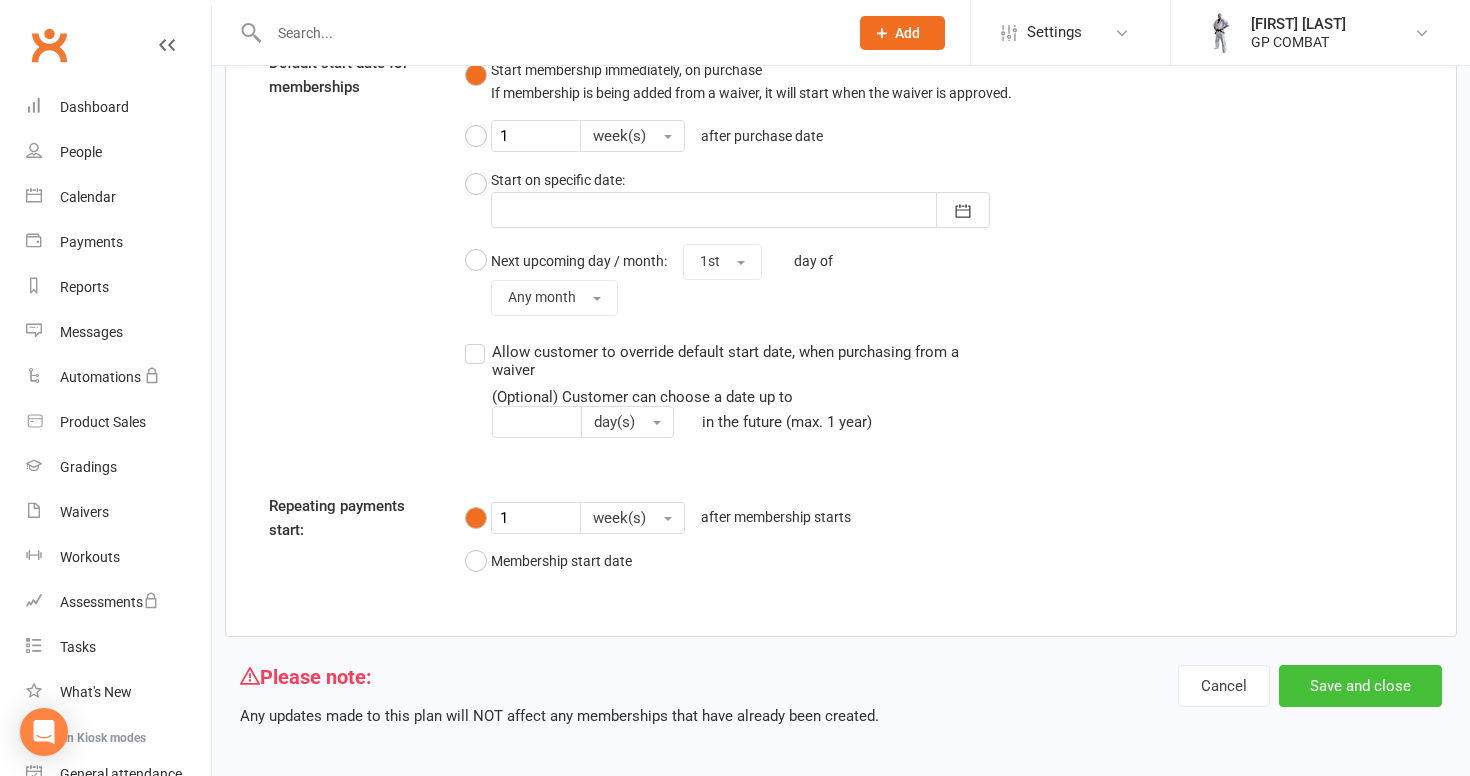 type on "2" 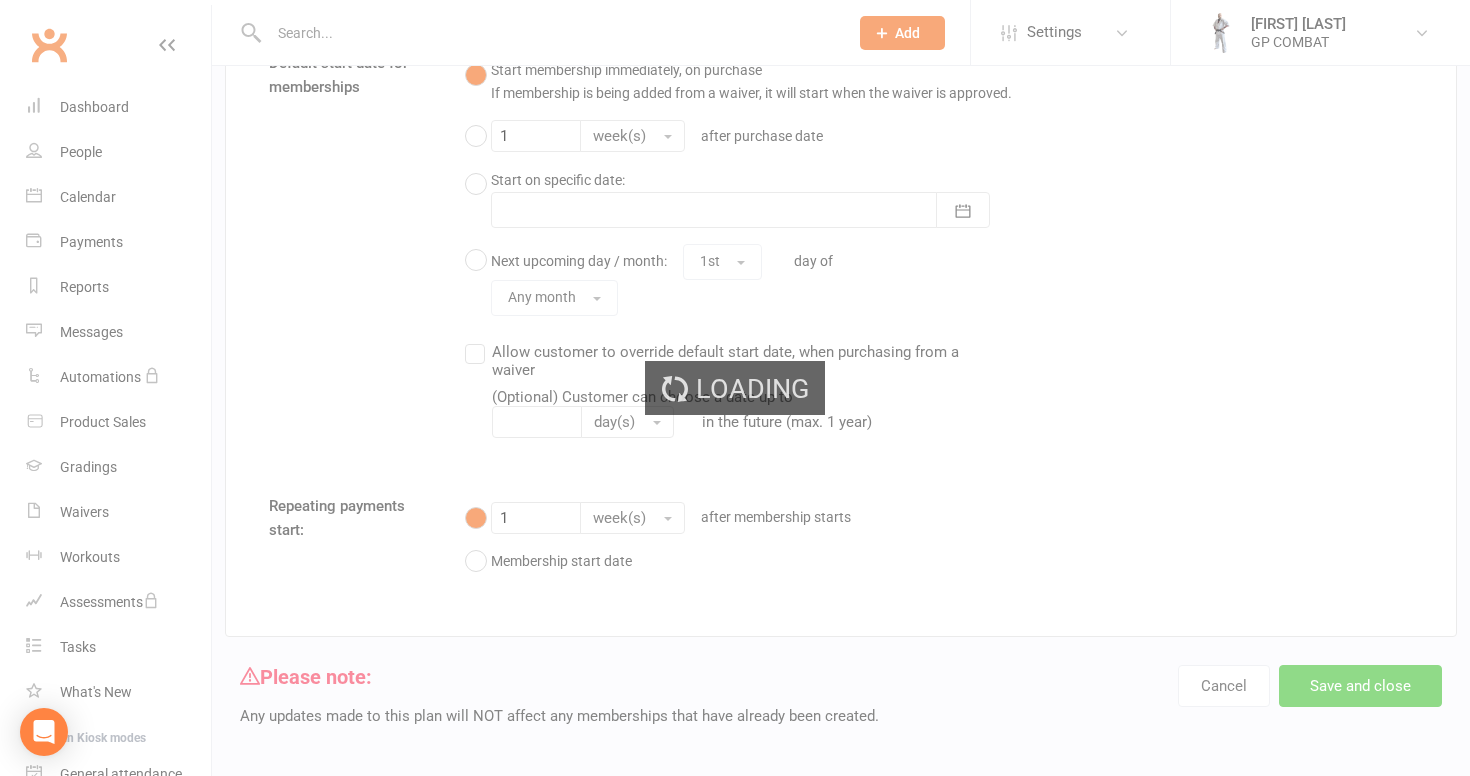 scroll, scrollTop: 0, scrollLeft: 0, axis: both 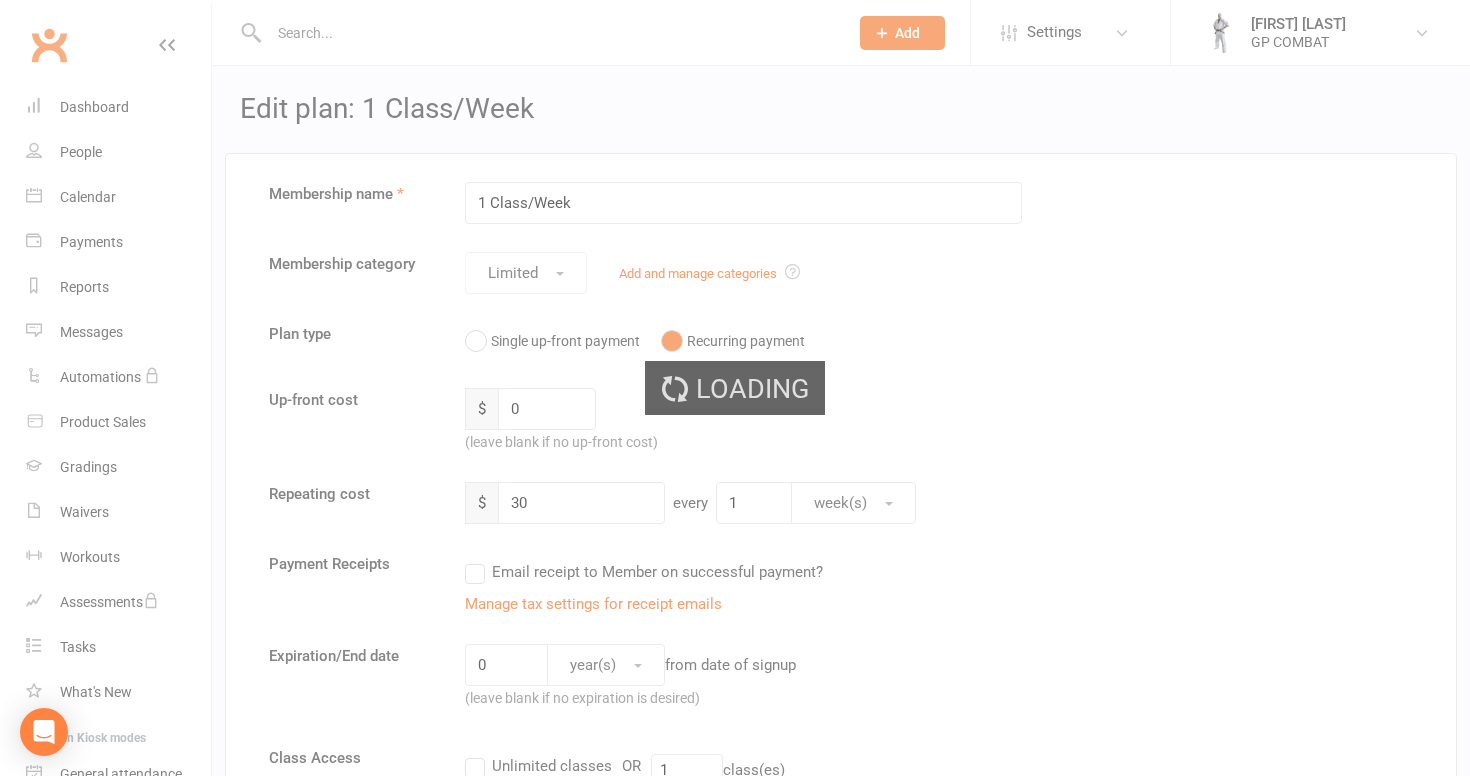 select on "50" 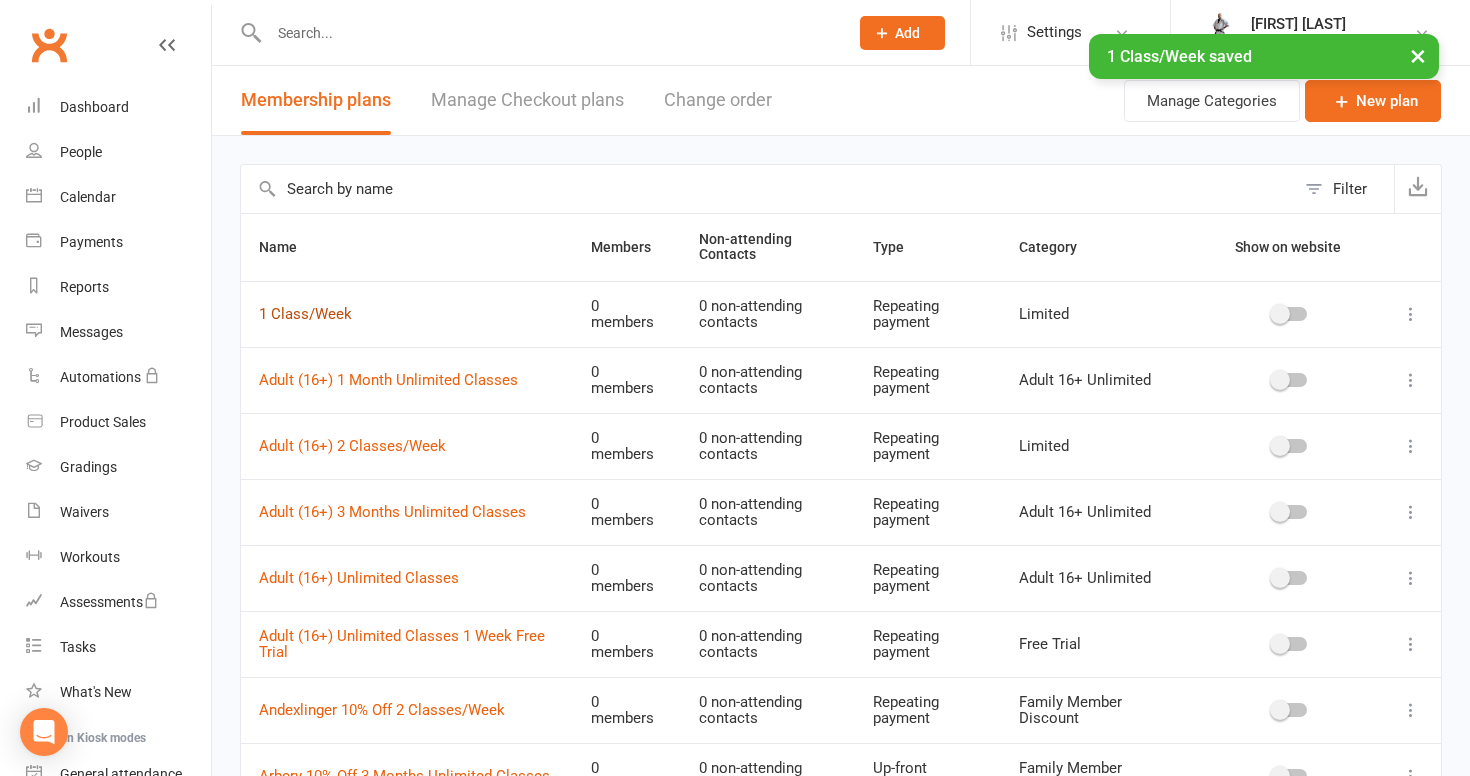 click on "1 Class/Week" at bounding box center (305, 314) 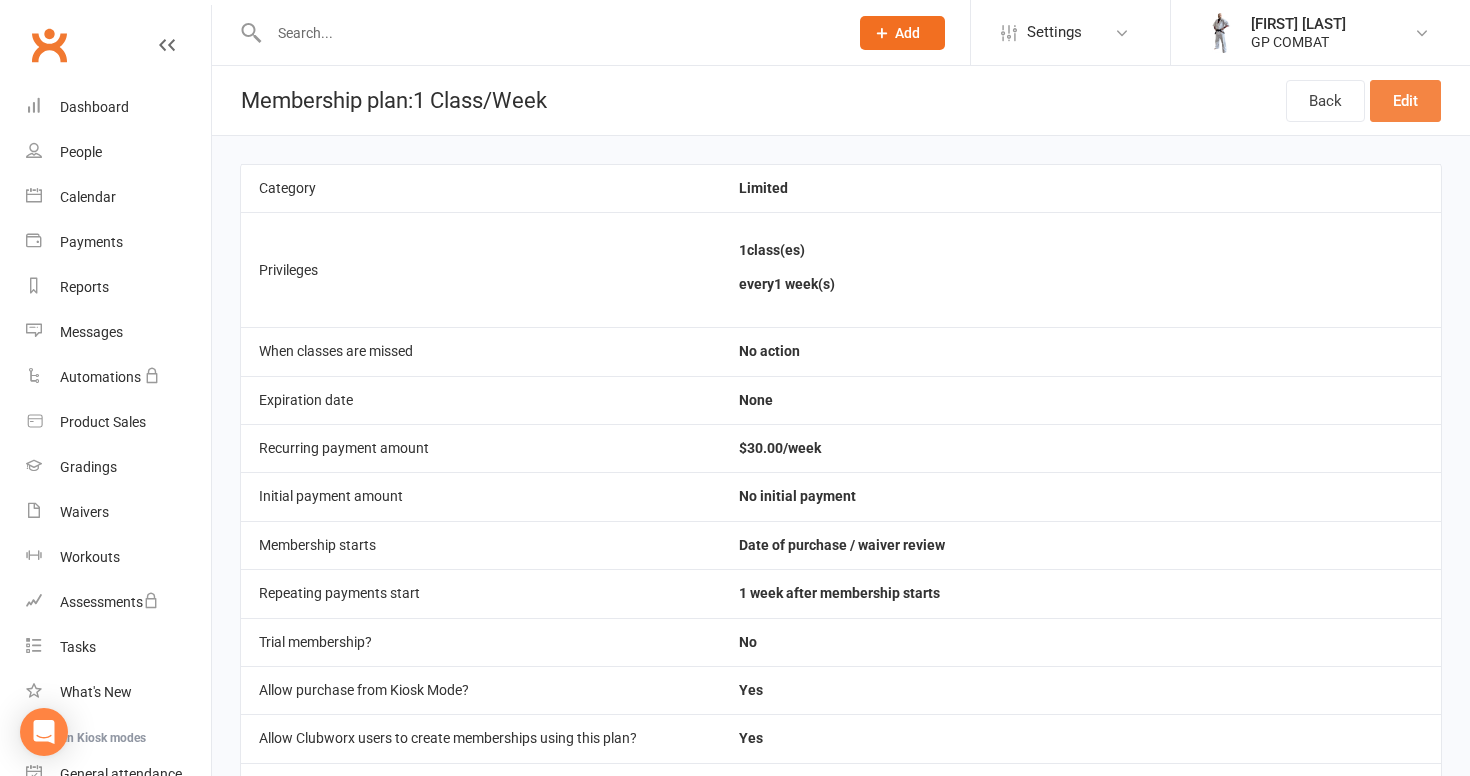 scroll, scrollTop: 0, scrollLeft: 0, axis: both 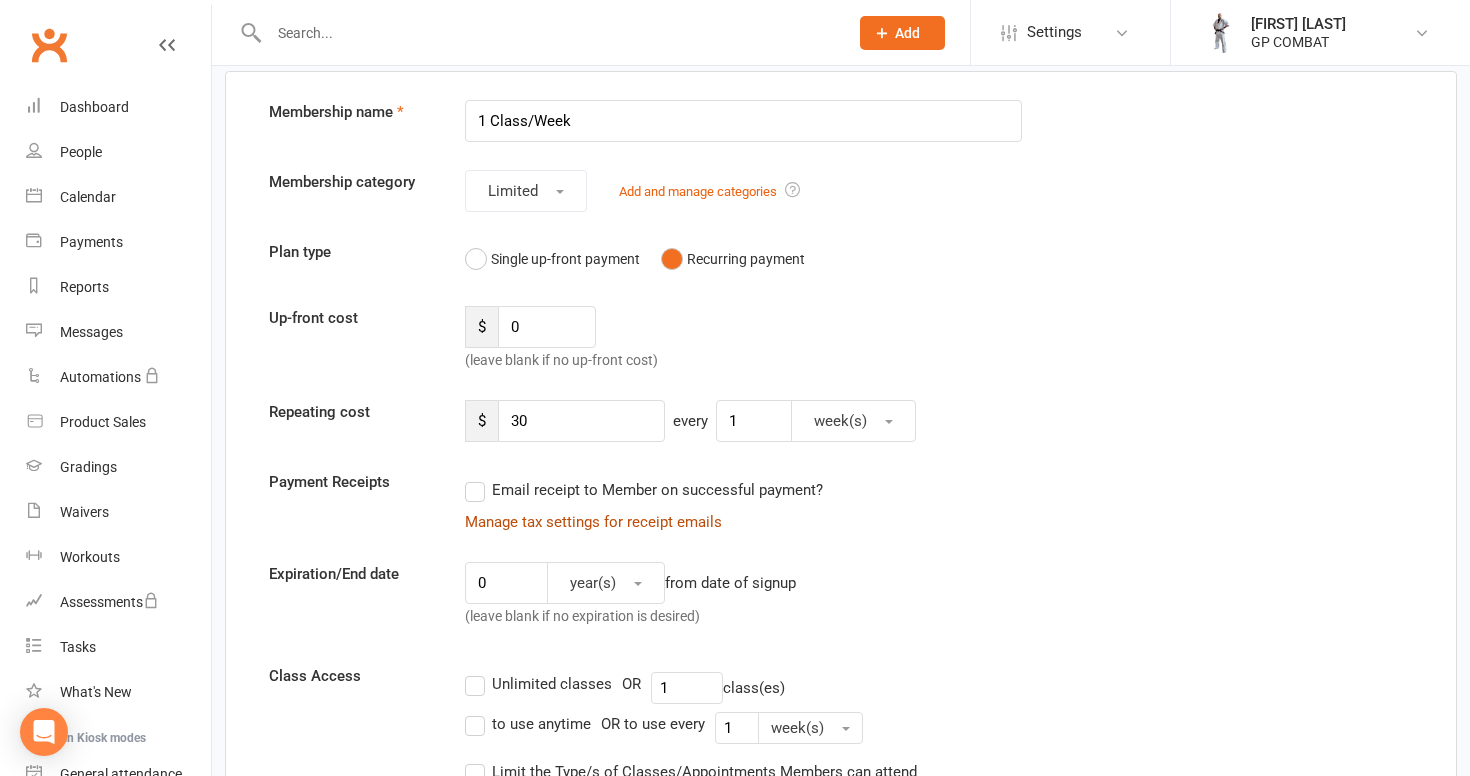 click on "Manage tax settings for receipt emails" at bounding box center [593, 522] 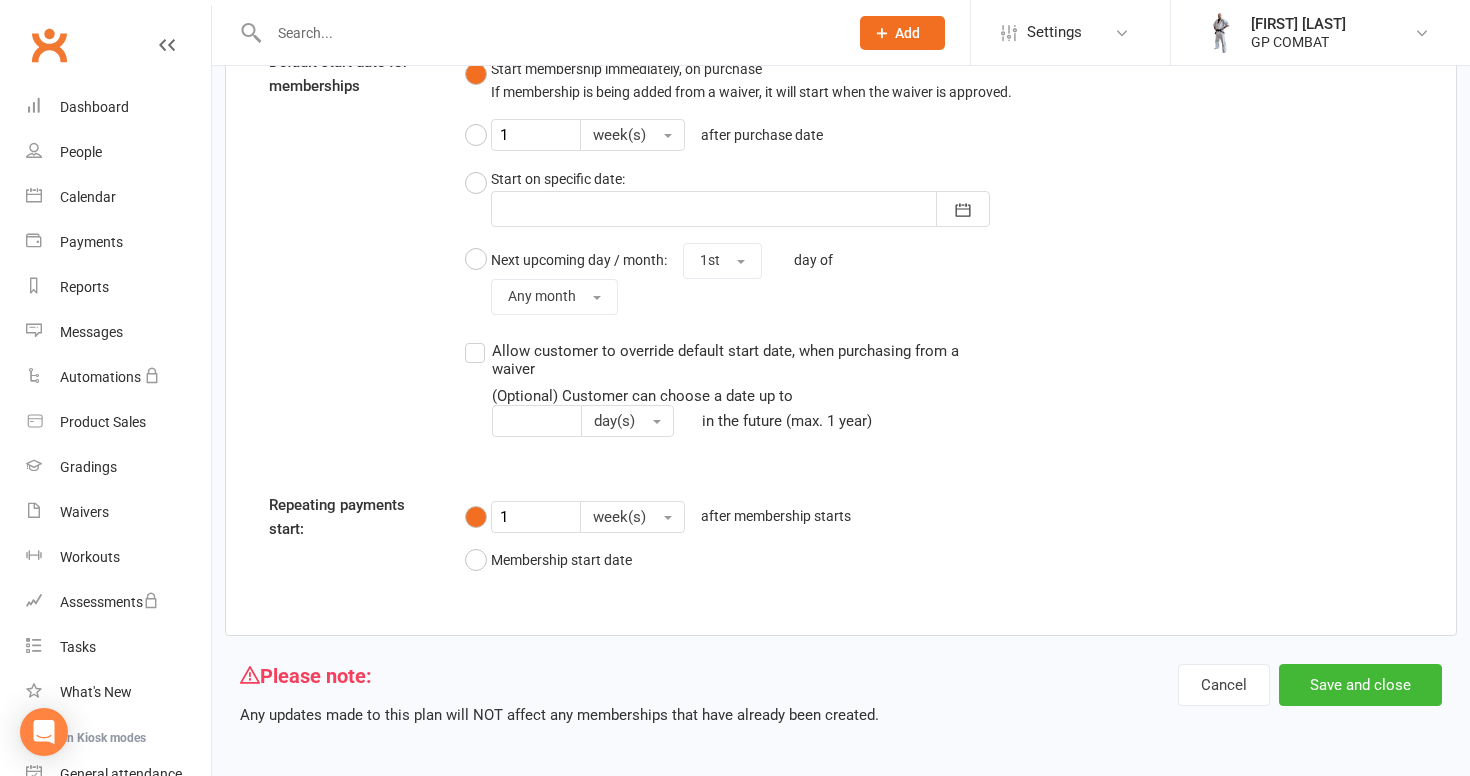 scroll, scrollTop: 1703, scrollLeft: 0, axis: vertical 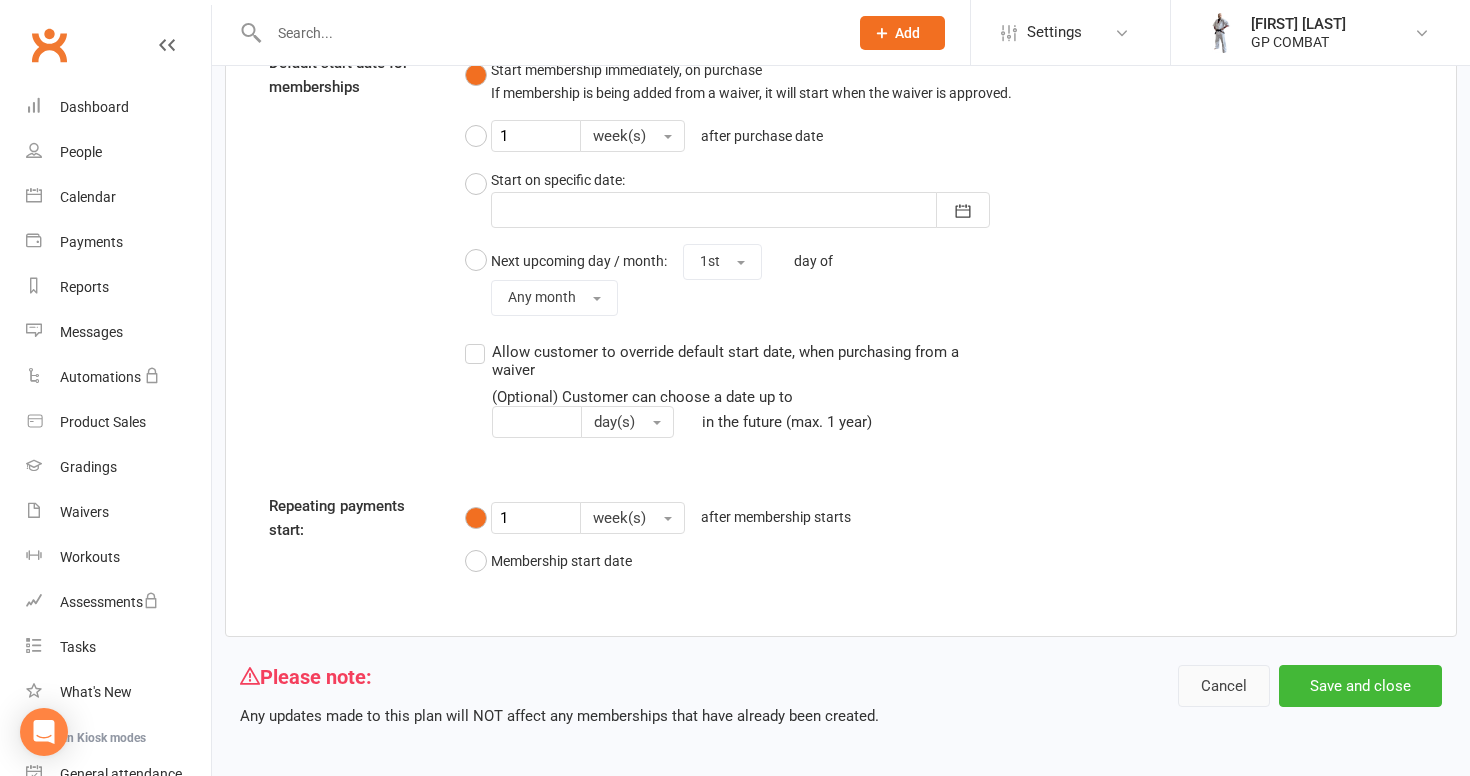 click on "Cancel" at bounding box center [1224, 686] 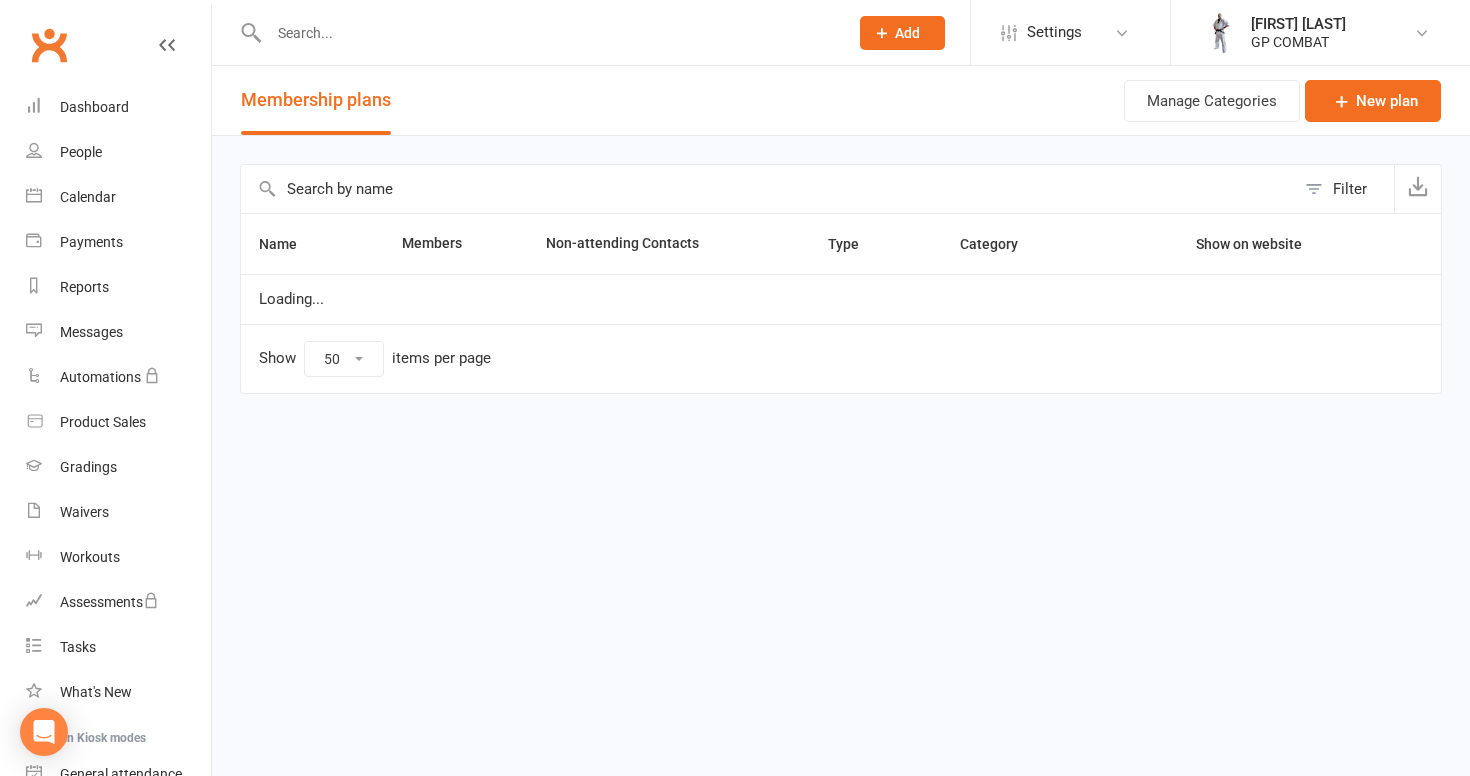 scroll, scrollTop: 0, scrollLeft: 0, axis: both 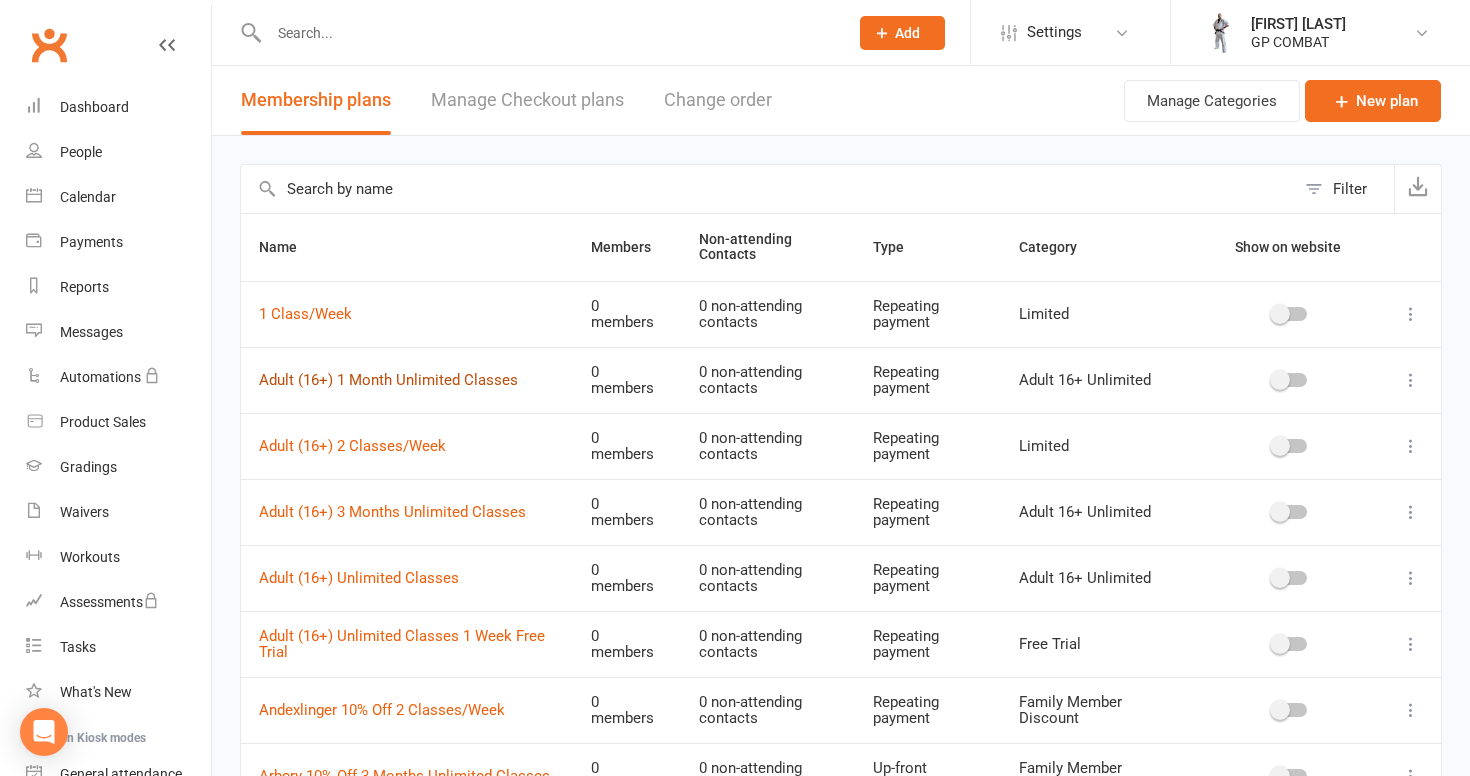 click on "Adult (16+) 1 Month Unlimited Classes" at bounding box center [388, 380] 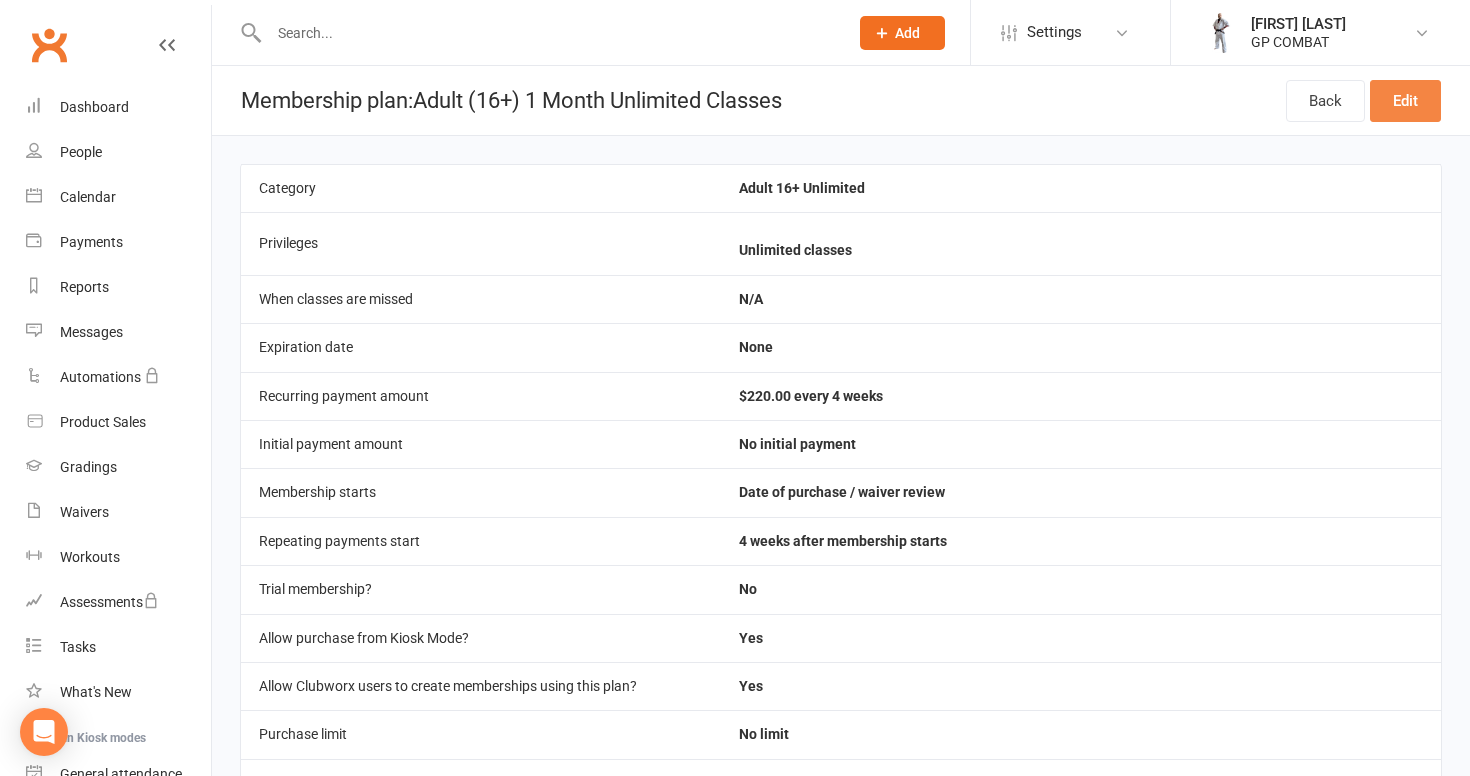 click on "Edit" at bounding box center [1405, 101] 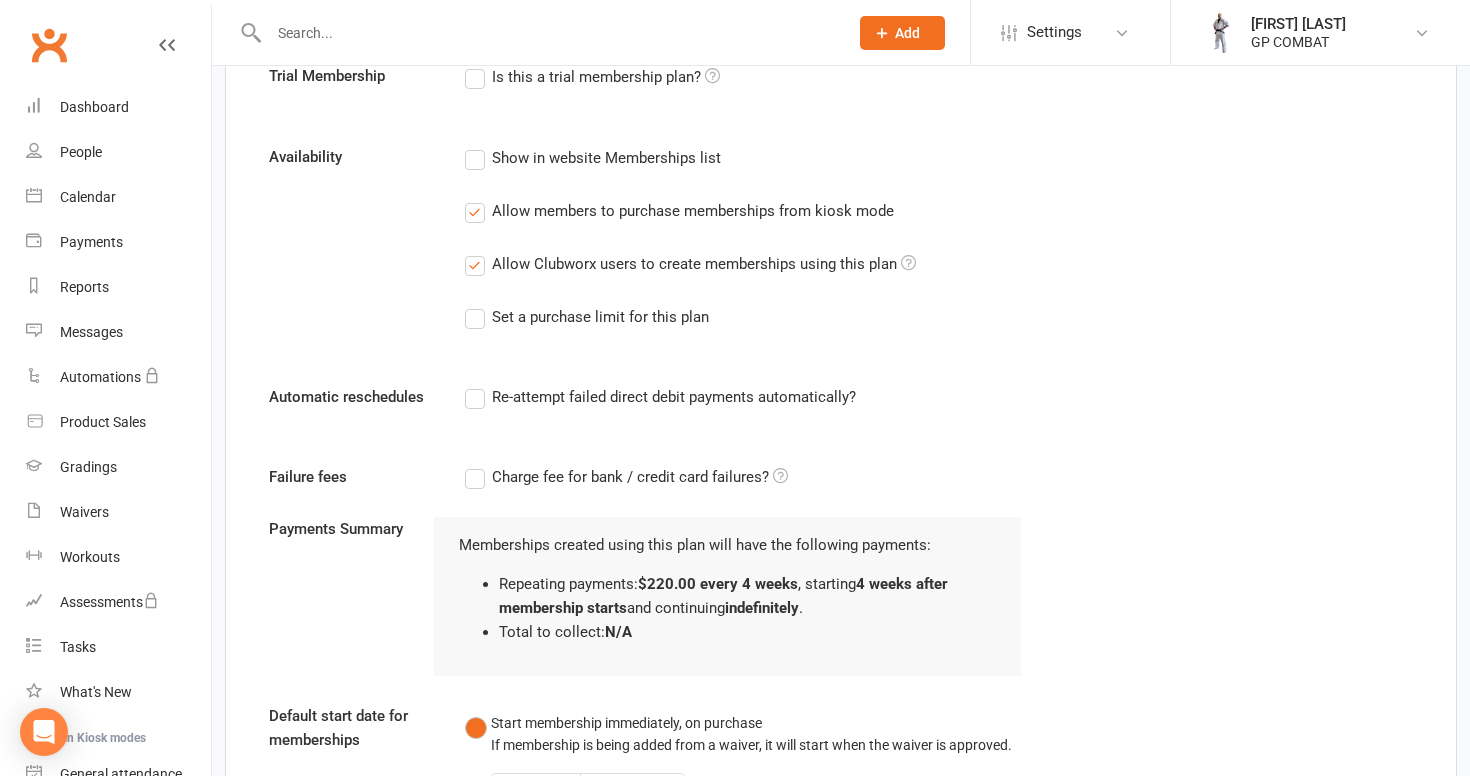 scroll, scrollTop: 1034, scrollLeft: 0, axis: vertical 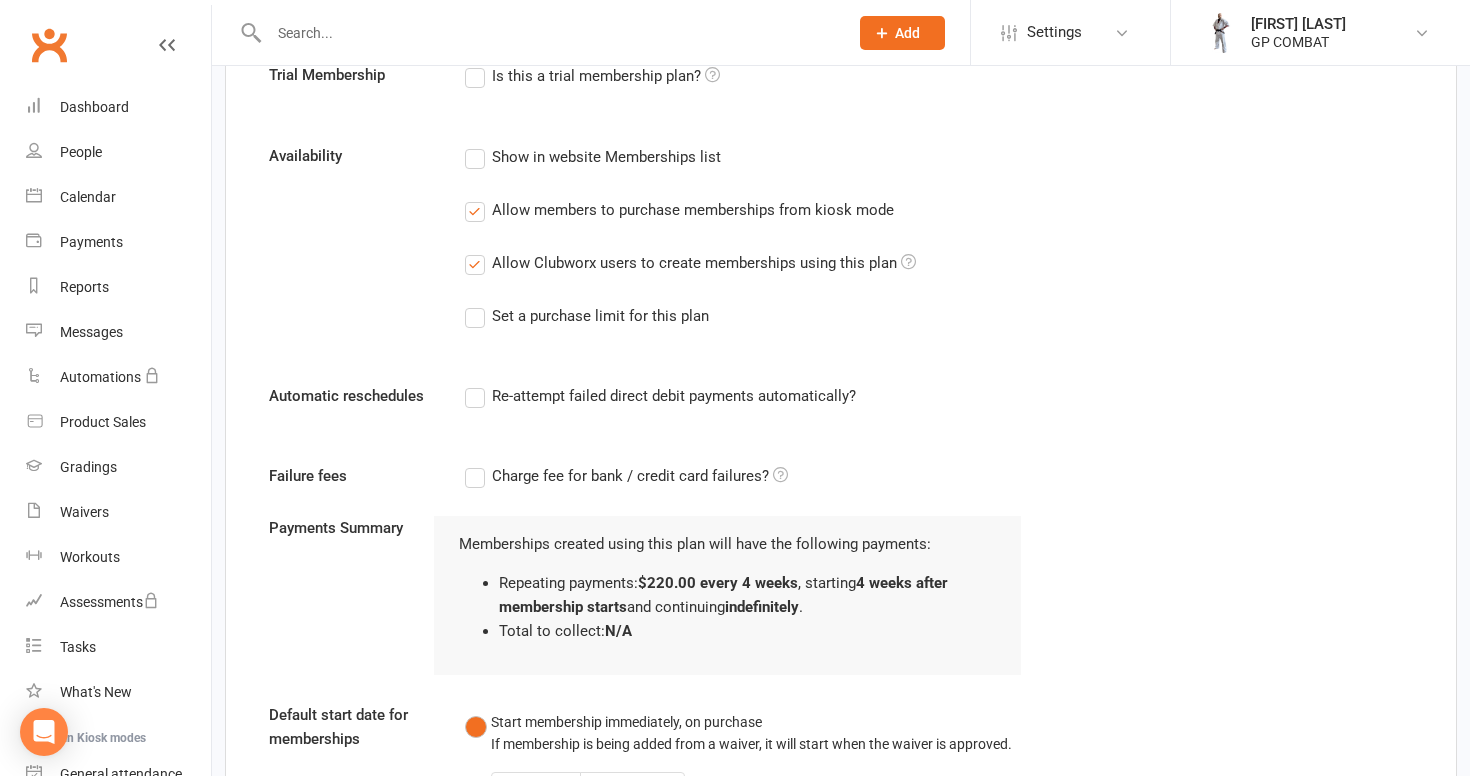 click on "Re-attempt failed direct debit payments automatically?" at bounding box center (660, 396) 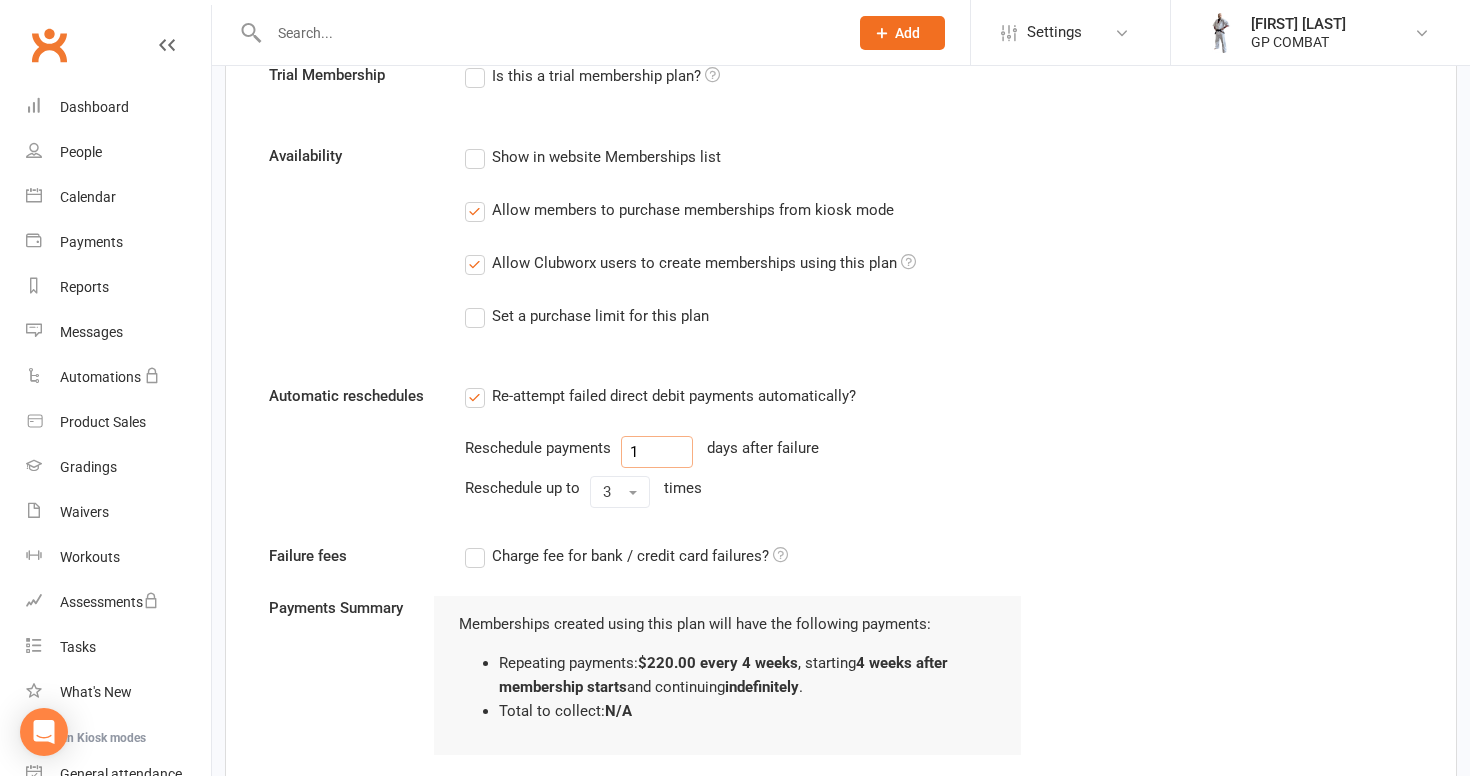 click on "1" at bounding box center (657, 452) 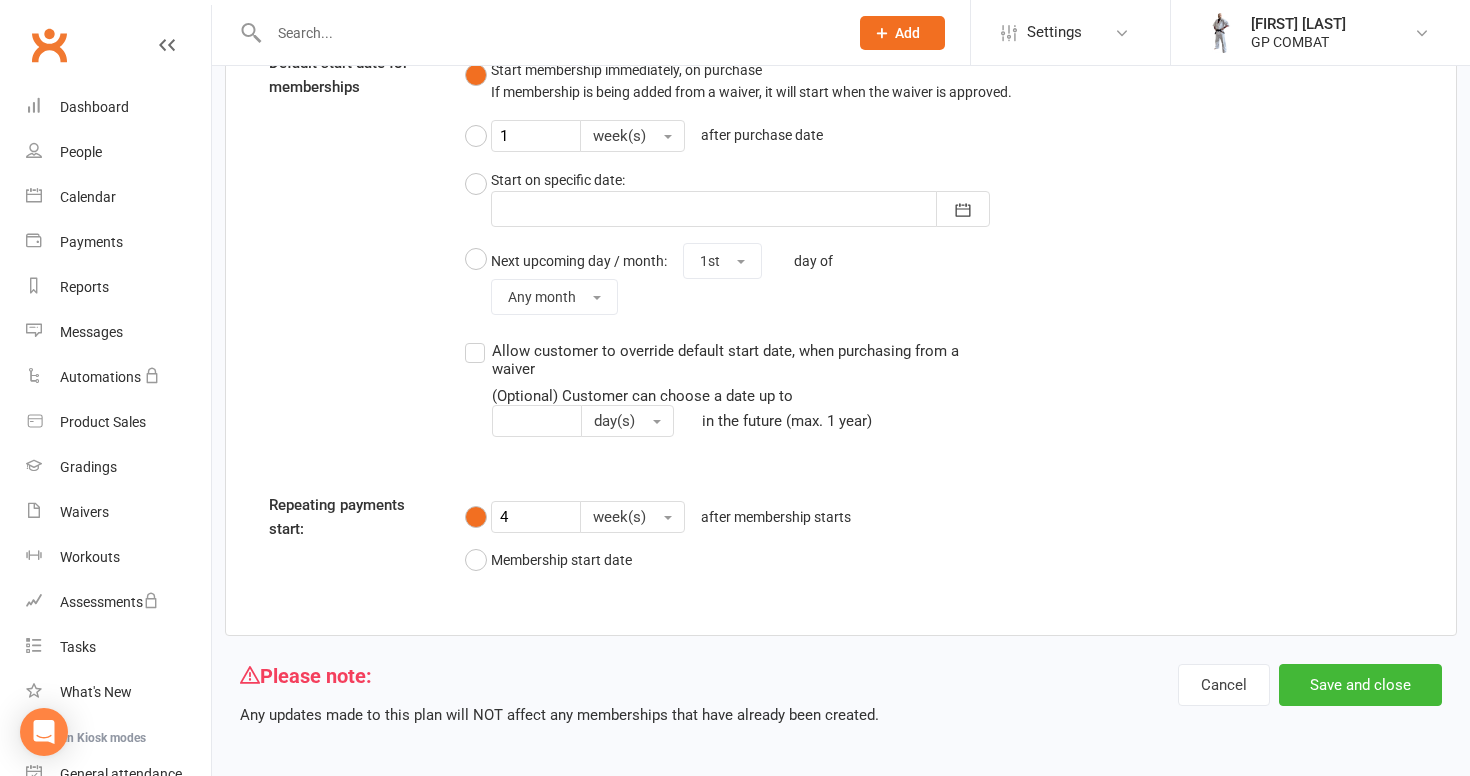 scroll, scrollTop: 1765, scrollLeft: 0, axis: vertical 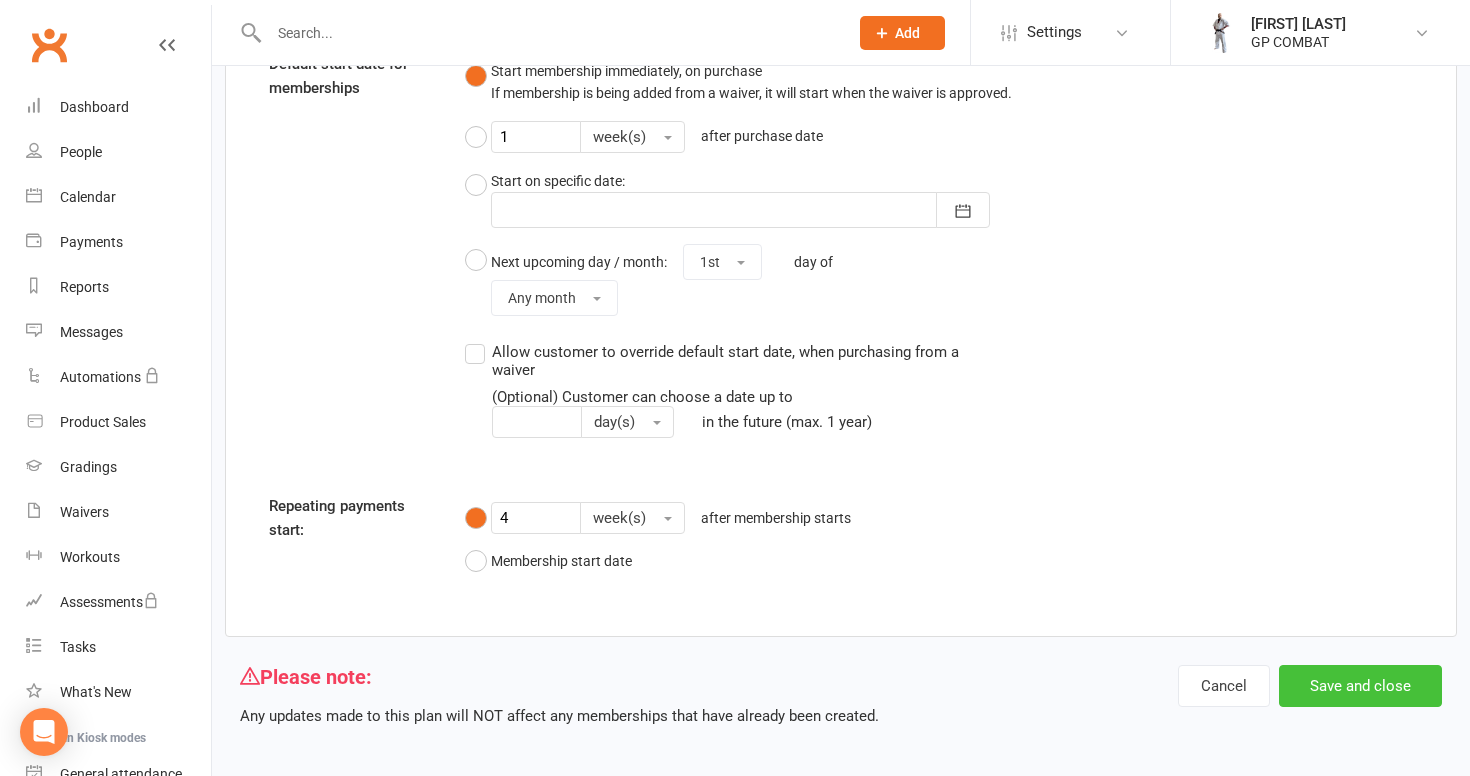 type on "2" 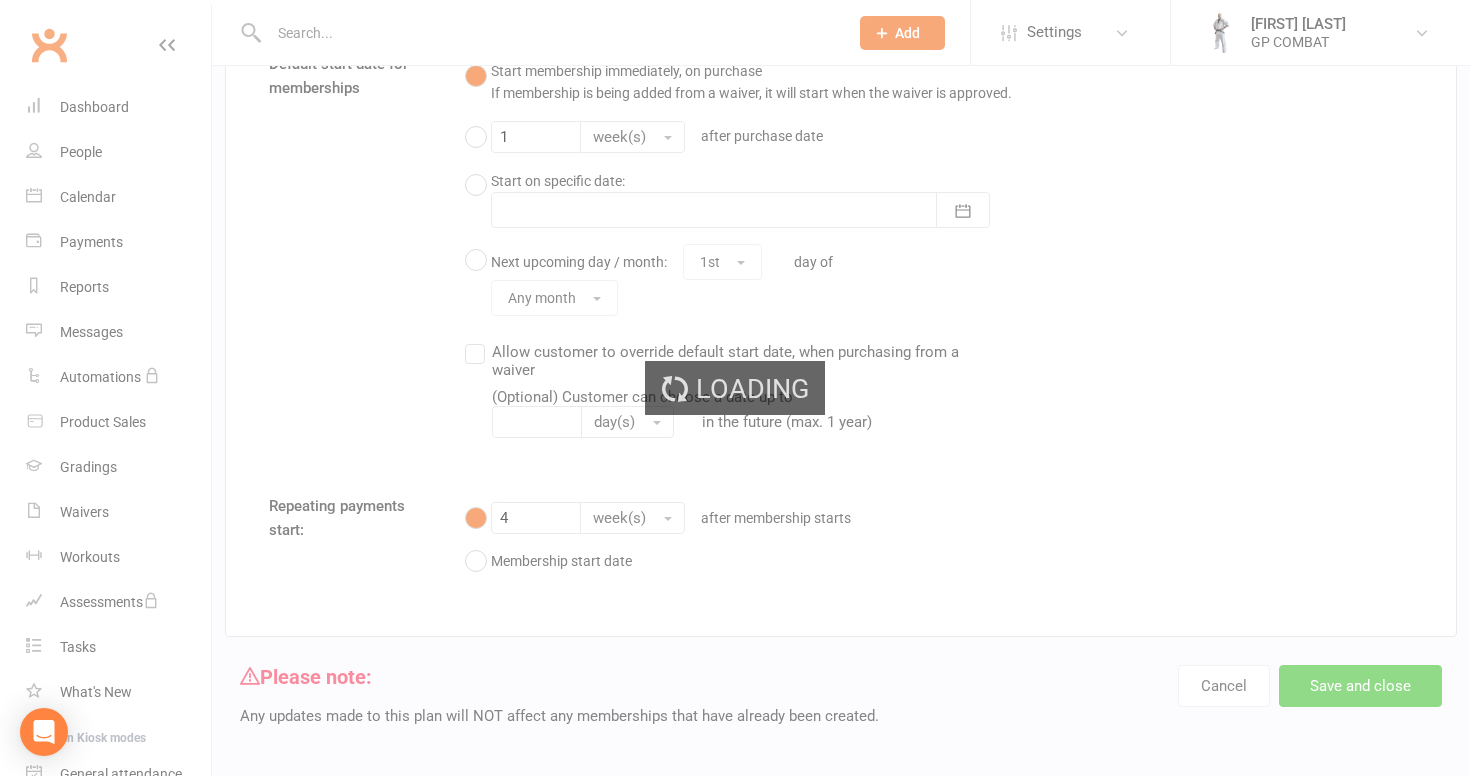 select on "50" 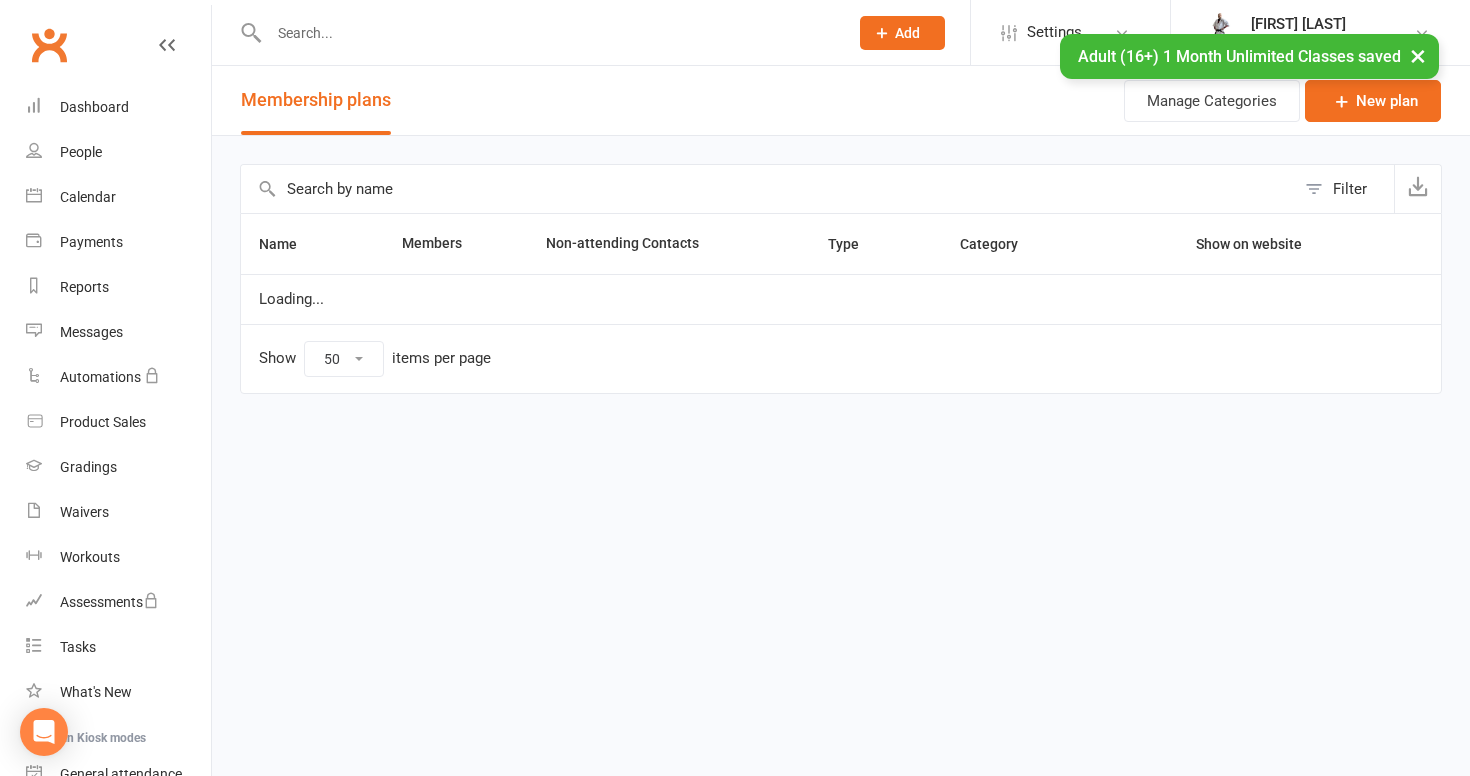 scroll, scrollTop: 0, scrollLeft: 0, axis: both 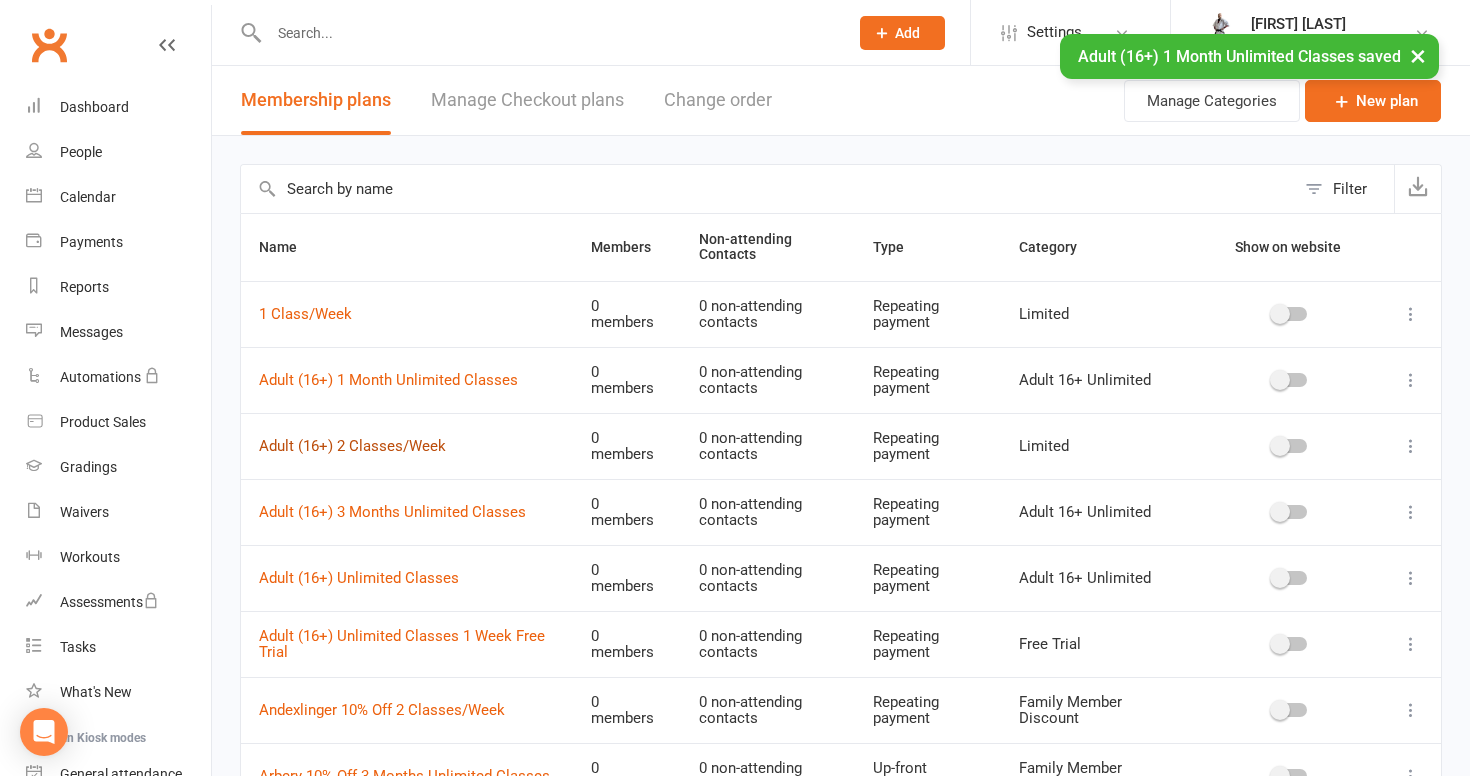 click on "Adult (16+) 2 Classes/Week" at bounding box center (352, 446) 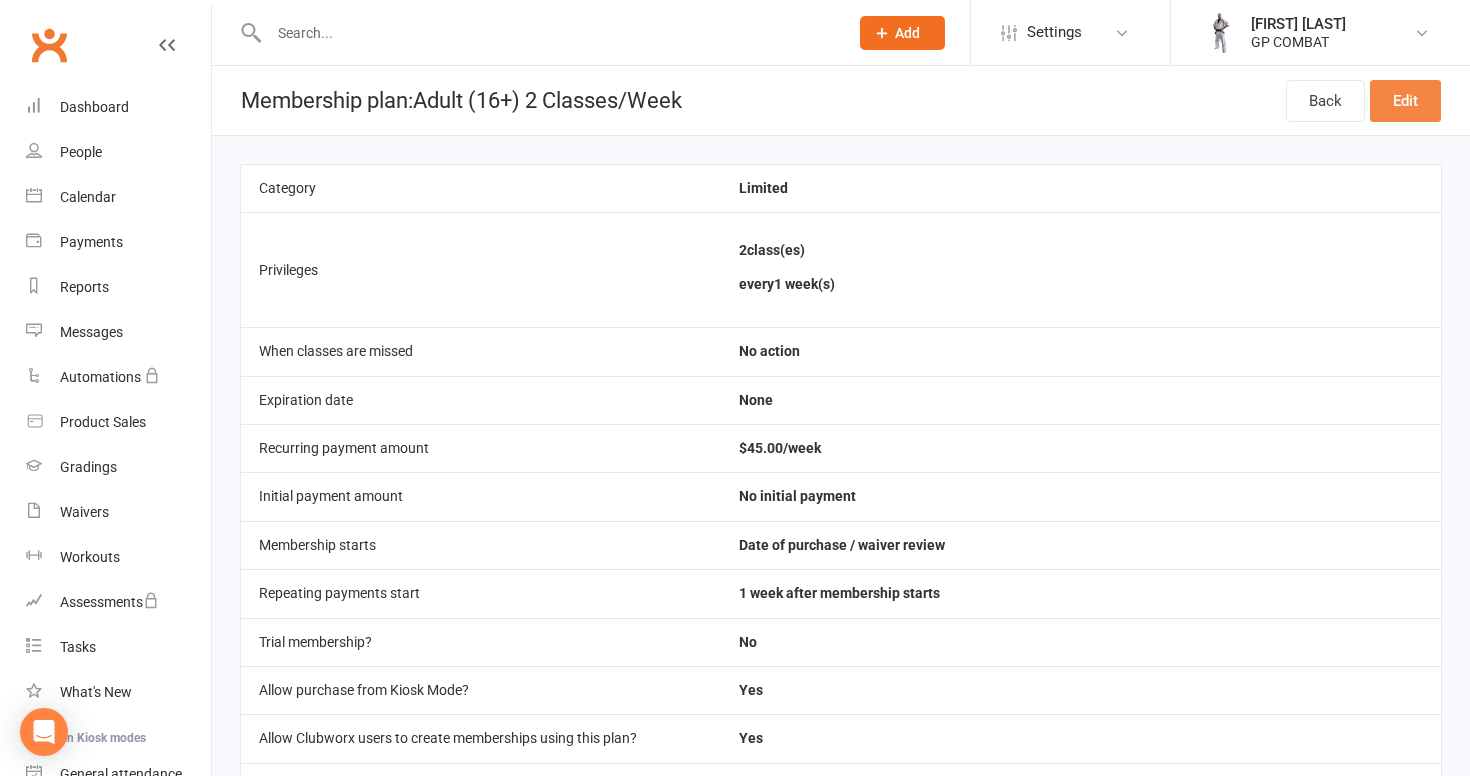 click on "Edit" at bounding box center [1405, 101] 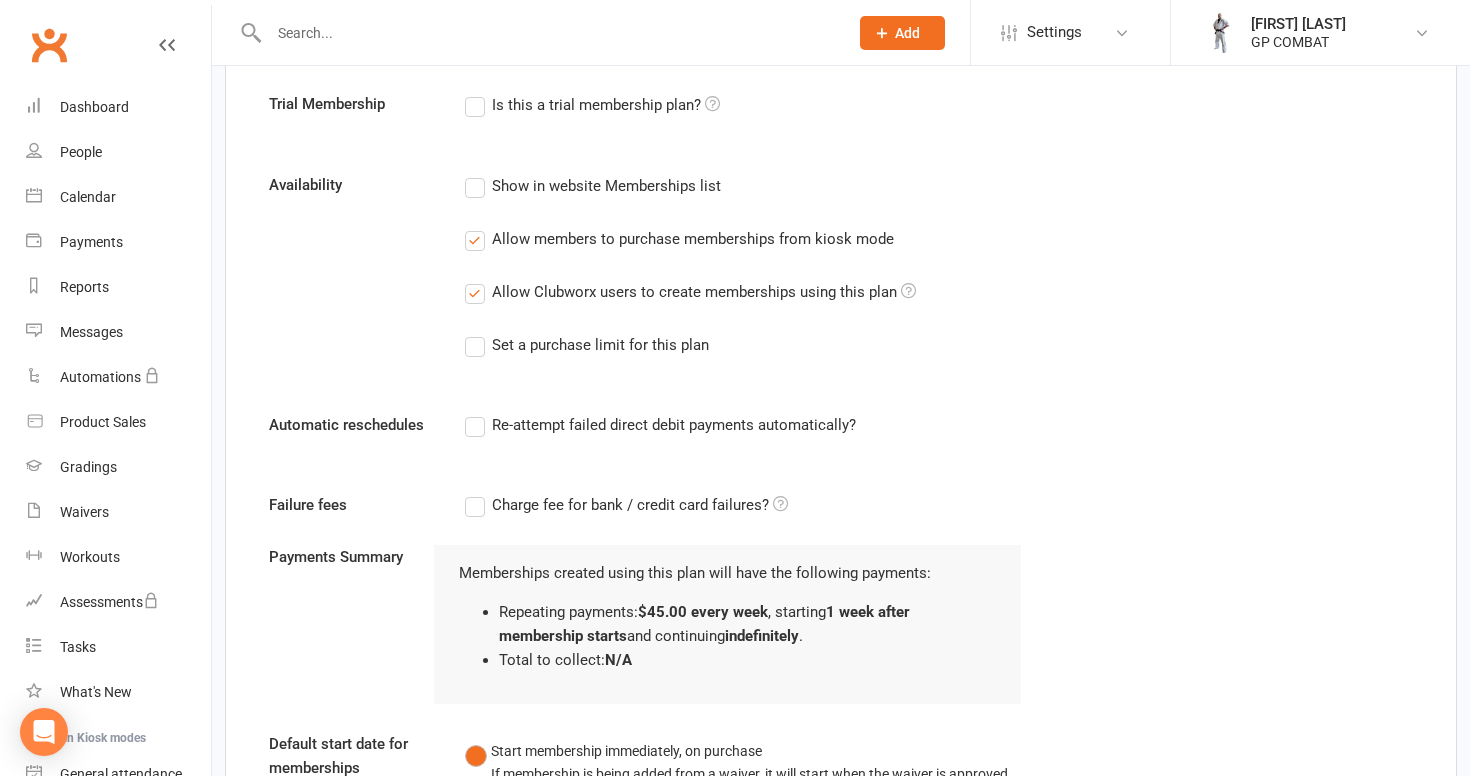 scroll, scrollTop: 2058, scrollLeft: 0, axis: vertical 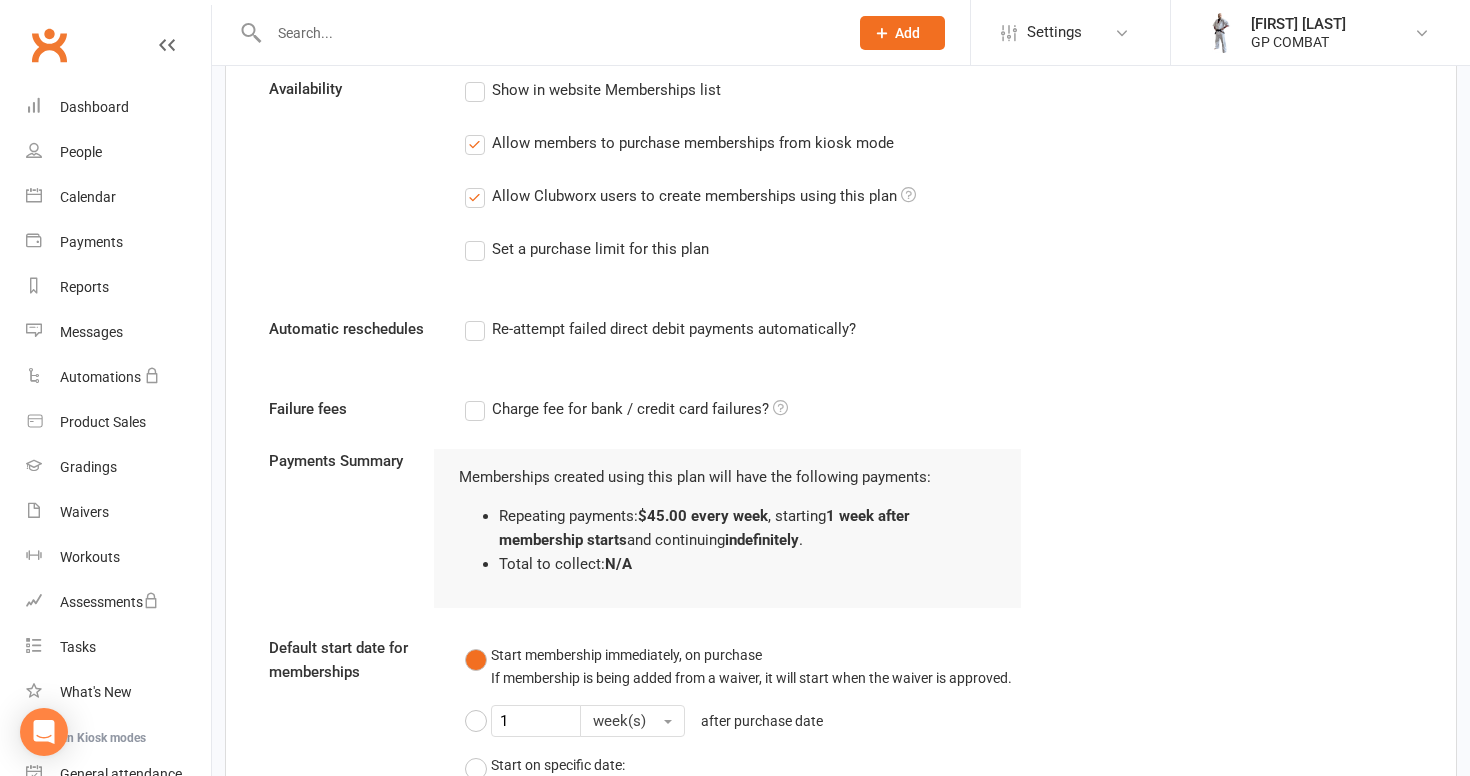 click on "Re-attempt failed direct debit payments automatically?" at bounding box center [660, 329] 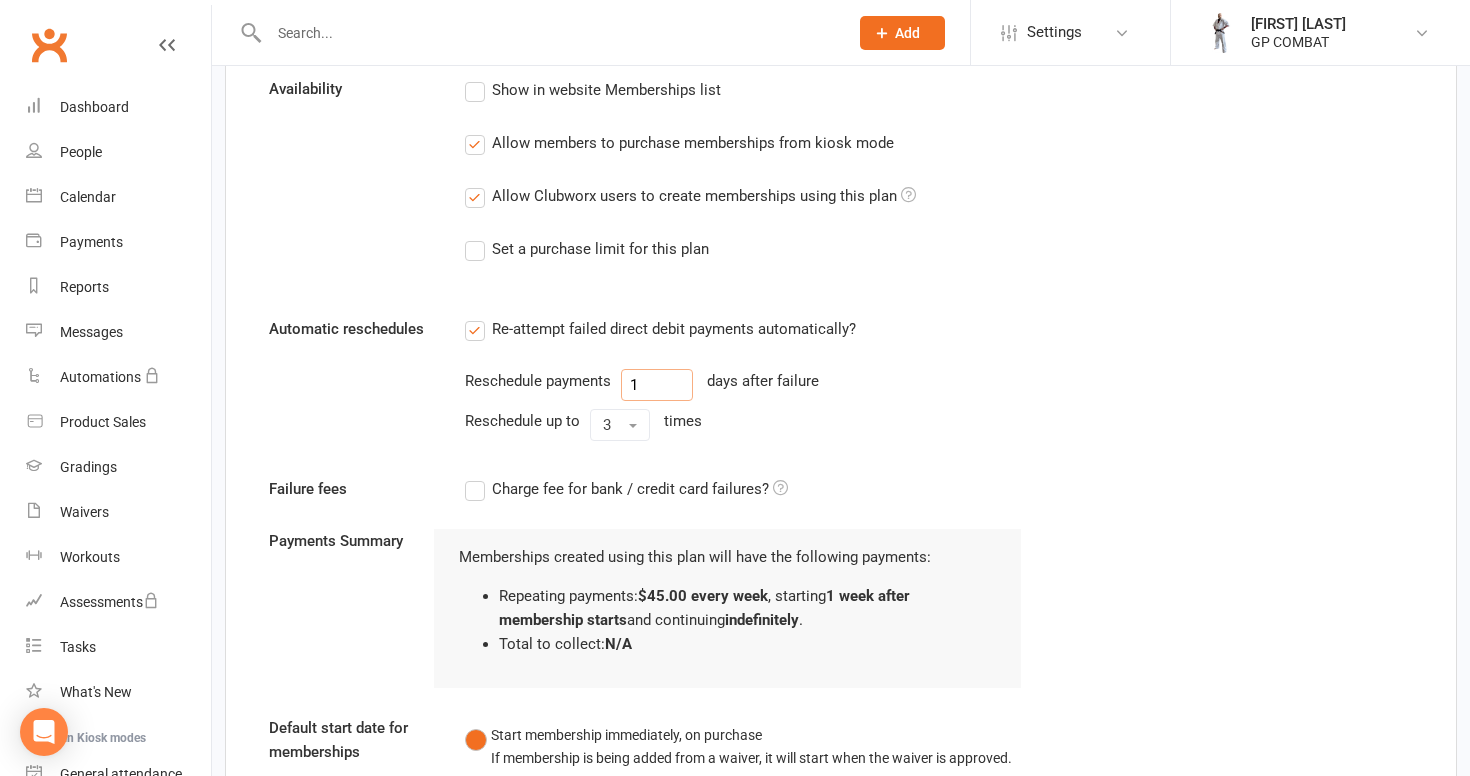 click on "1" at bounding box center (657, 385) 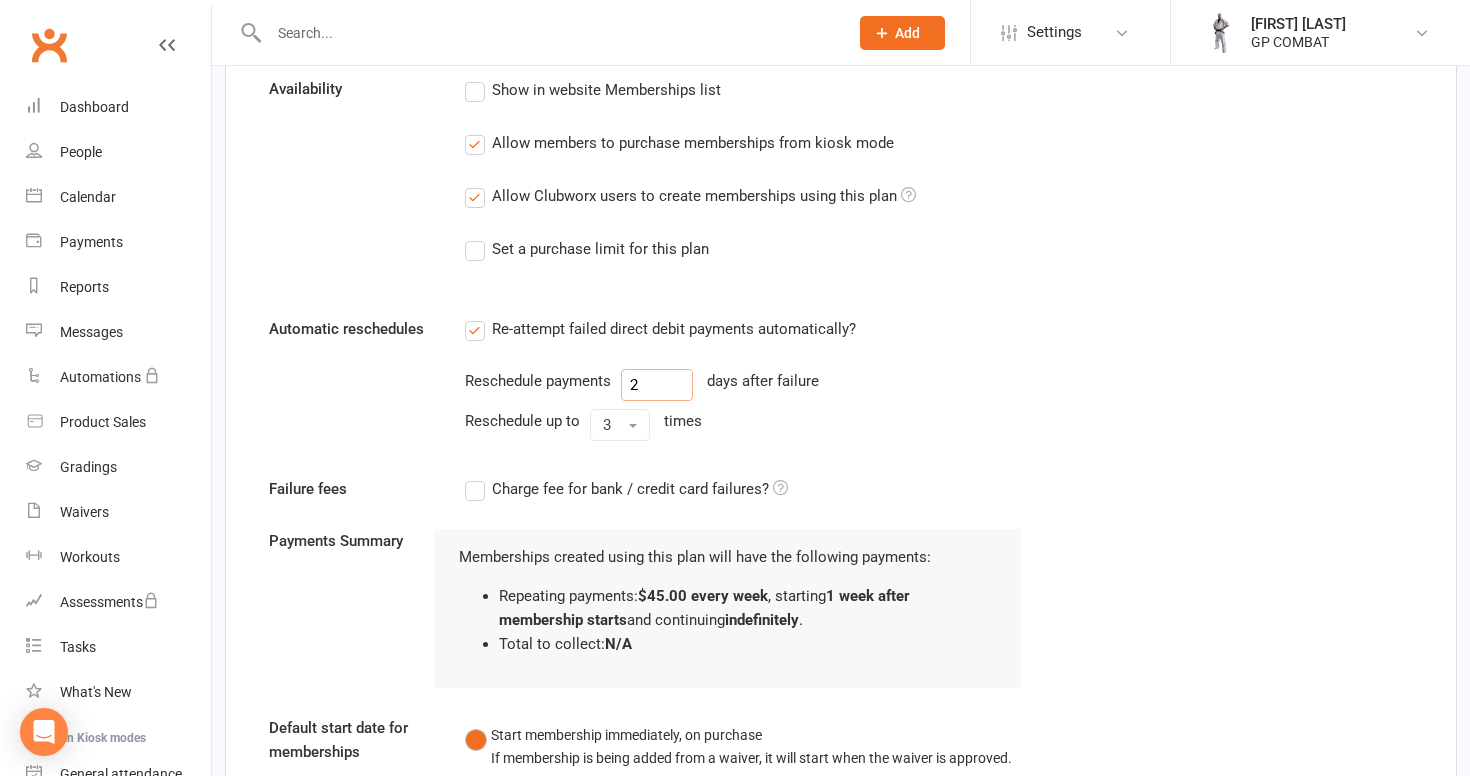 type on "2" 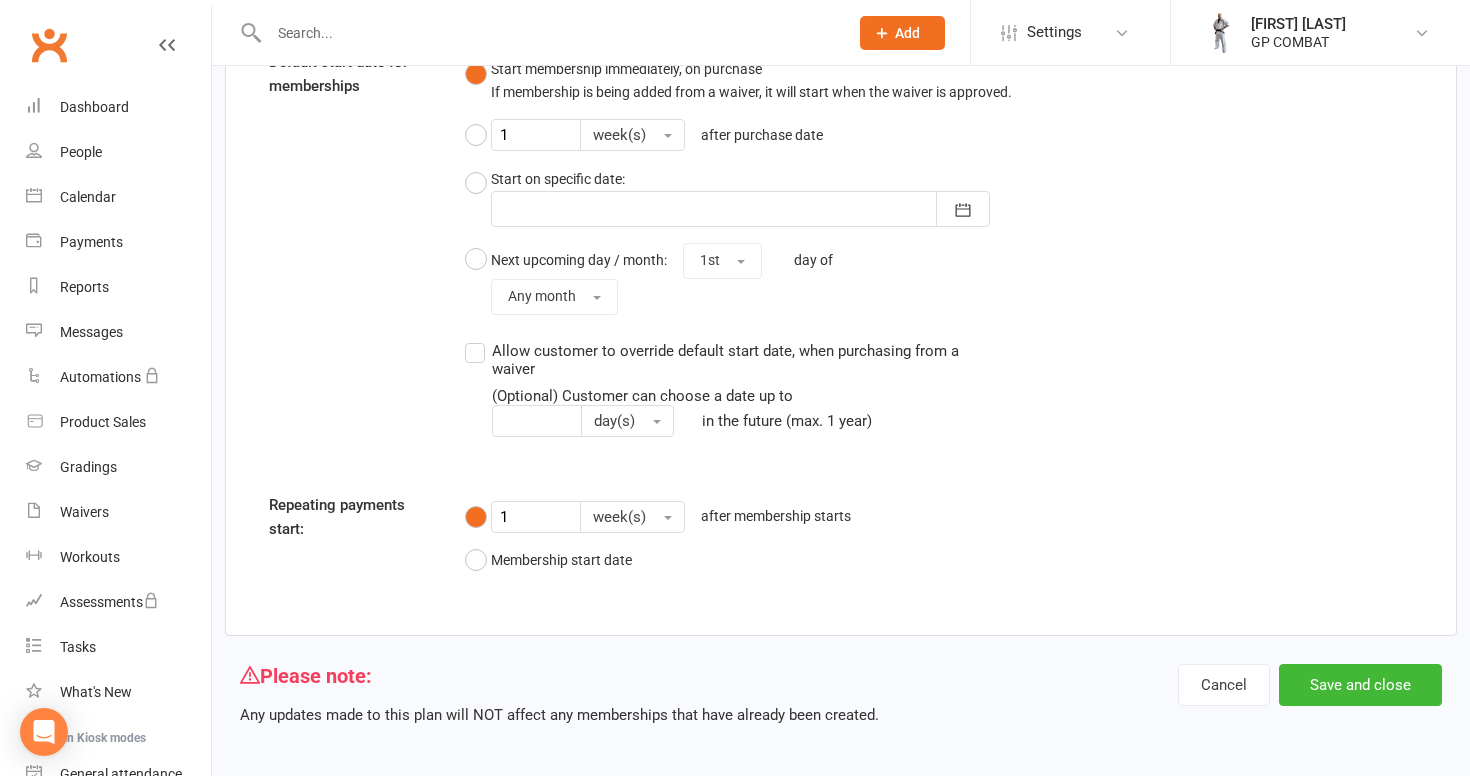 scroll, scrollTop: 2723, scrollLeft: 0, axis: vertical 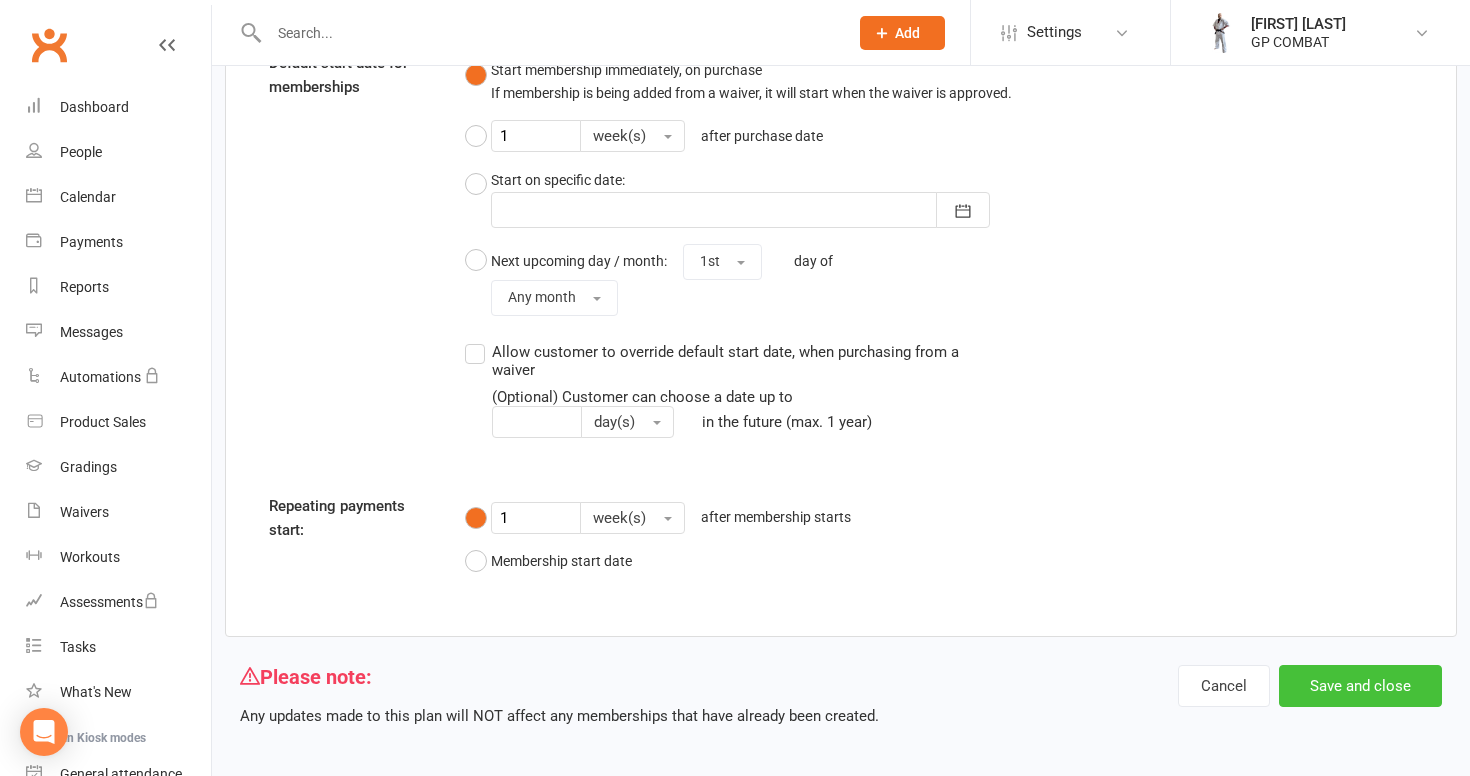 click on "Save and close" at bounding box center [1360, 686] 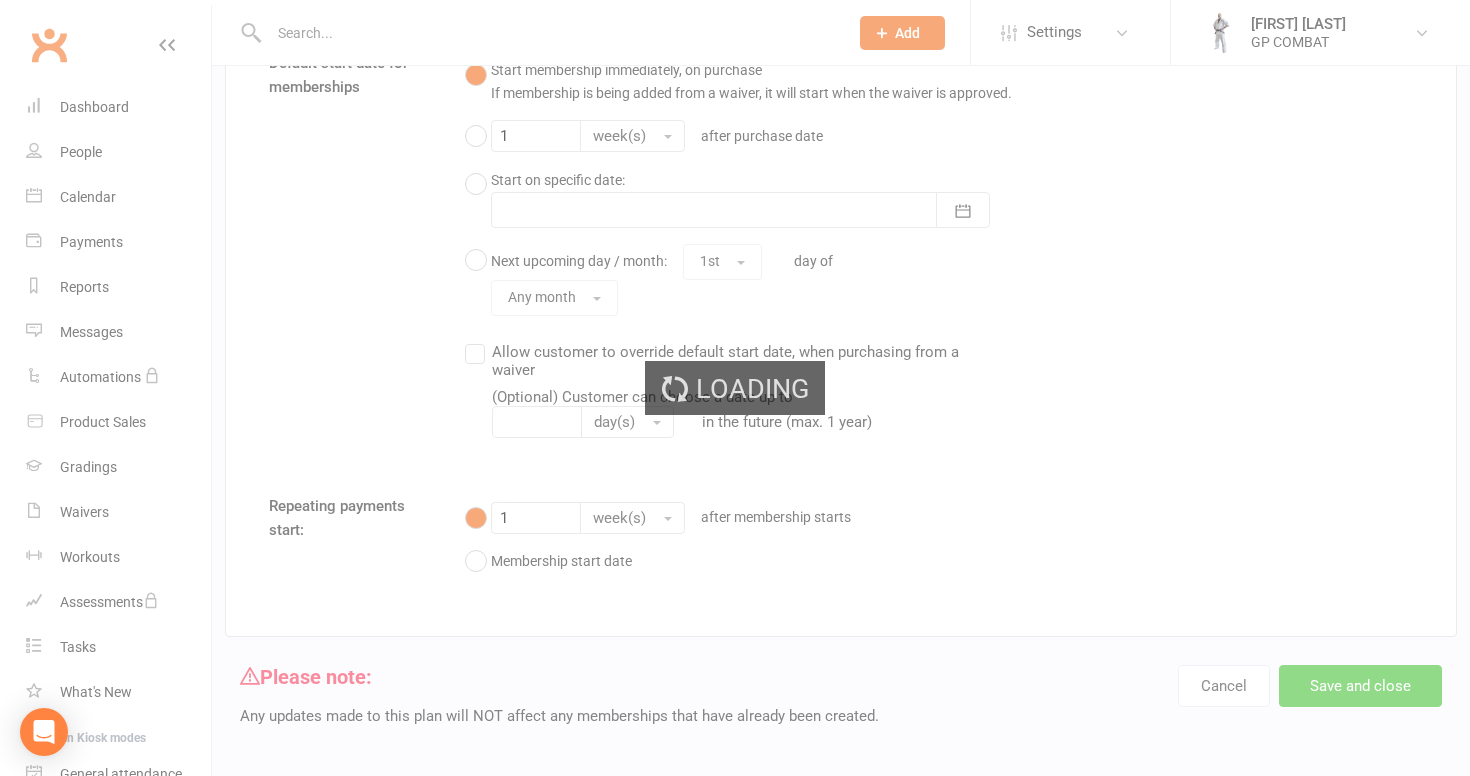 scroll, scrollTop: 0, scrollLeft: 0, axis: both 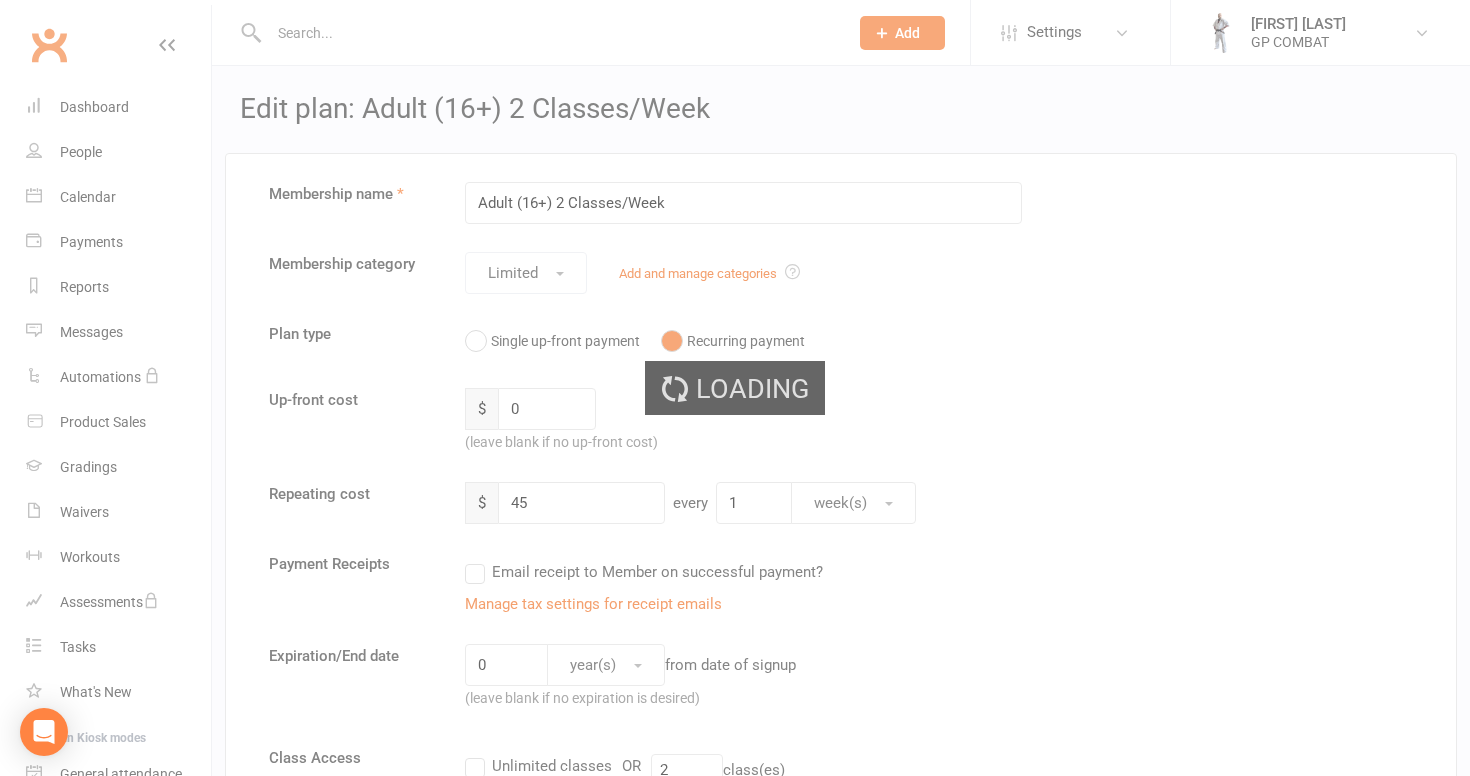 select on "50" 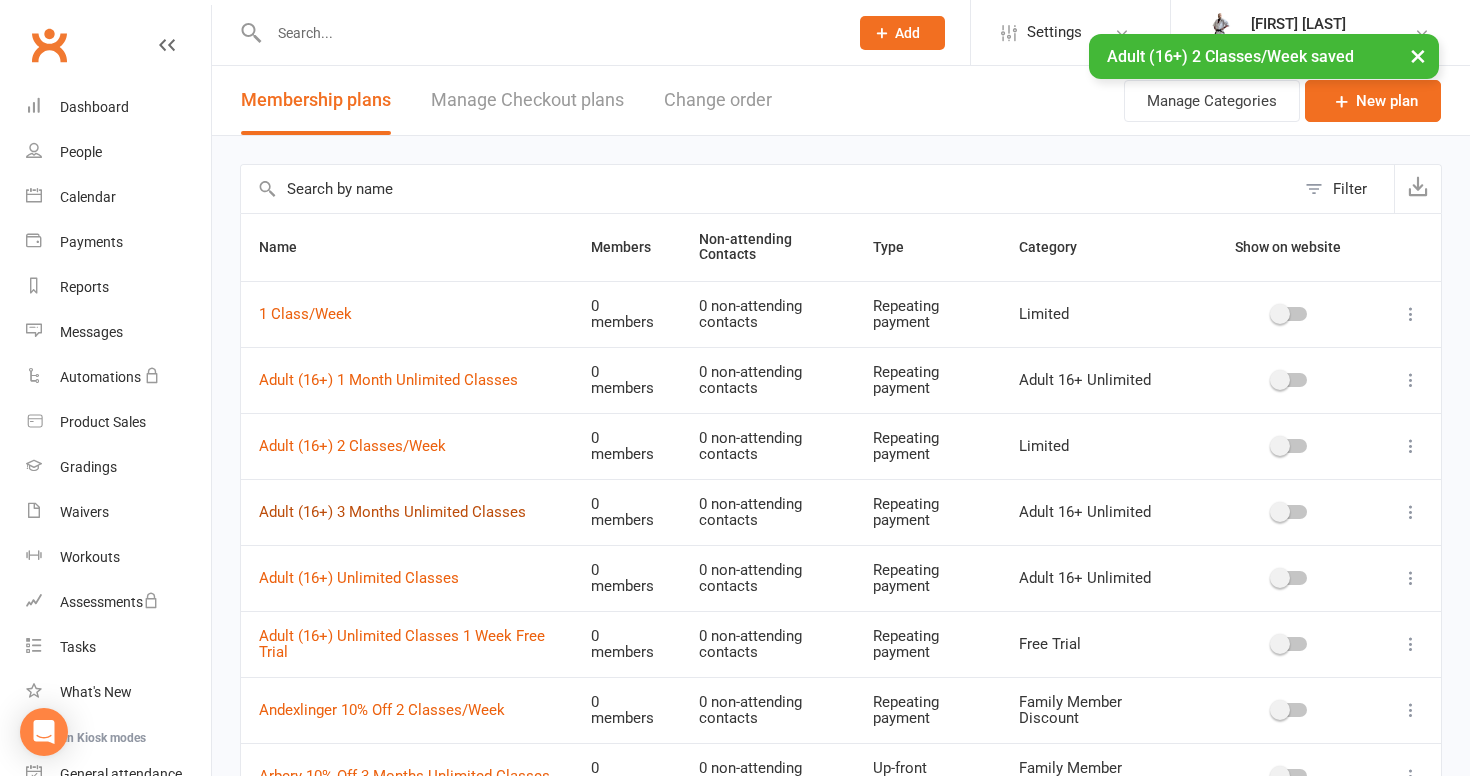 click on "Adult (16+) 3 Months Unlimited Classes" at bounding box center [392, 512] 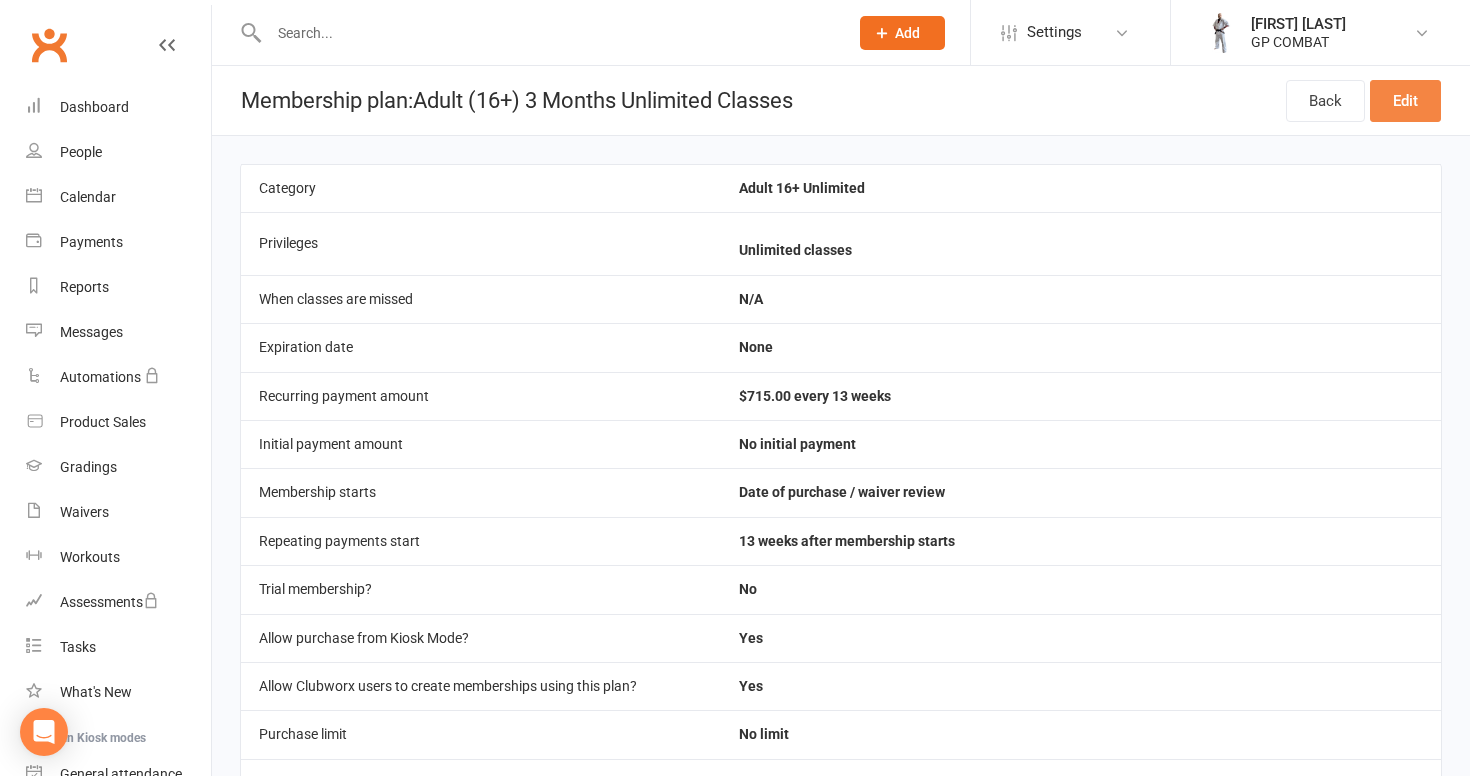 click on "Edit" at bounding box center (1405, 101) 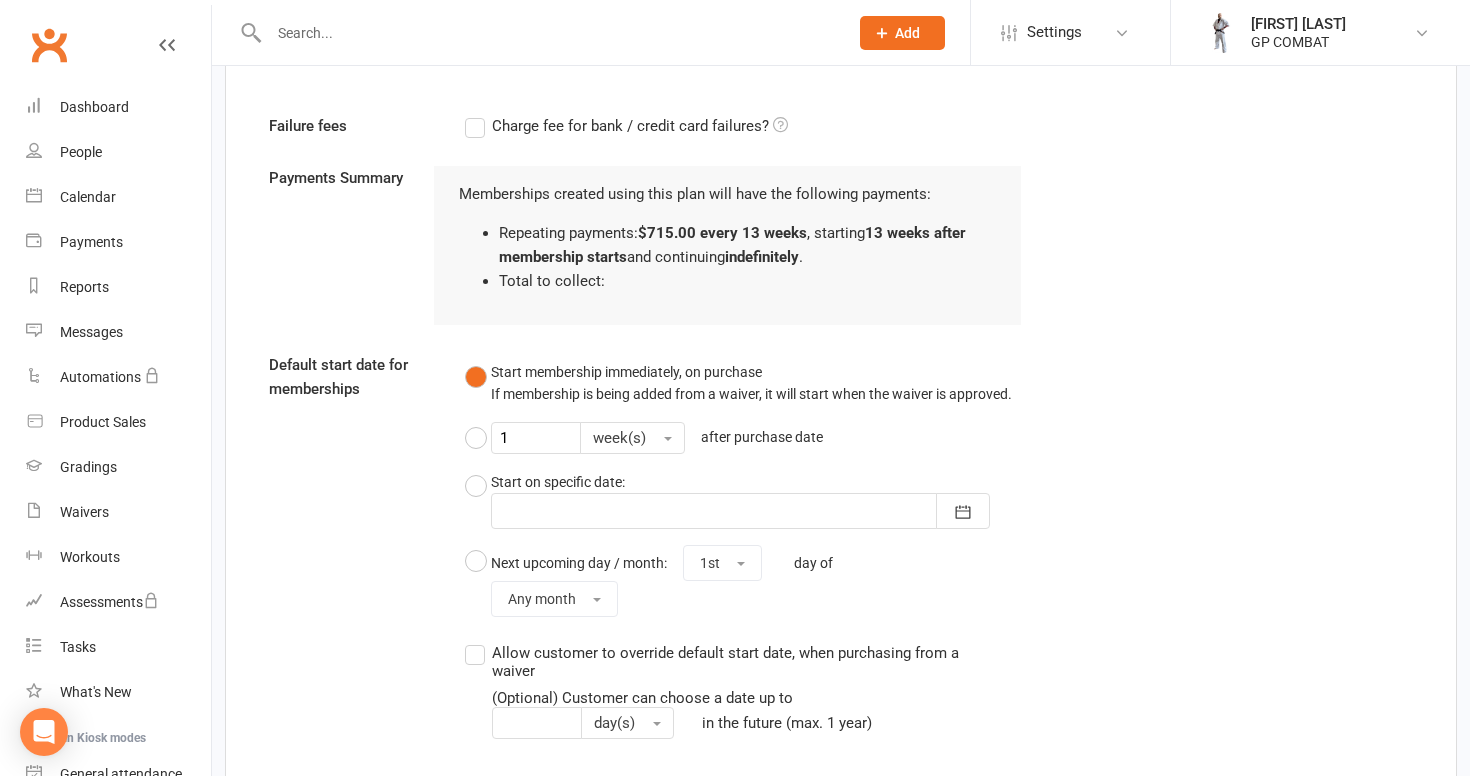 scroll, scrollTop: 1151, scrollLeft: 0, axis: vertical 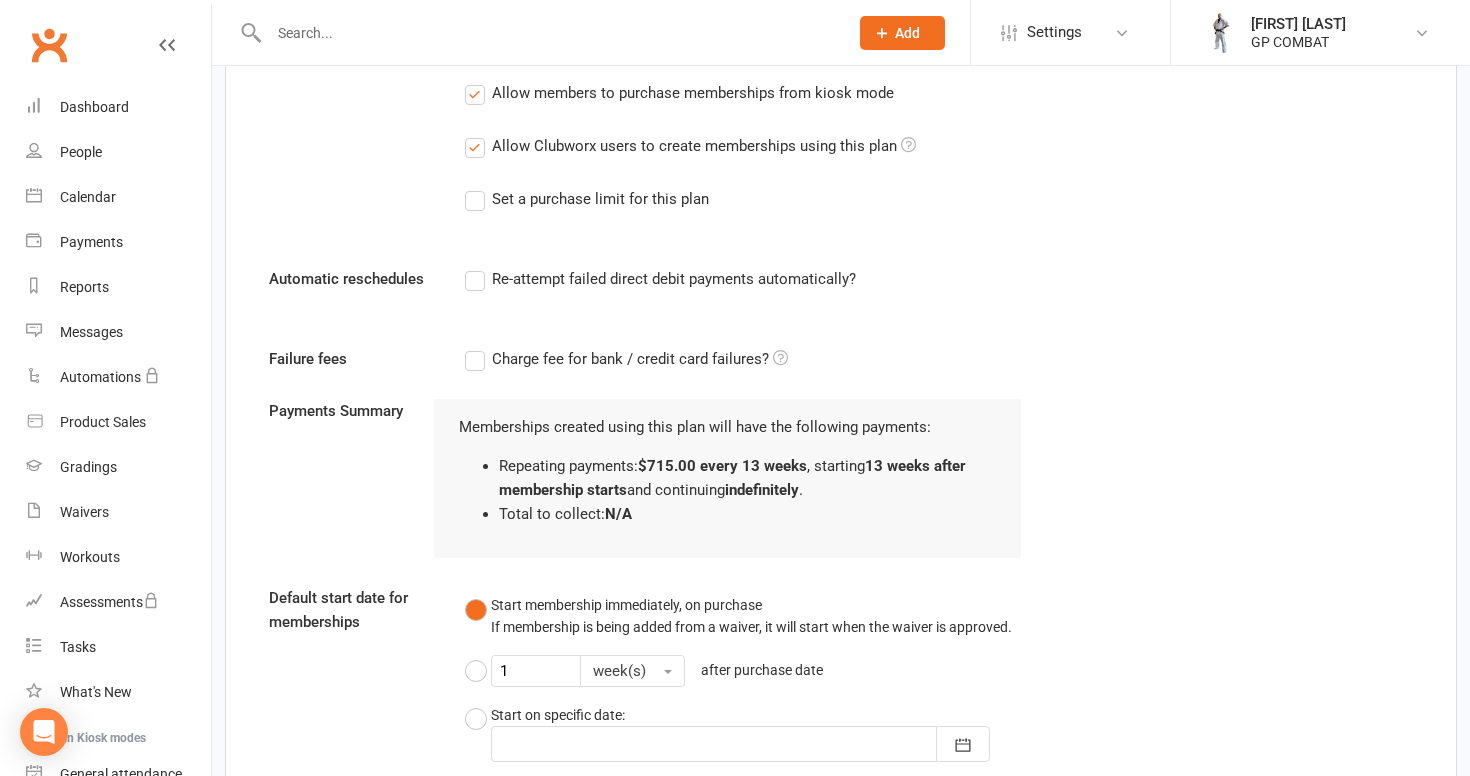 click on "Re-attempt failed direct debit payments automatically?" at bounding box center [660, 279] 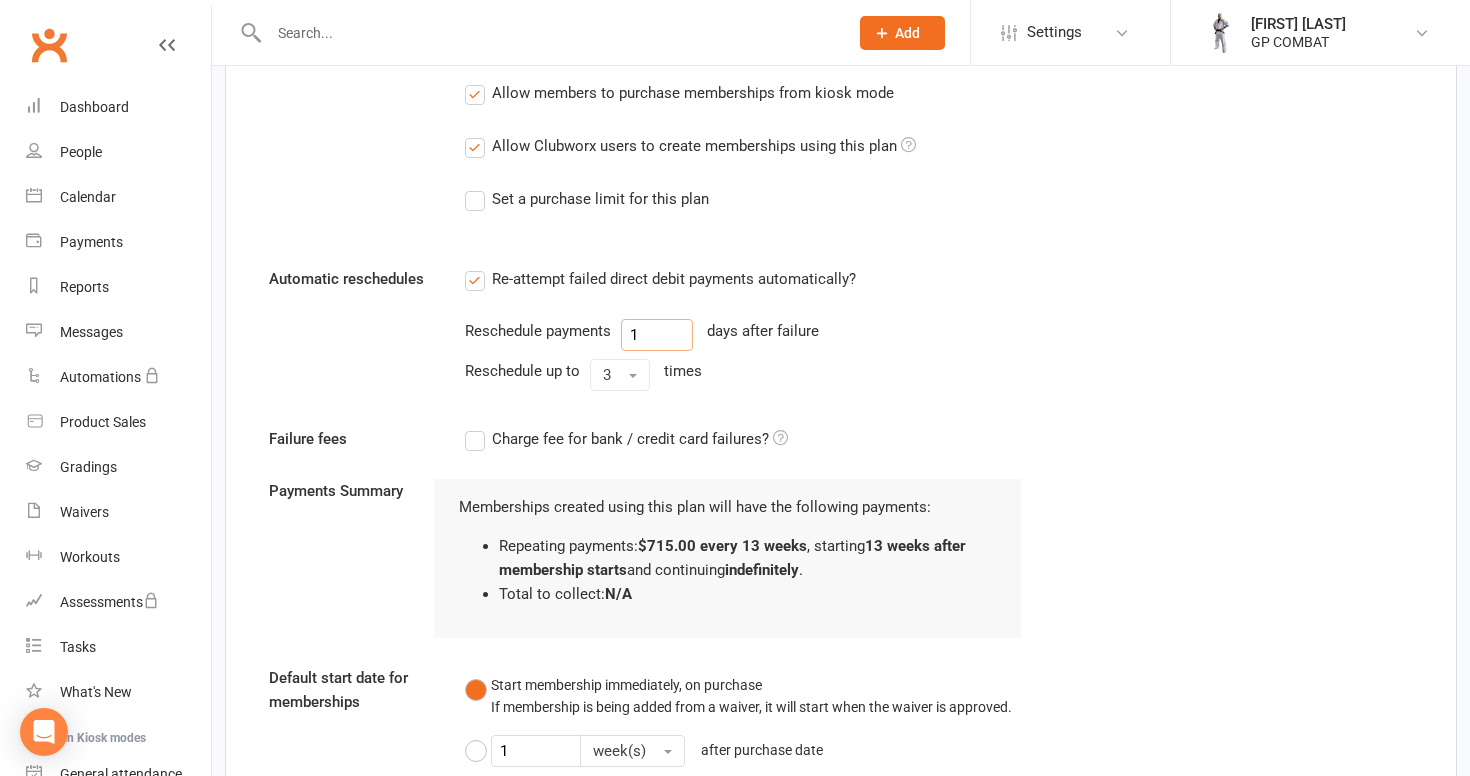 click on "1" at bounding box center (657, 335) 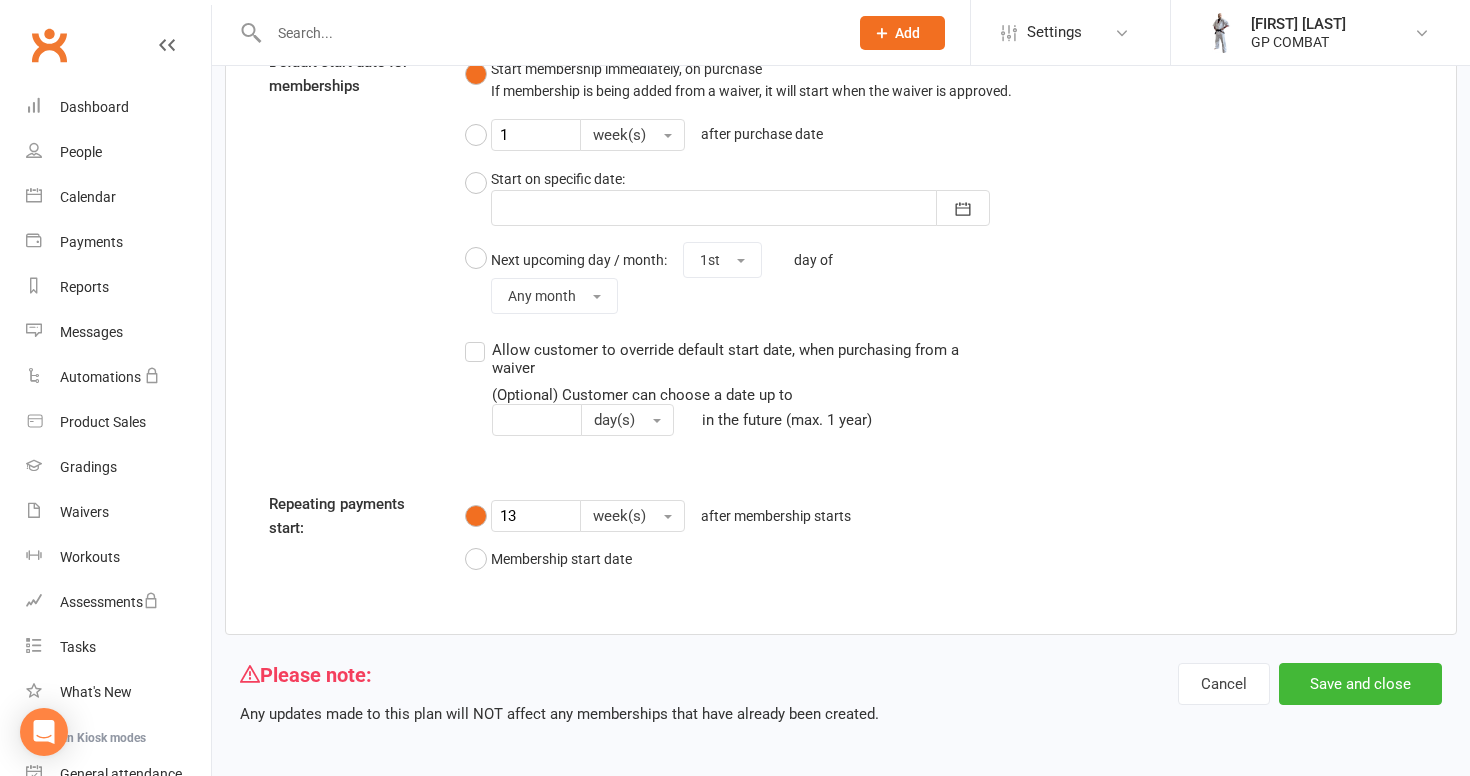 scroll, scrollTop: 1765, scrollLeft: 0, axis: vertical 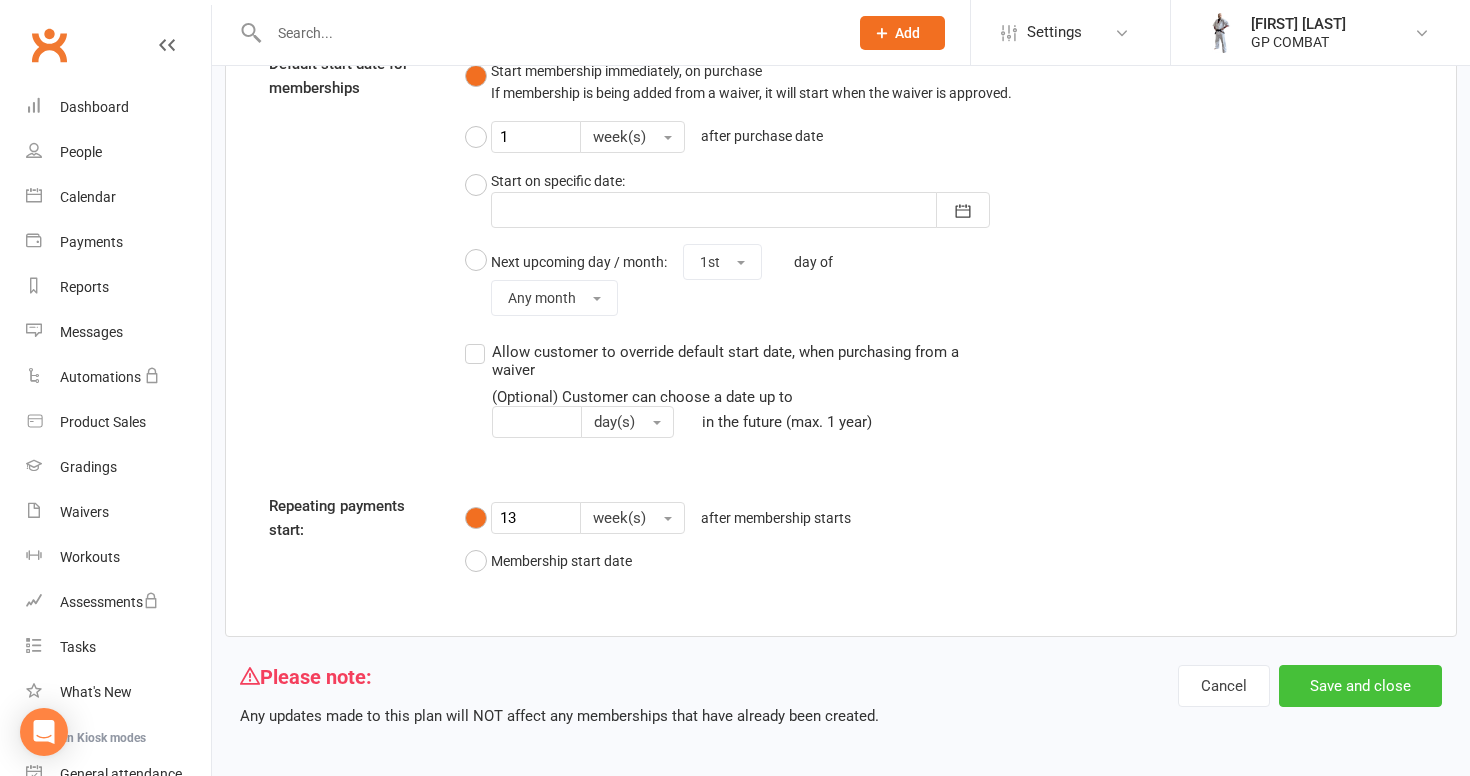 type on "2" 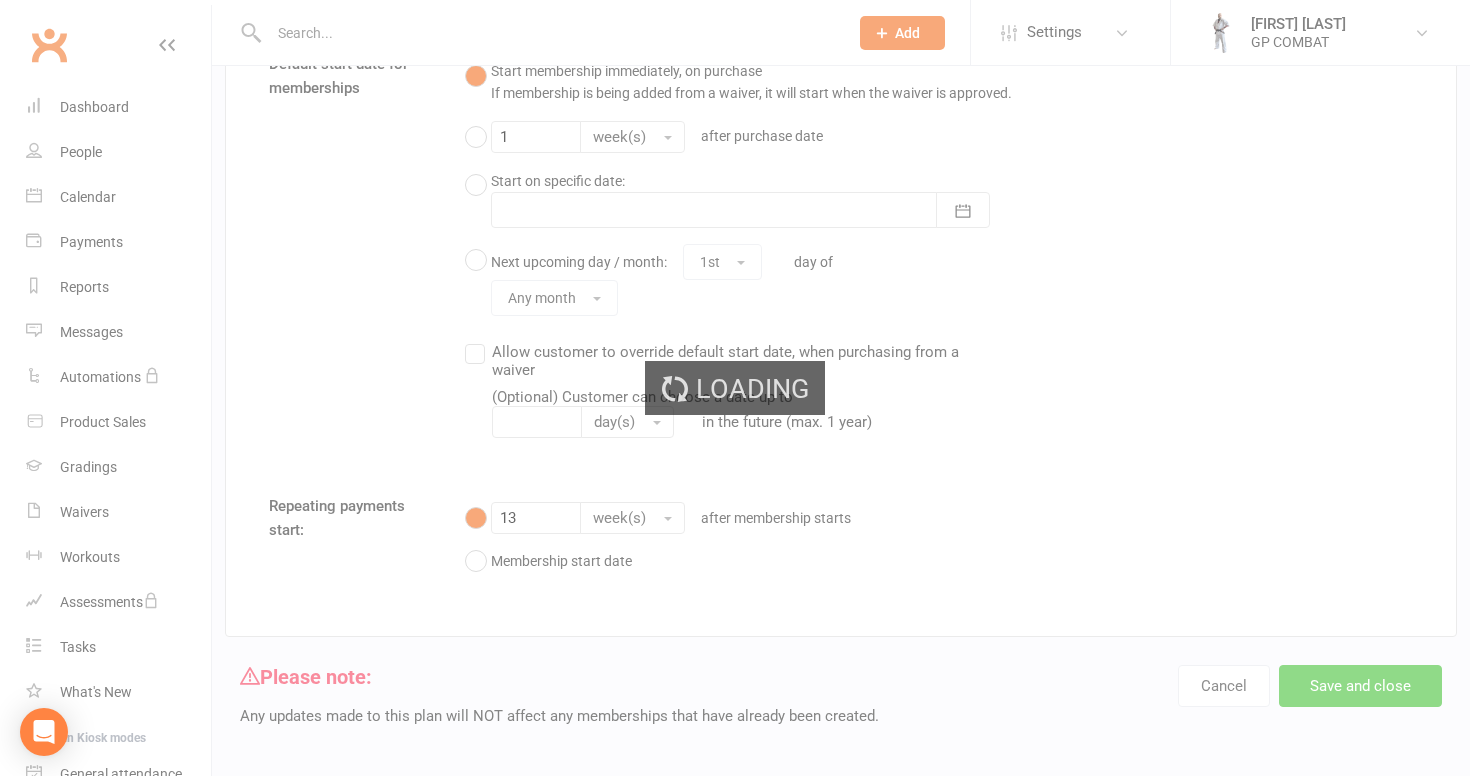 scroll, scrollTop: 0, scrollLeft: 0, axis: both 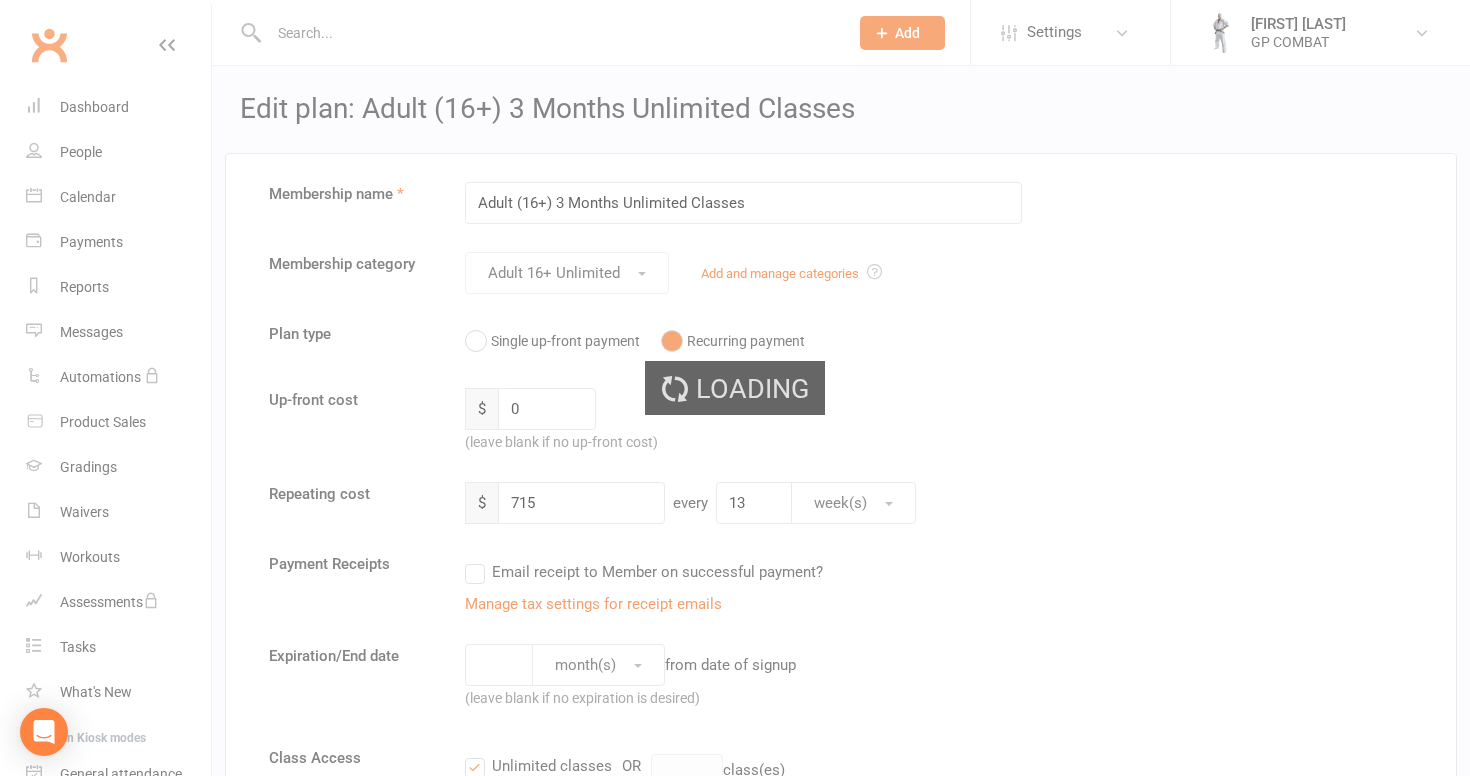 select on "50" 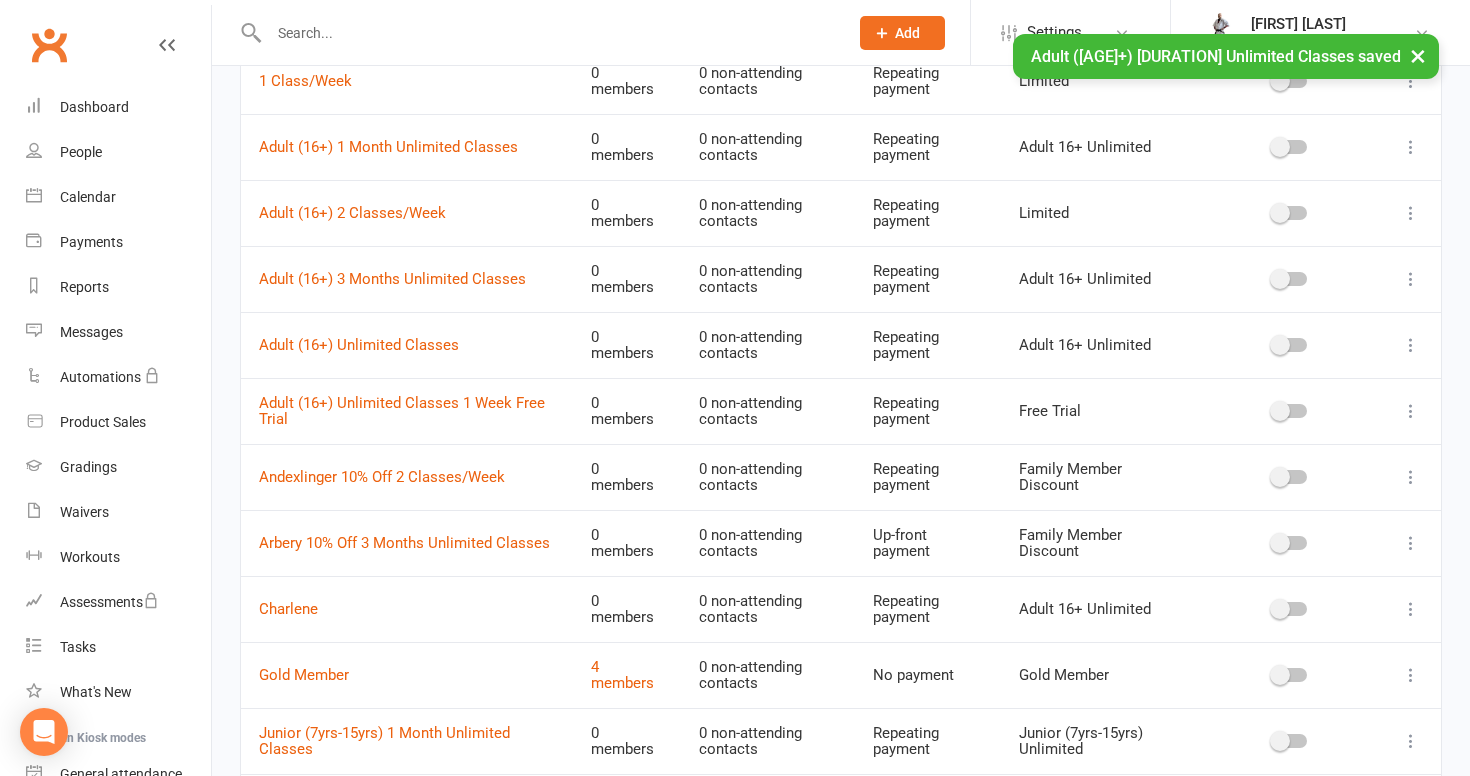 scroll, scrollTop: 239, scrollLeft: 0, axis: vertical 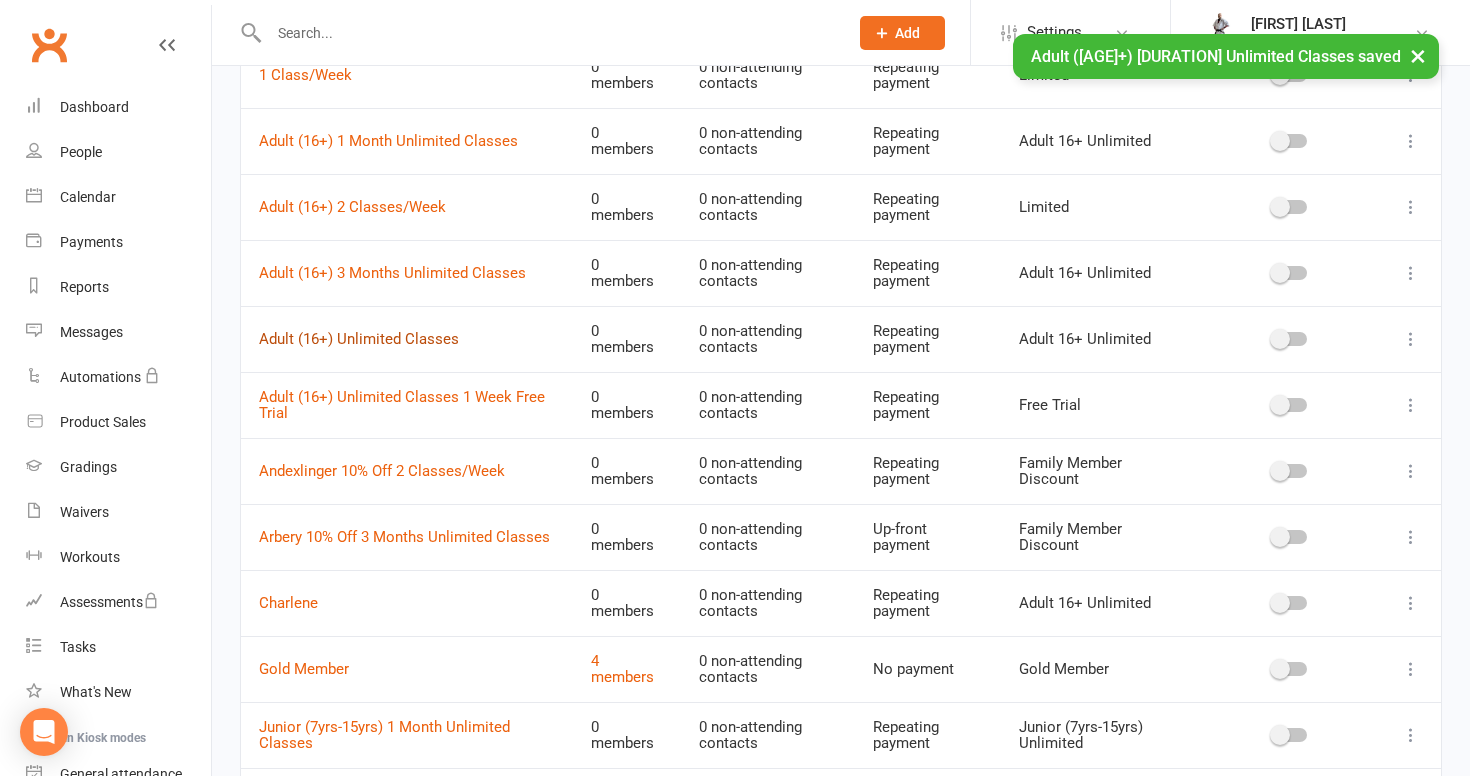 click on "Adult (16+) Unlimited Classes" at bounding box center [359, 339] 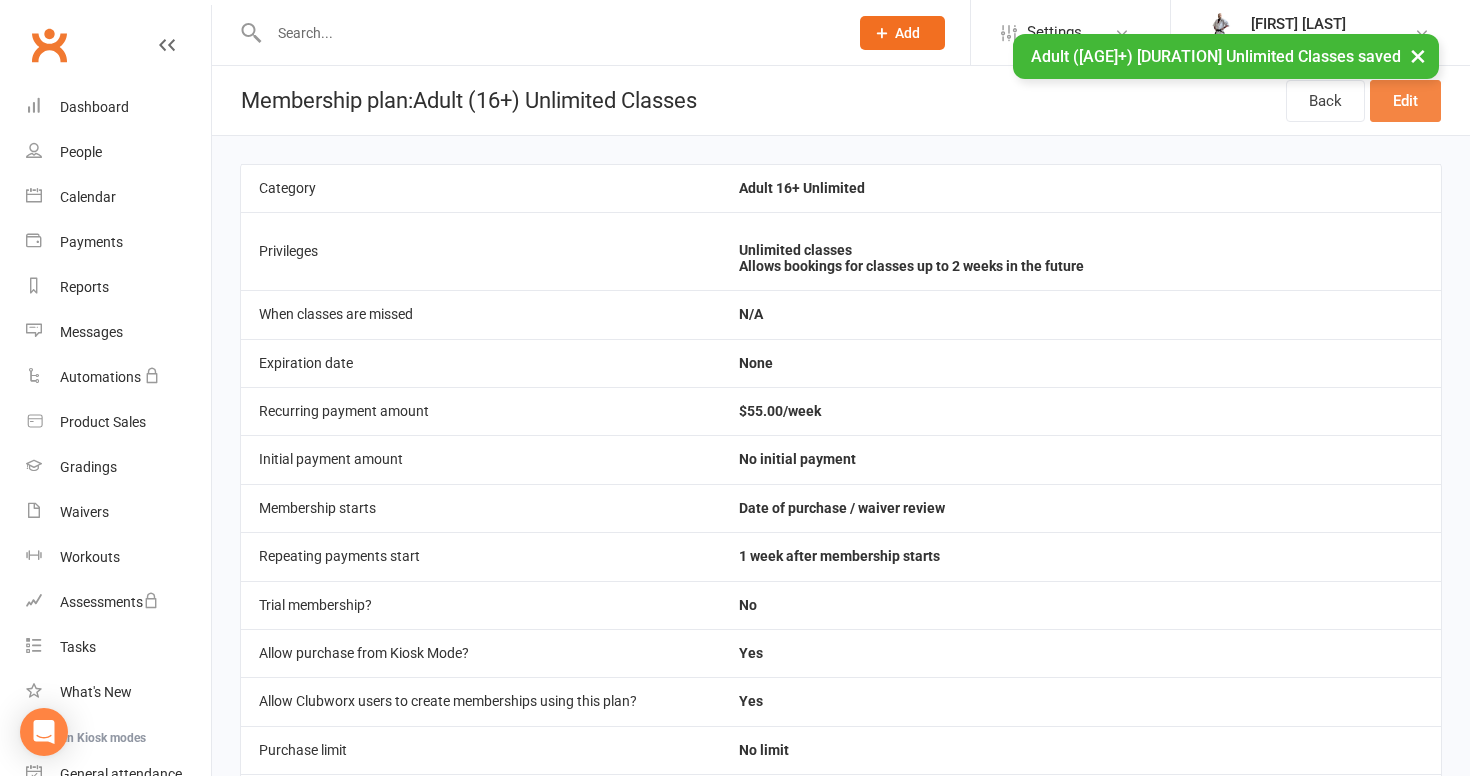 click on "Edit" at bounding box center (1405, 101) 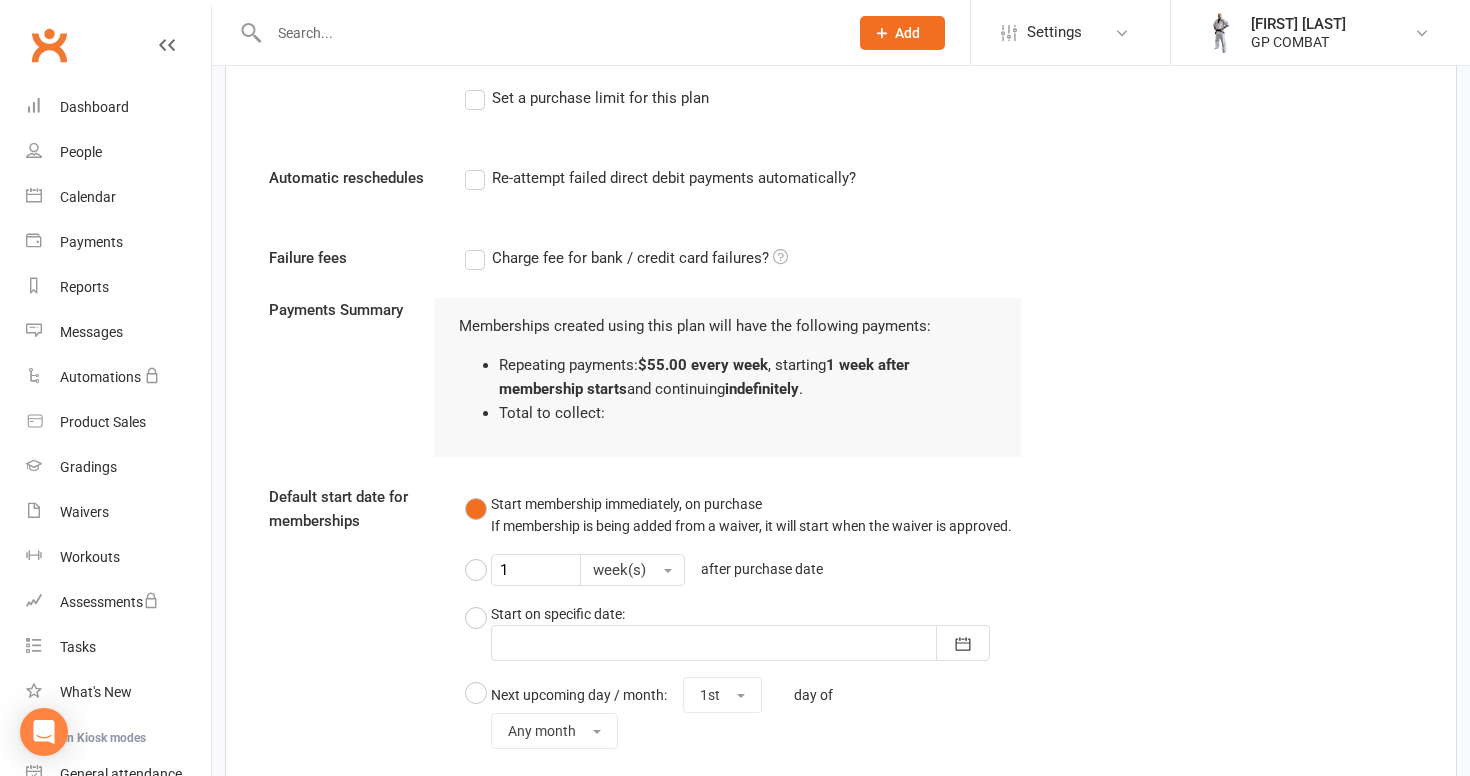 scroll, scrollTop: 1290, scrollLeft: 0, axis: vertical 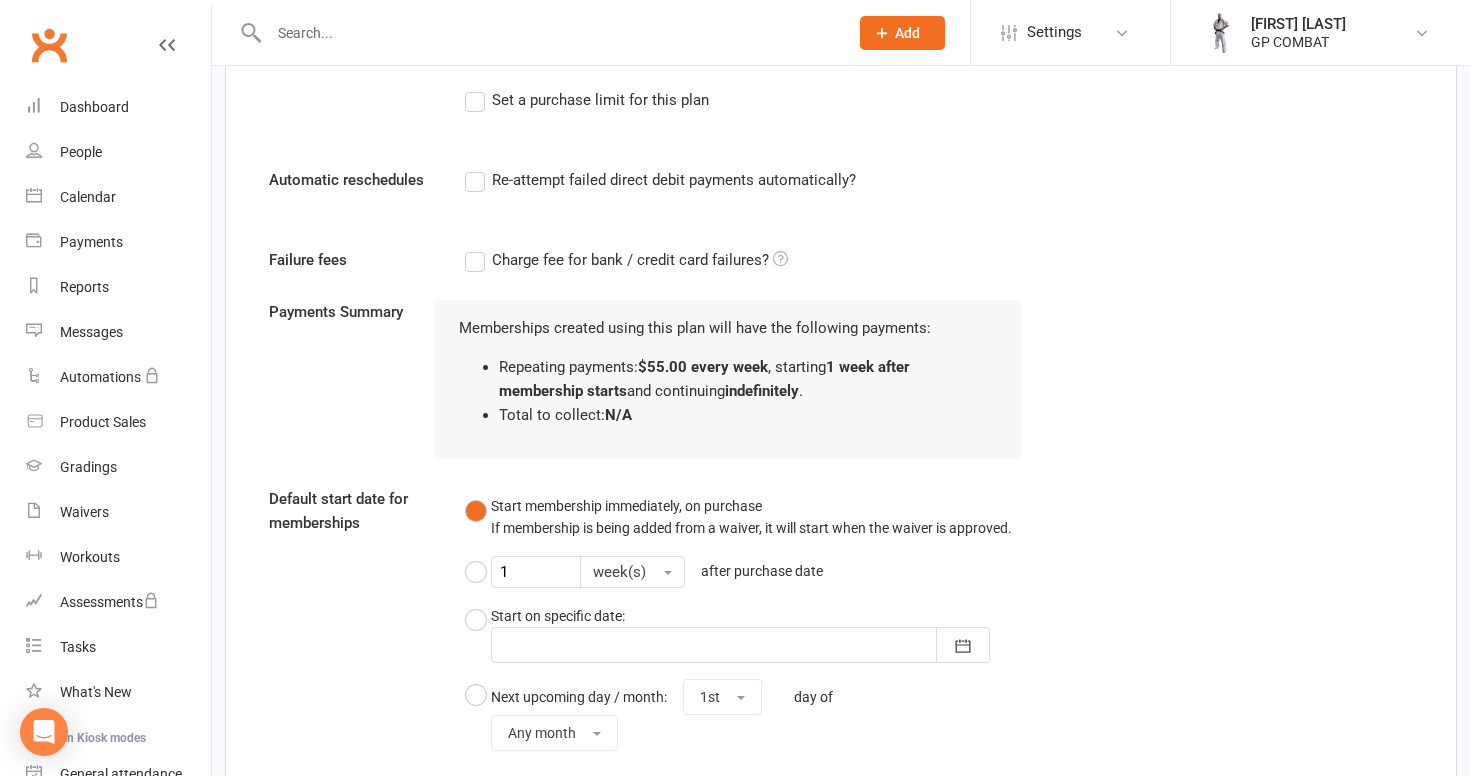 click on "Re-attempt failed direct debit payments automatically?" at bounding box center [660, 180] 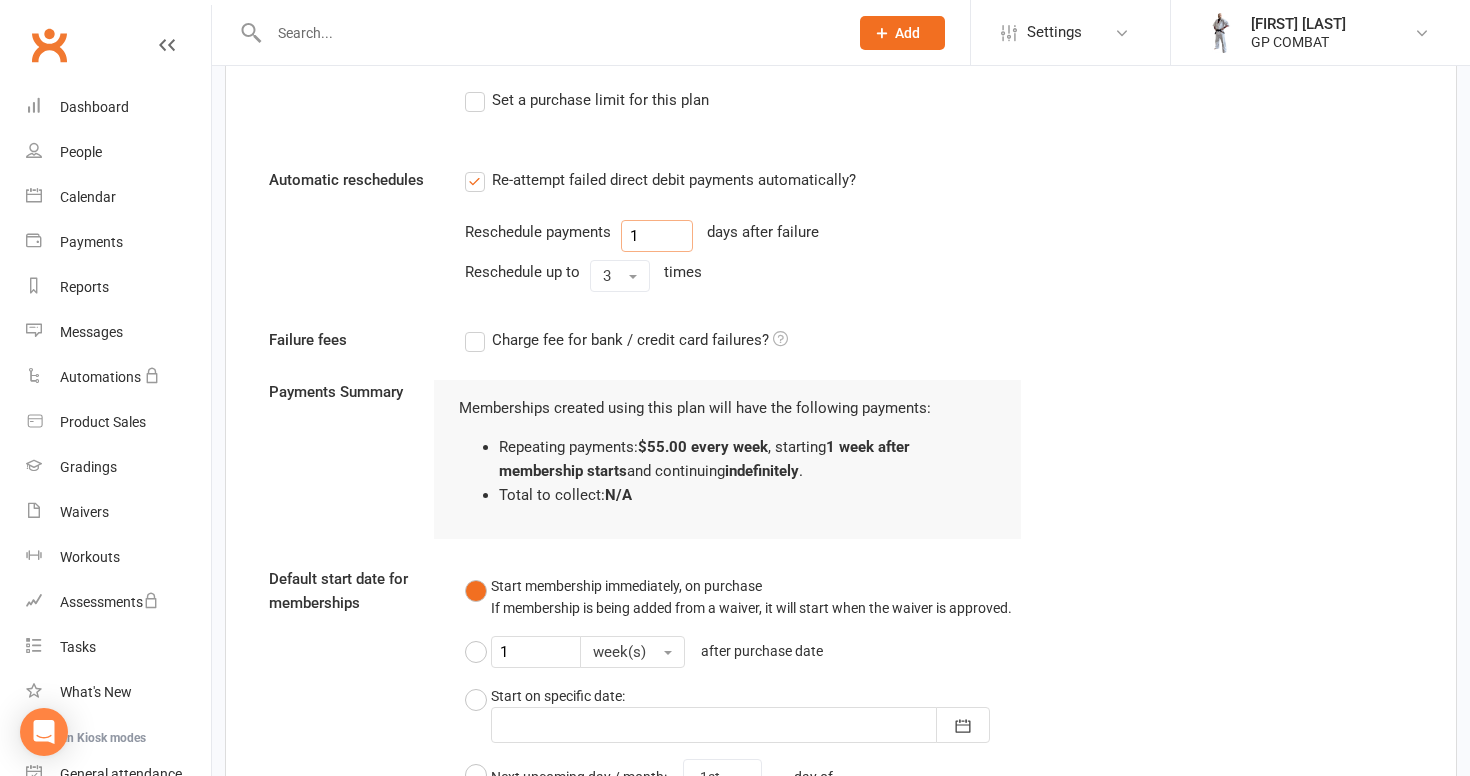 click on "1" at bounding box center (657, 236) 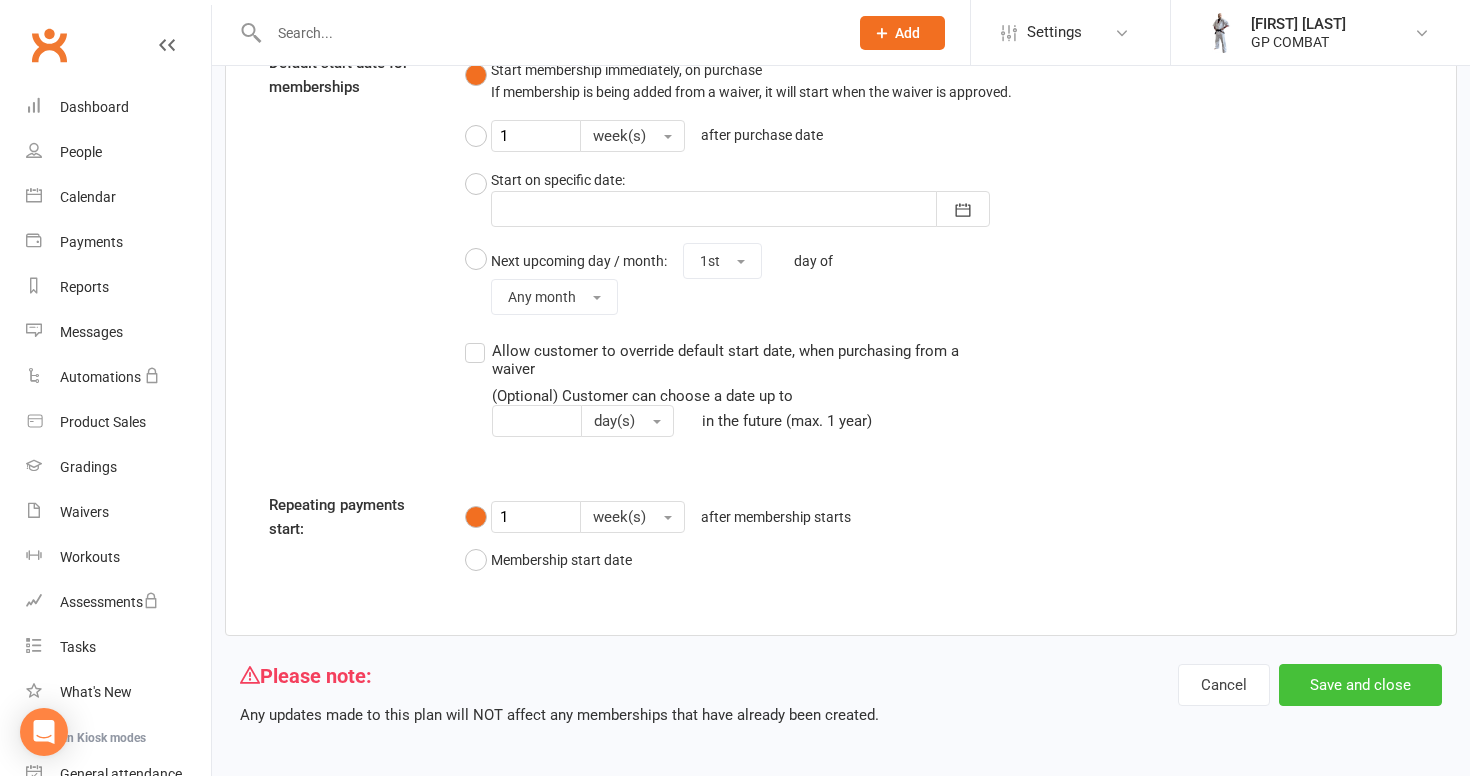 scroll, scrollTop: 1805, scrollLeft: 0, axis: vertical 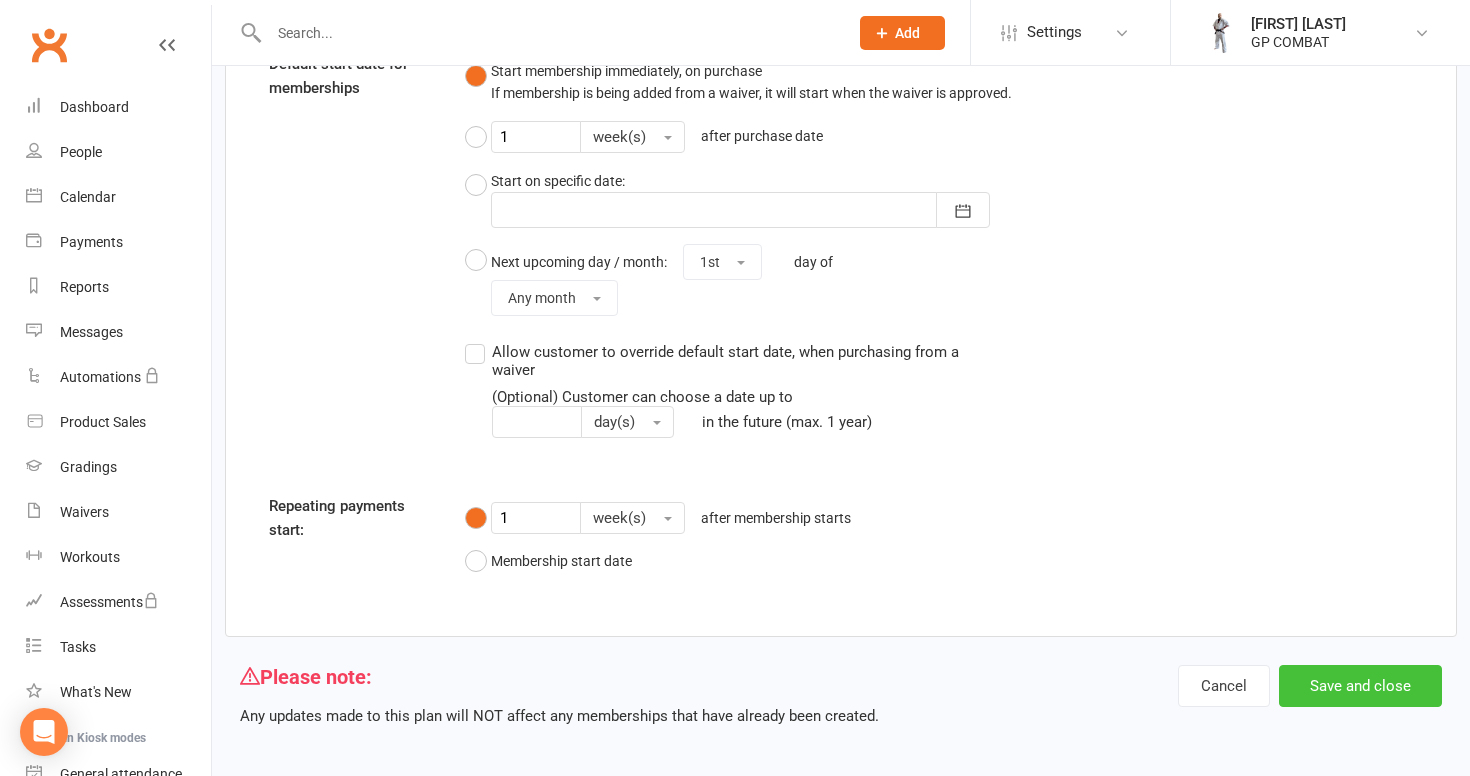 type on "2" 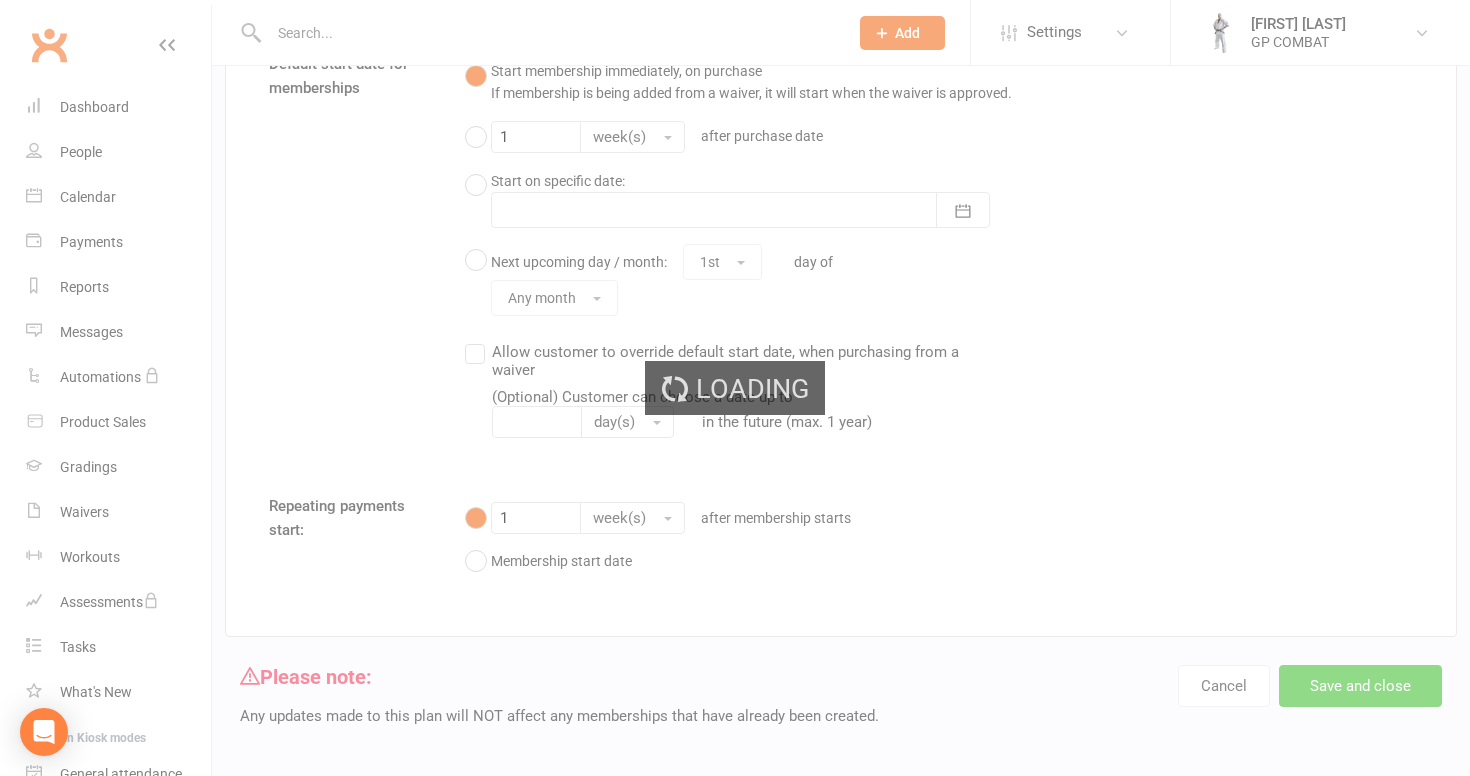 scroll, scrollTop: 0, scrollLeft: 0, axis: both 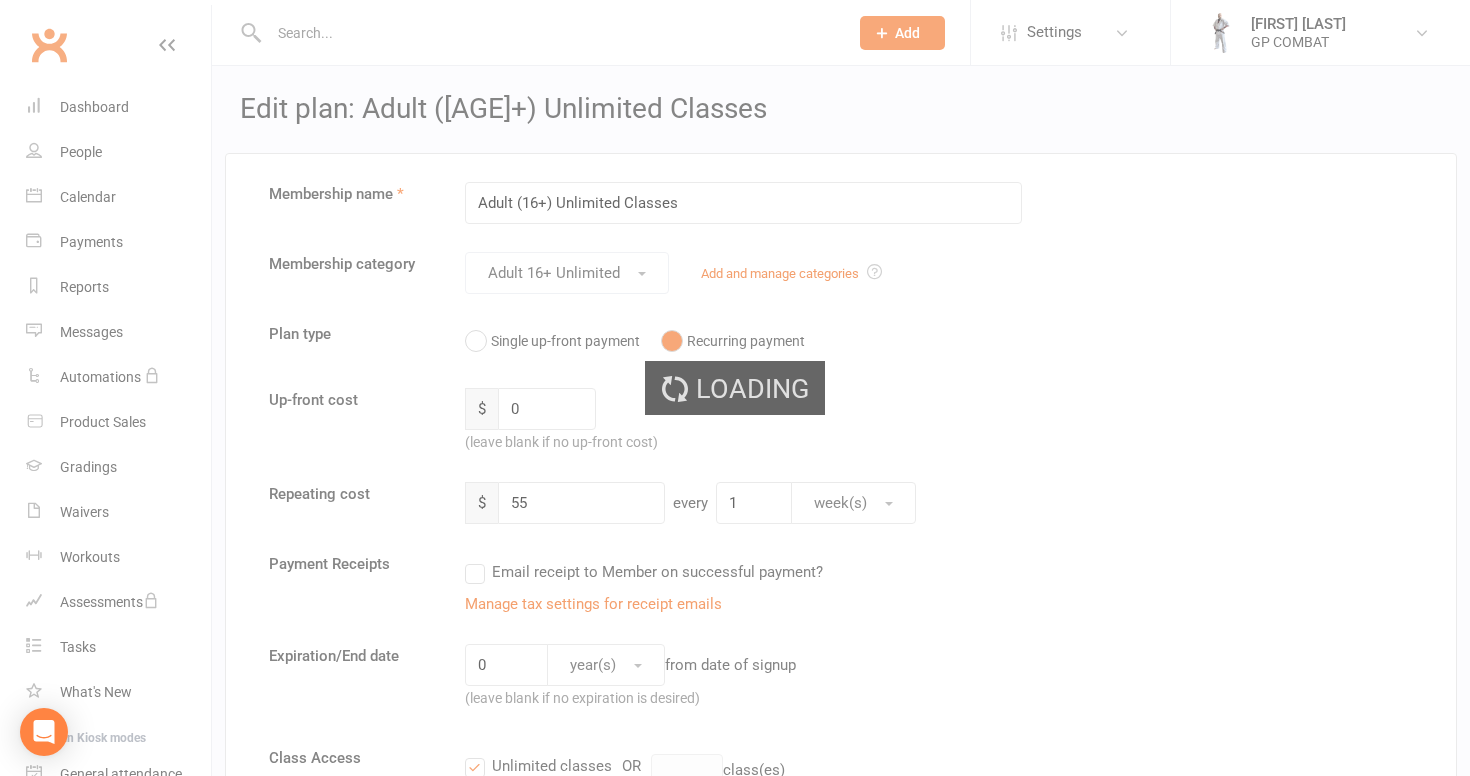 select on "50" 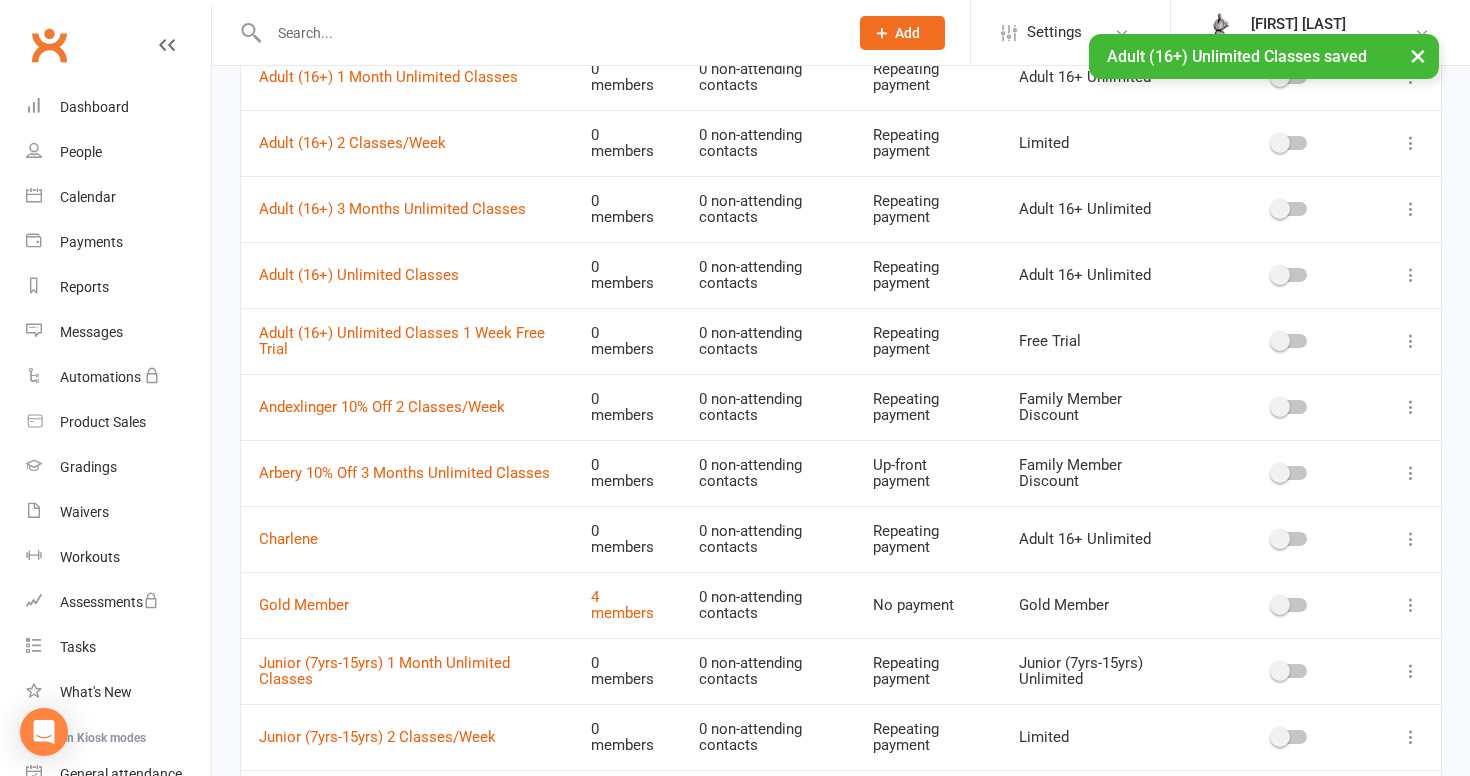 scroll, scrollTop: 306, scrollLeft: 0, axis: vertical 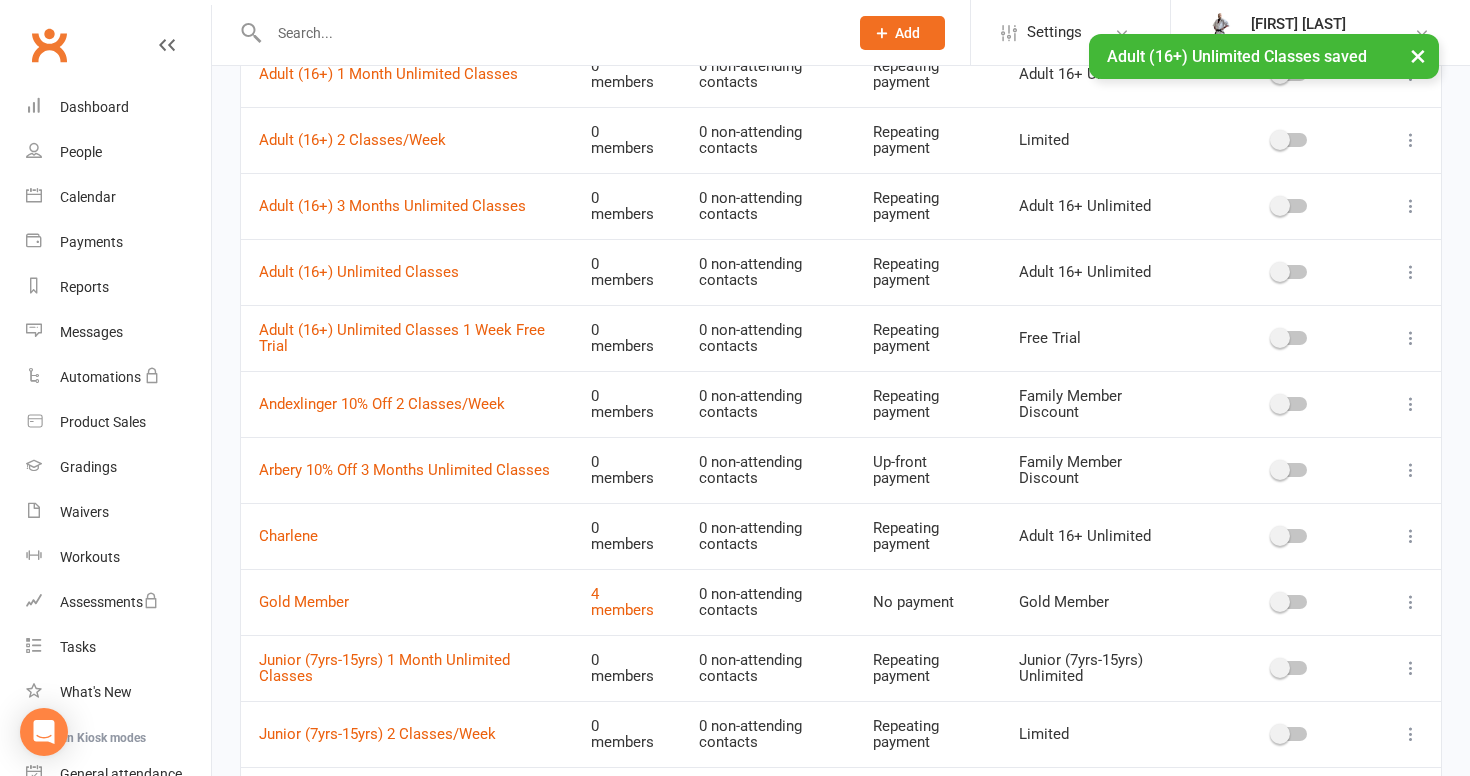 click on "Adult (16+) Unlimited Classes 1 Week Free Trial" at bounding box center [407, 338] 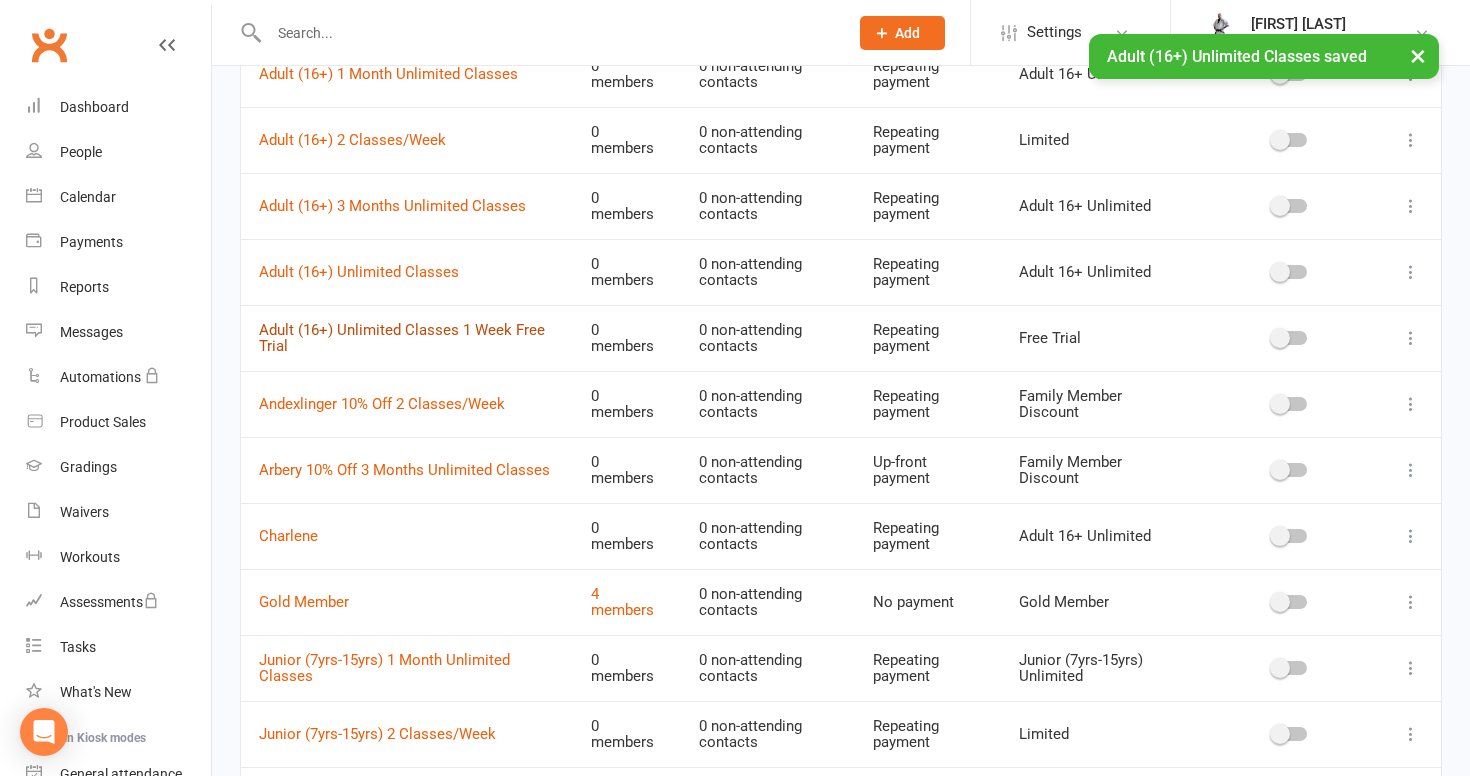 click on "Adult (16+) Unlimited Classes 1 Week Free Trial" at bounding box center (402, 338) 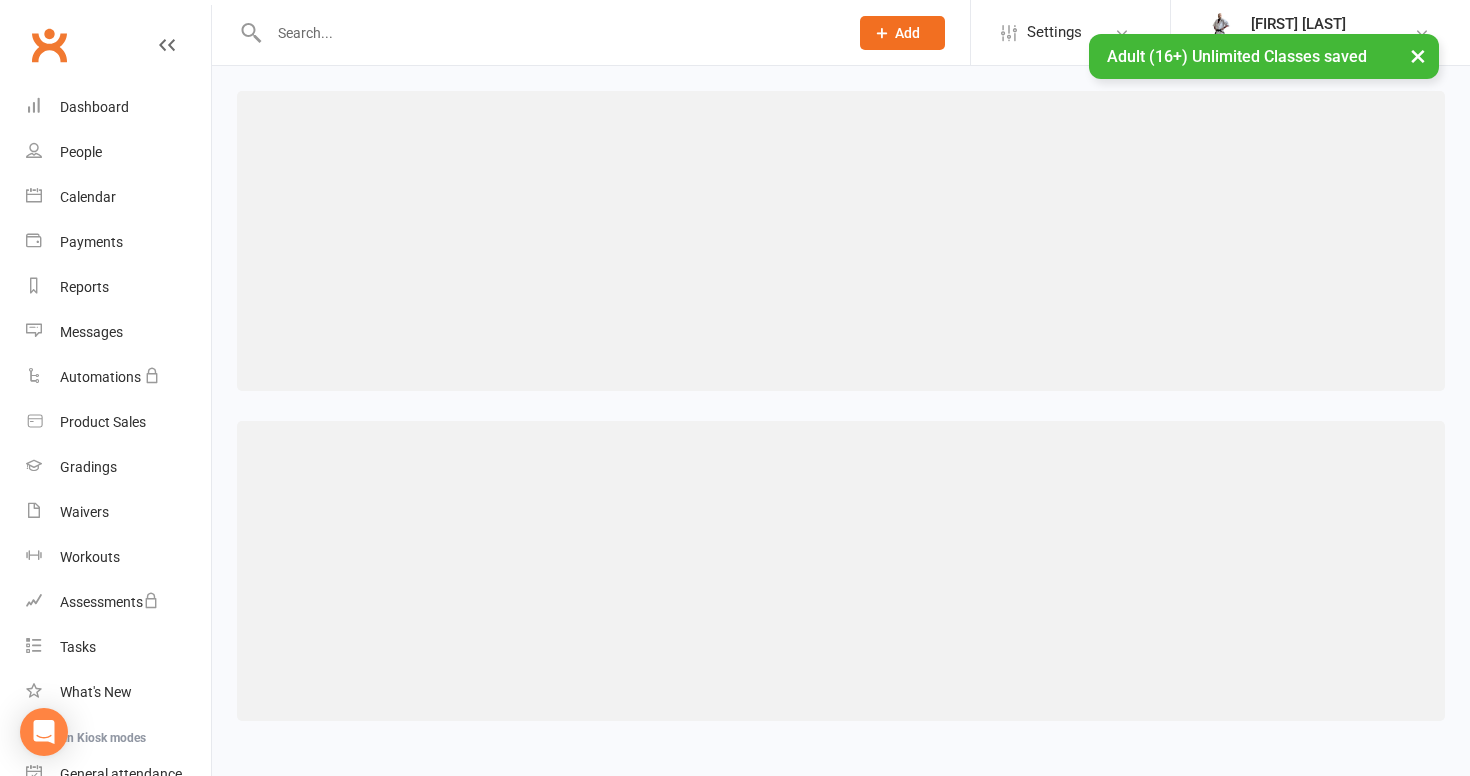 scroll, scrollTop: 0, scrollLeft: 0, axis: both 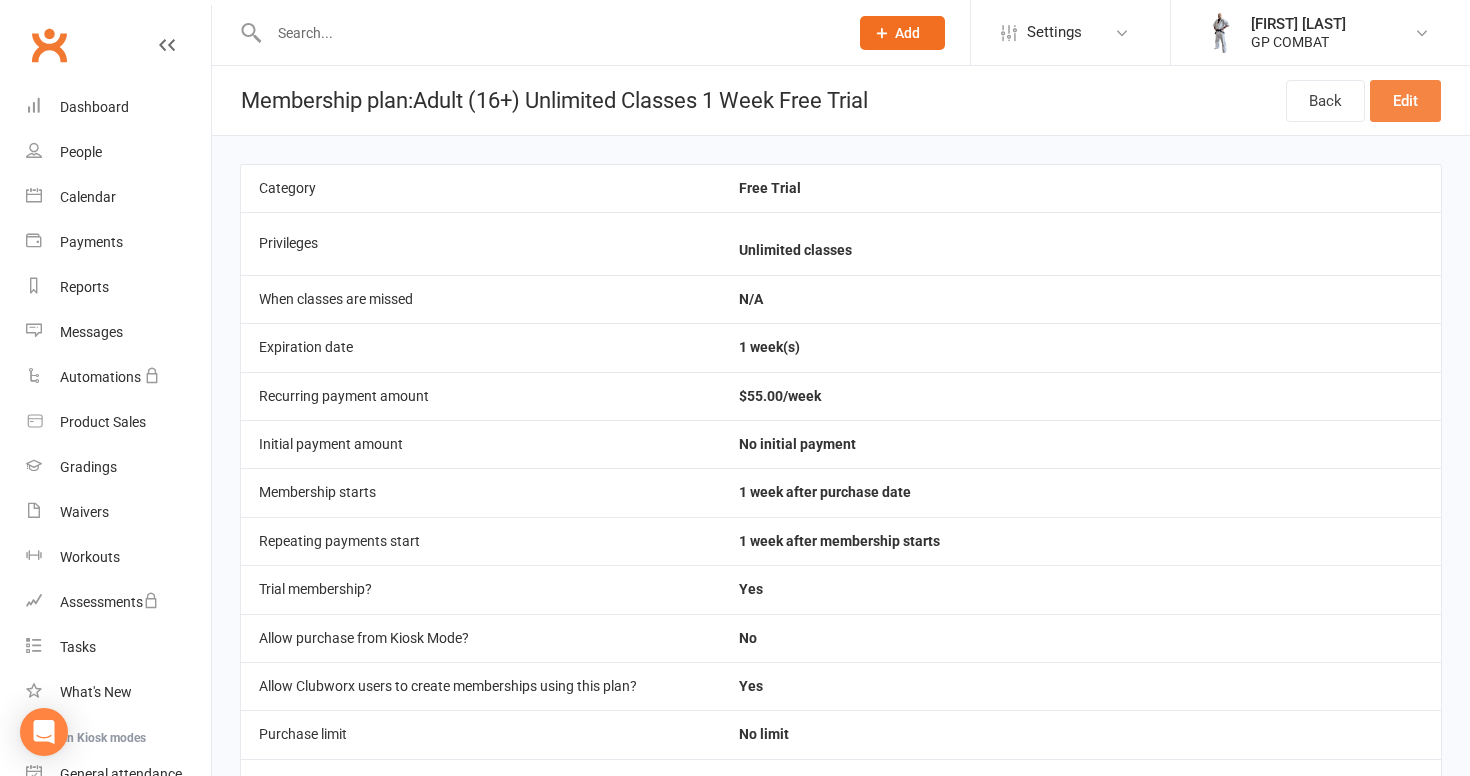 click on "Edit" at bounding box center (1405, 101) 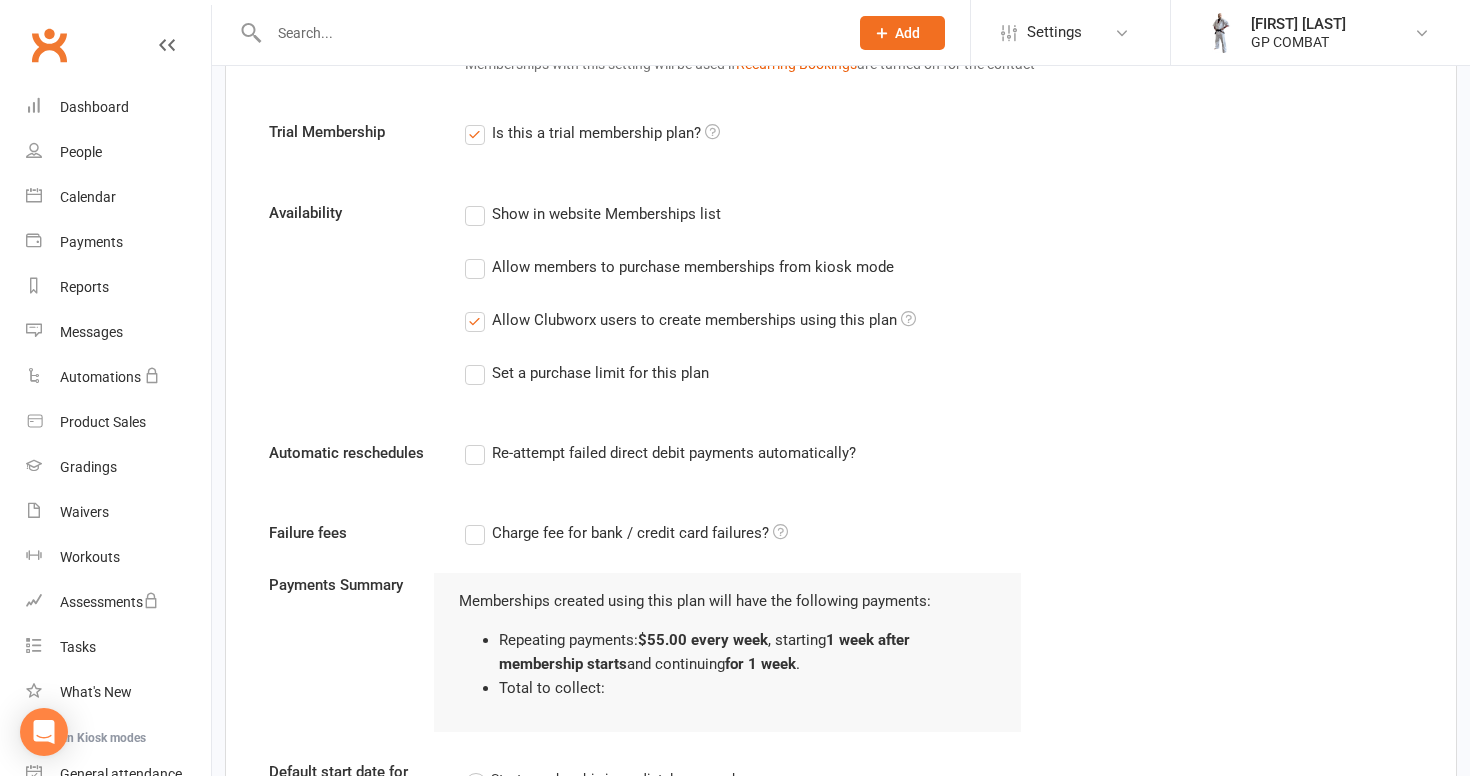 scroll, scrollTop: 976, scrollLeft: 0, axis: vertical 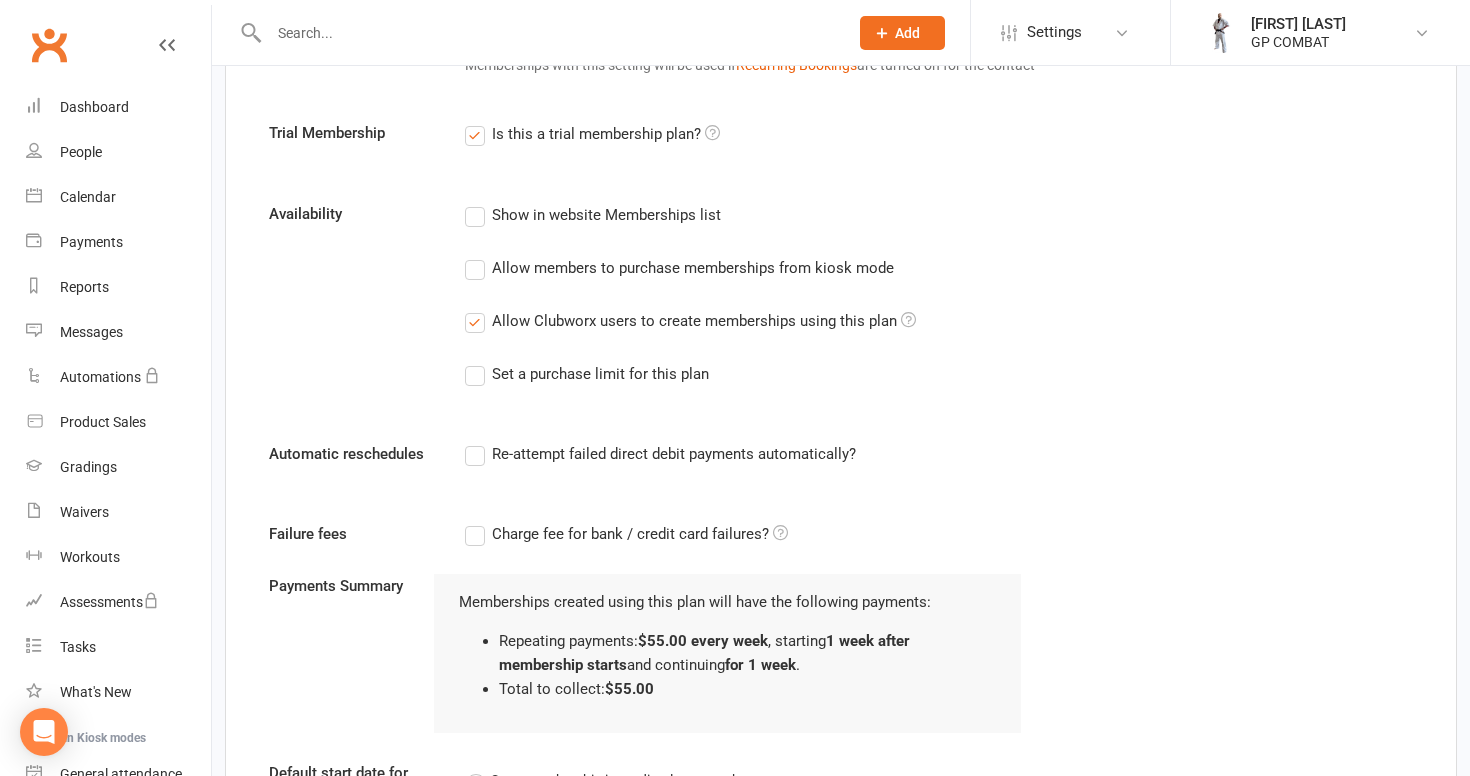 click on "Re-attempt failed direct debit payments automatically?" at bounding box center (660, 454) 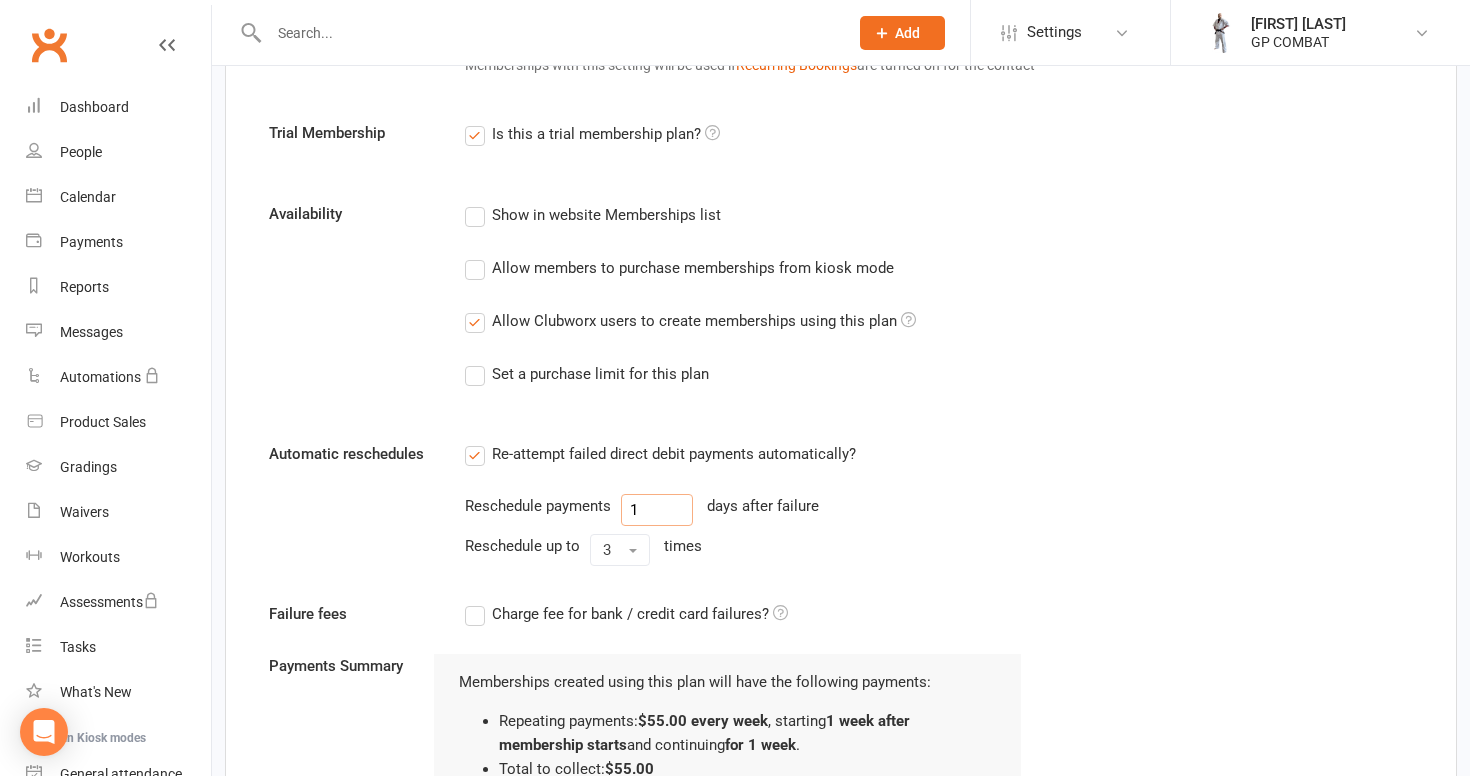 click on "1" at bounding box center (657, 510) 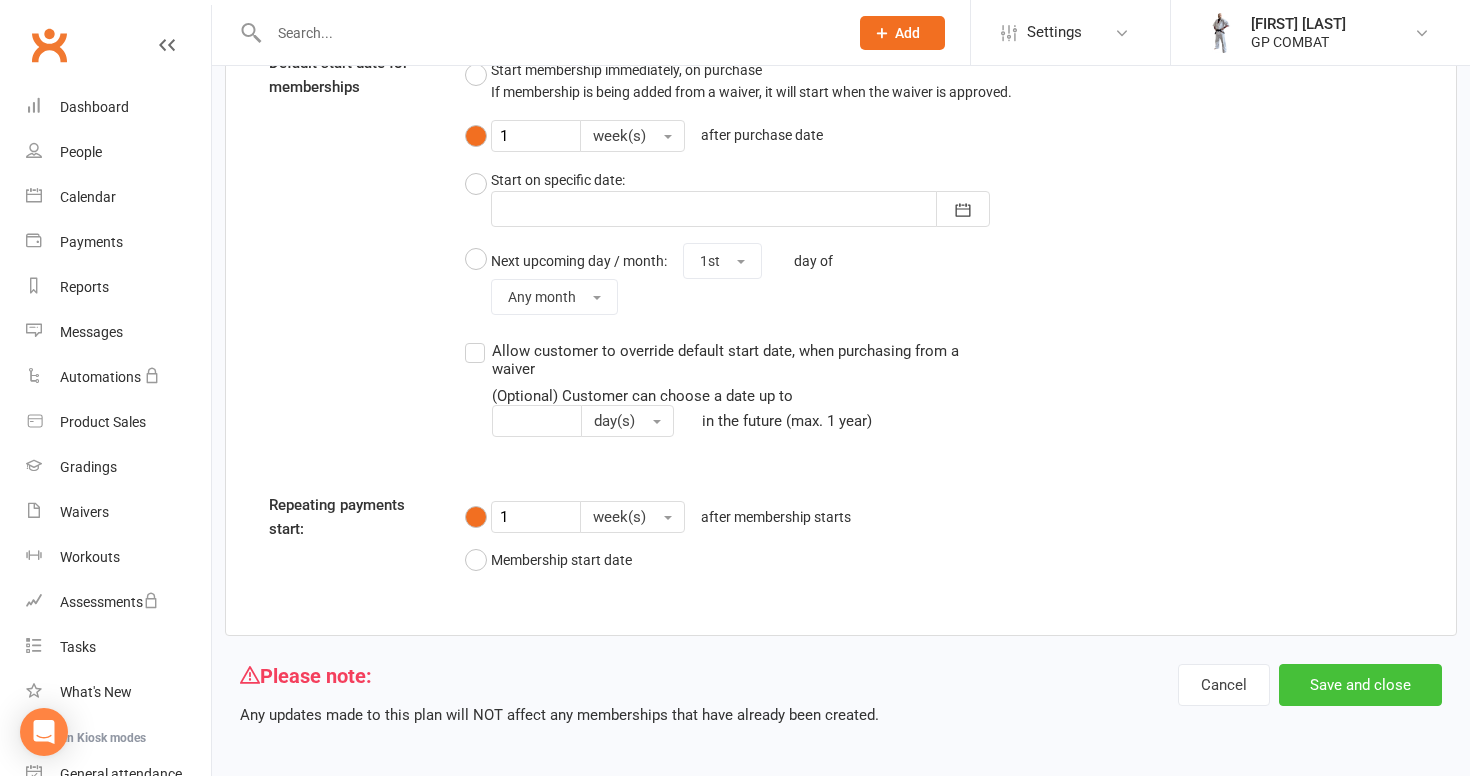 scroll, scrollTop: 1765, scrollLeft: 0, axis: vertical 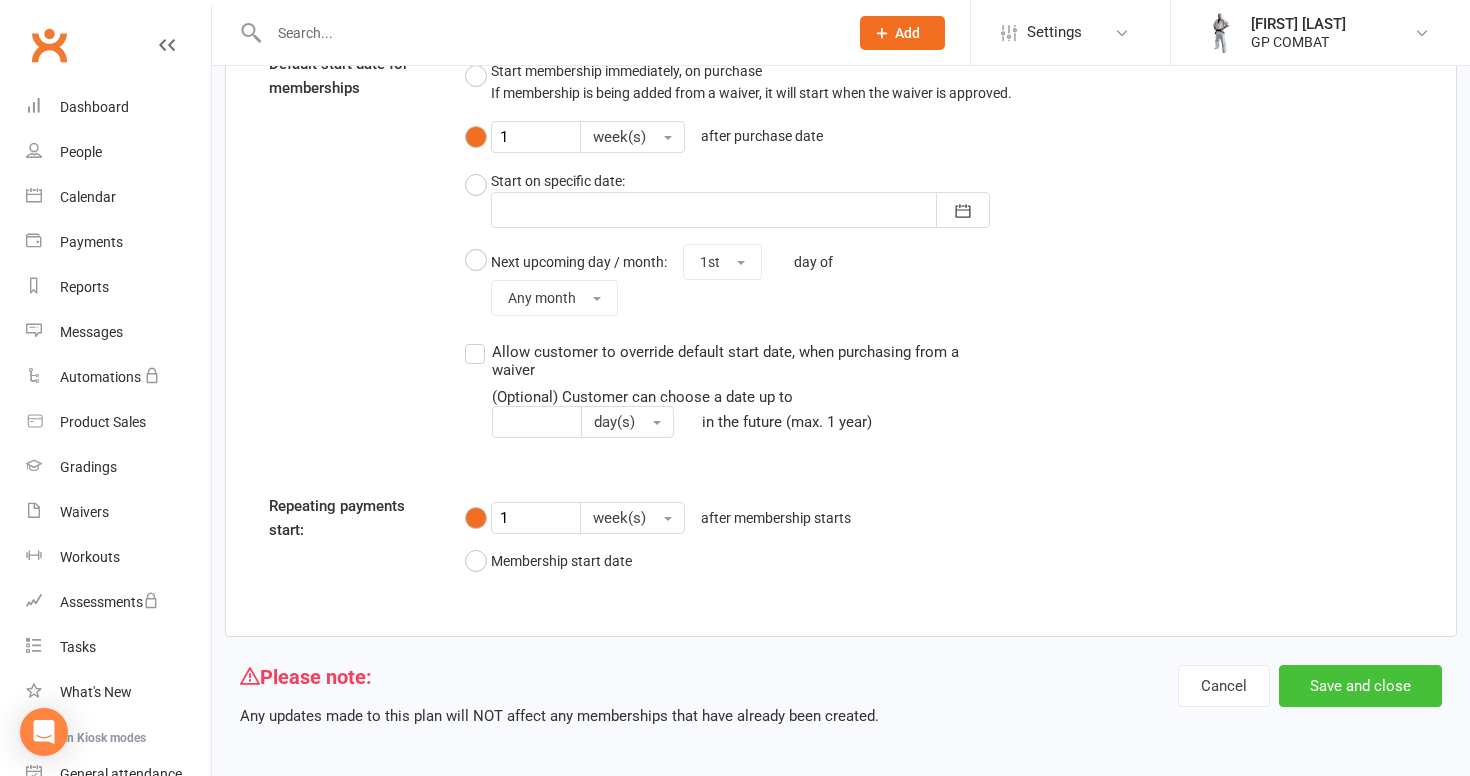 type on "2" 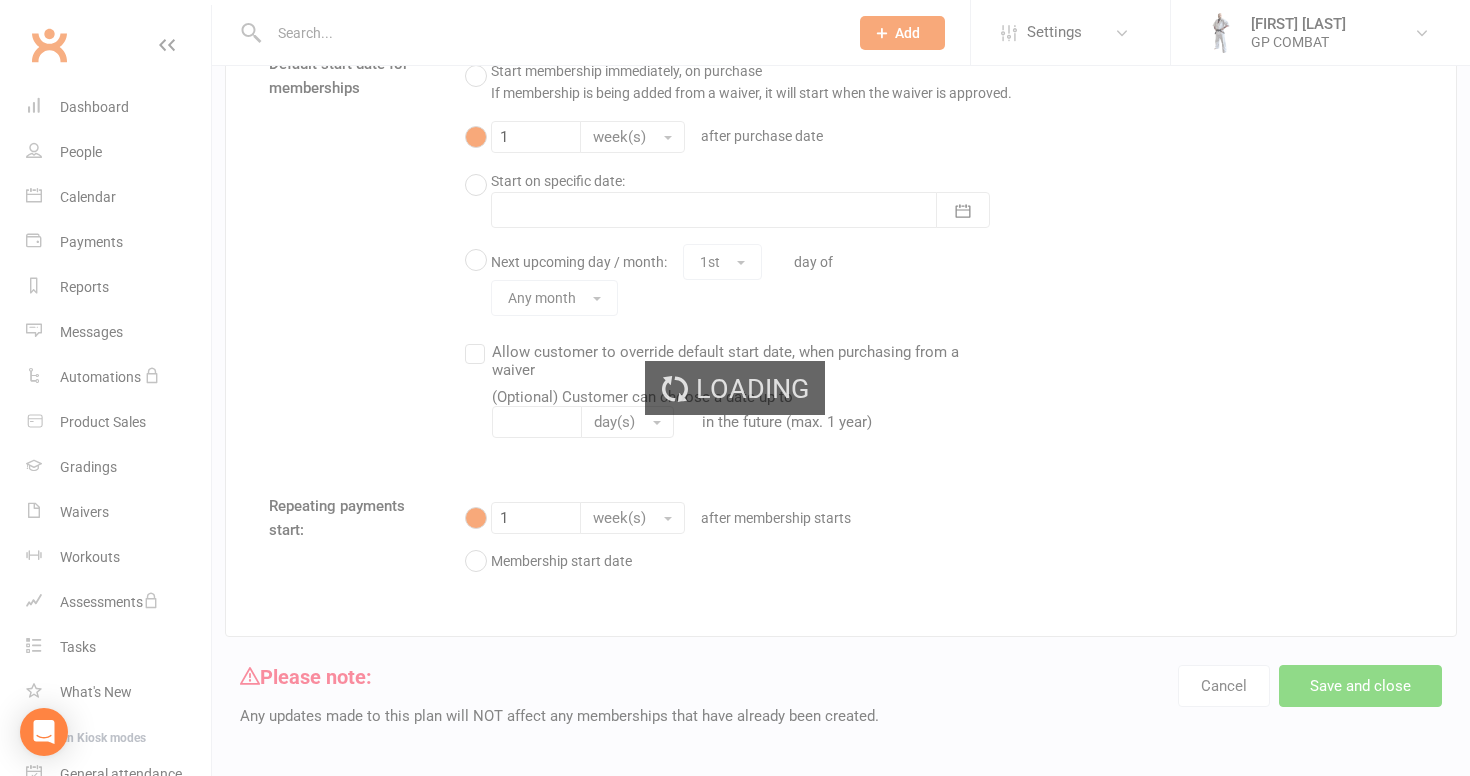 scroll, scrollTop: 0, scrollLeft: 0, axis: both 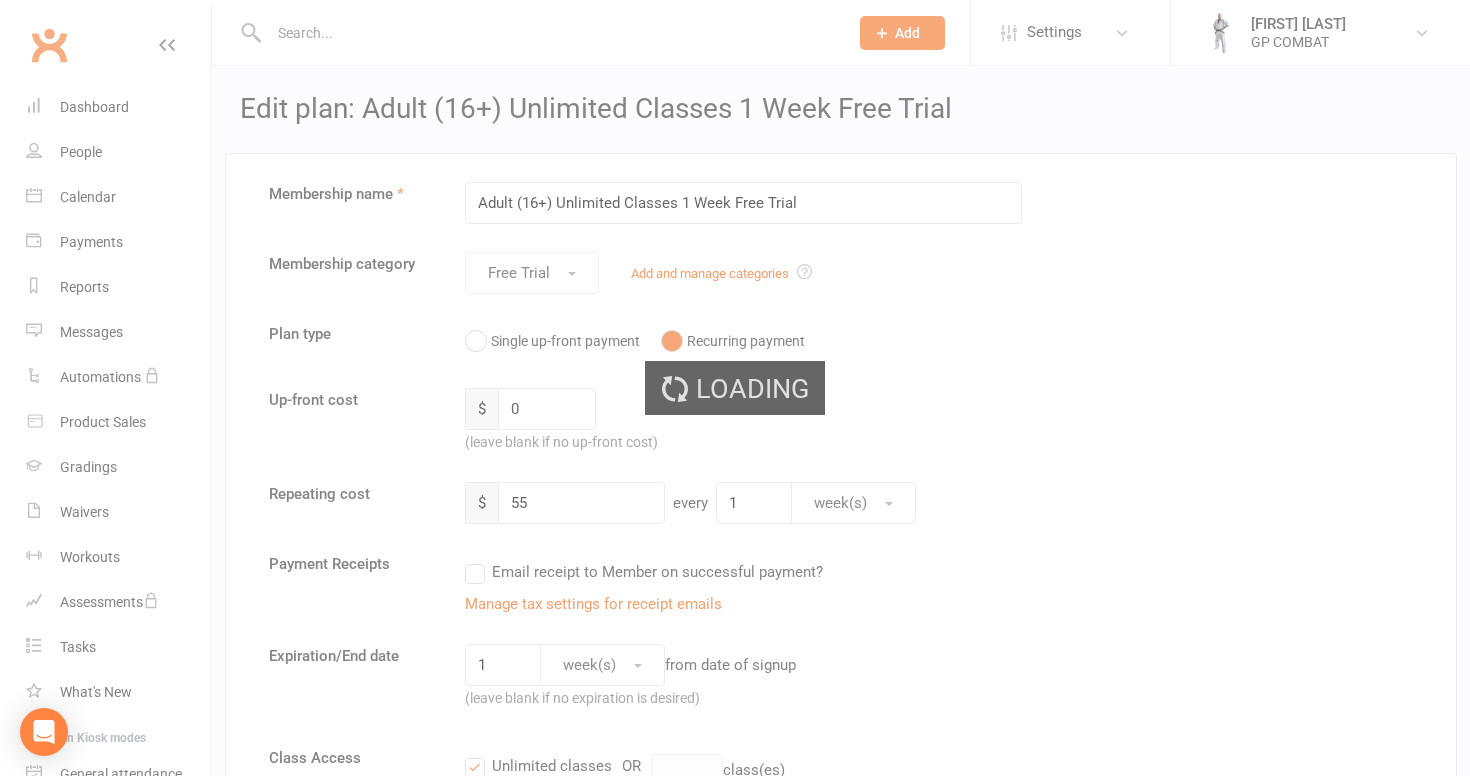select on "50" 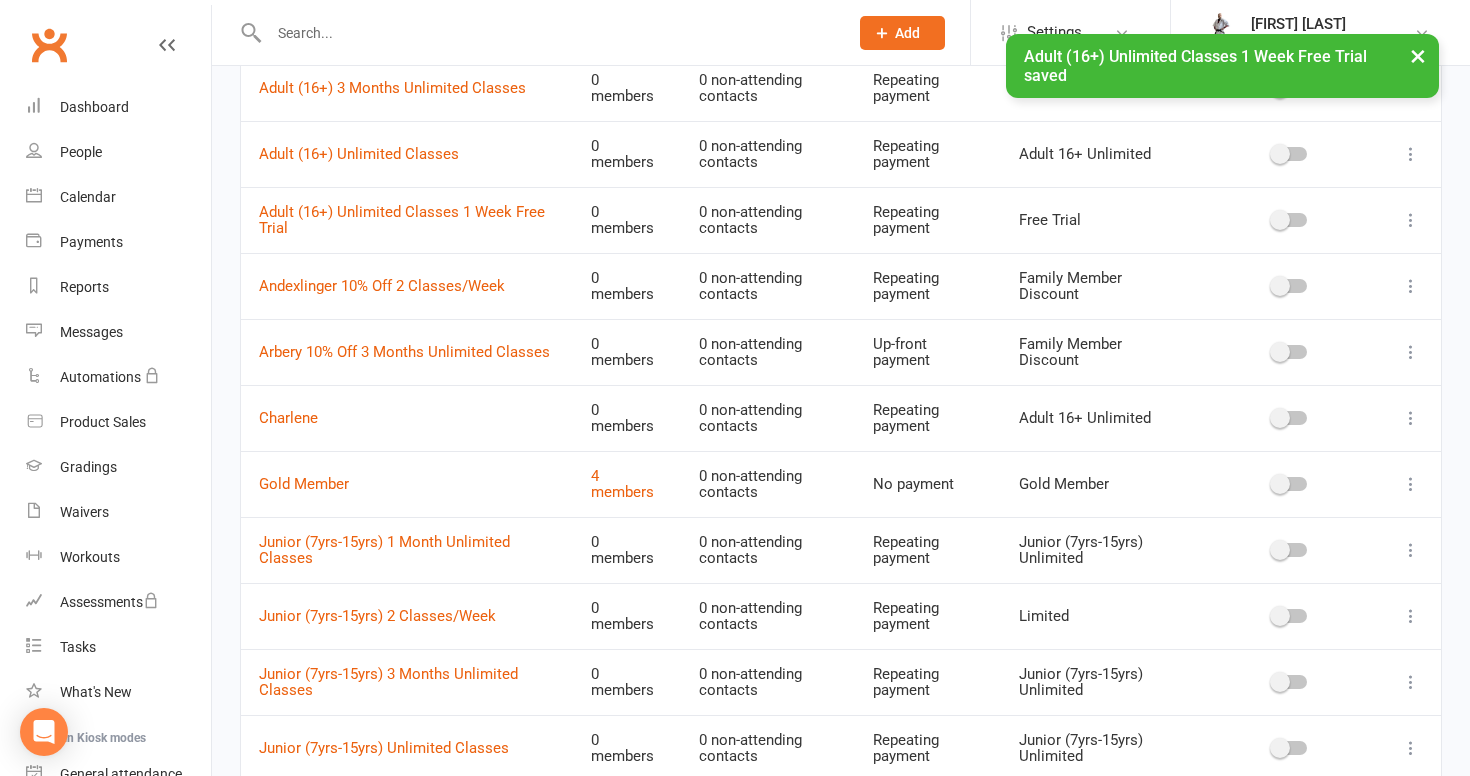 scroll, scrollTop: 429, scrollLeft: 0, axis: vertical 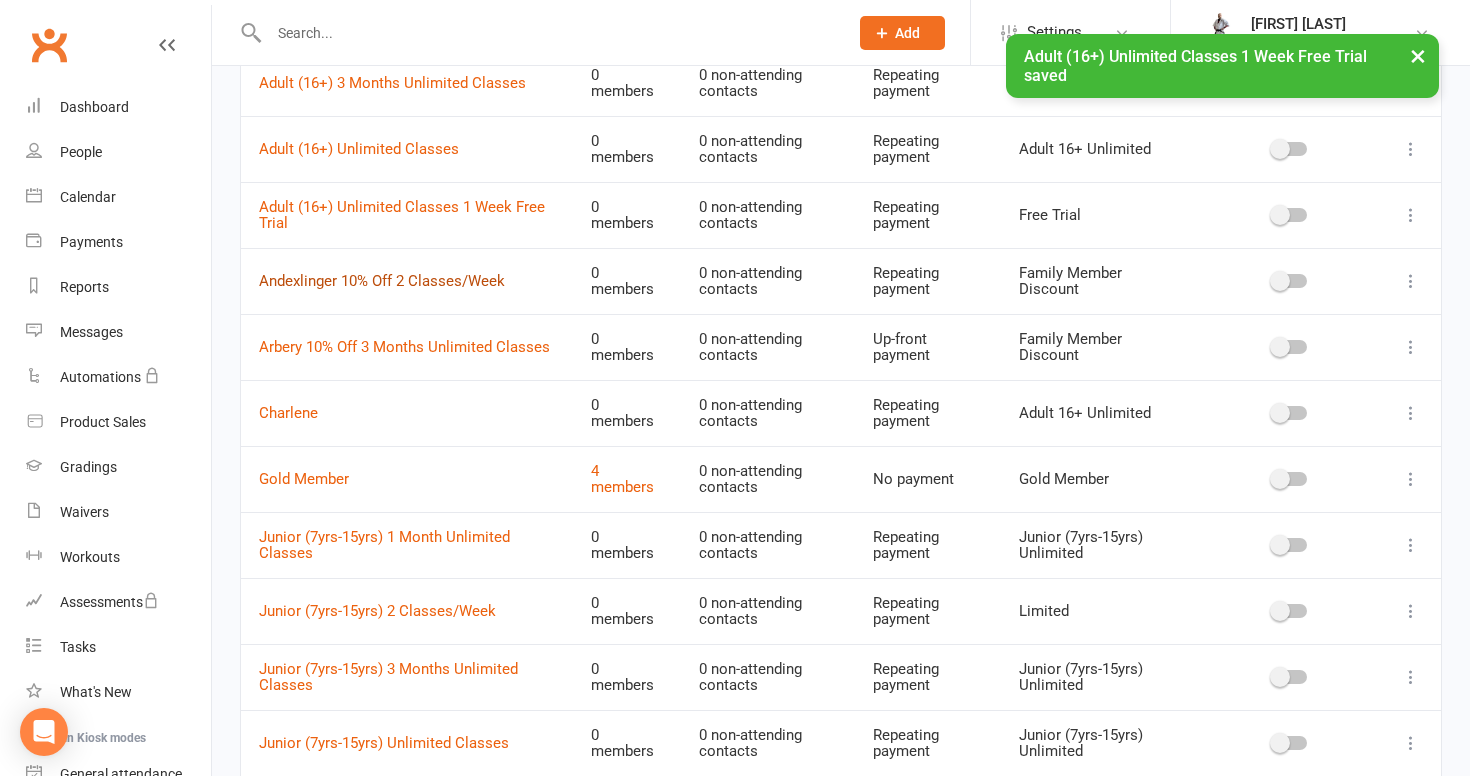click on "Andexlinger 10% Off 2 Classes/Week" at bounding box center [382, 281] 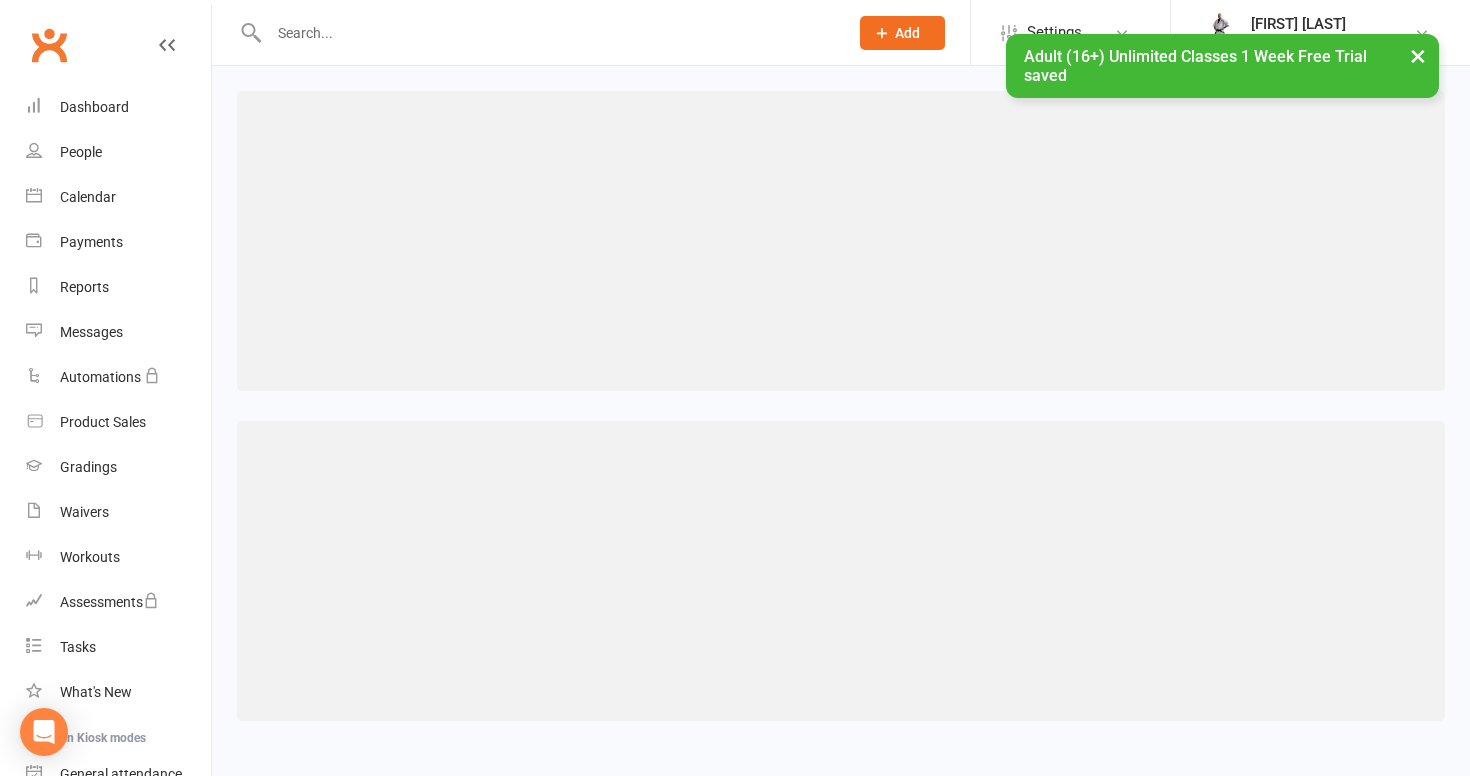 scroll, scrollTop: 0, scrollLeft: 0, axis: both 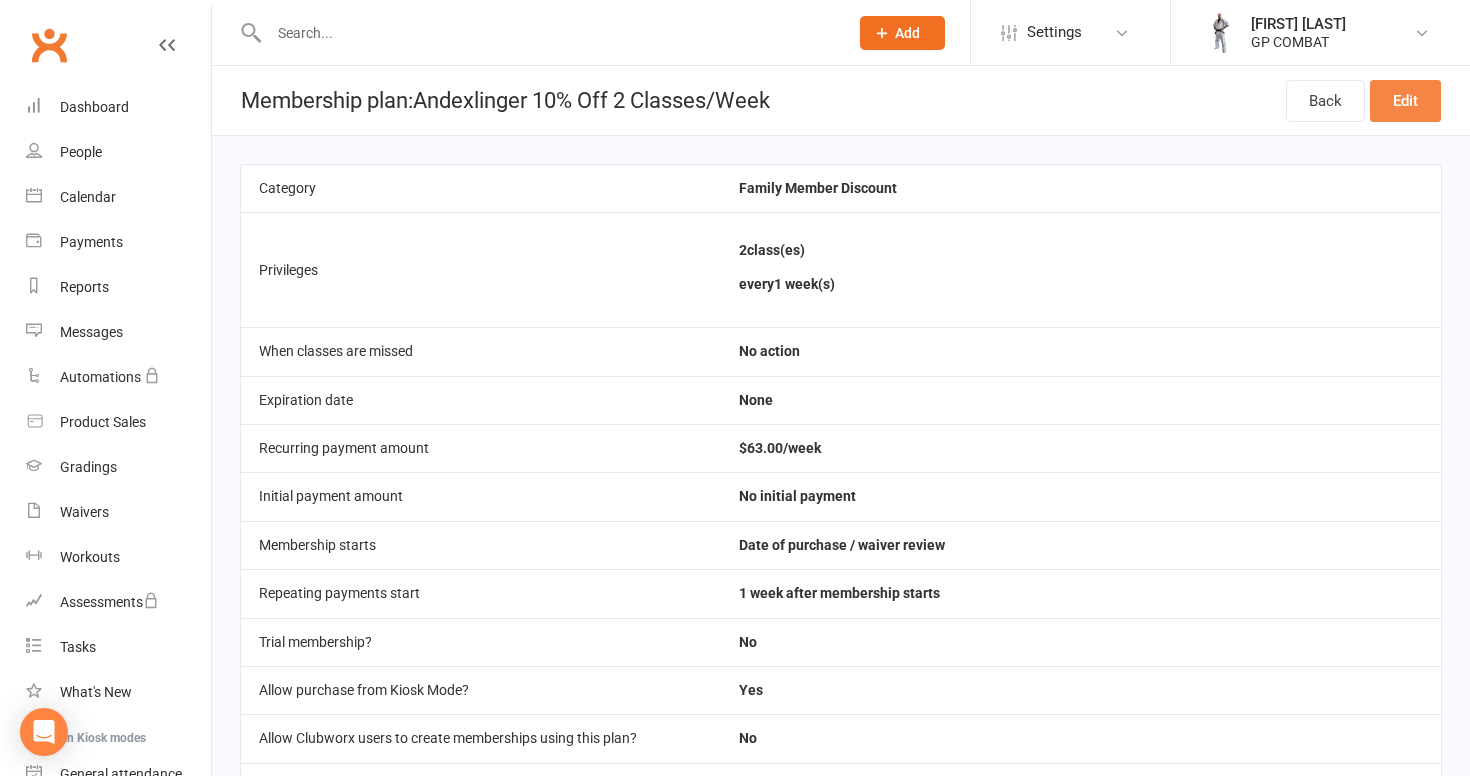 click on "Edit" at bounding box center [1405, 101] 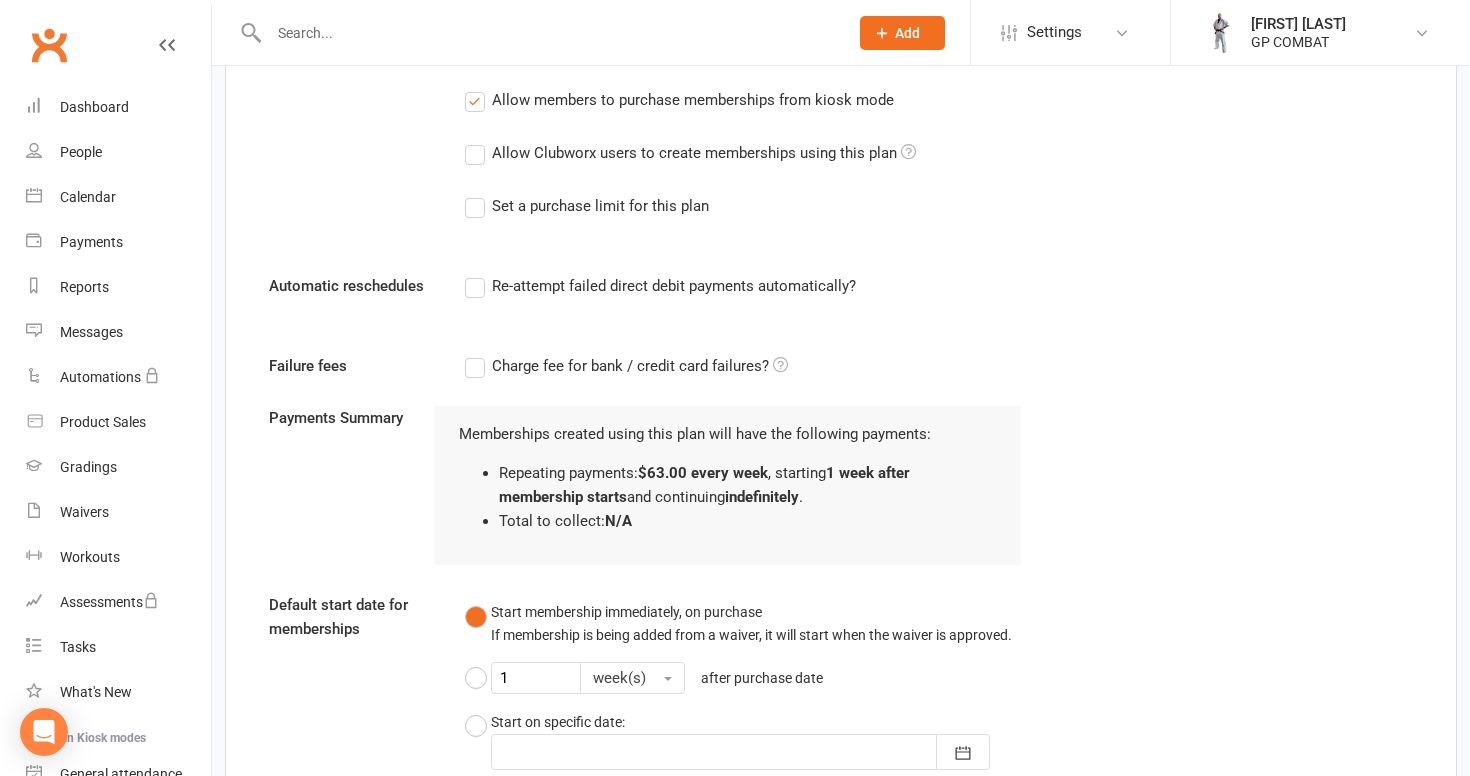 scroll, scrollTop: 2040, scrollLeft: 0, axis: vertical 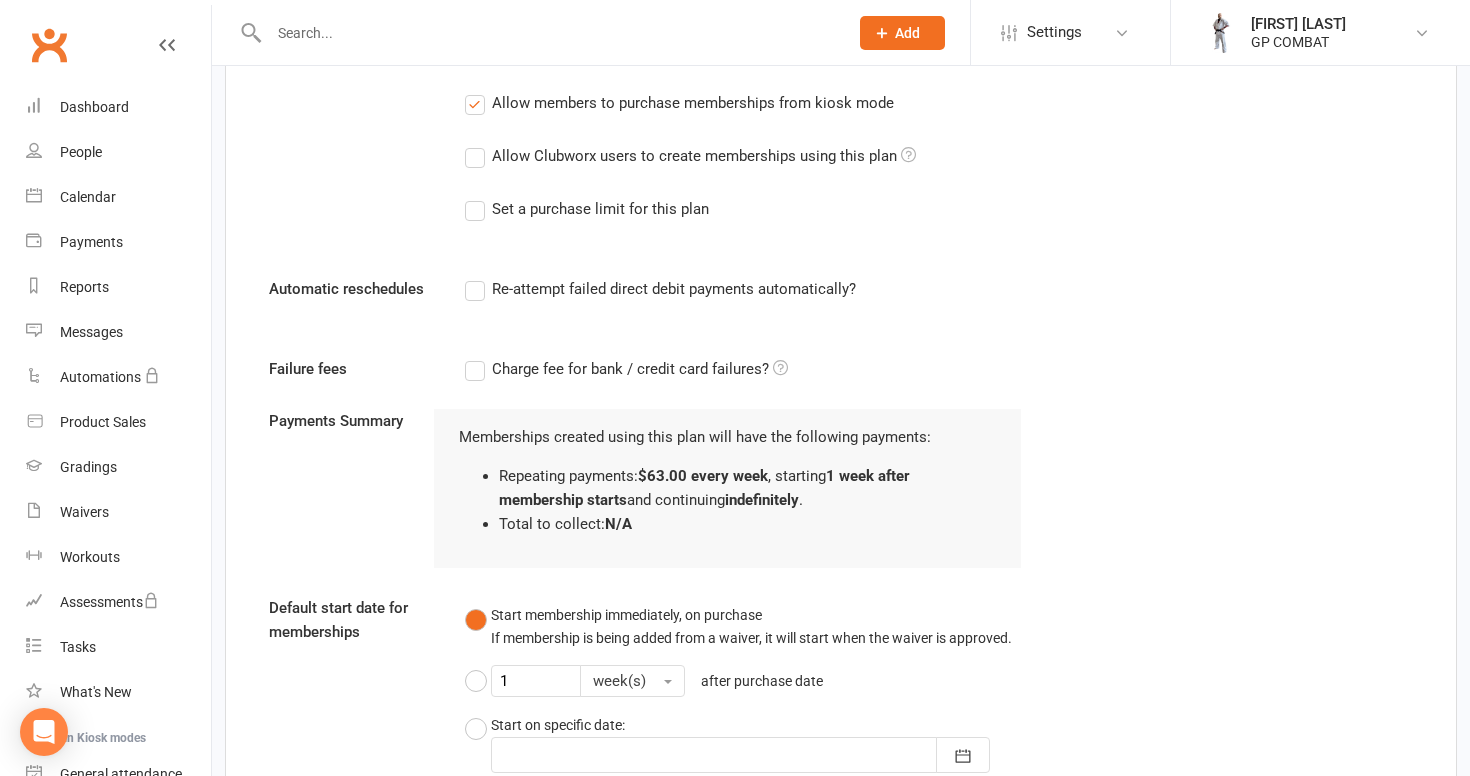 click on "Re-attempt failed direct debit payments automatically?" at bounding box center (660, 289) 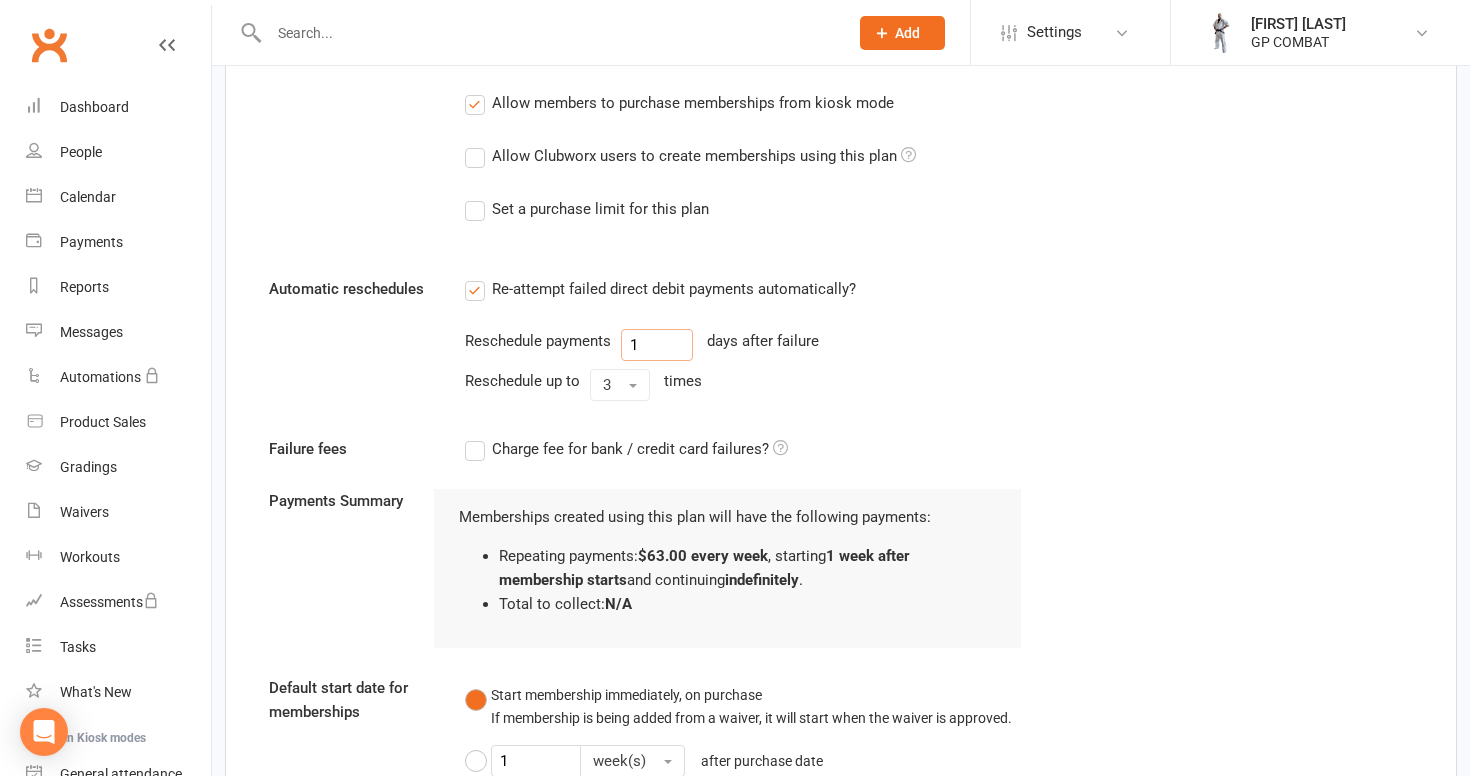 click on "1" at bounding box center (657, 345) 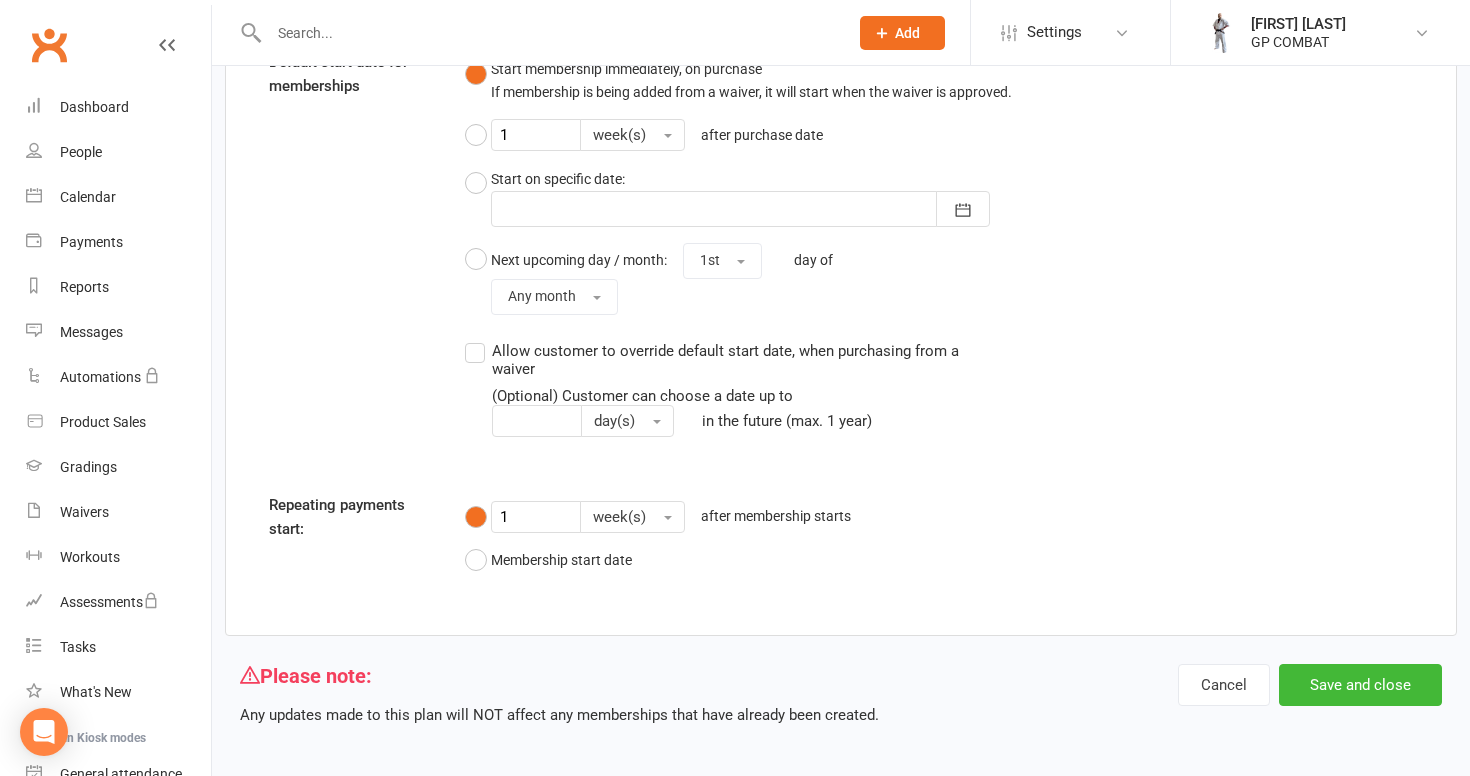 scroll, scrollTop: 2665, scrollLeft: 0, axis: vertical 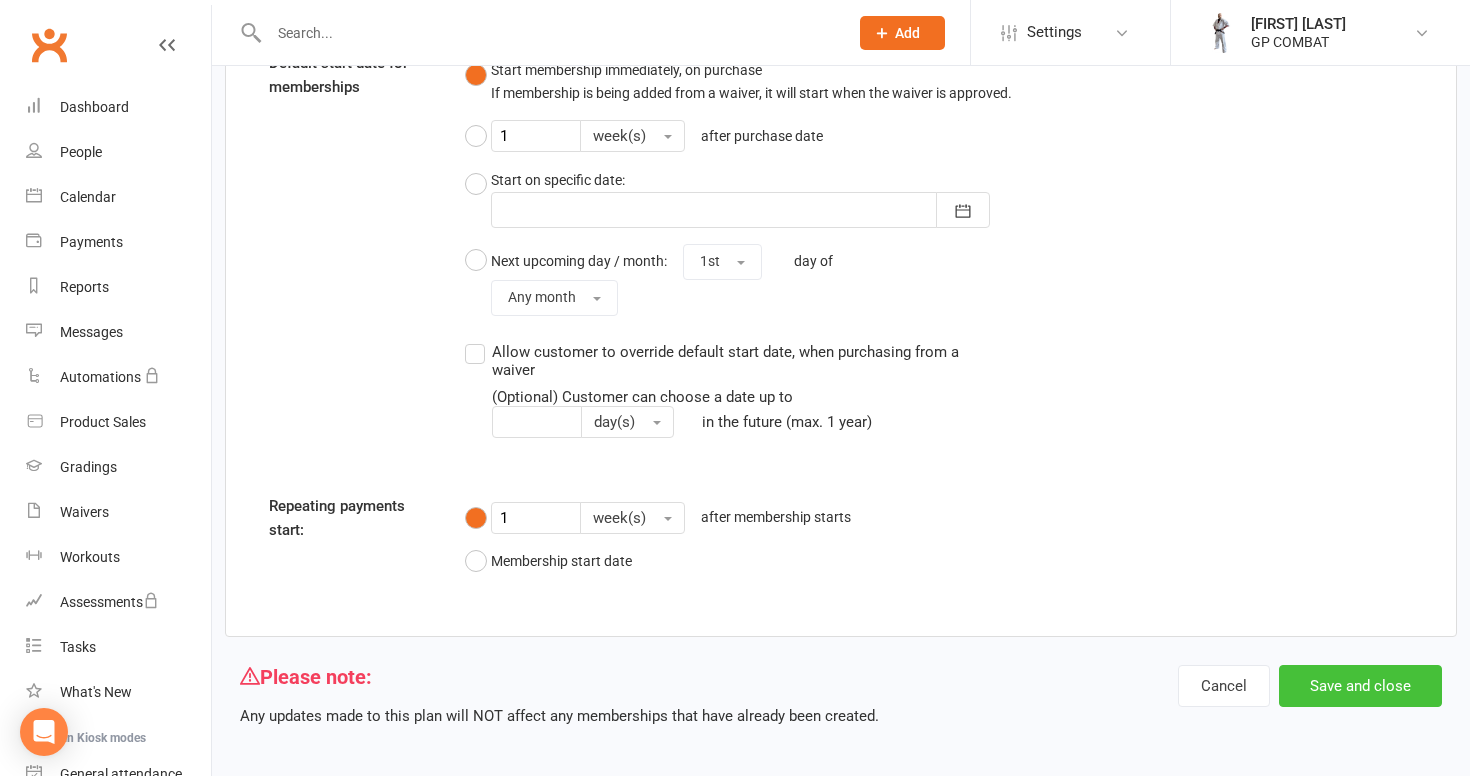type on "2" 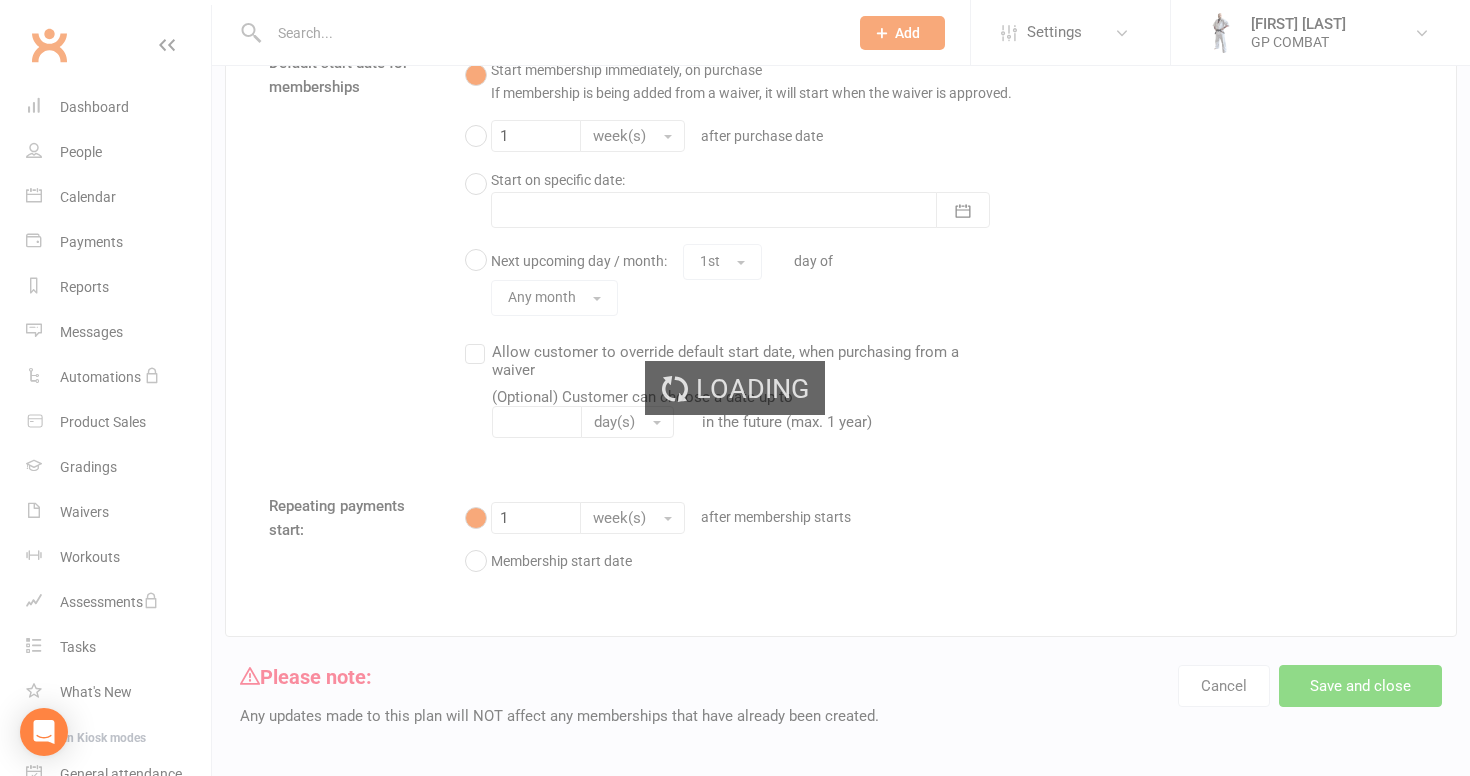 scroll, scrollTop: 0, scrollLeft: 0, axis: both 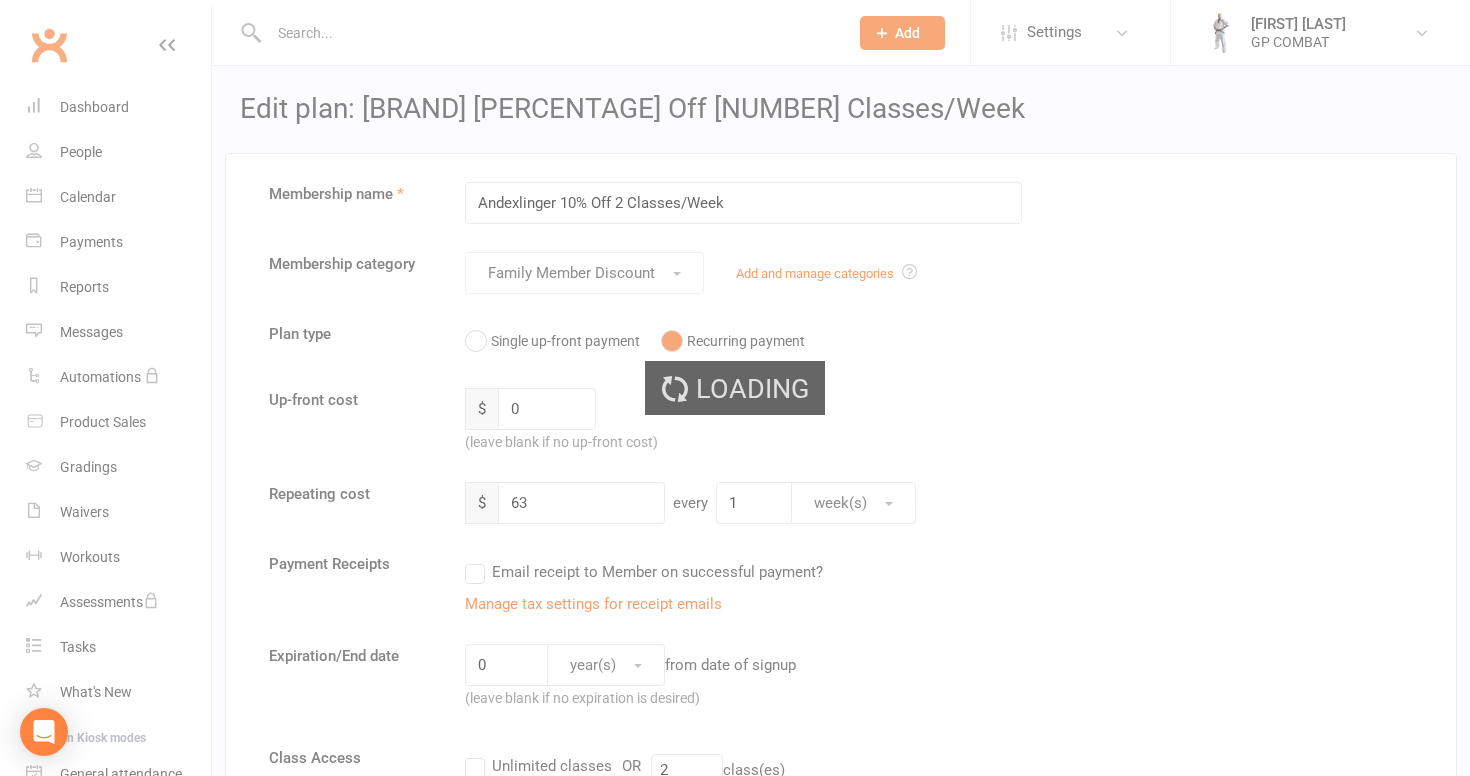 select on "50" 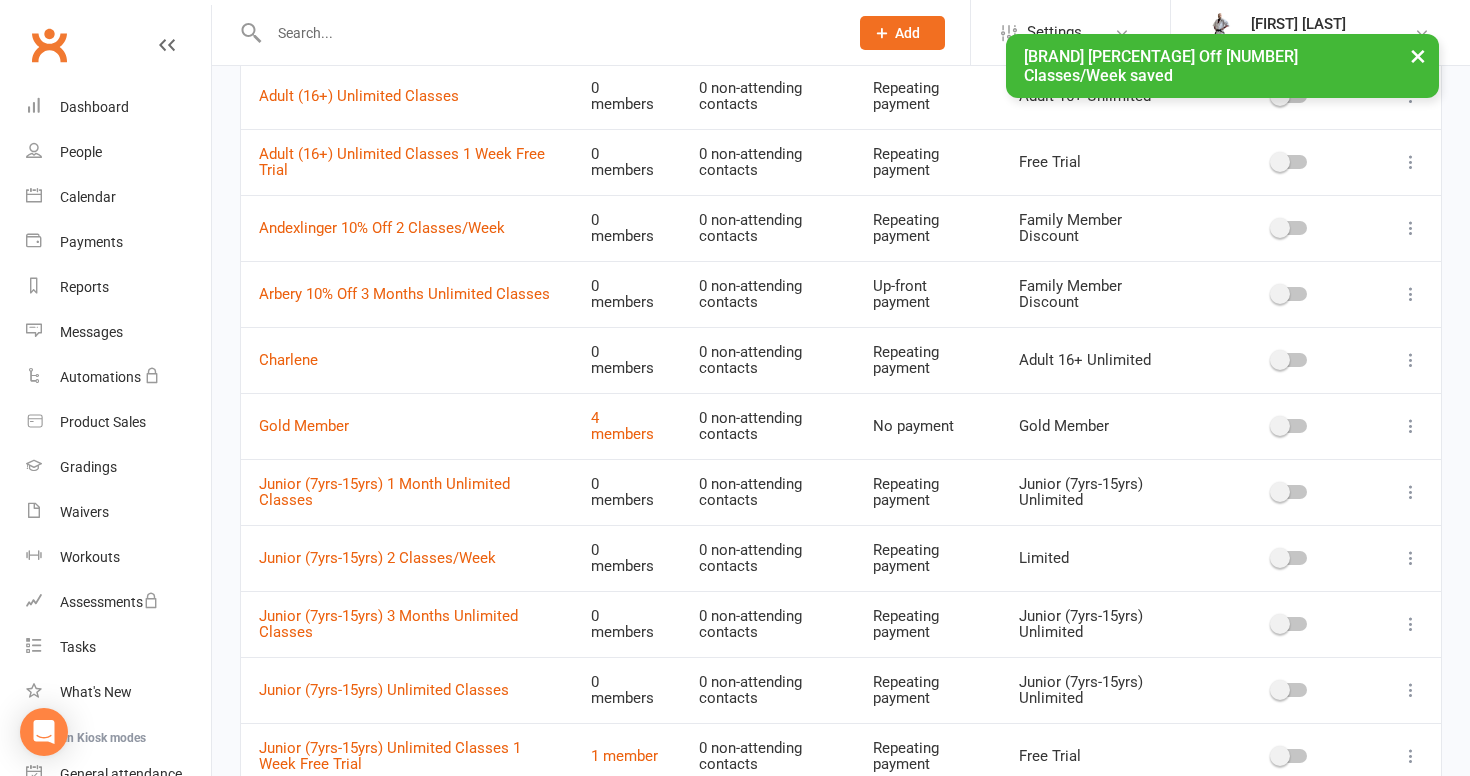 scroll, scrollTop: 483, scrollLeft: 0, axis: vertical 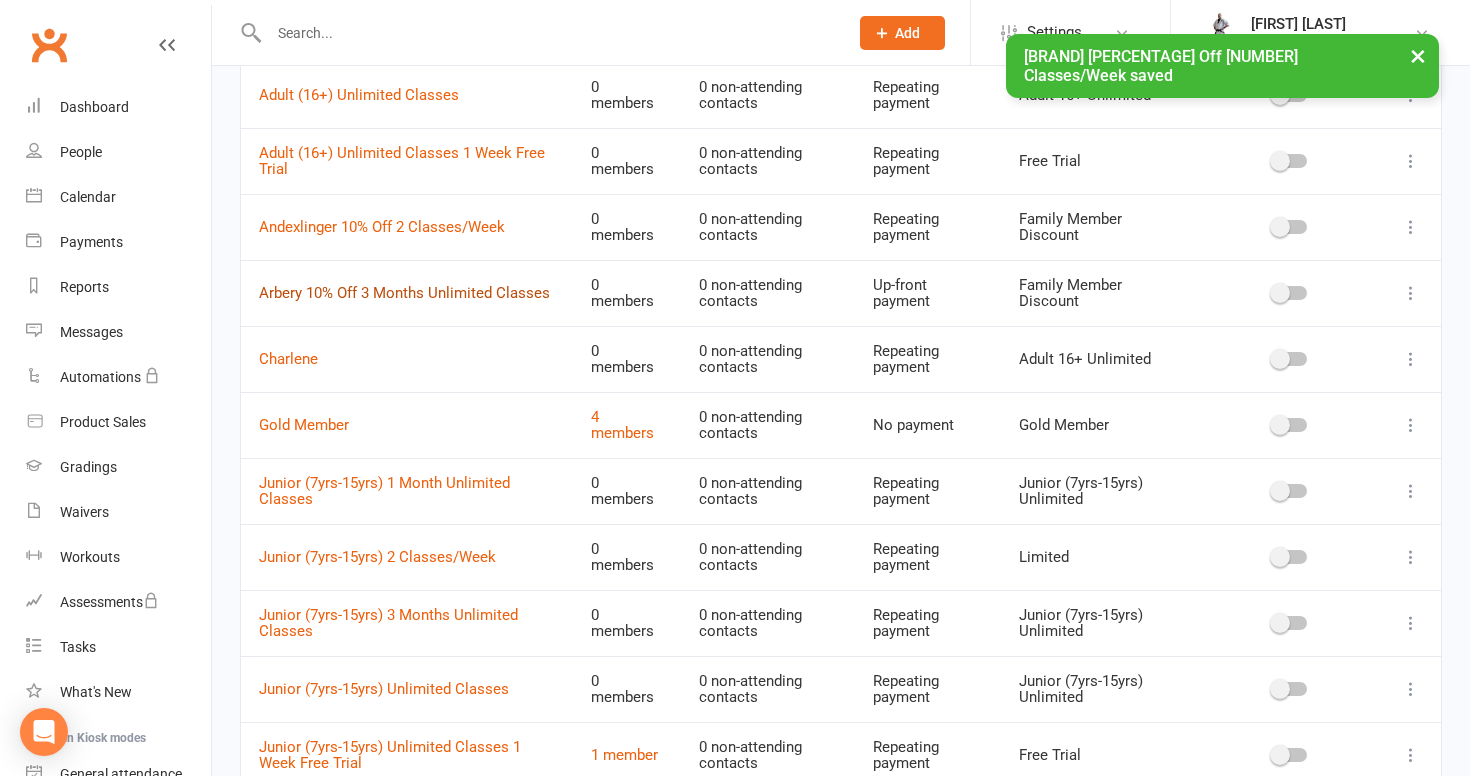 click on "Arbery 10% Off 3 Months Unlimited Classes" at bounding box center [404, 293] 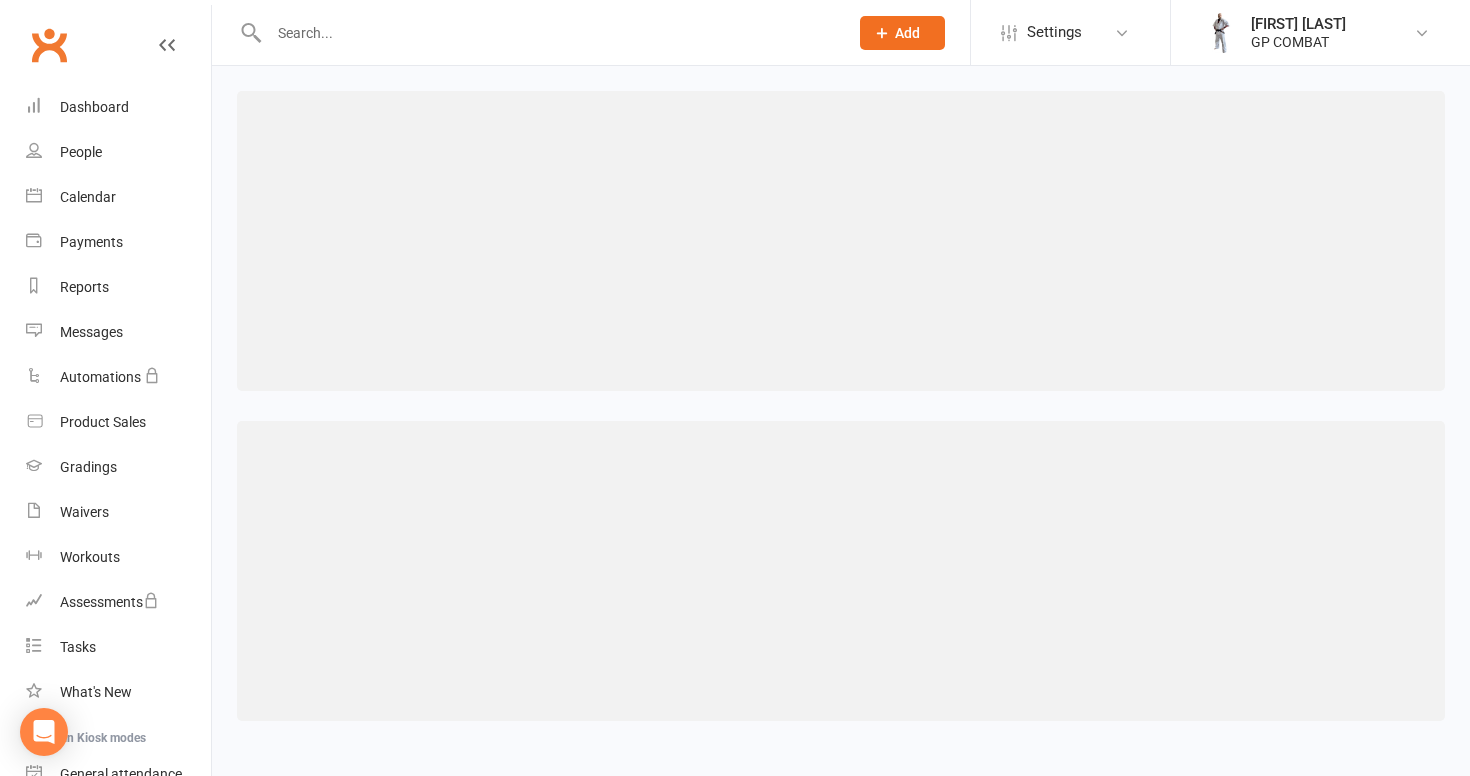 scroll, scrollTop: 0, scrollLeft: 0, axis: both 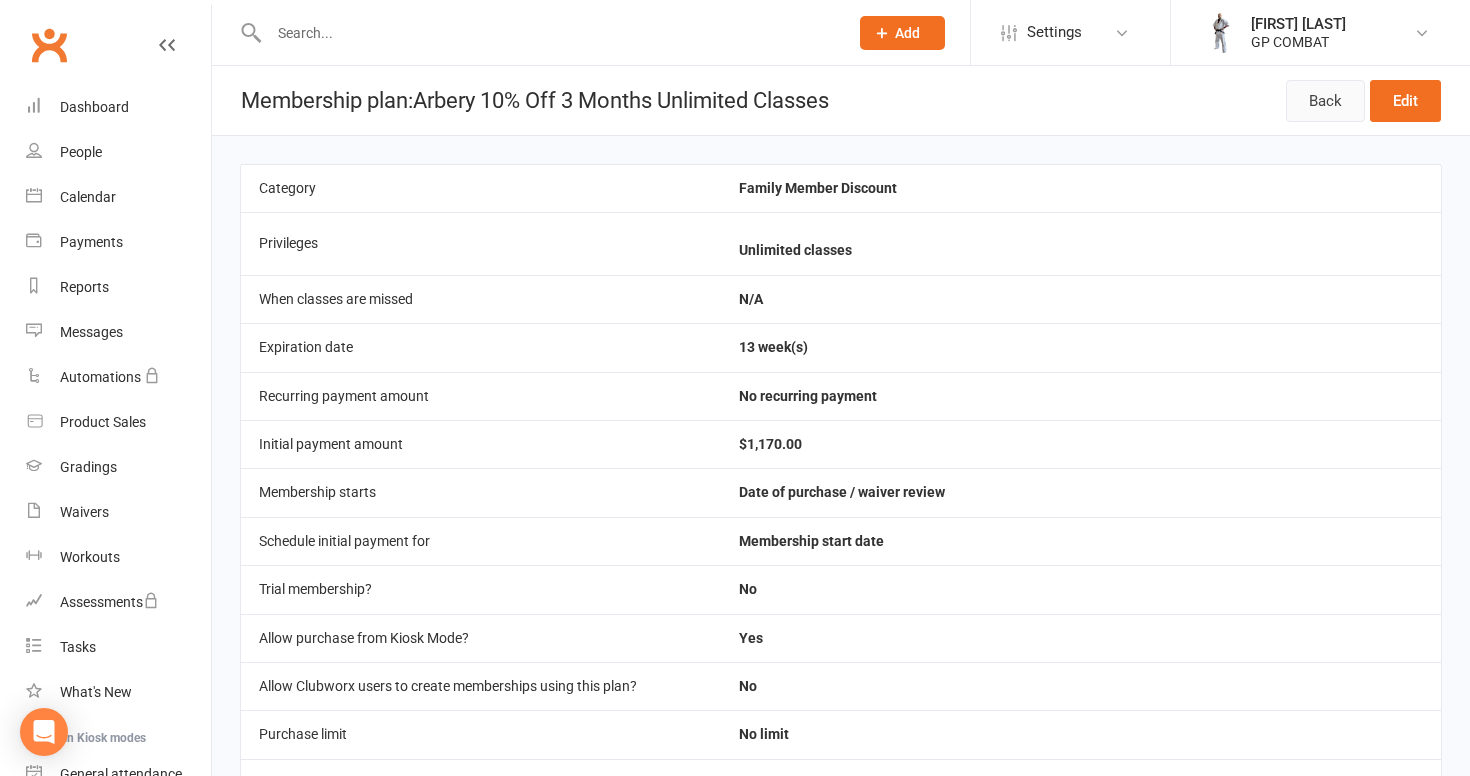 click on "Back" at bounding box center (1325, 101) 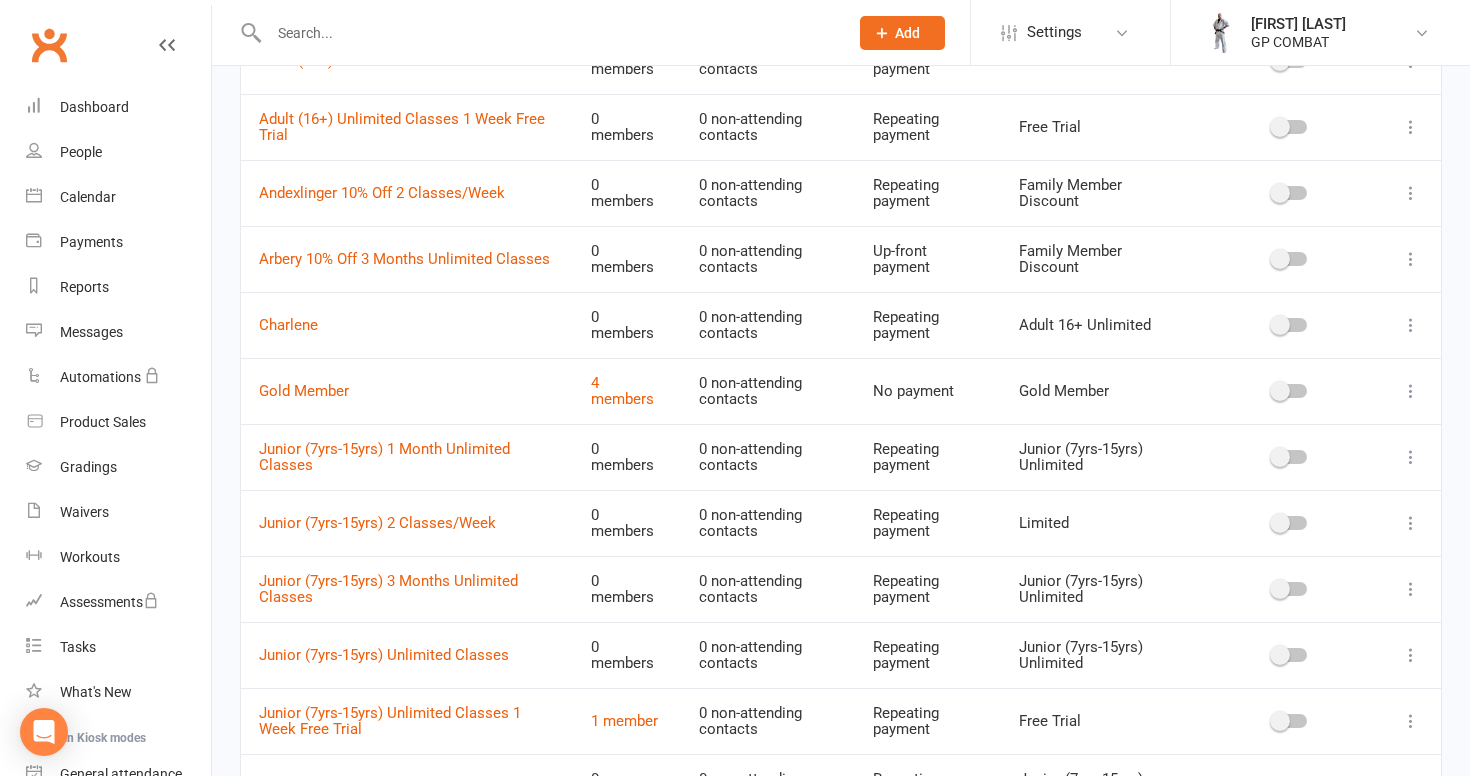 scroll, scrollTop: 523, scrollLeft: 0, axis: vertical 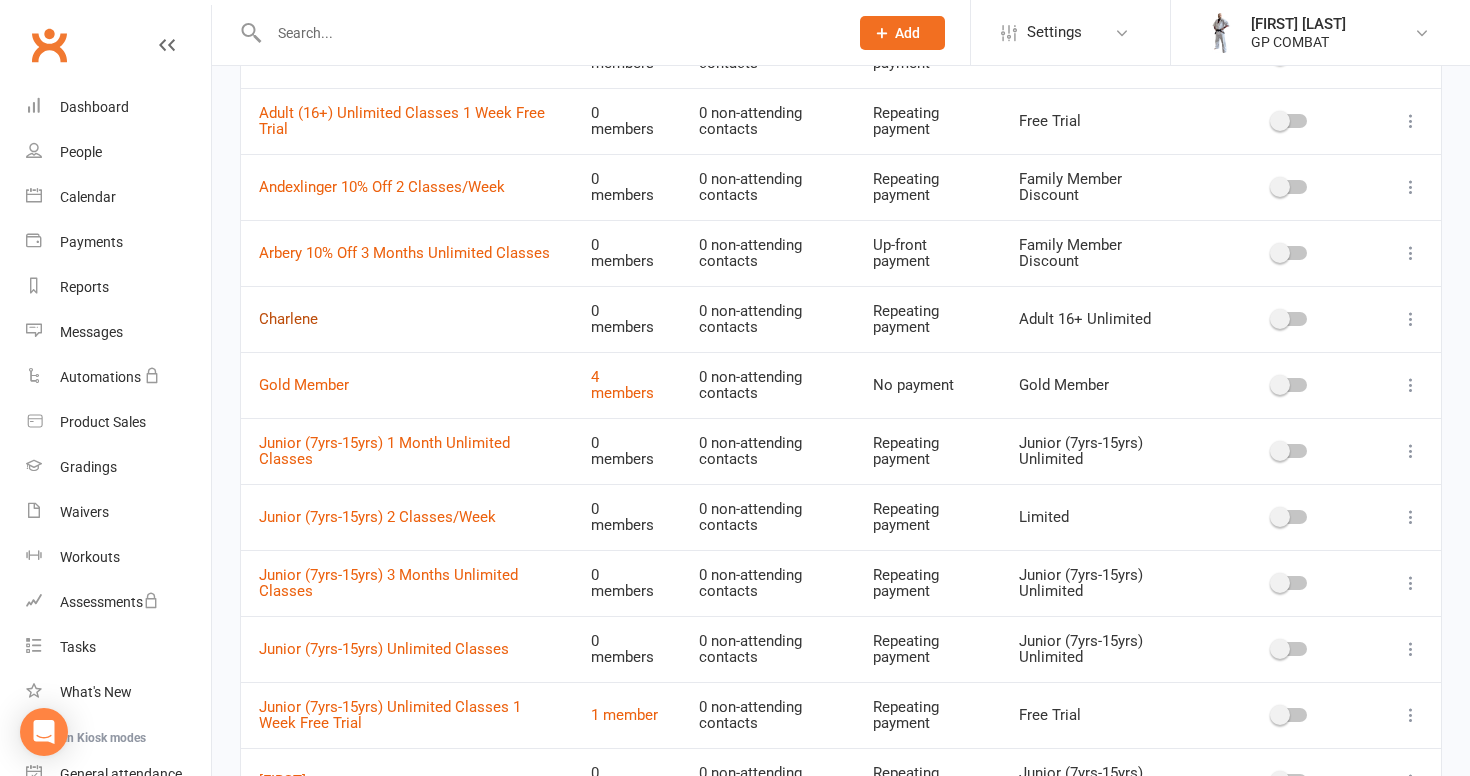 click on "Charlene" at bounding box center [288, 319] 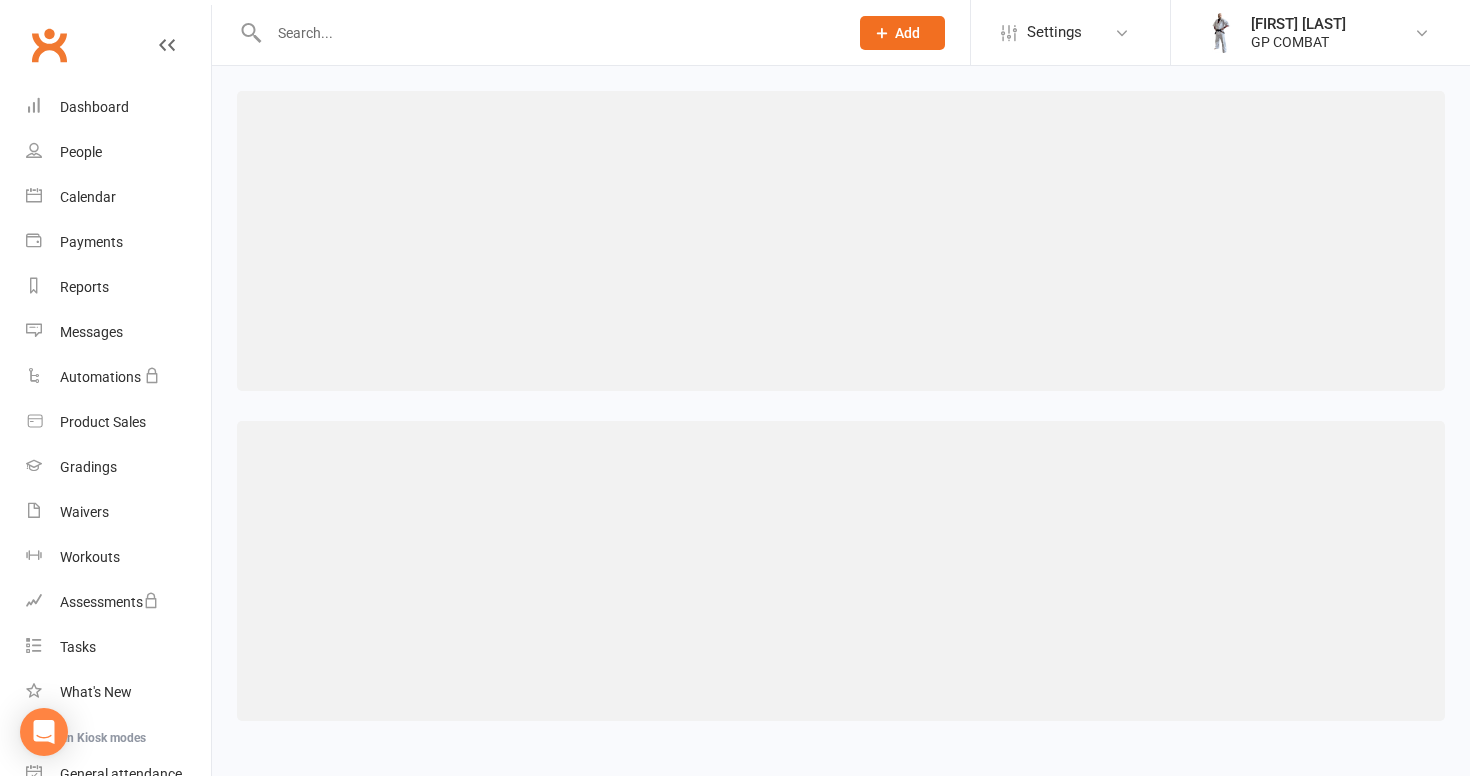 scroll, scrollTop: 0, scrollLeft: 0, axis: both 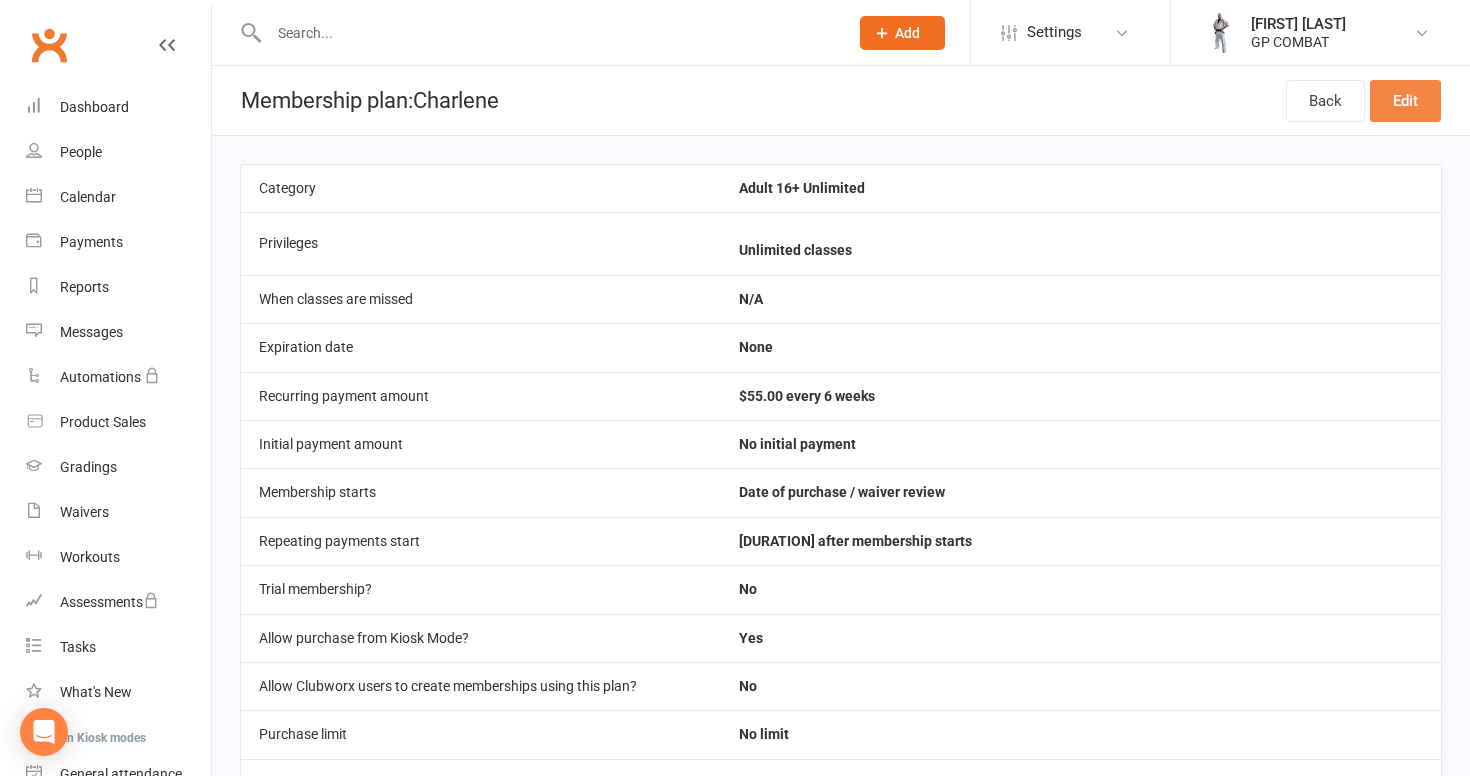 click on "Edit" at bounding box center [1405, 101] 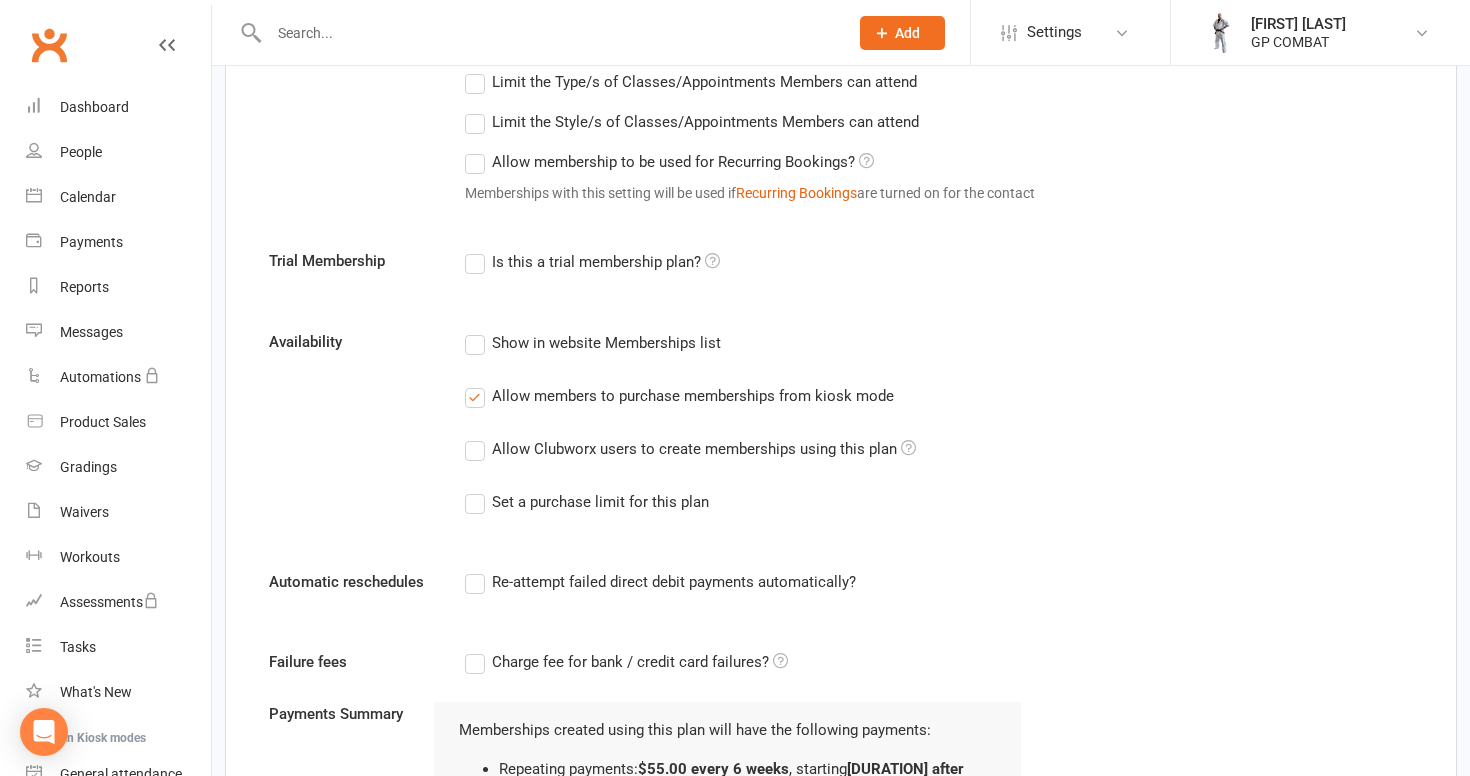 scroll, scrollTop: 851, scrollLeft: 0, axis: vertical 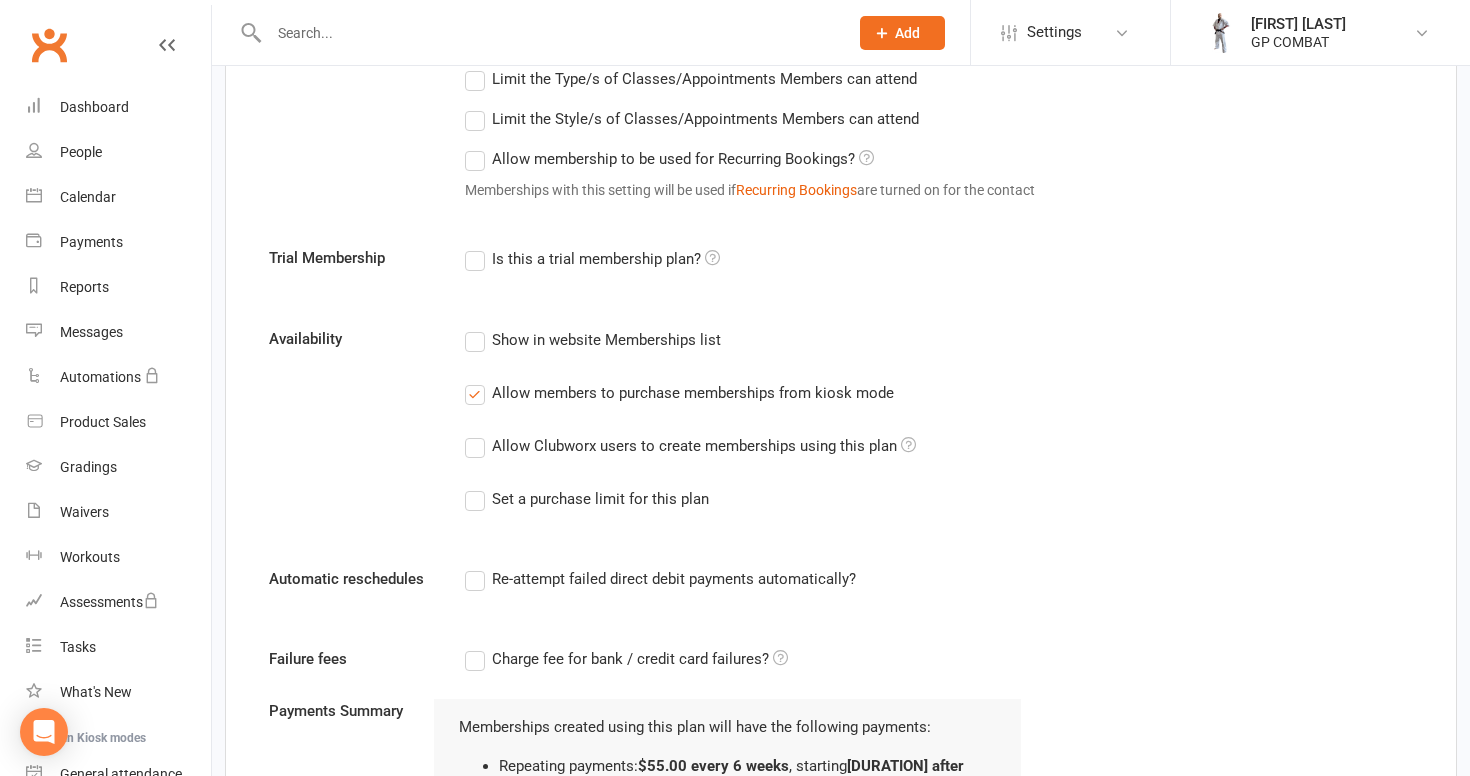click on "Re-attempt failed direct debit payments automatically?" at bounding box center (660, 579) 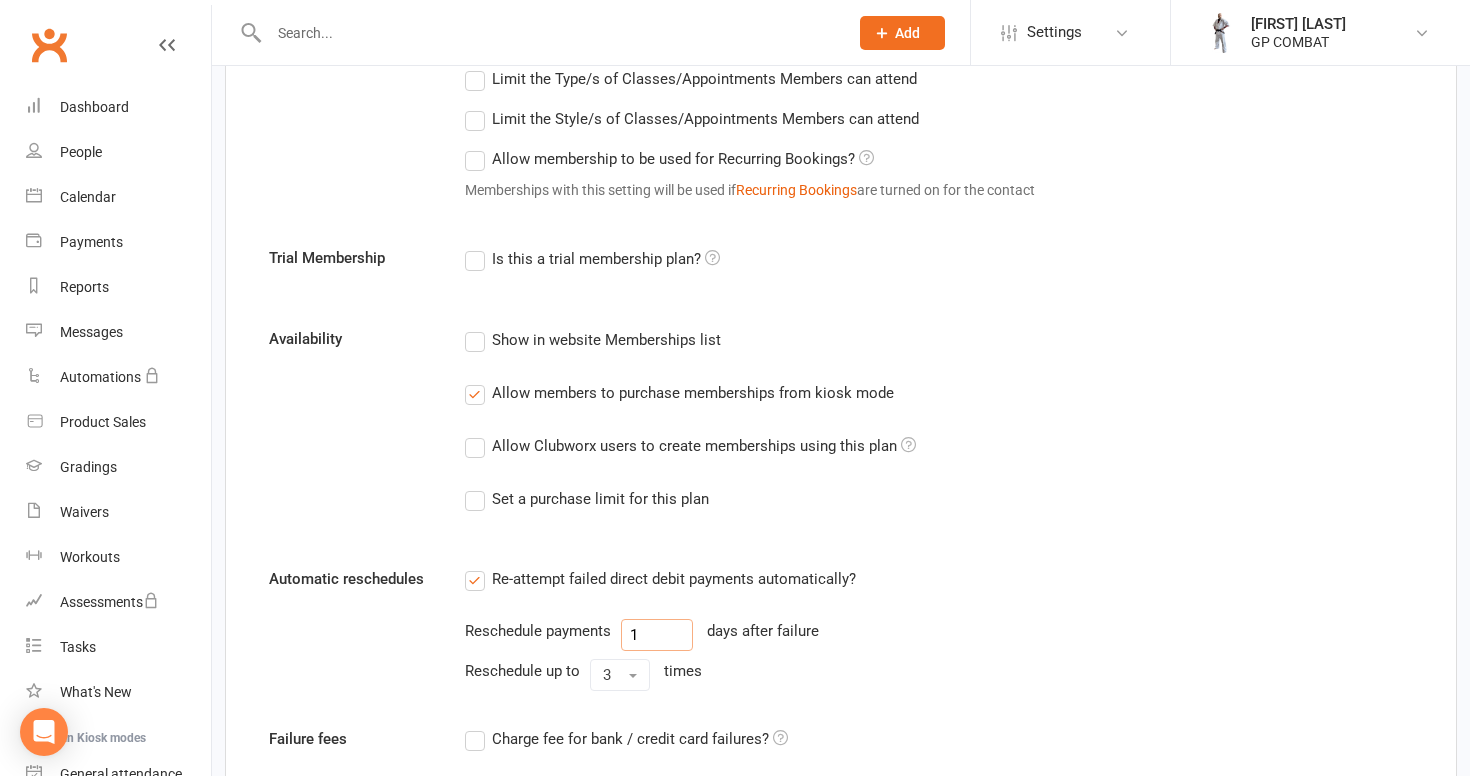 click on "1" at bounding box center [657, 635] 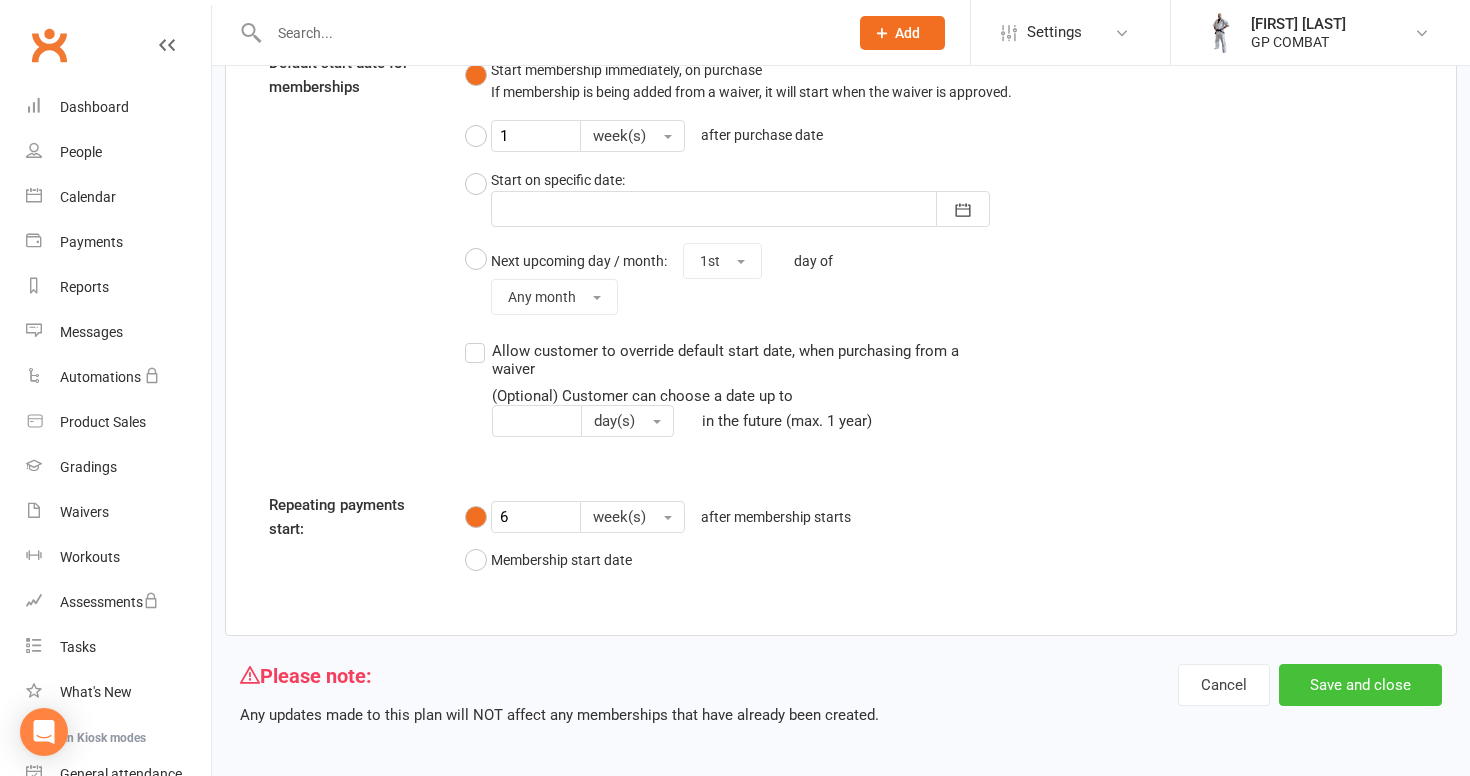 type on "2" 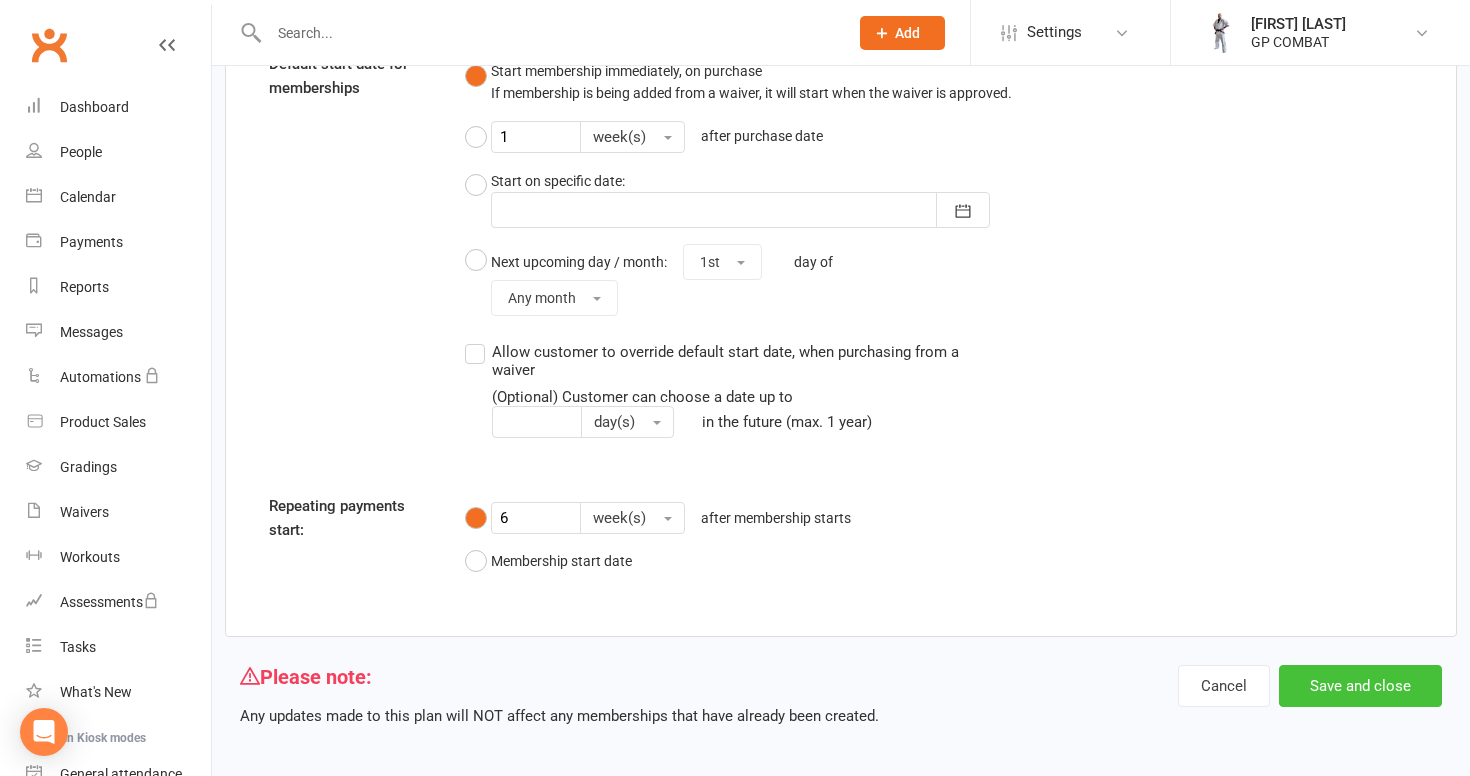 click on "Save and close" at bounding box center (1360, 686) 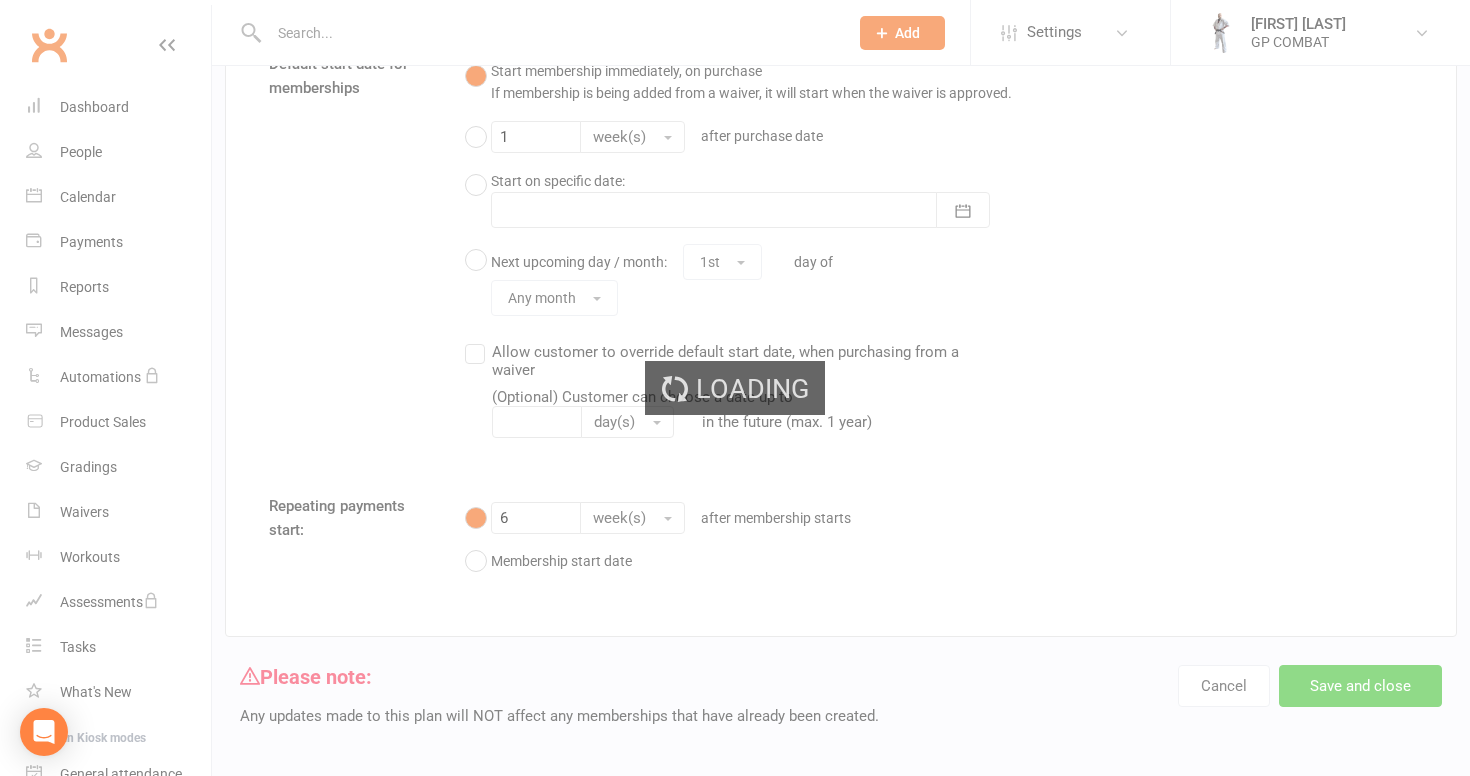 scroll, scrollTop: 0, scrollLeft: 0, axis: both 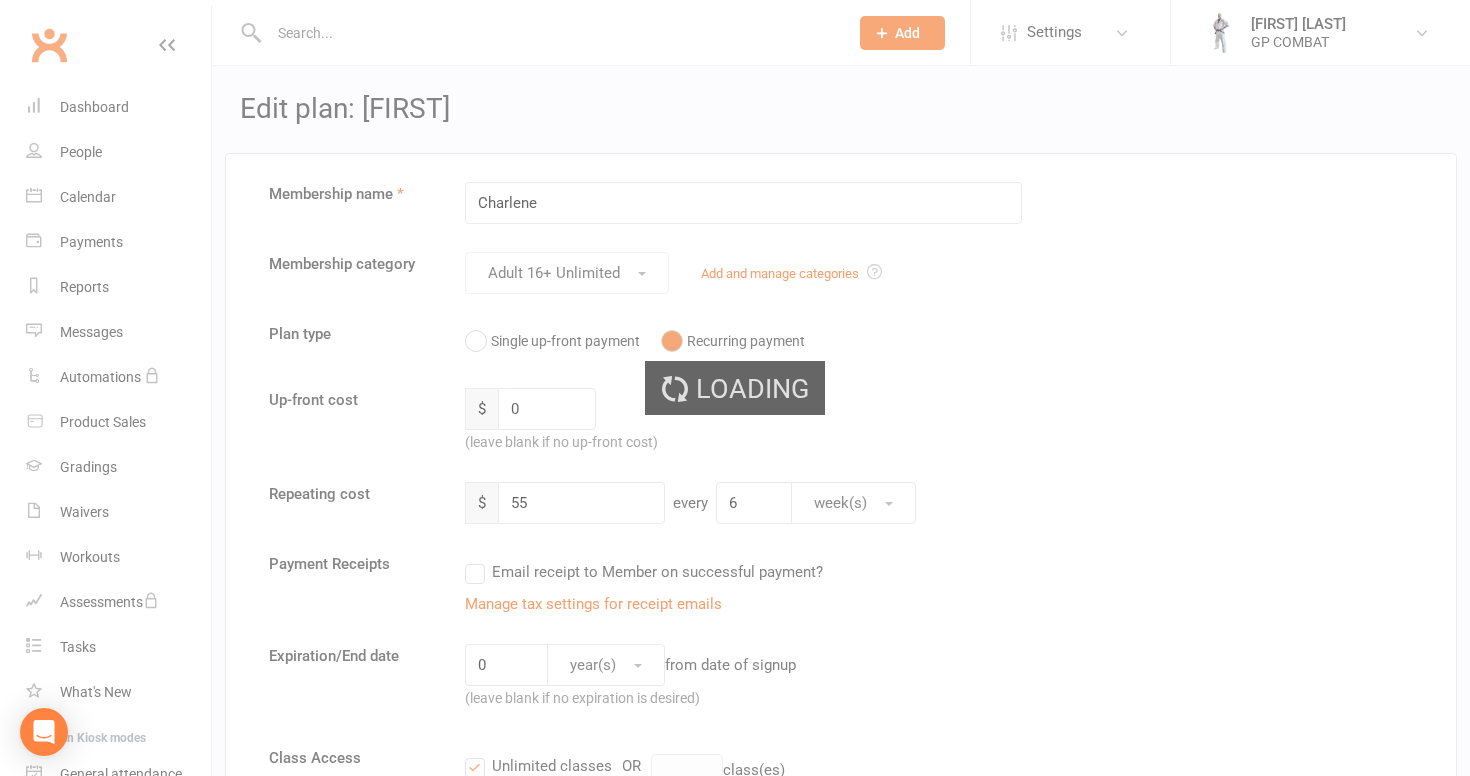 select on "50" 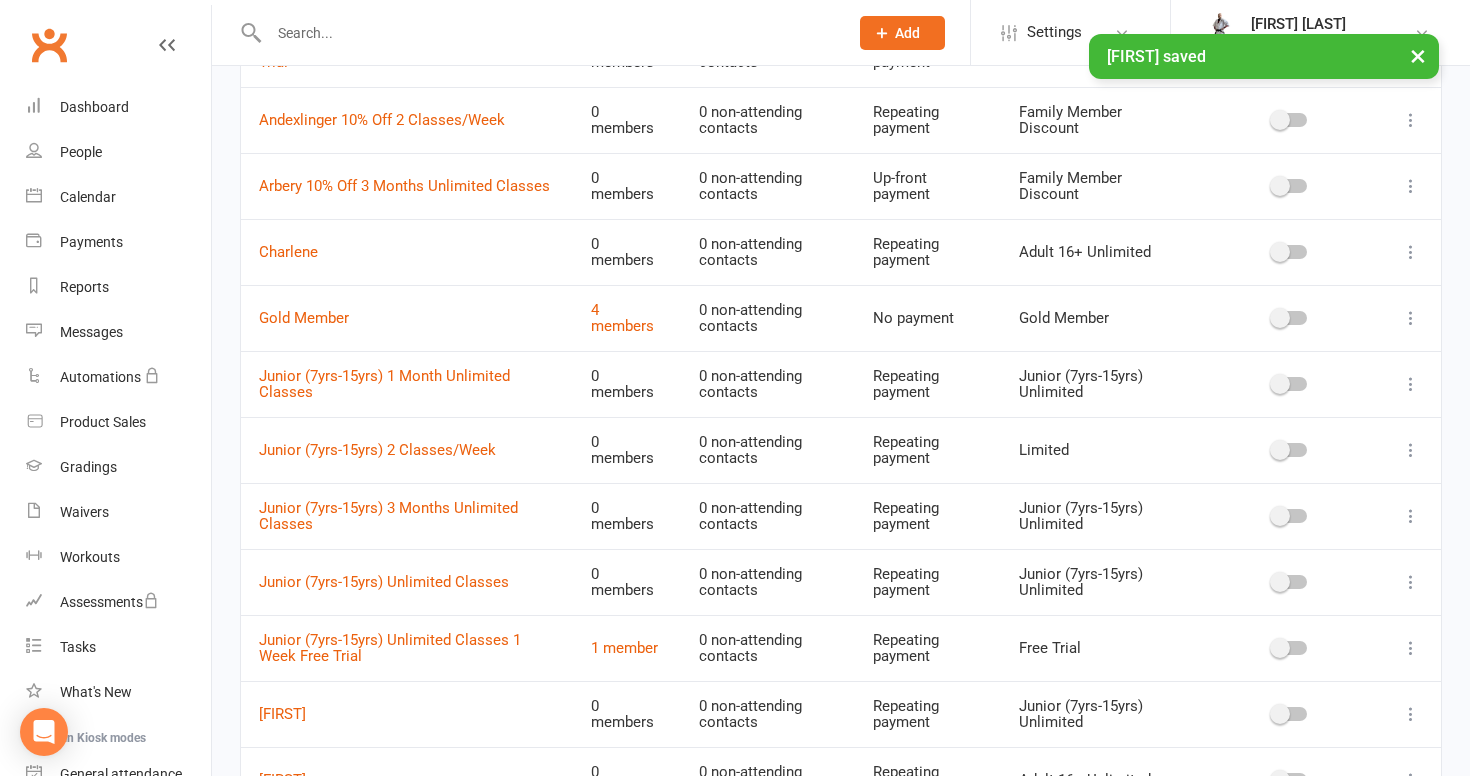 scroll, scrollTop: 598, scrollLeft: 0, axis: vertical 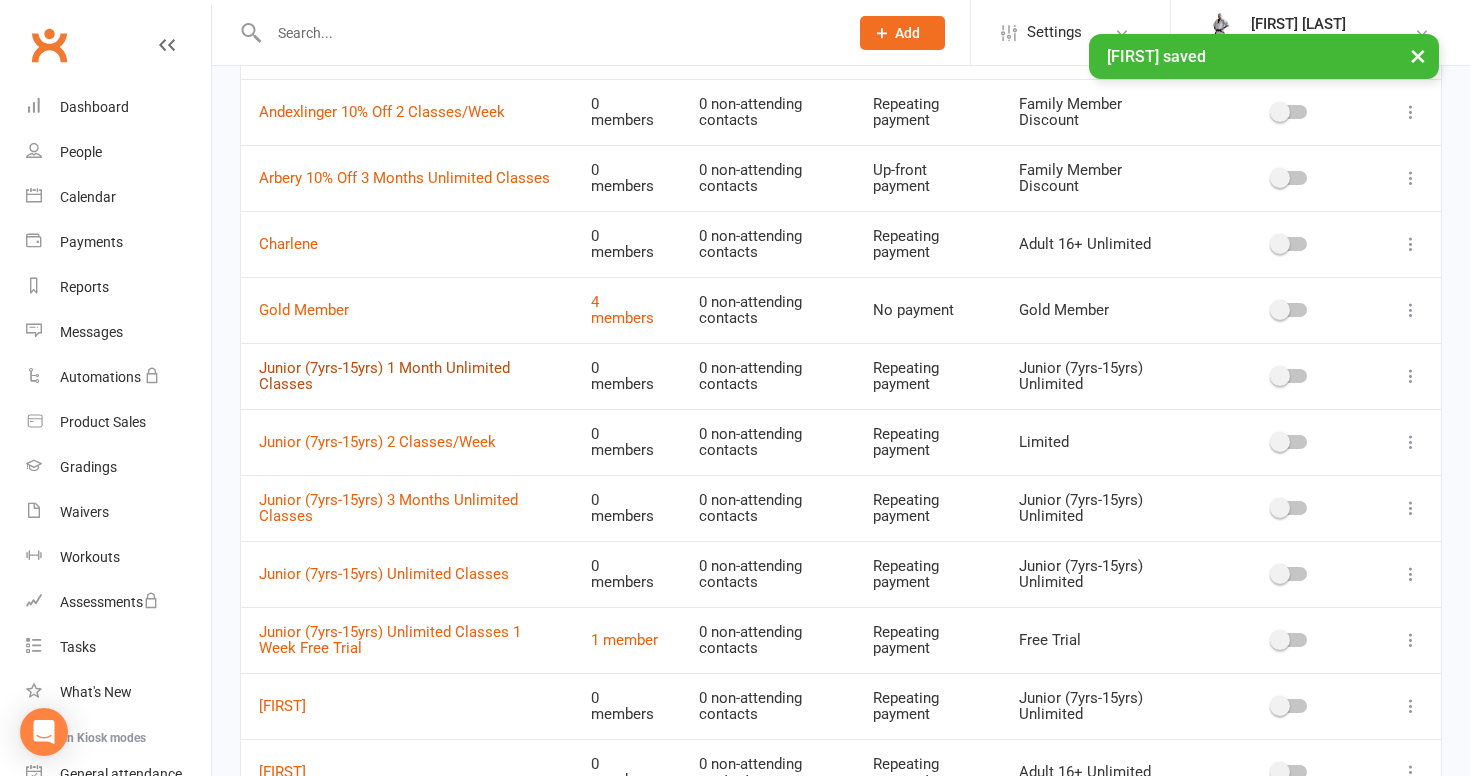 click on "Junior (7yrs-15yrs) 1 Month Unlimited Classes" at bounding box center (384, 376) 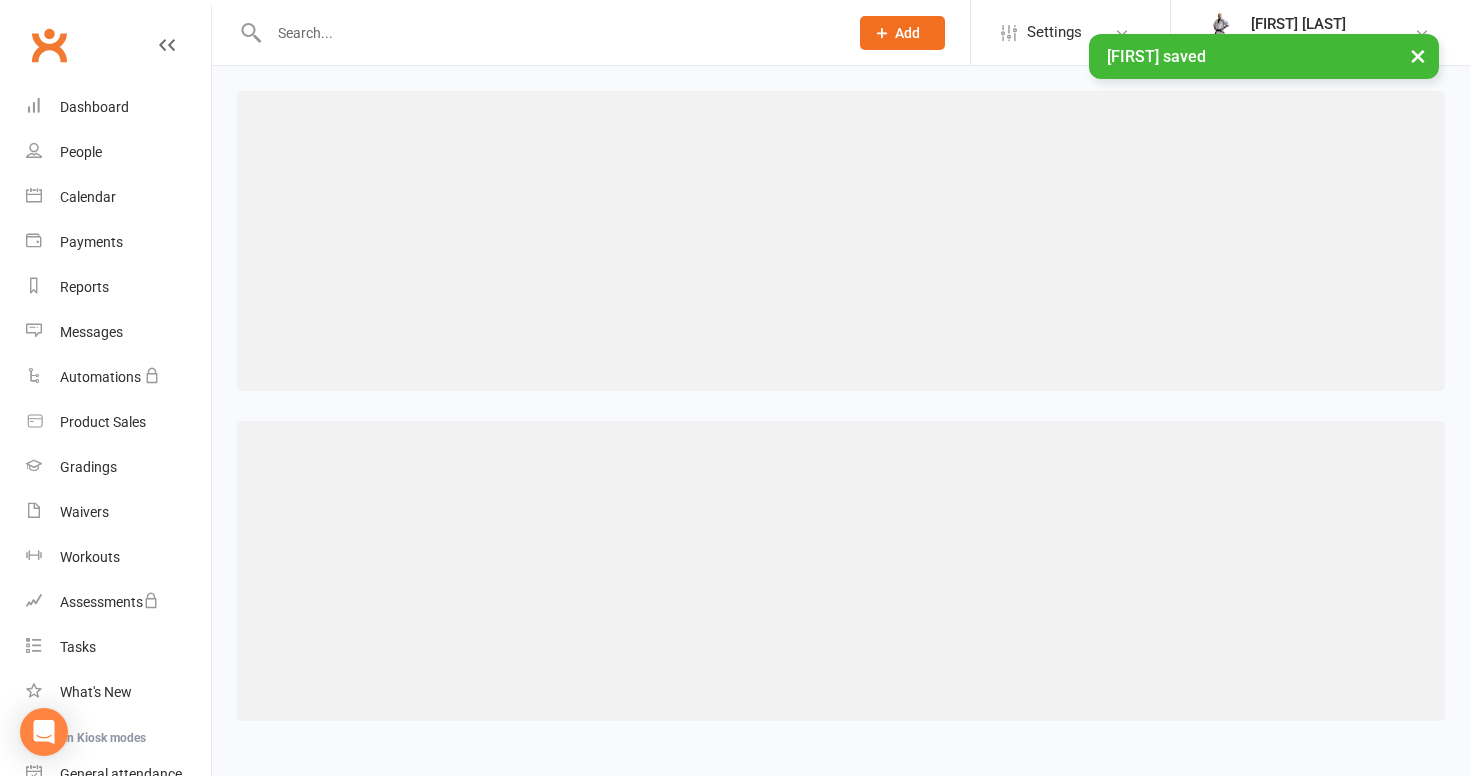 scroll, scrollTop: 0, scrollLeft: 0, axis: both 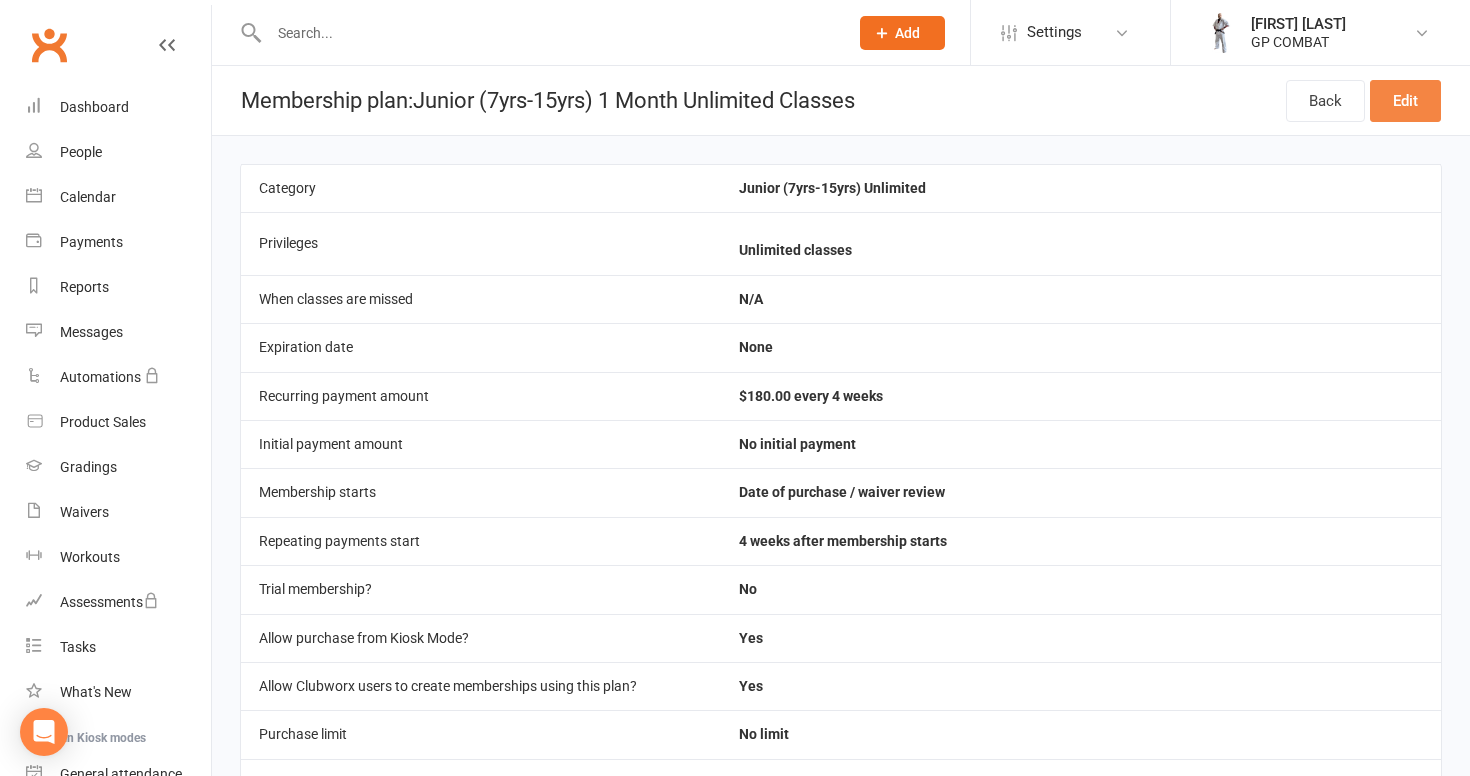 click on "Edit" at bounding box center [1405, 101] 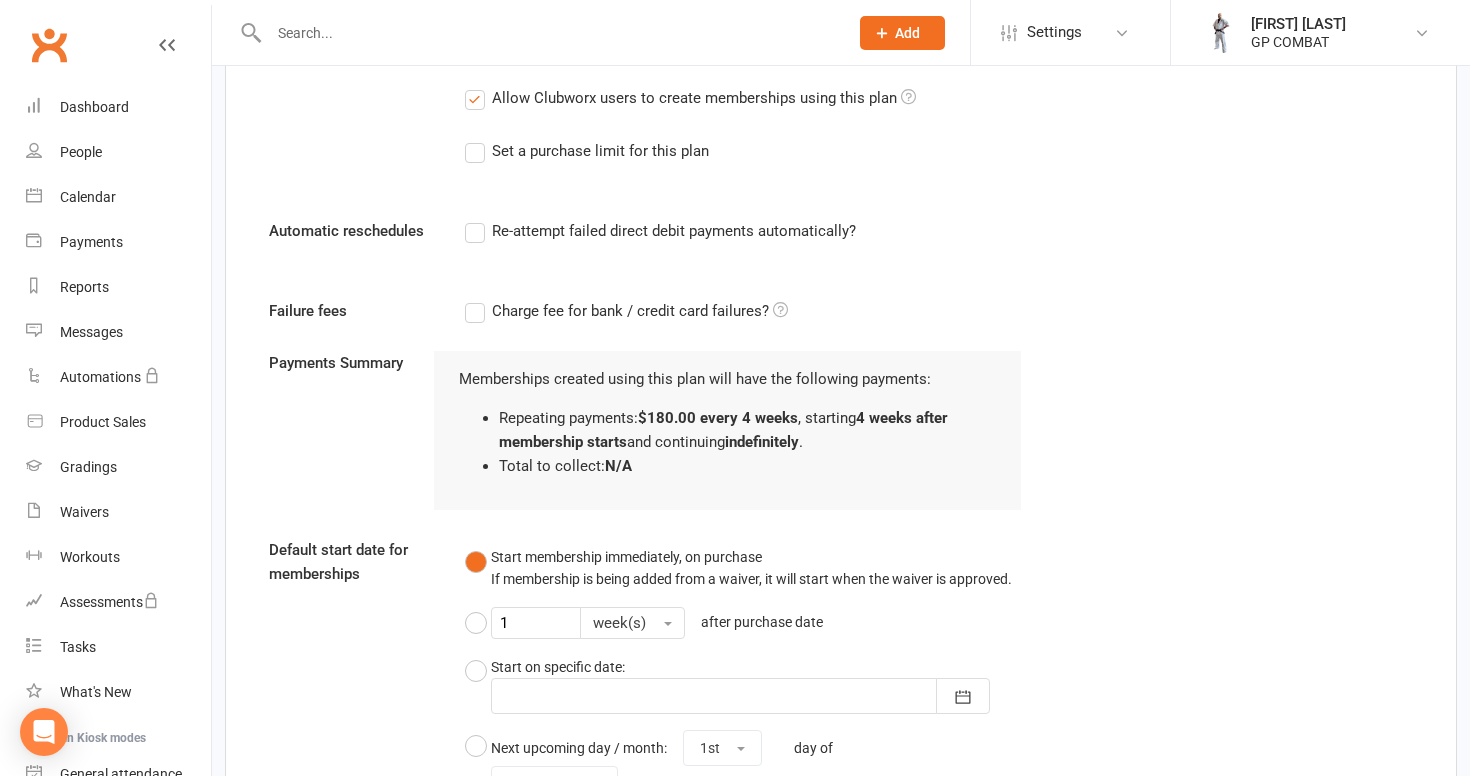 scroll, scrollTop: 1194, scrollLeft: 0, axis: vertical 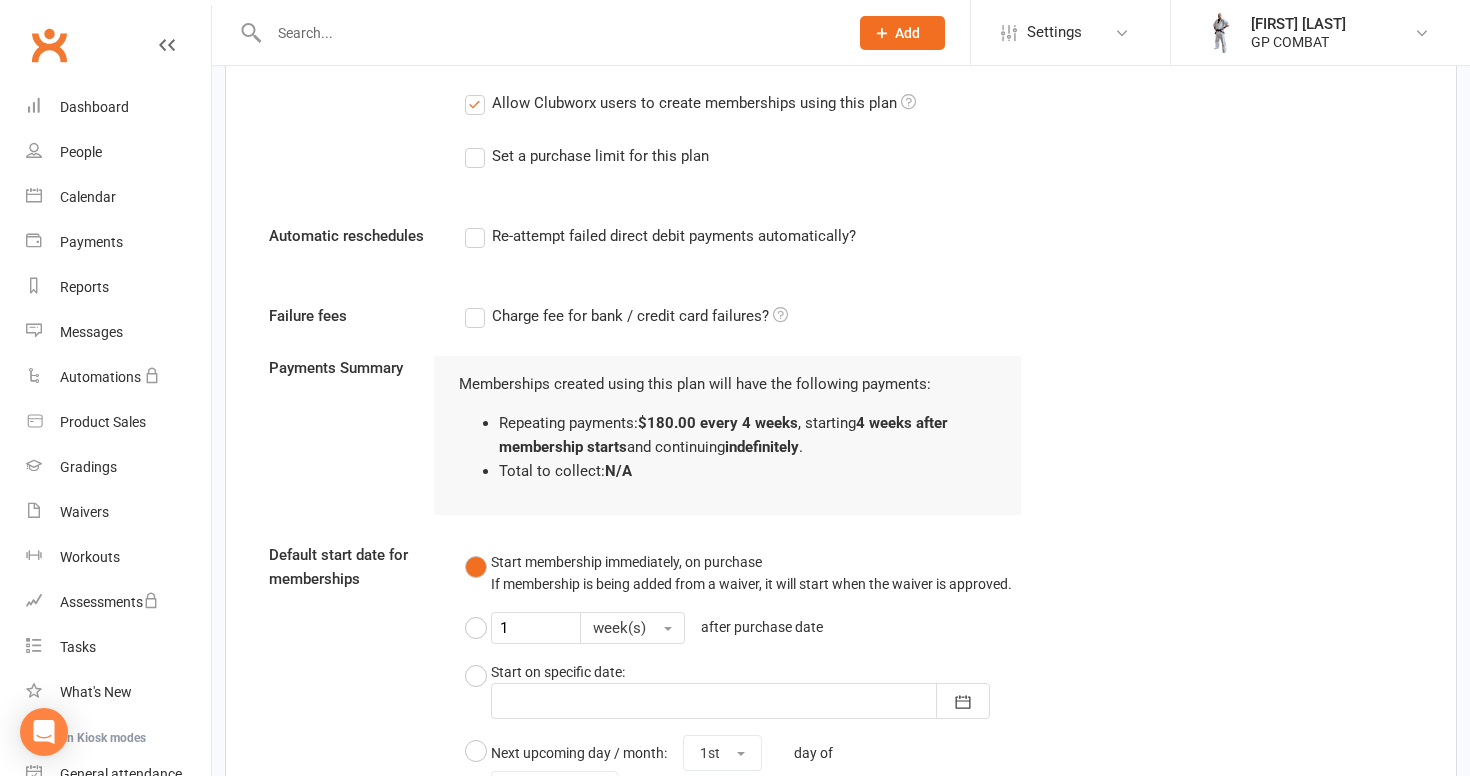 click on "Re-attempt failed direct debit payments automatically?" at bounding box center (660, 236) 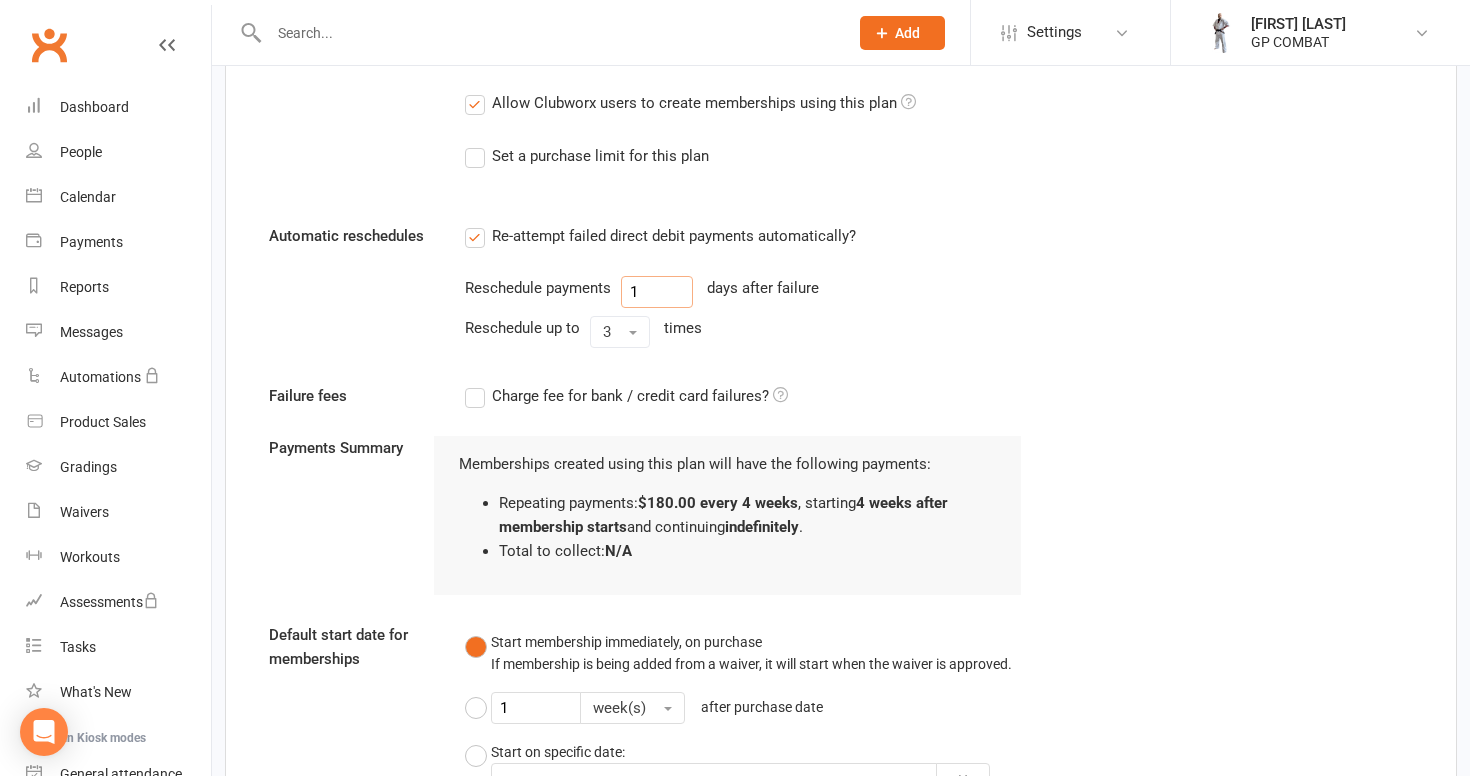 click on "1" at bounding box center [657, 292] 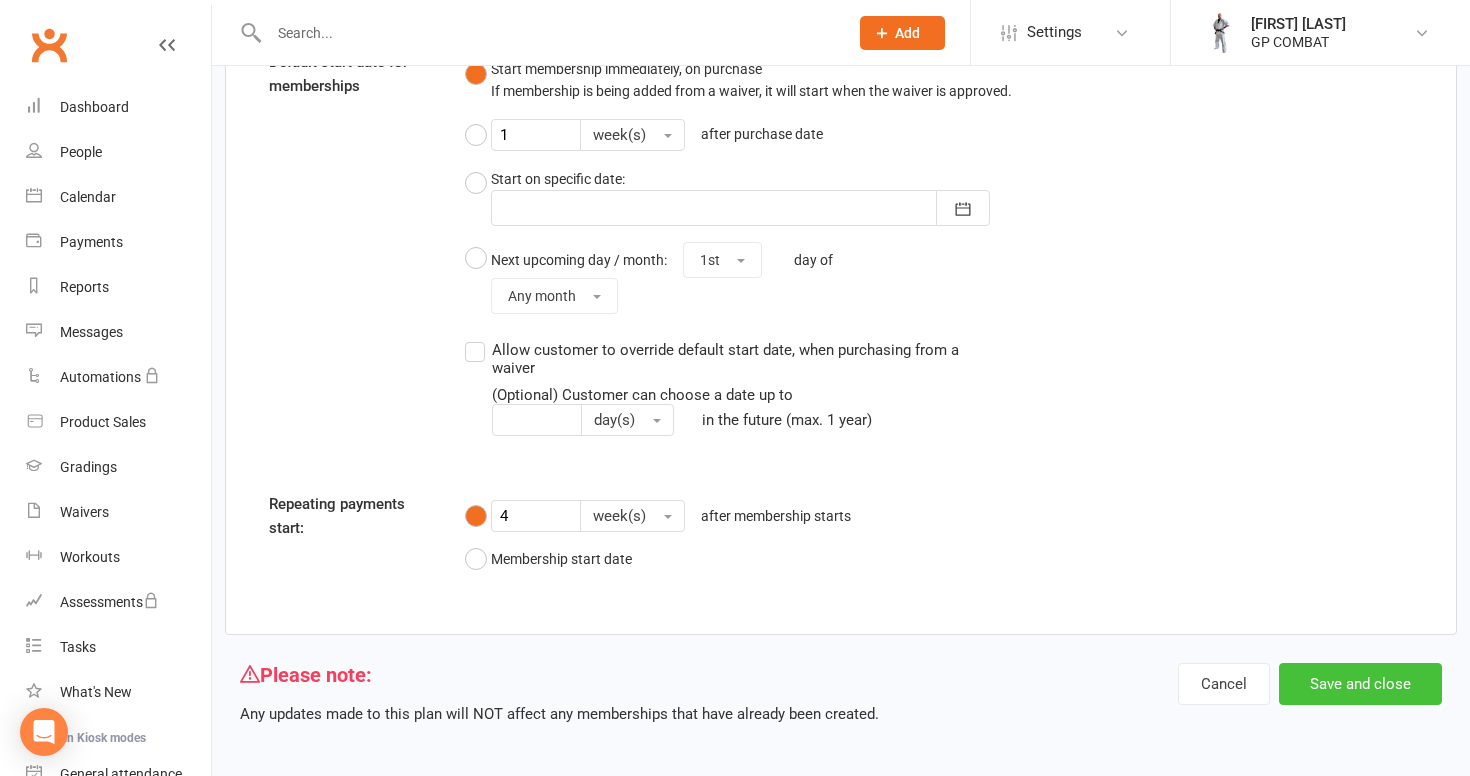 scroll, scrollTop: 1765, scrollLeft: 0, axis: vertical 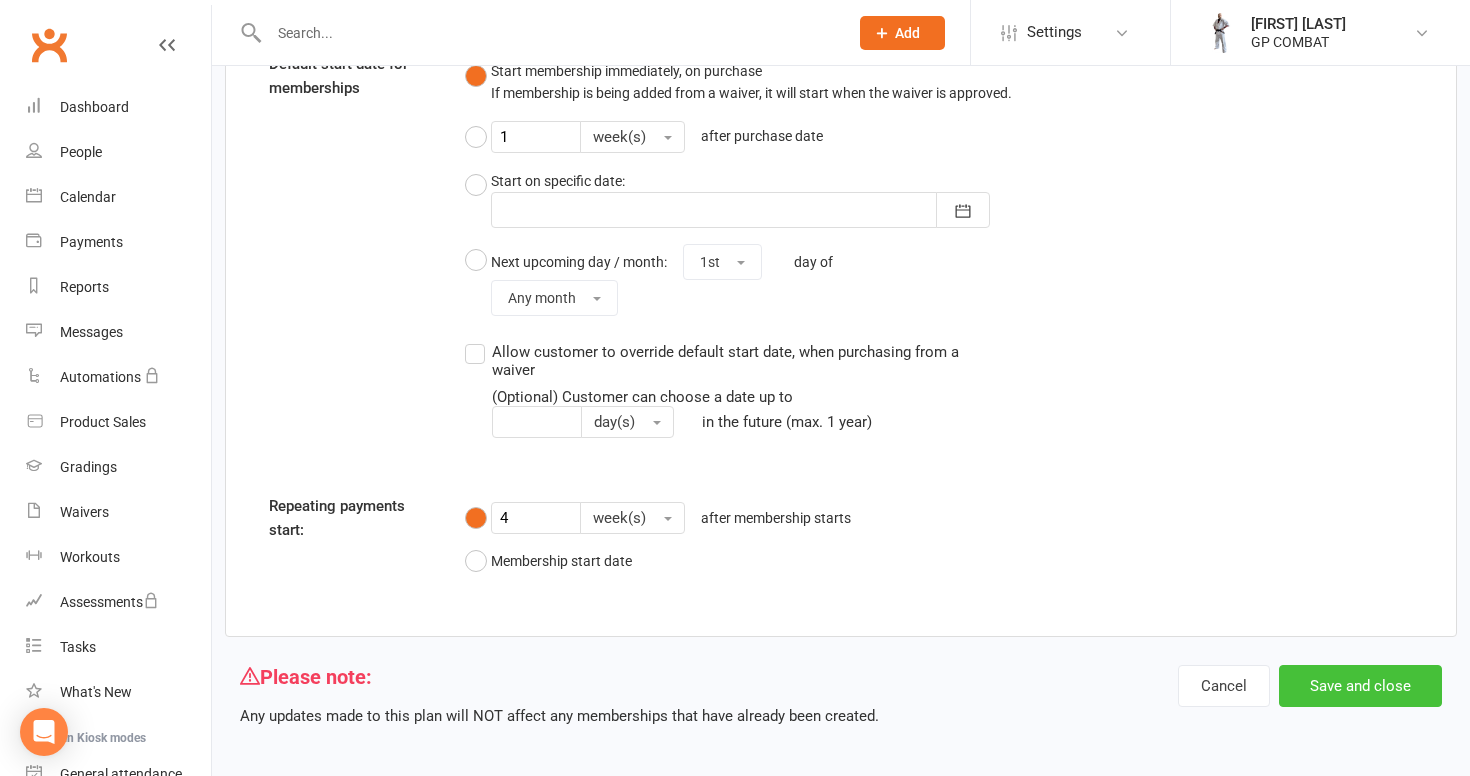 type on "2" 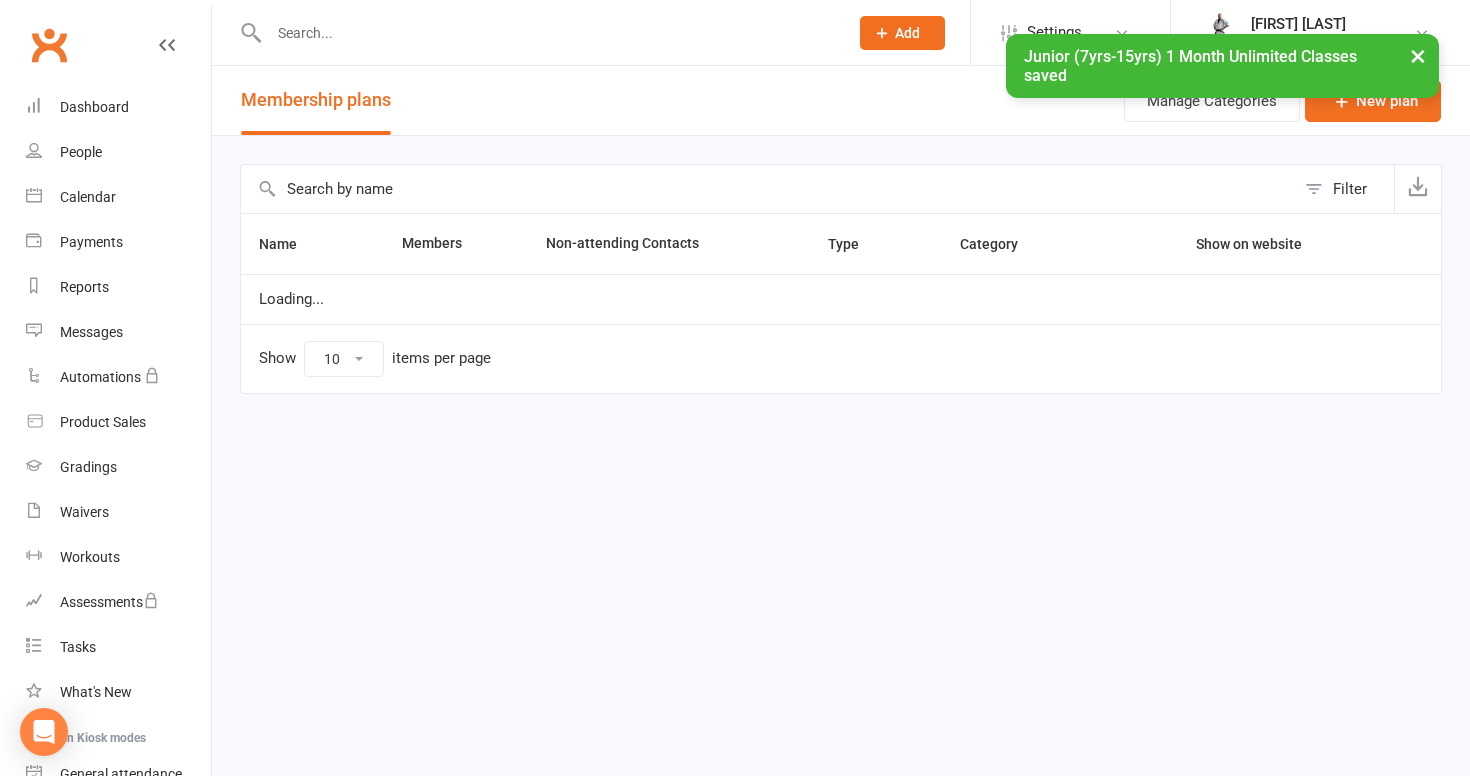 select on "50" 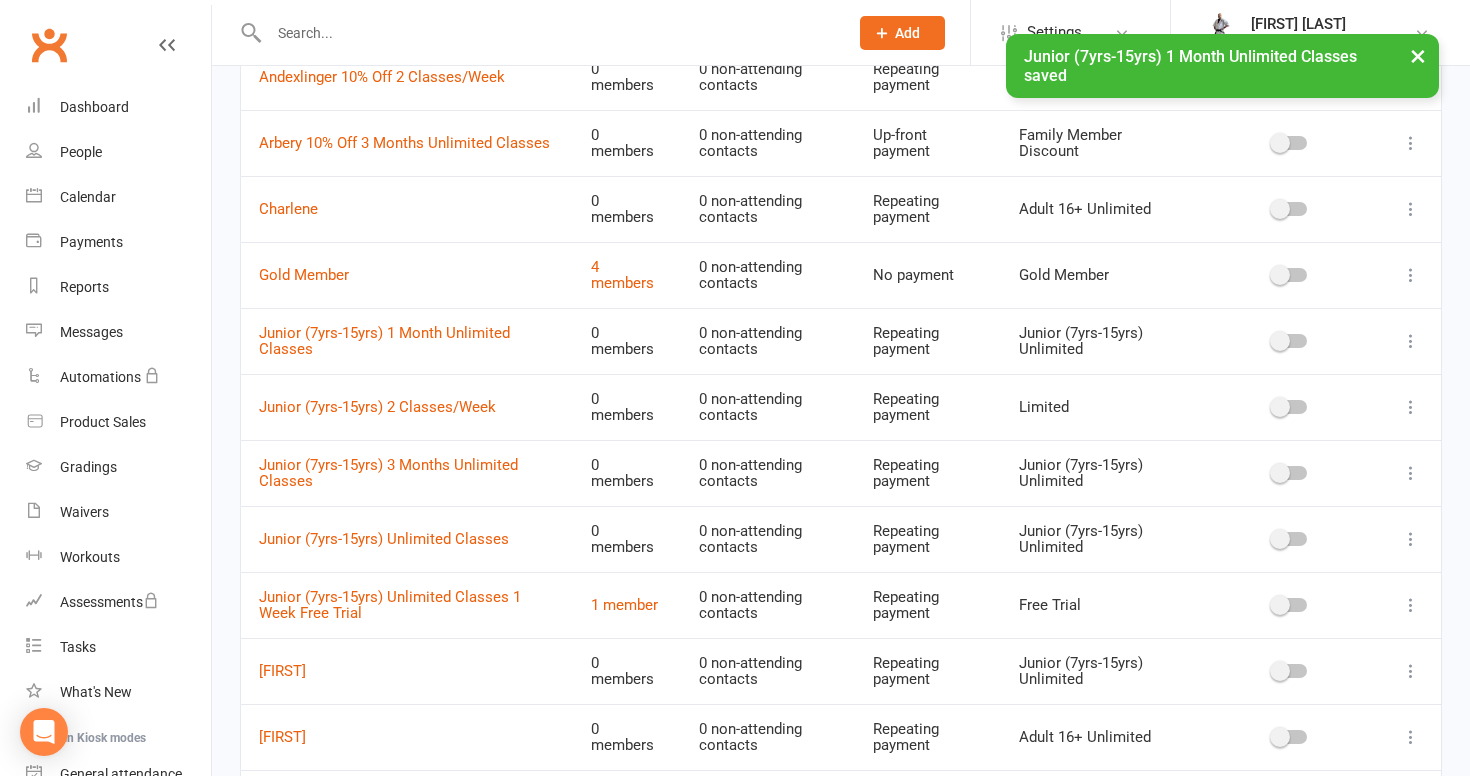scroll, scrollTop: 640, scrollLeft: 0, axis: vertical 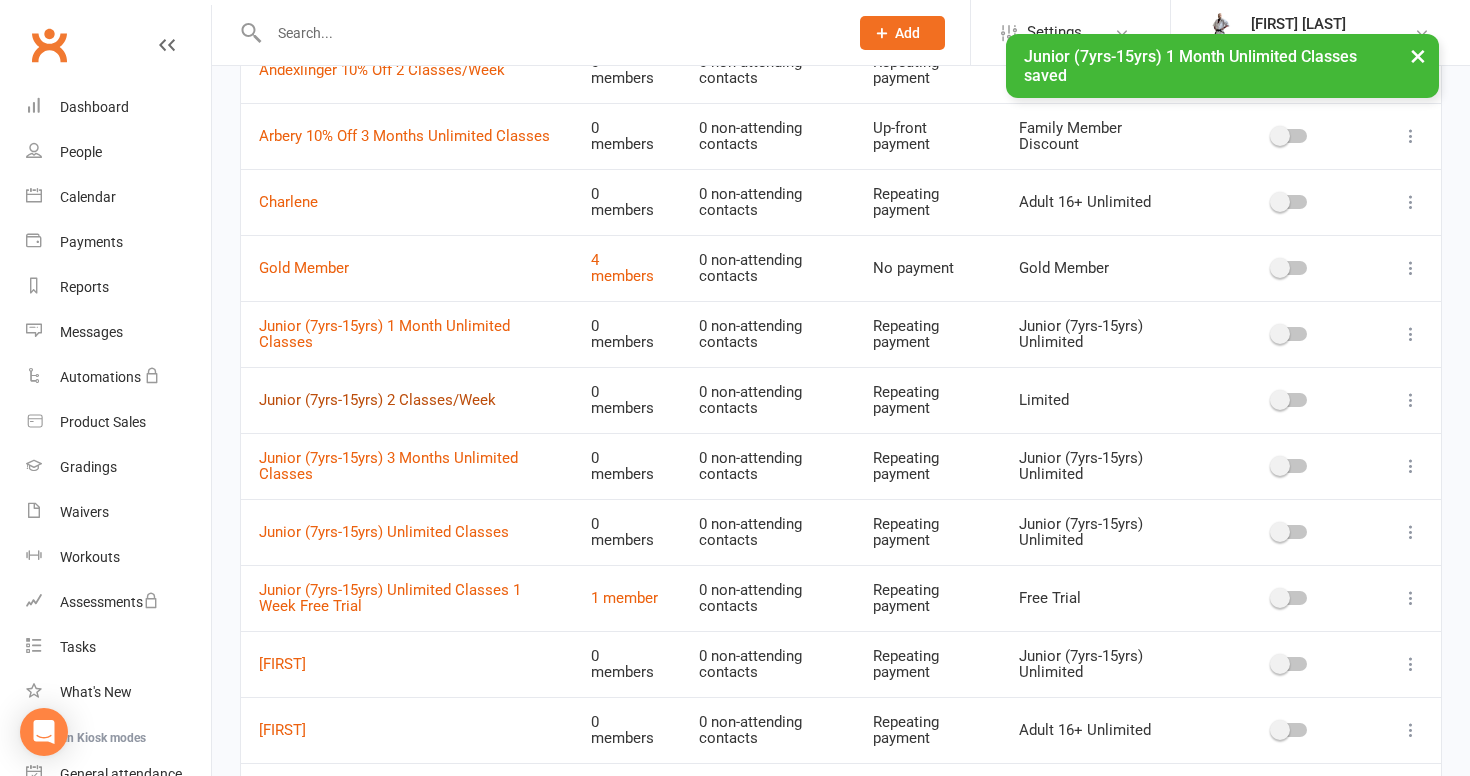 click on "Junior (7yrs-15yrs) 2 Classes/Week" at bounding box center [377, 400] 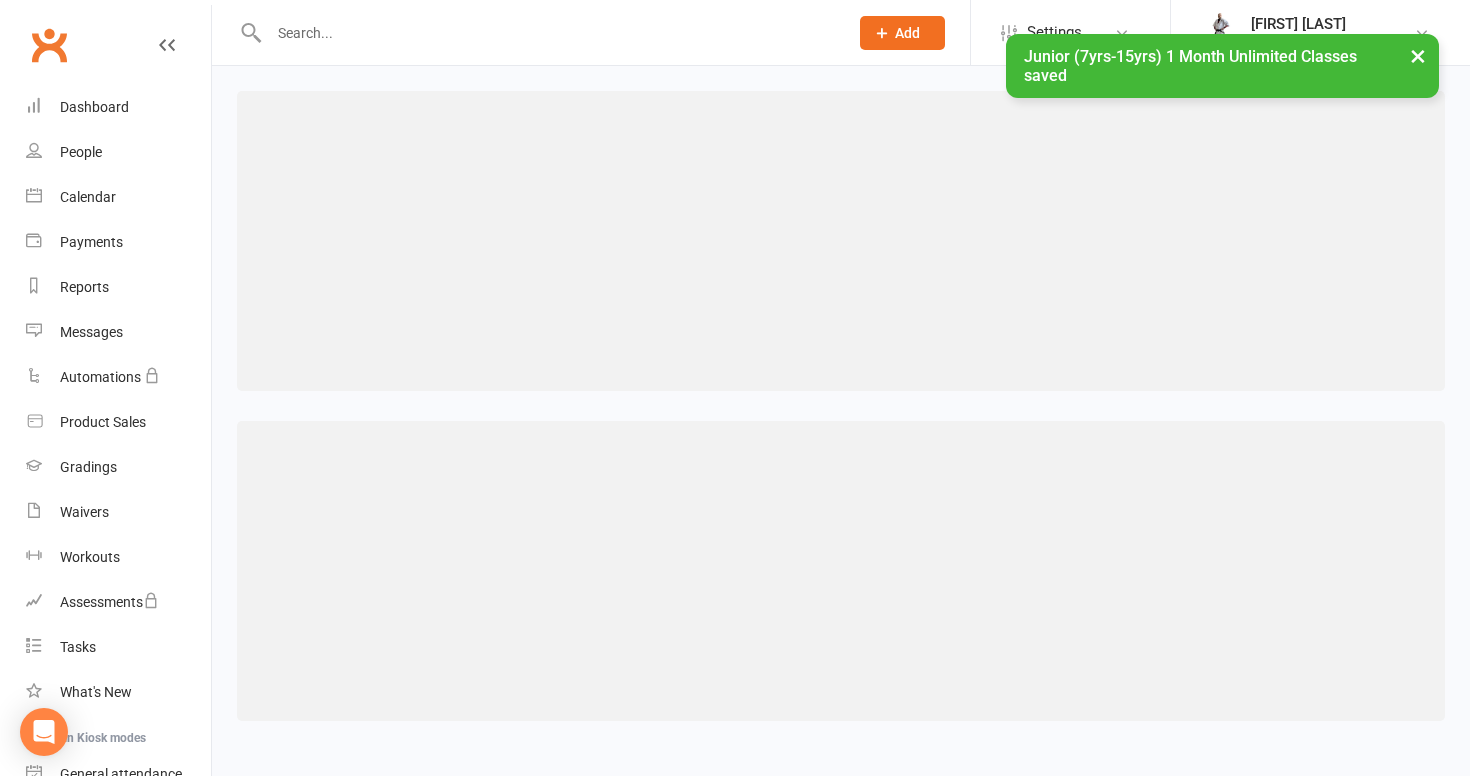 scroll, scrollTop: 0, scrollLeft: 0, axis: both 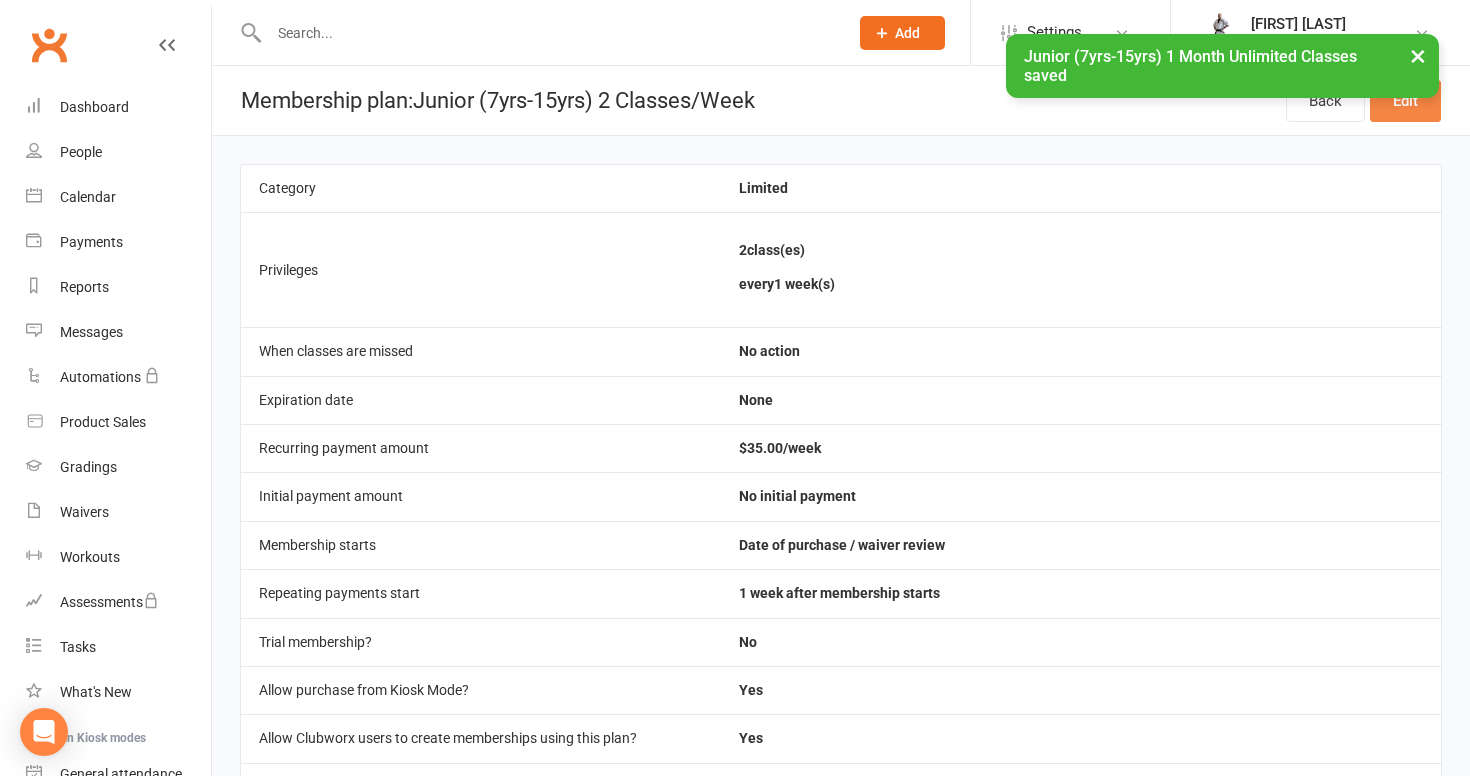 click on "Edit" at bounding box center [1405, 101] 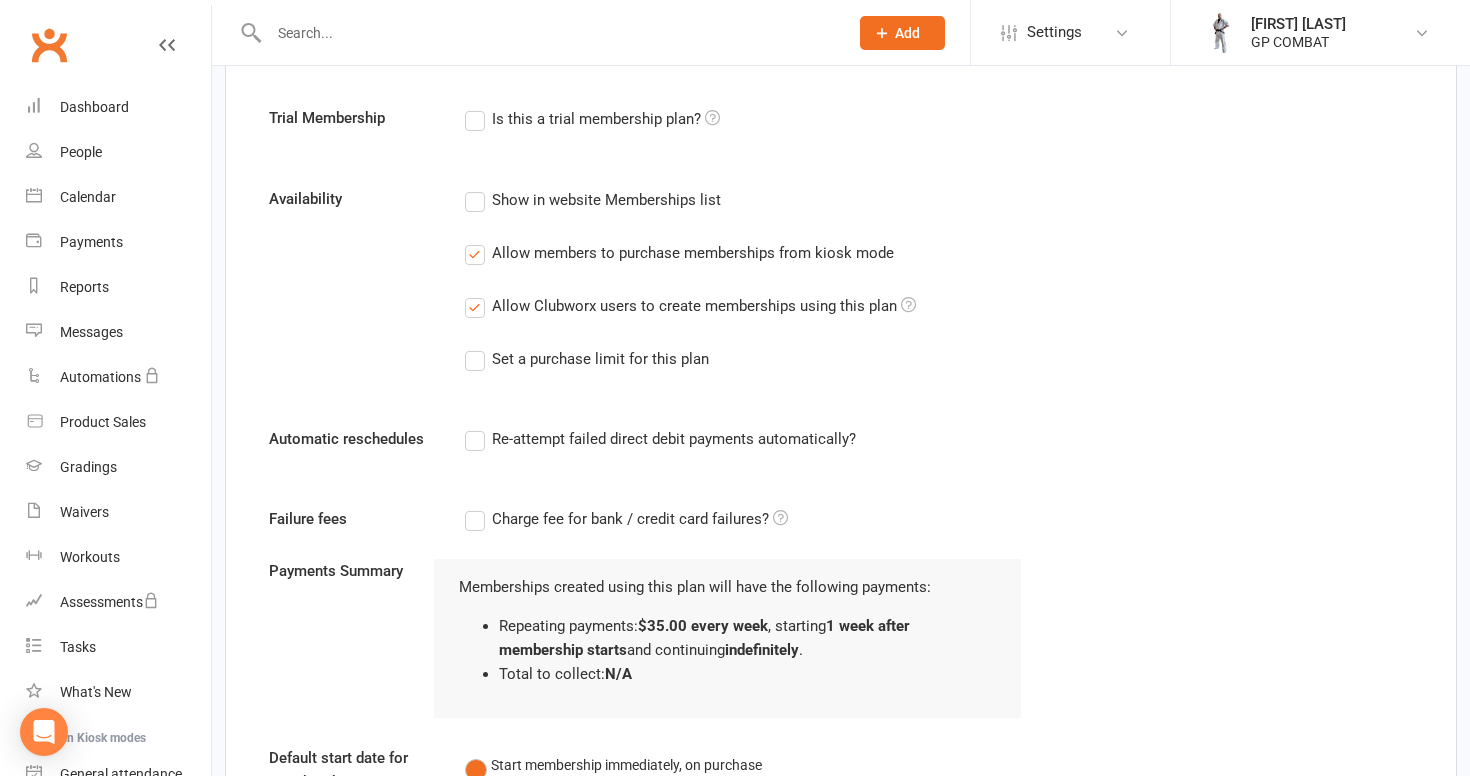 scroll, scrollTop: 2000, scrollLeft: 0, axis: vertical 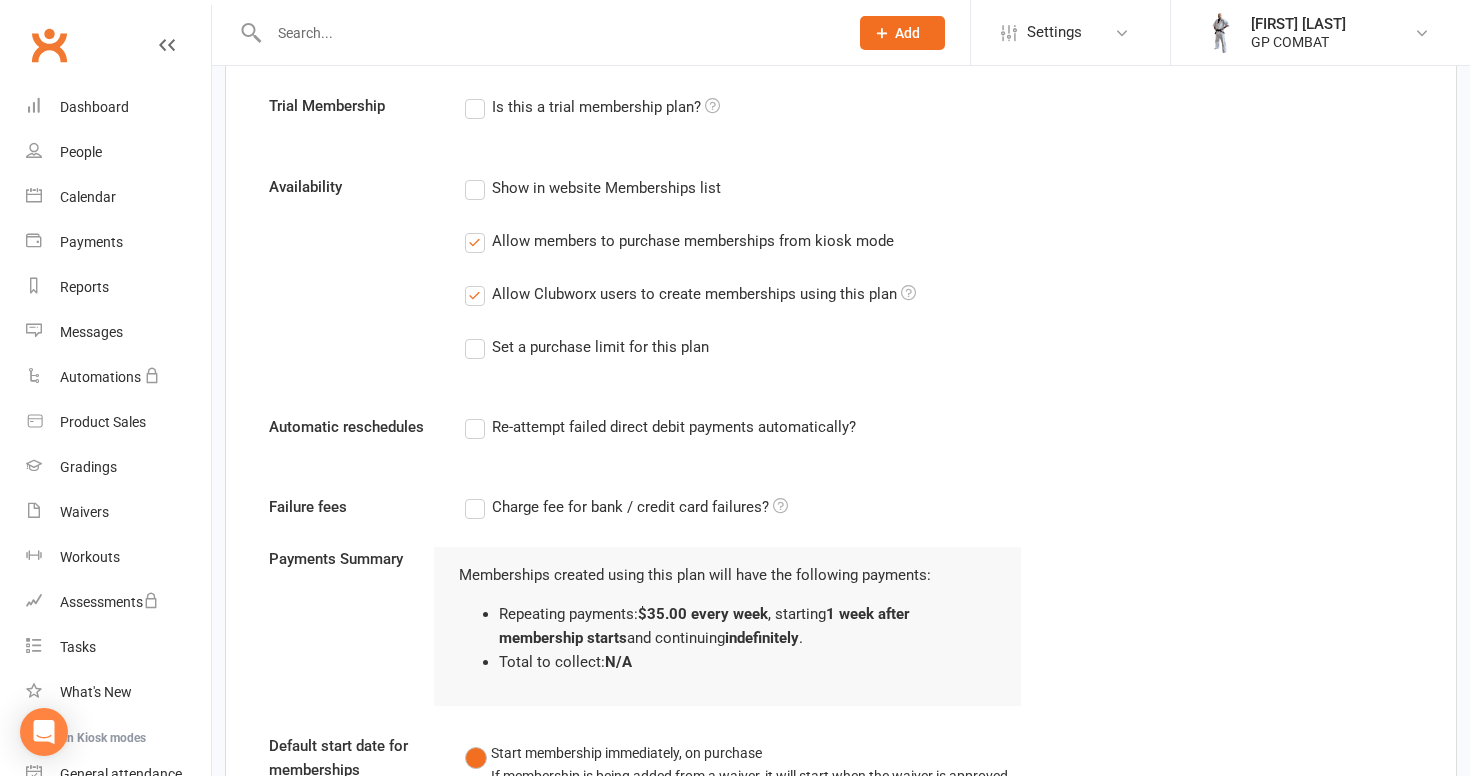 click on "Re-attempt failed direct debit payments automatically?" at bounding box center [660, 427] 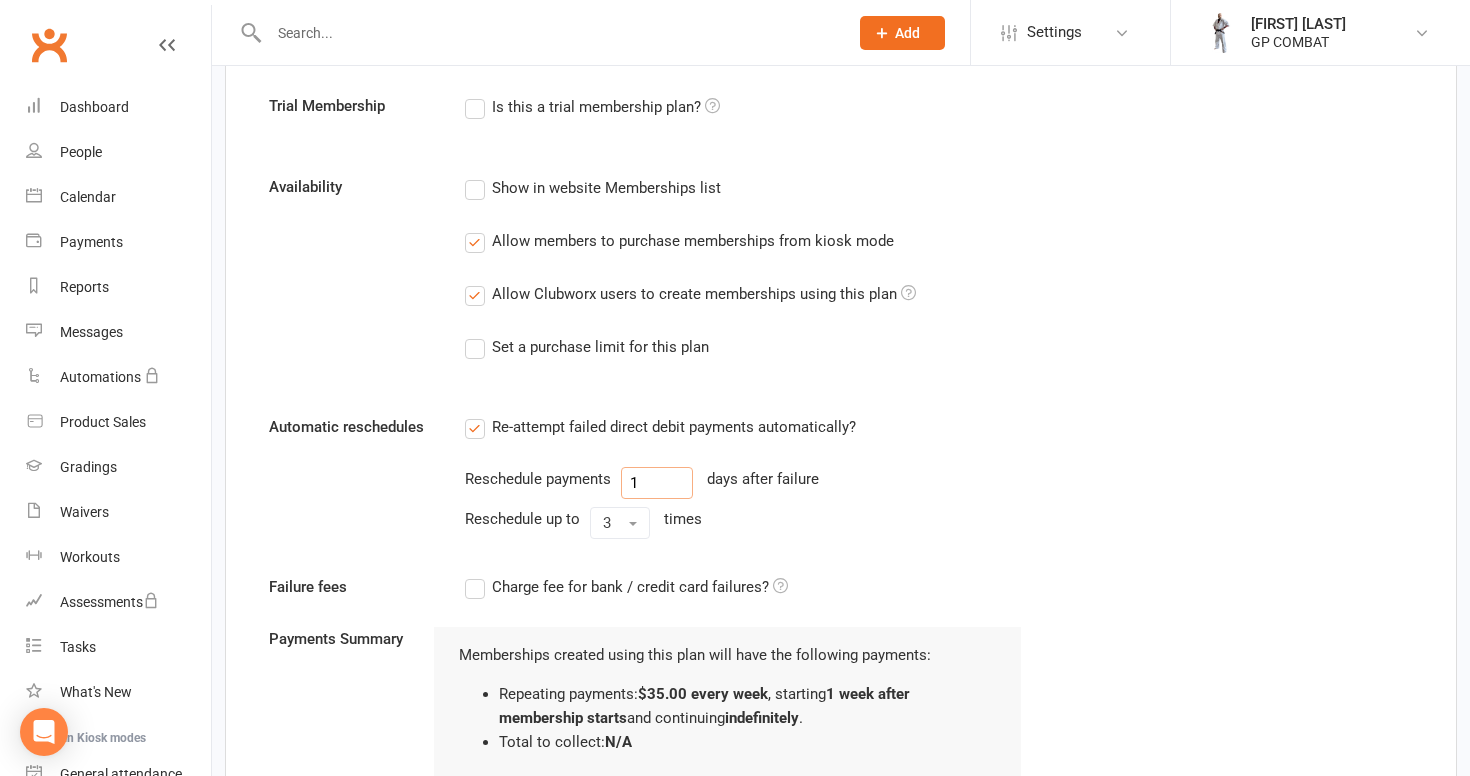 click on "1" at bounding box center [657, 483] 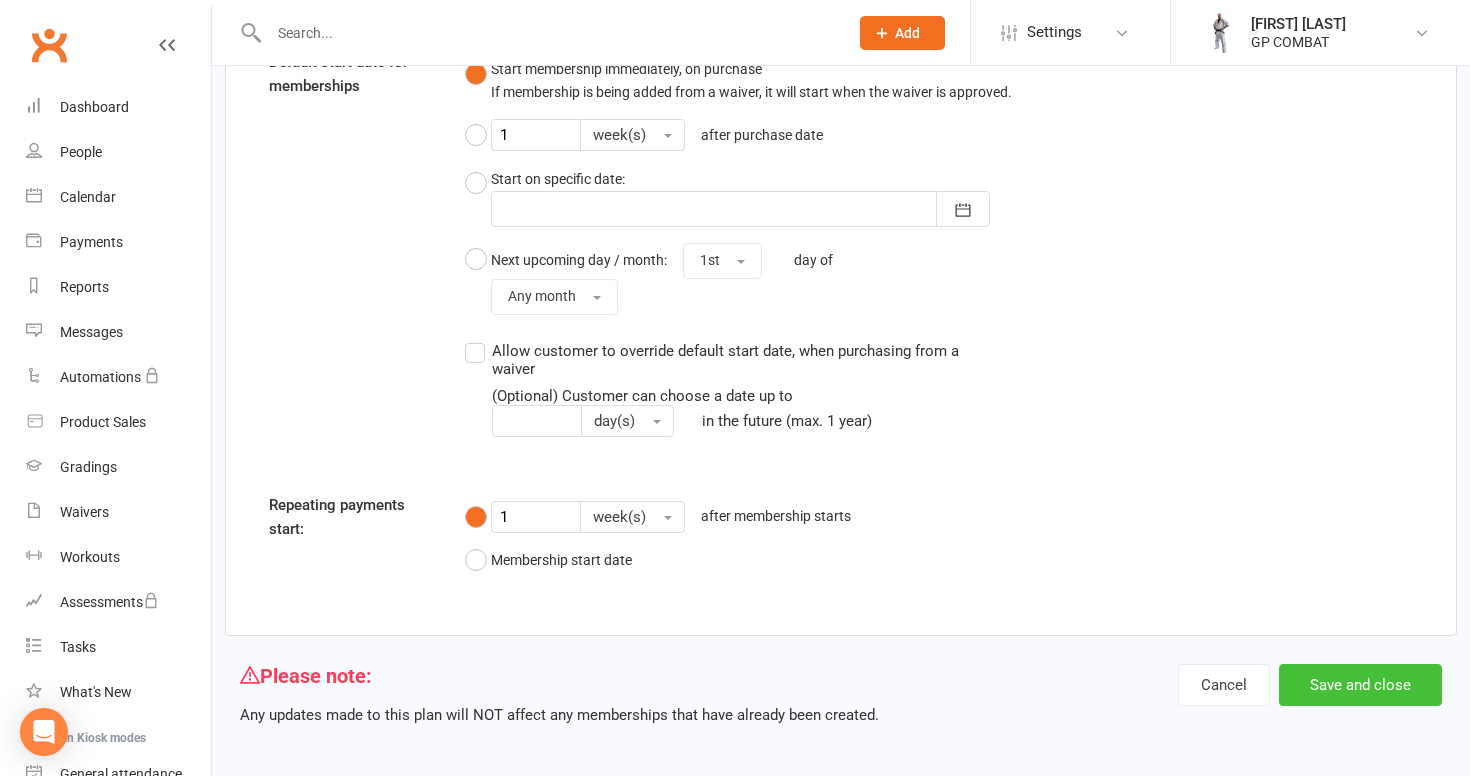 scroll, scrollTop: 2763, scrollLeft: 0, axis: vertical 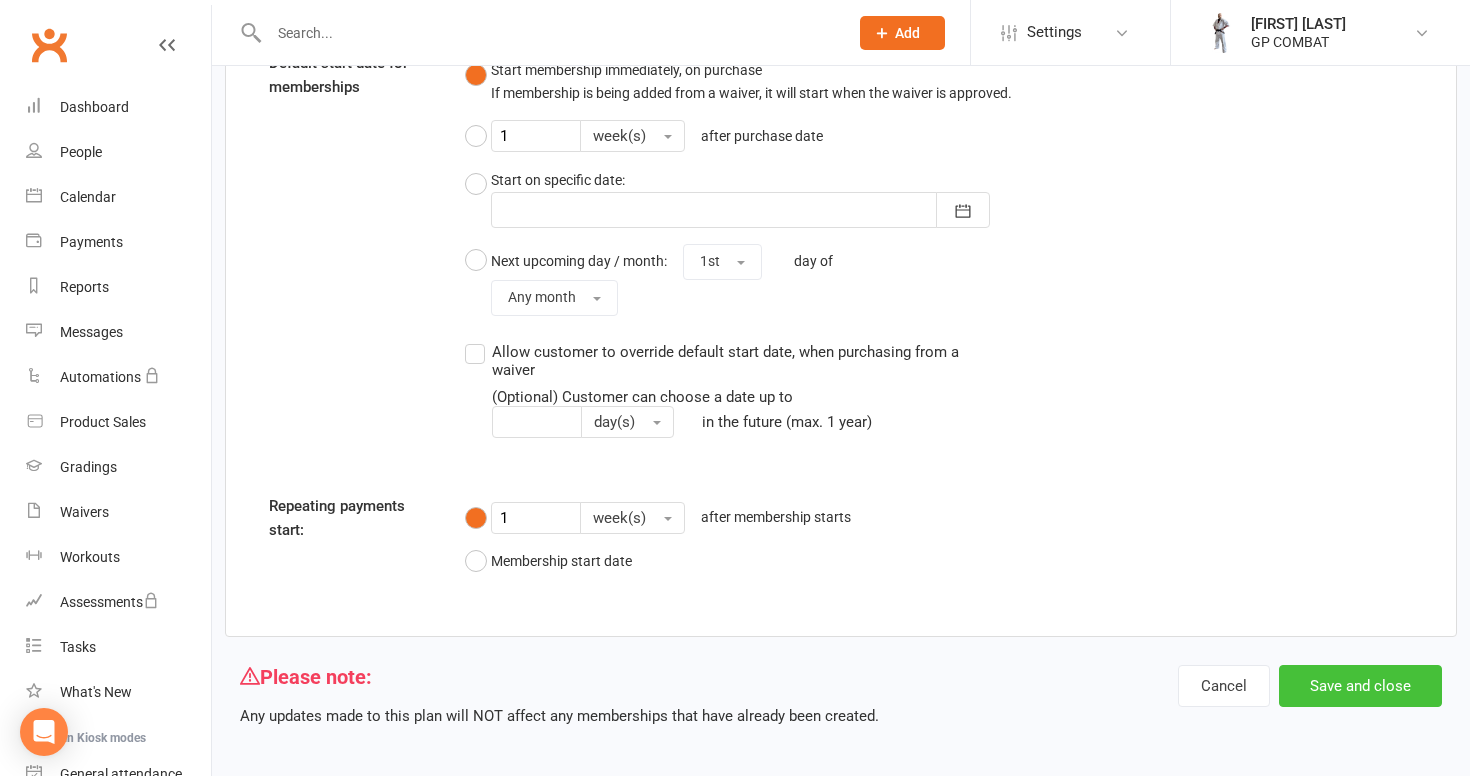 type on "2" 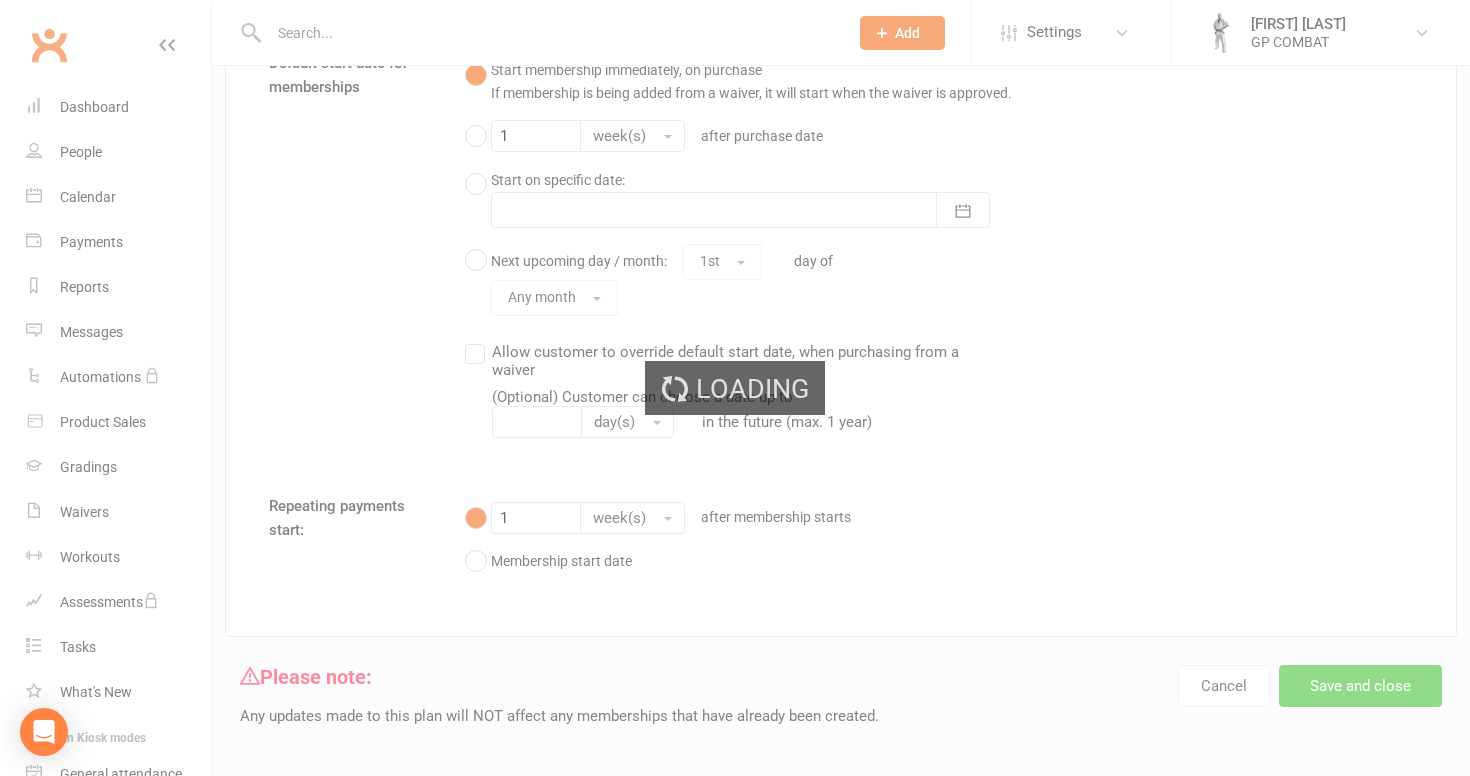 scroll, scrollTop: 0, scrollLeft: 0, axis: both 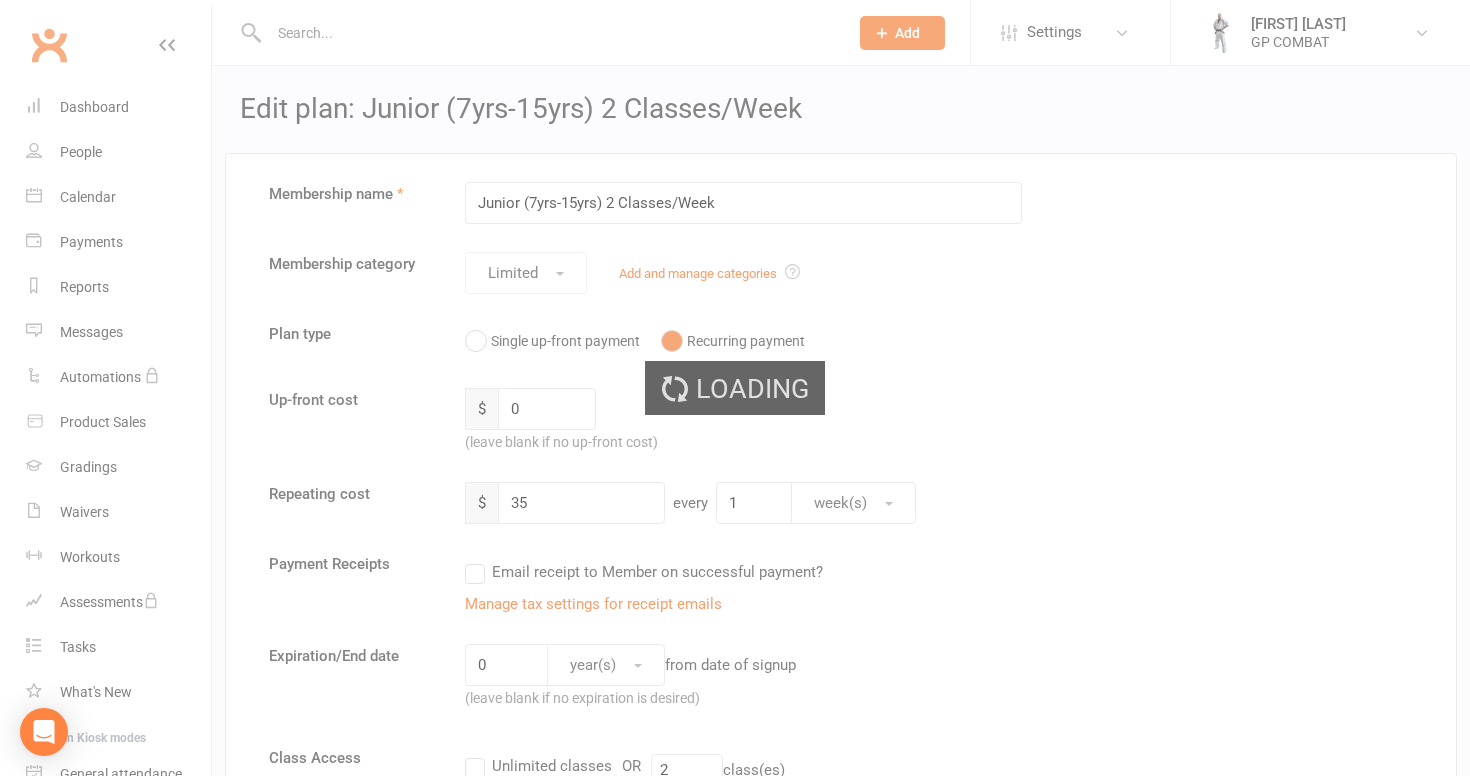 select on "50" 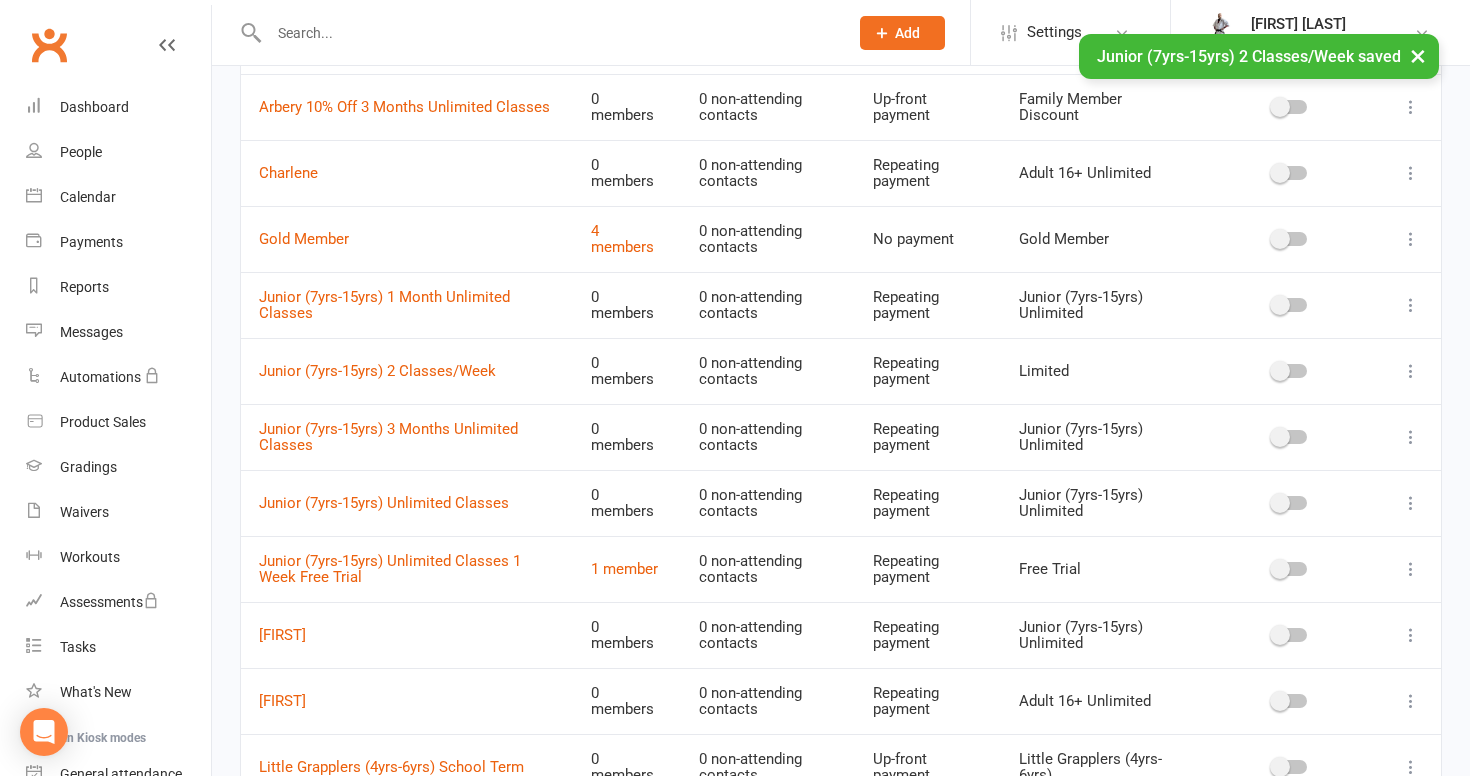 scroll, scrollTop: 672, scrollLeft: 0, axis: vertical 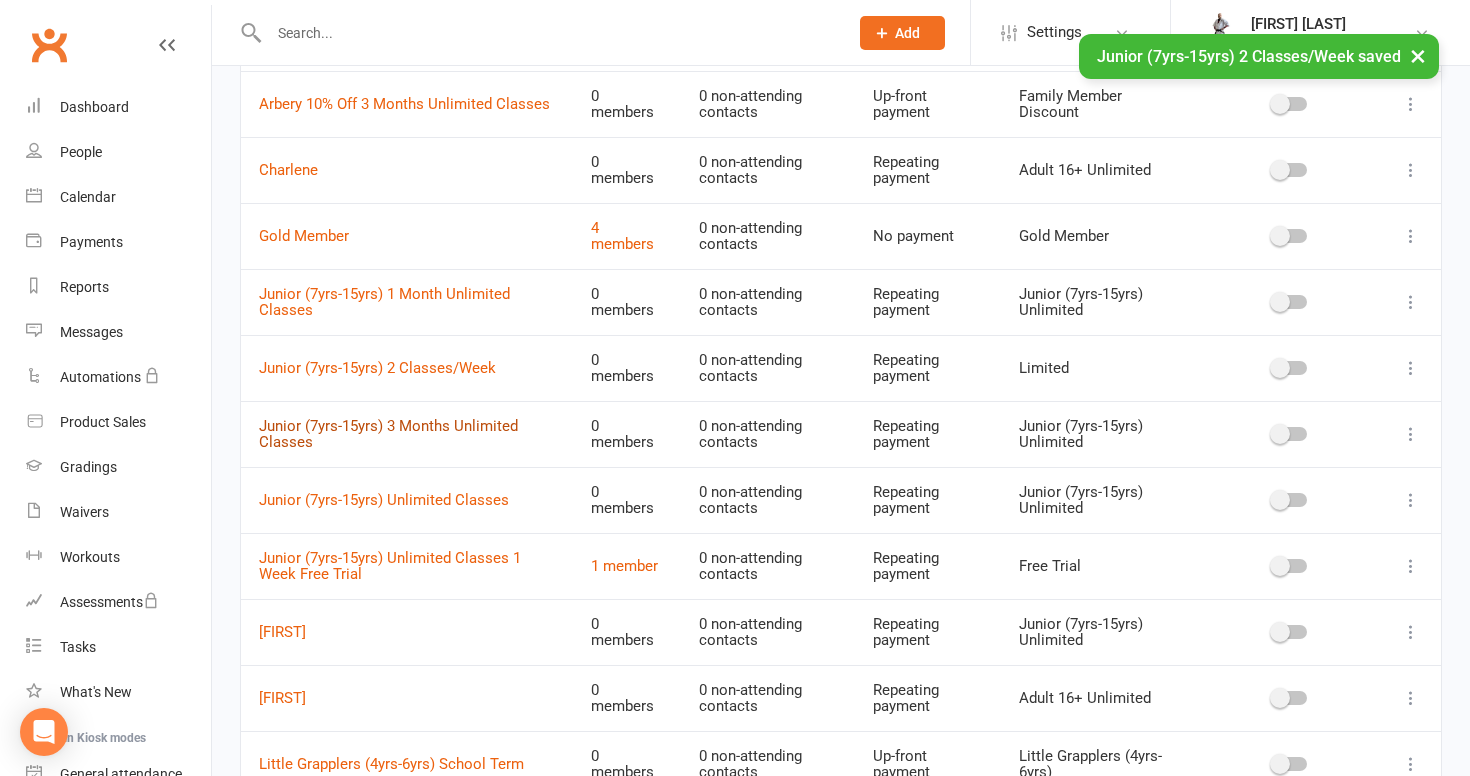 click on "Junior (7yrs-15yrs) 3 Months Unlimited Classes" at bounding box center [388, 434] 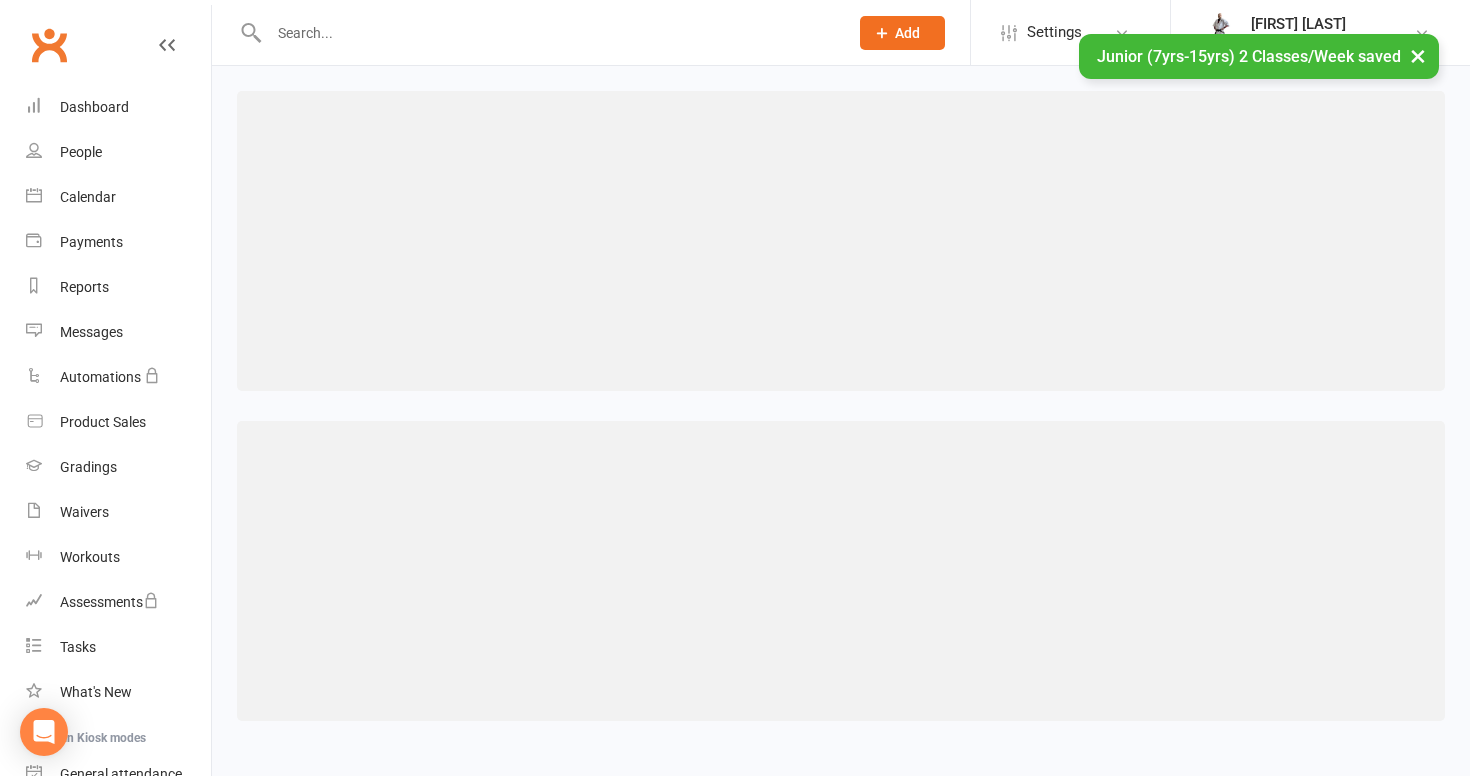 scroll, scrollTop: 0, scrollLeft: 0, axis: both 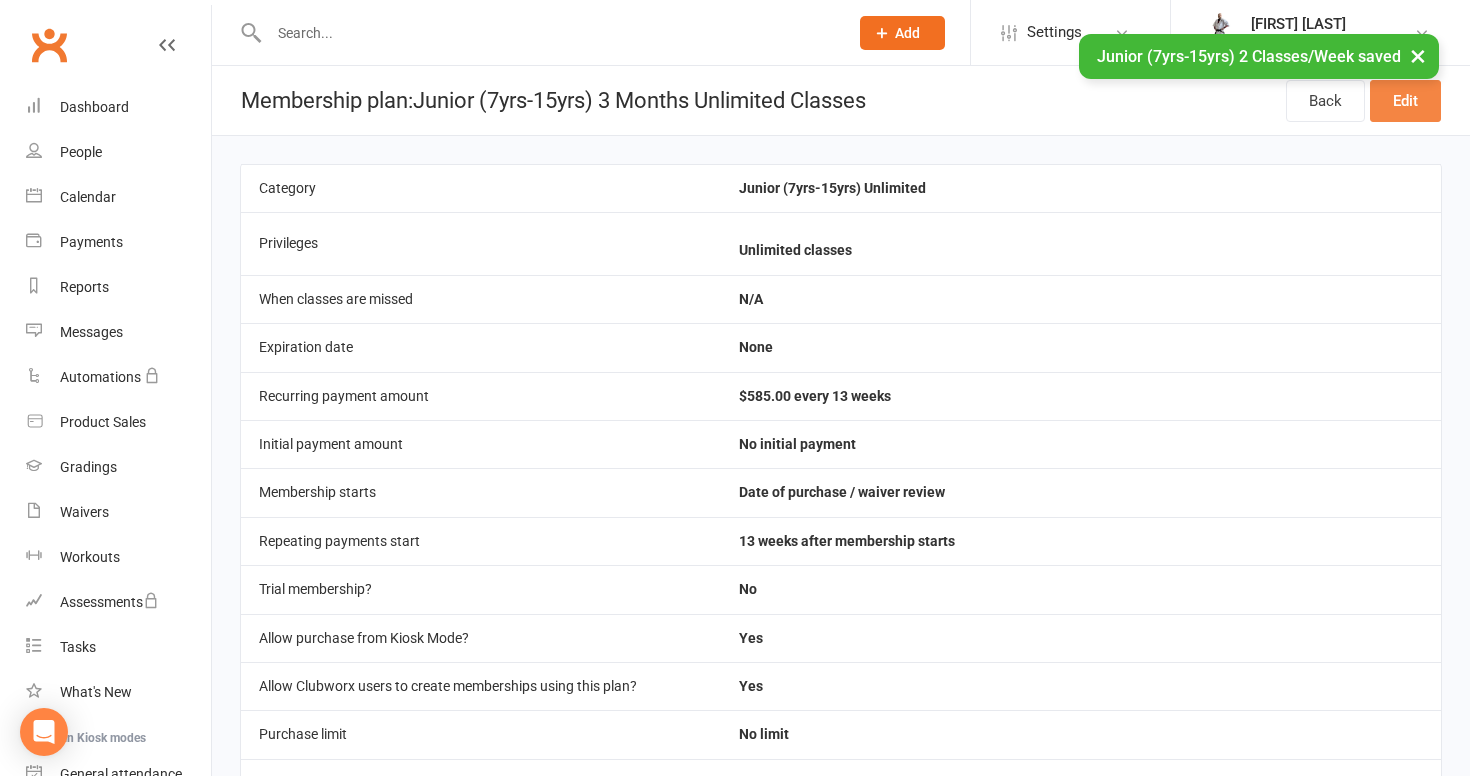 click on "Edit" at bounding box center [1405, 101] 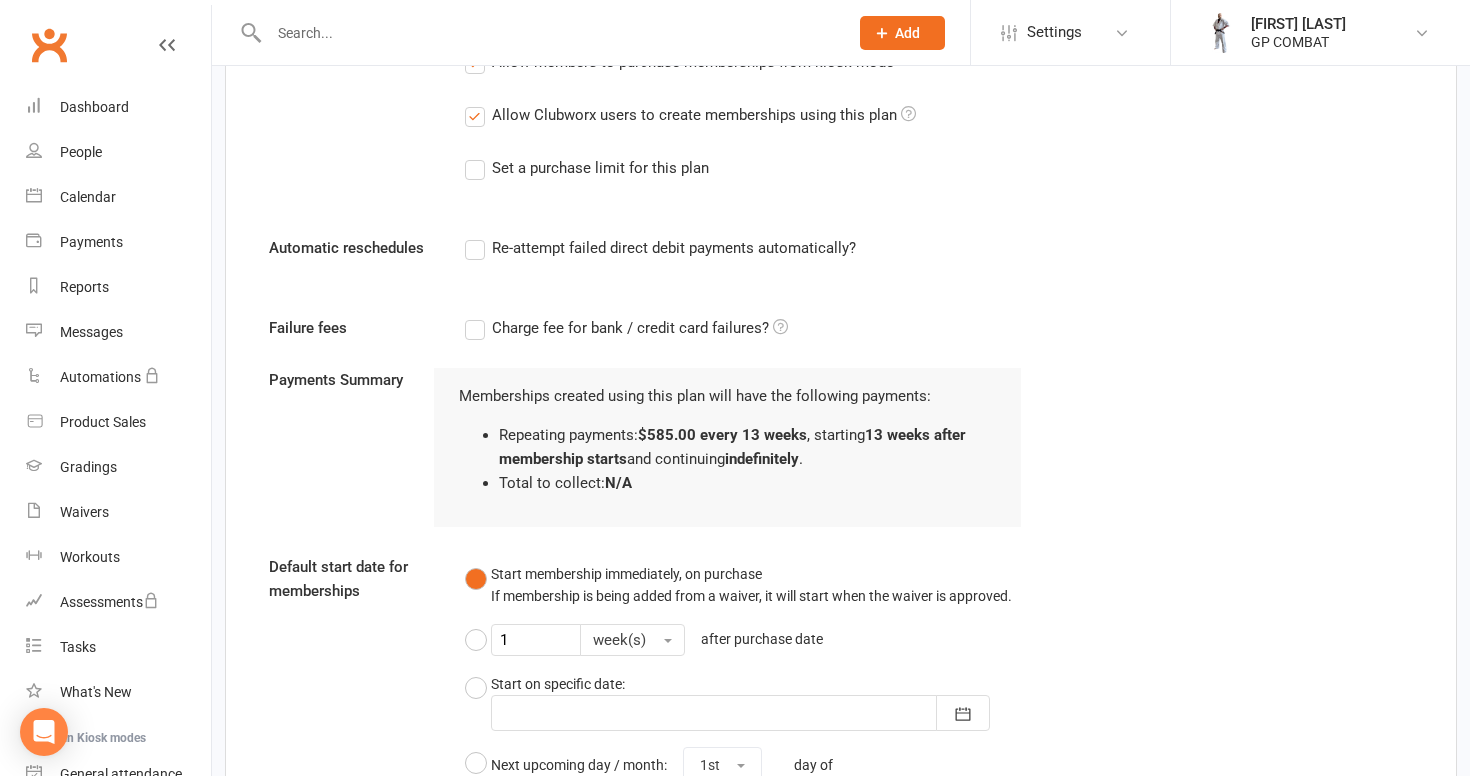 scroll, scrollTop: 1185, scrollLeft: 0, axis: vertical 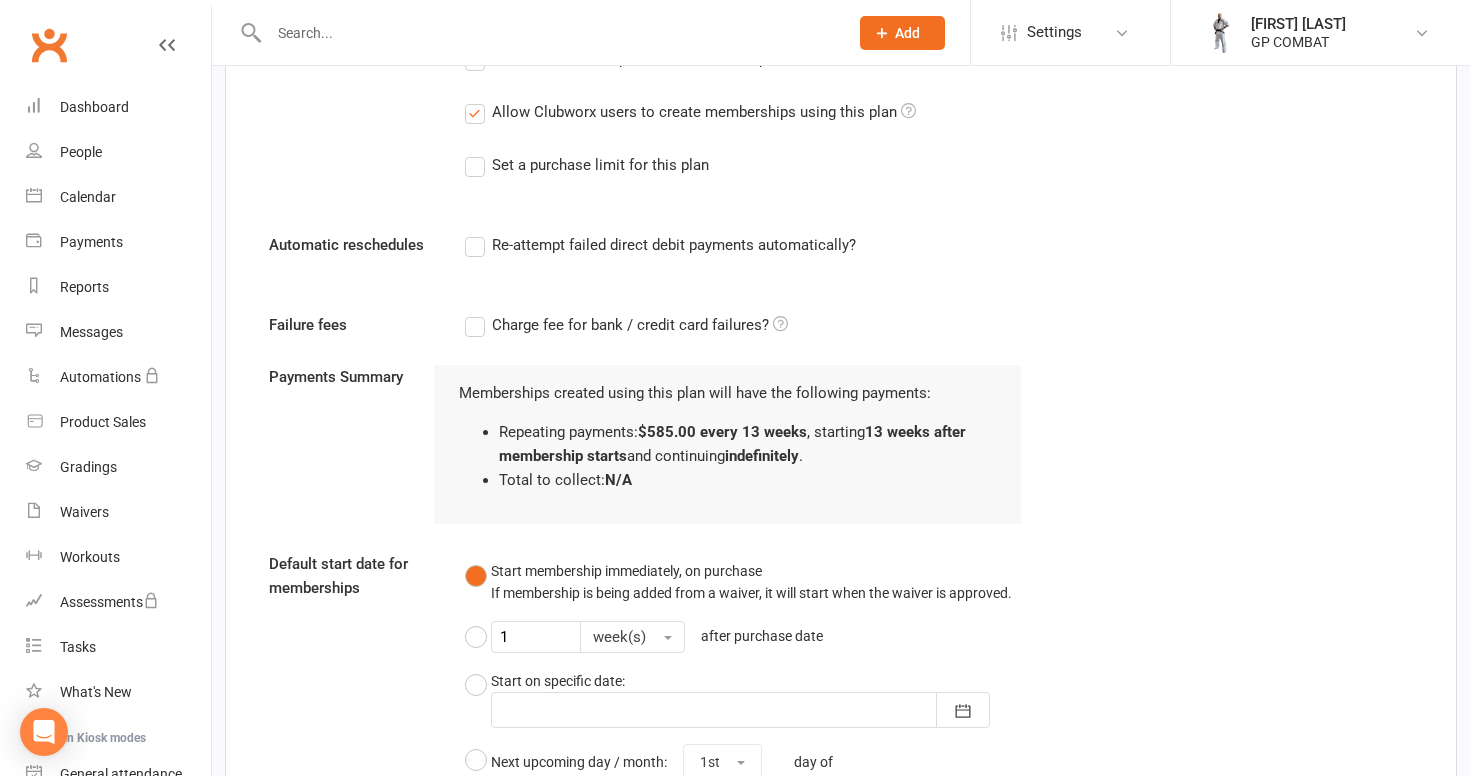 click on "Re-attempt failed direct debit payments automatically?" at bounding box center [660, 245] 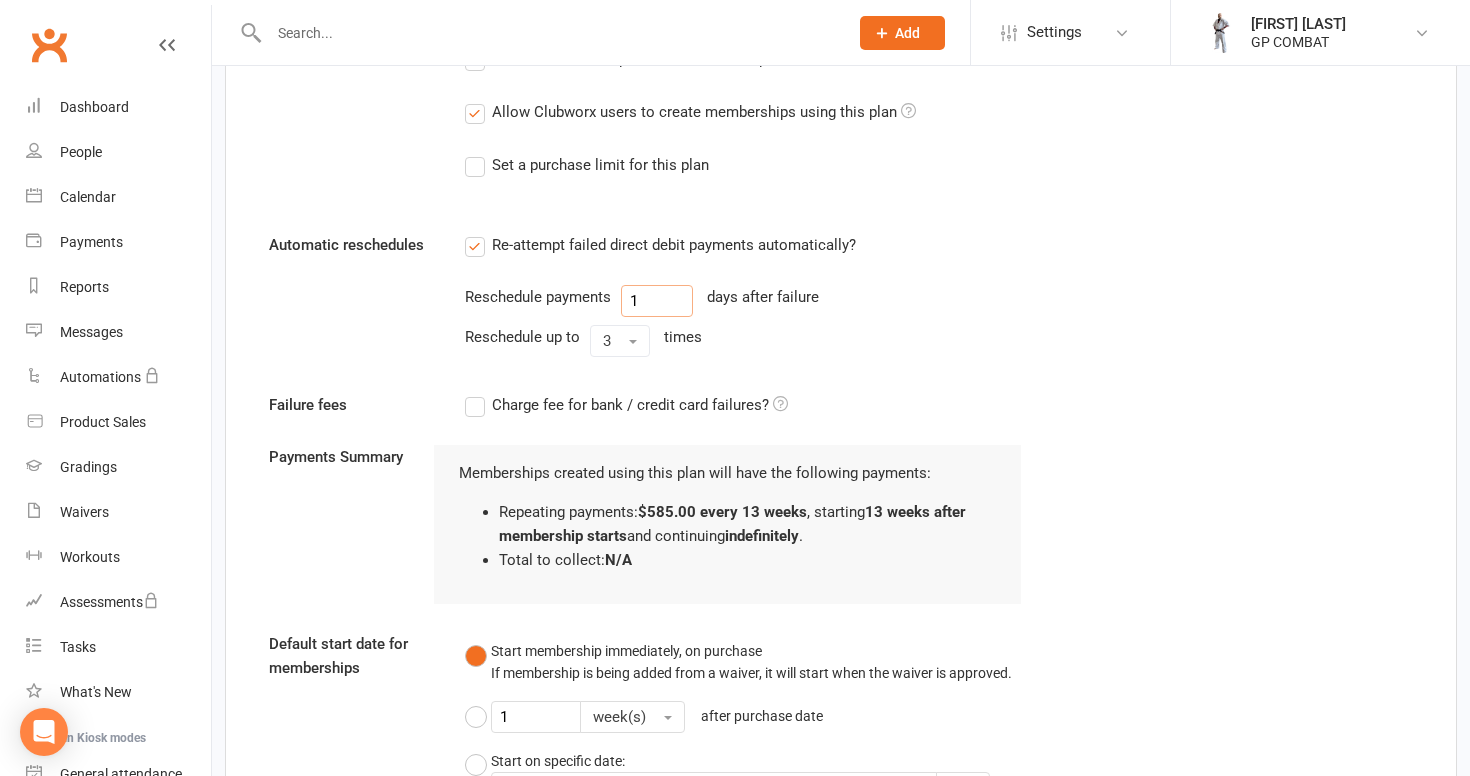 click on "1" at bounding box center (657, 301) 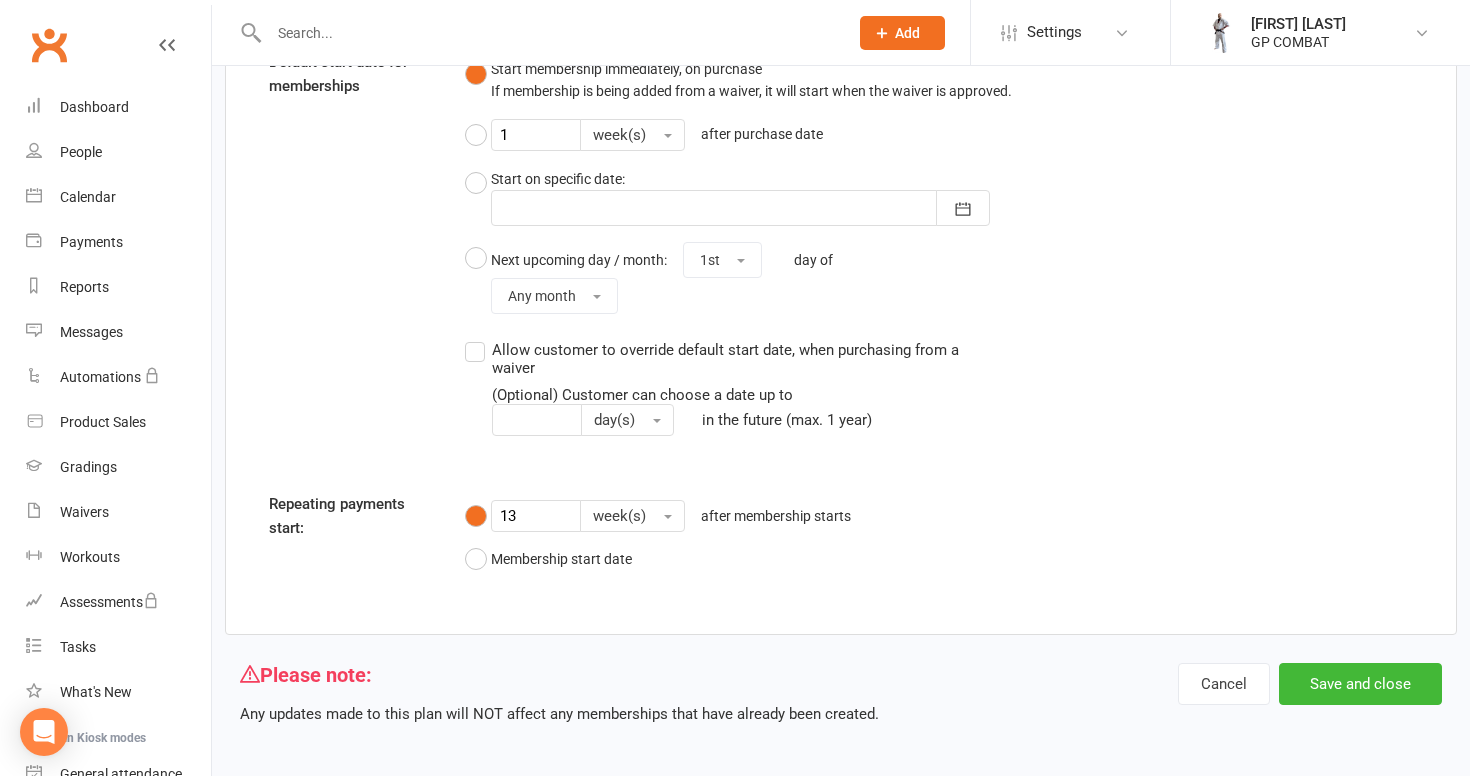 scroll, scrollTop: 1765, scrollLeft: 0, axis: vertical 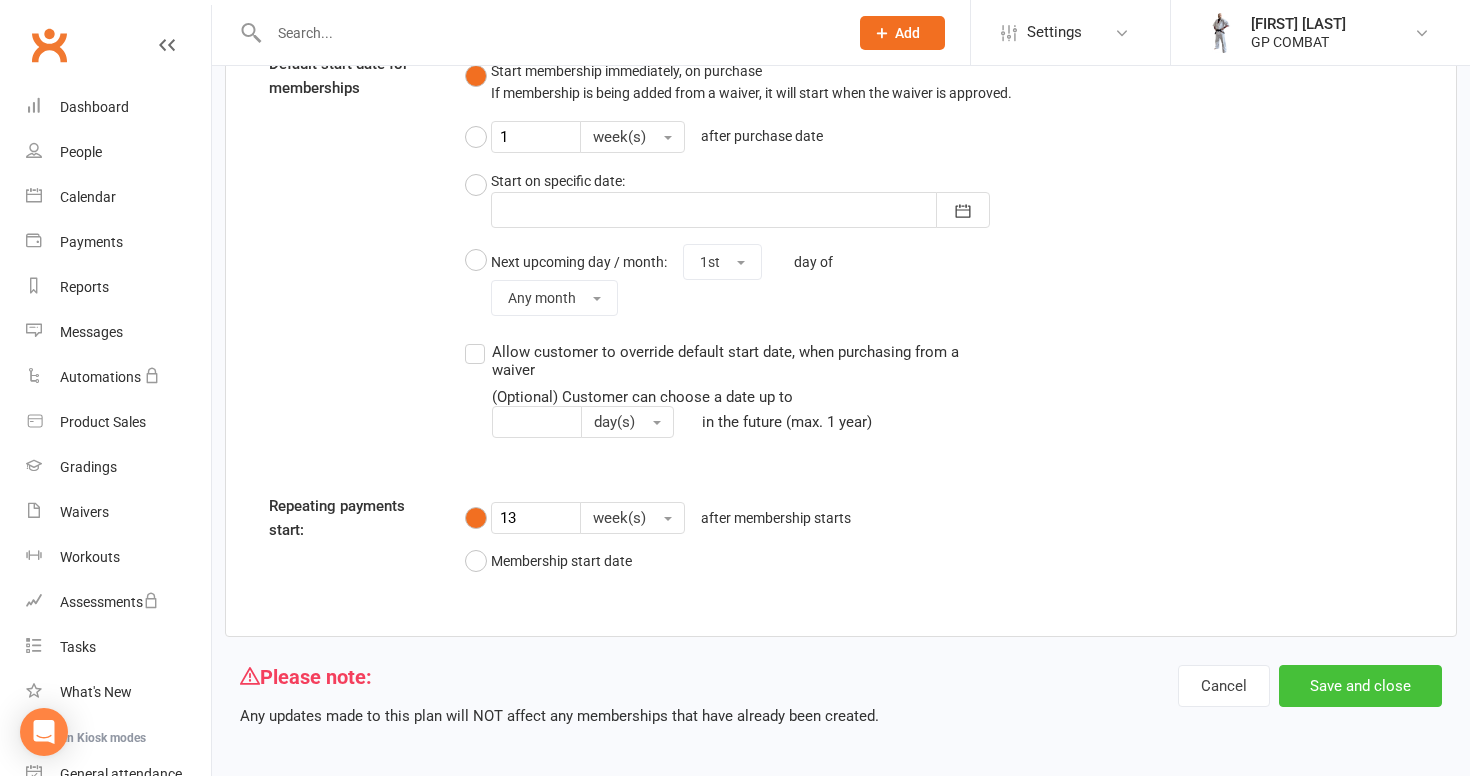 type on "2" 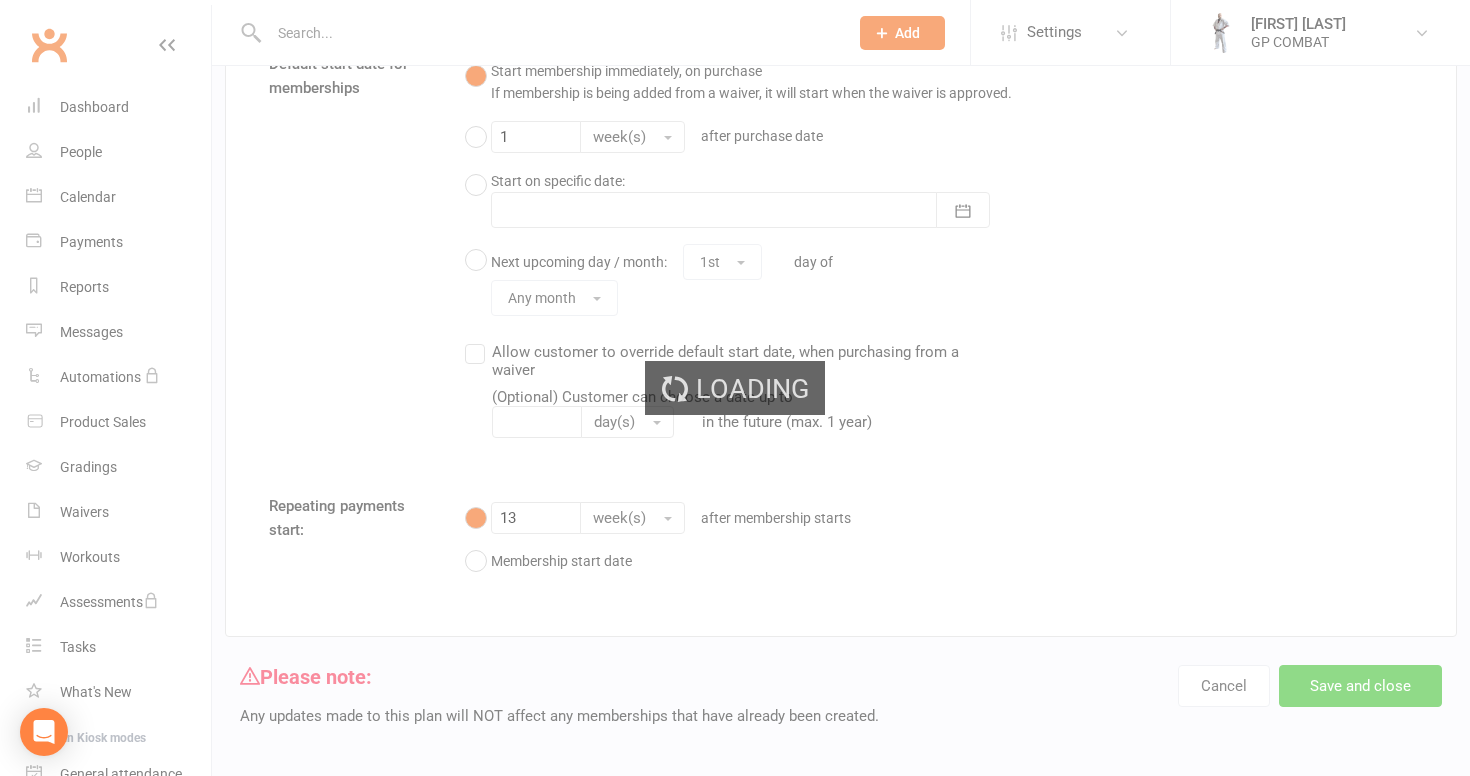 scroll, scrollTop: 0, scrollLeft: 0, axis: both 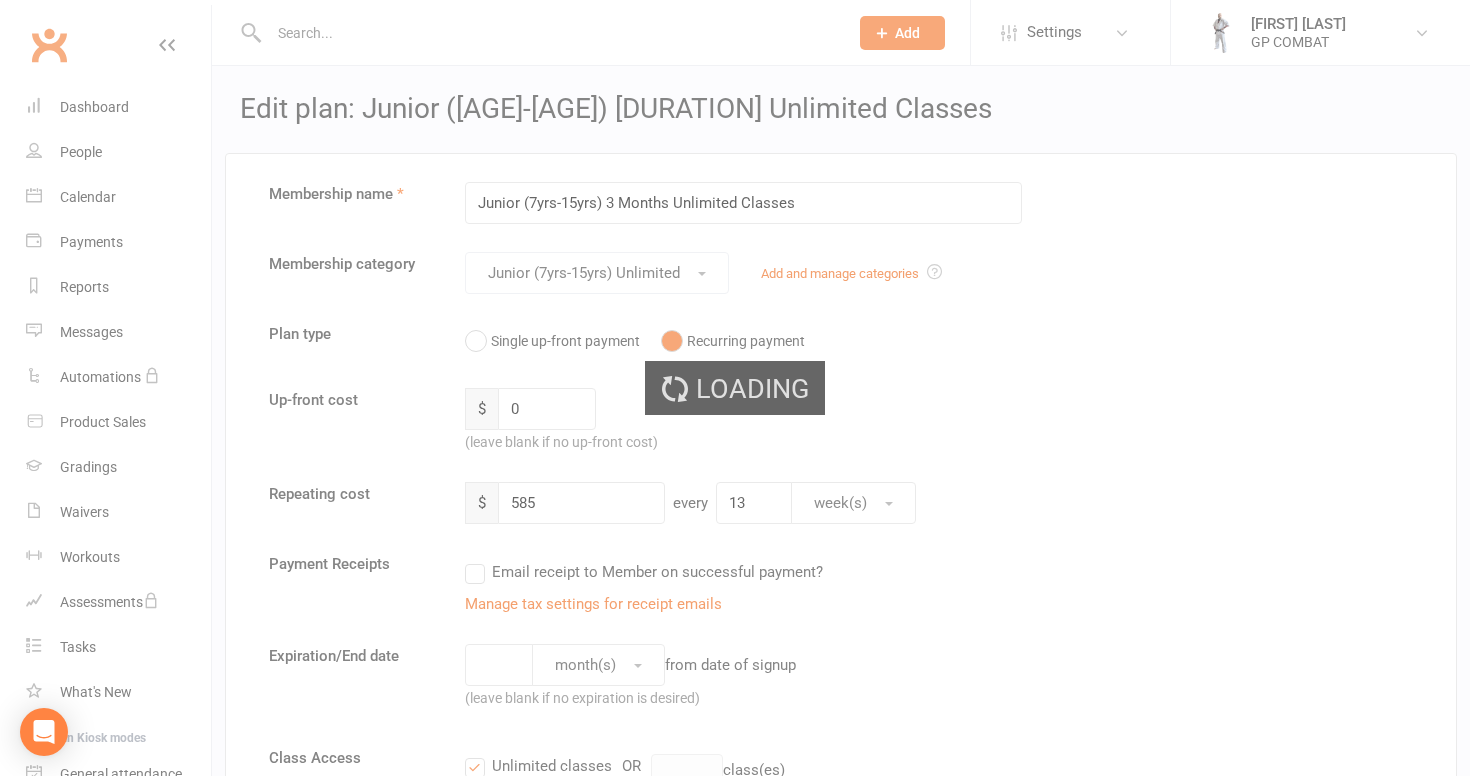 select on "50" 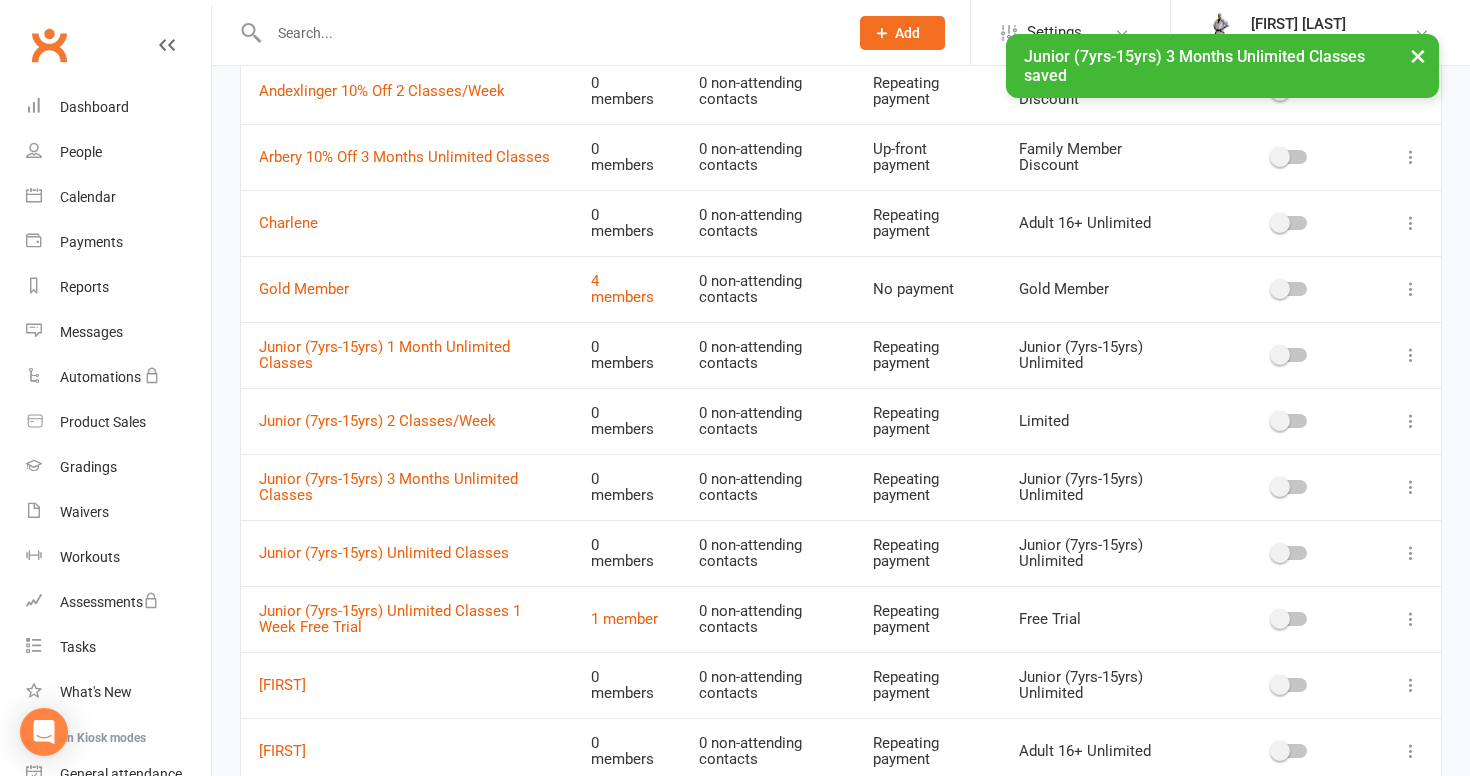scroll, scrollTop: 617, scrollLeft: 0, axis: vertical 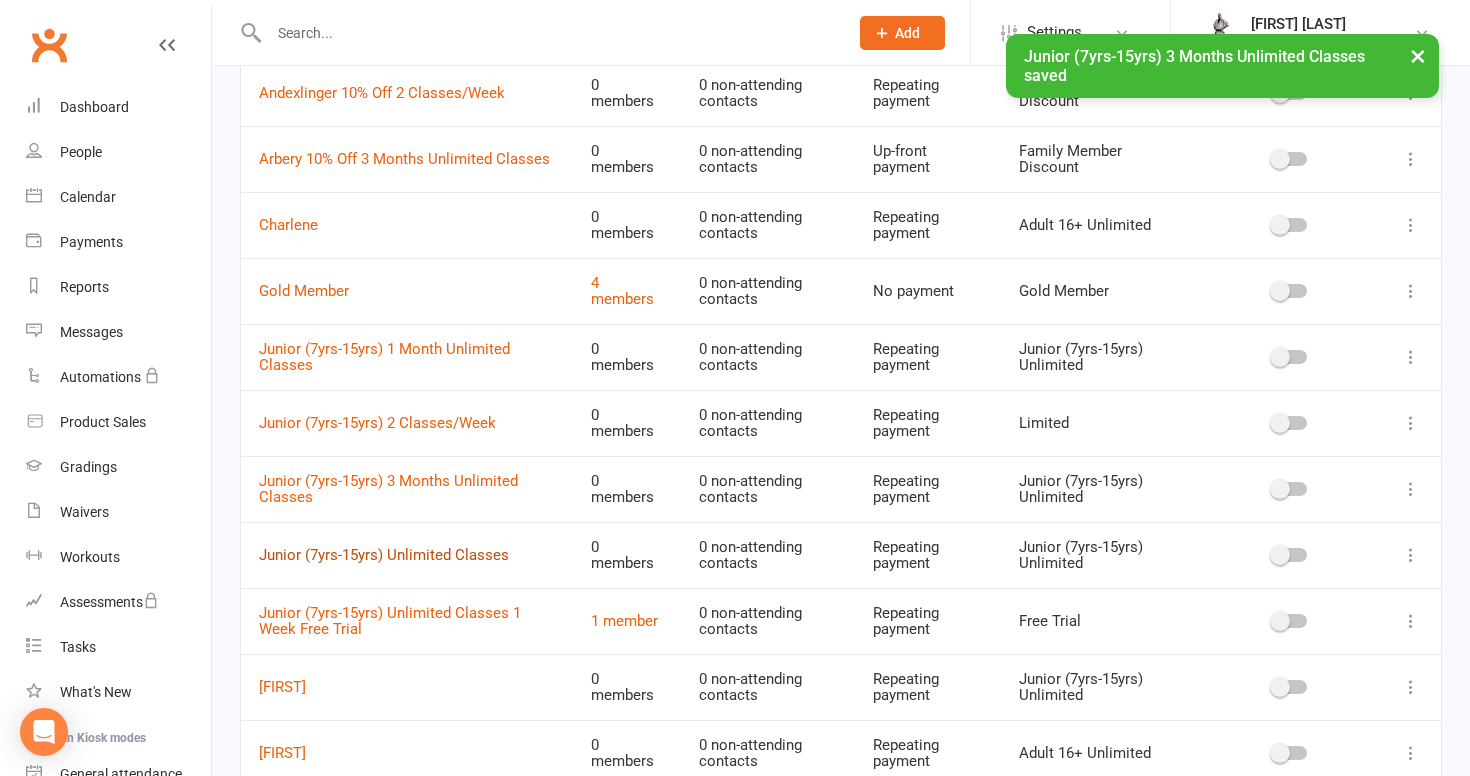 click on "Junior (7yrs-15yrs) Unlimited Classes" at bounding box center [384, 555] 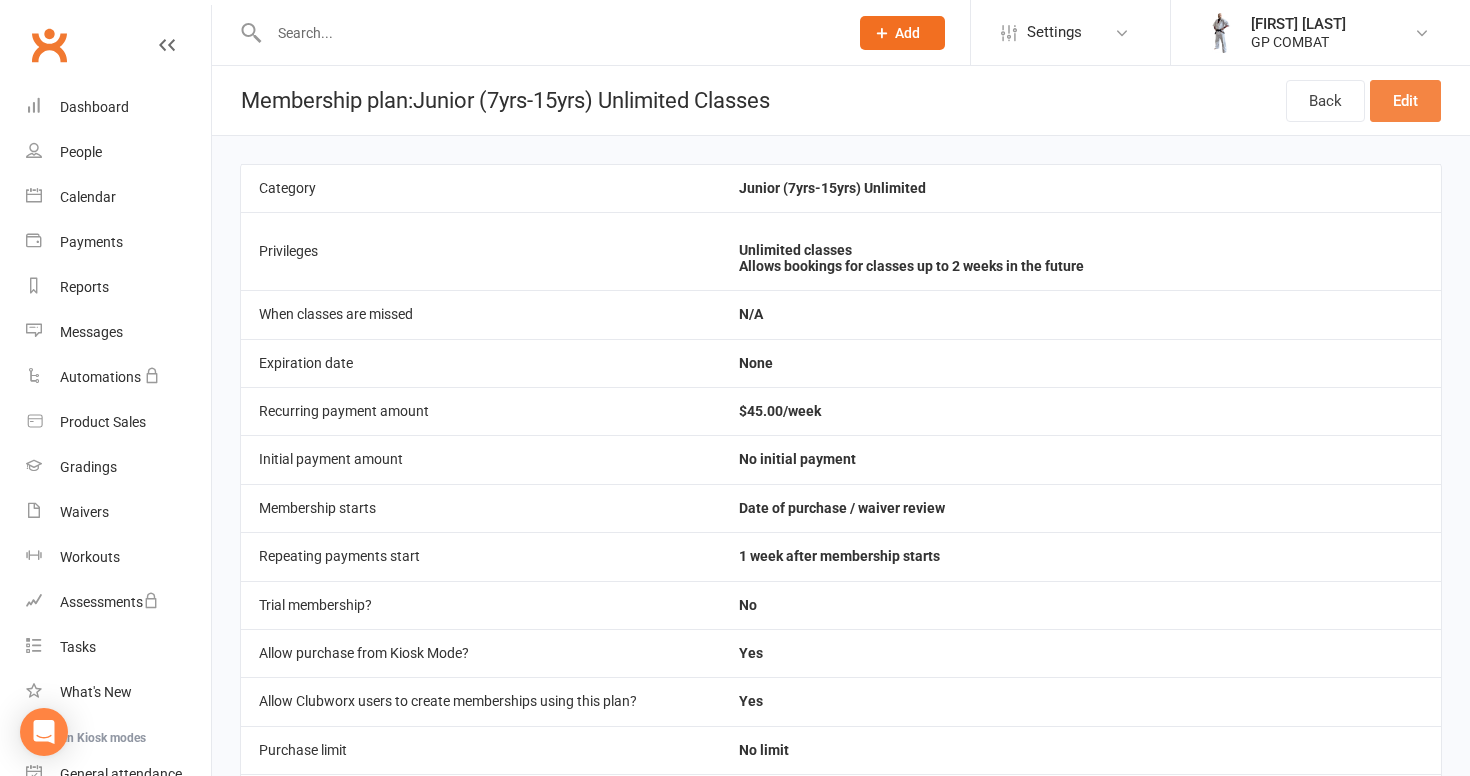 click on "Edit" at bounding box center [1405, 101] 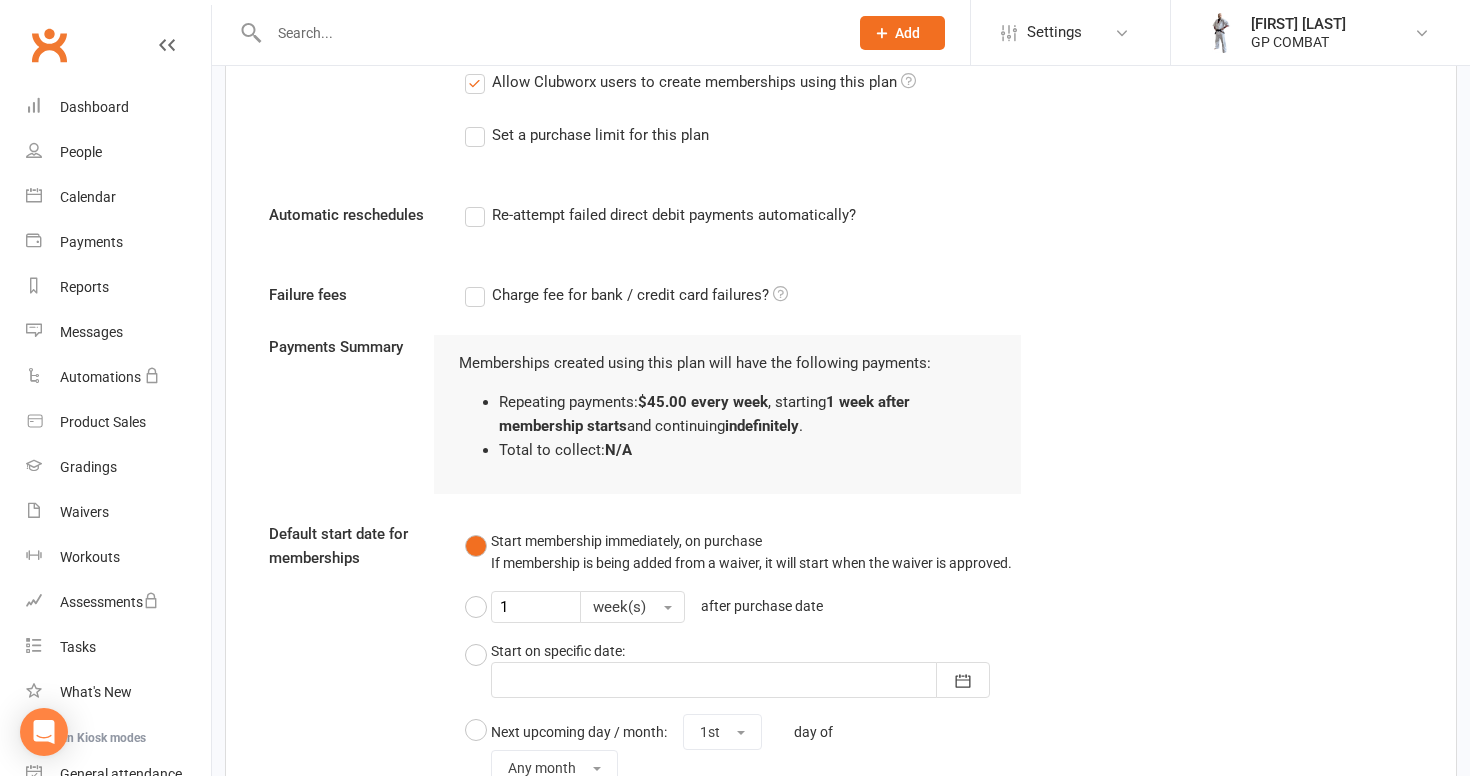 scroll, scrollTop: 1258, scrollLeft: 0, axis: vertical 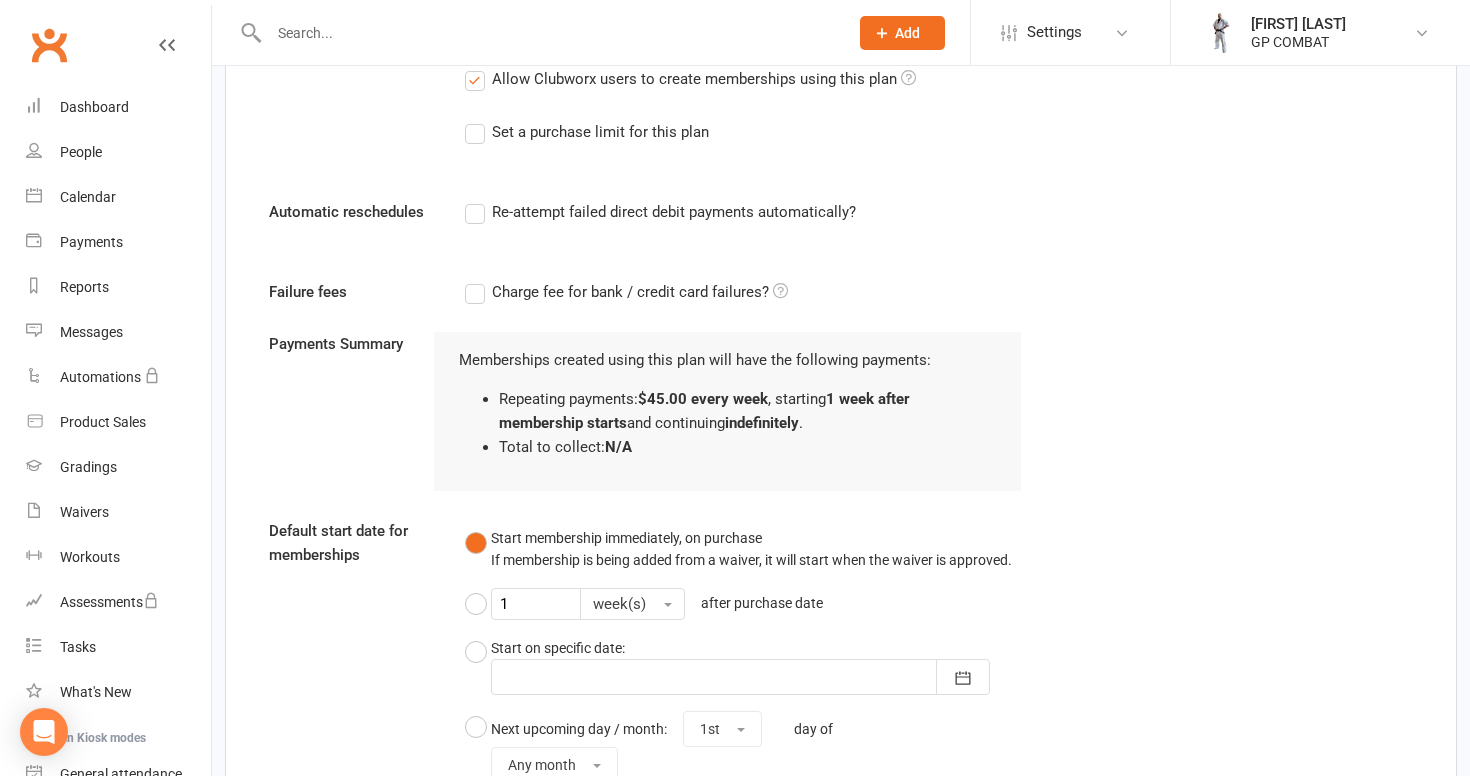 click on "Re-attempt failed direct debit payments automatically?" at bounding box center [660, 212] 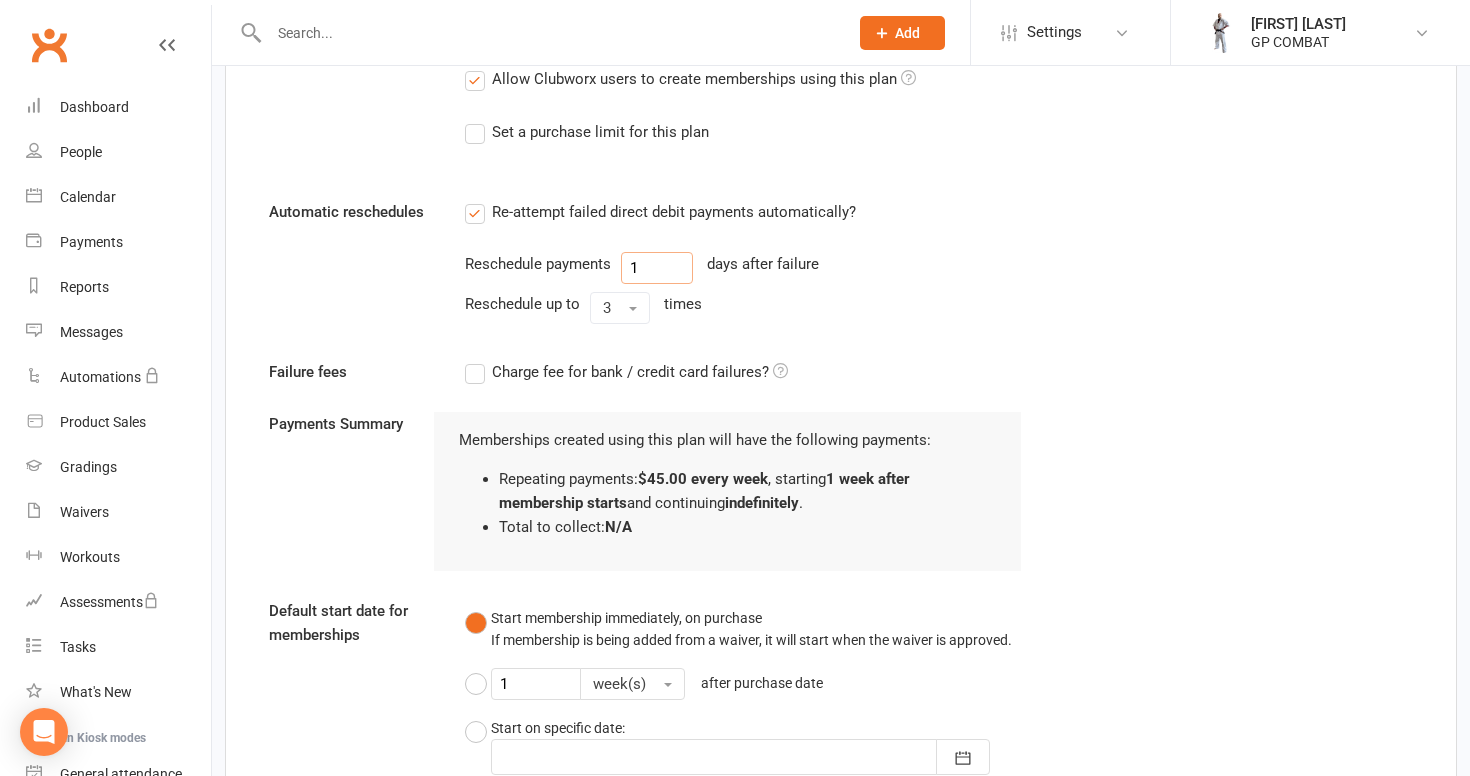 click on "1" at bounding box center [657, 268] 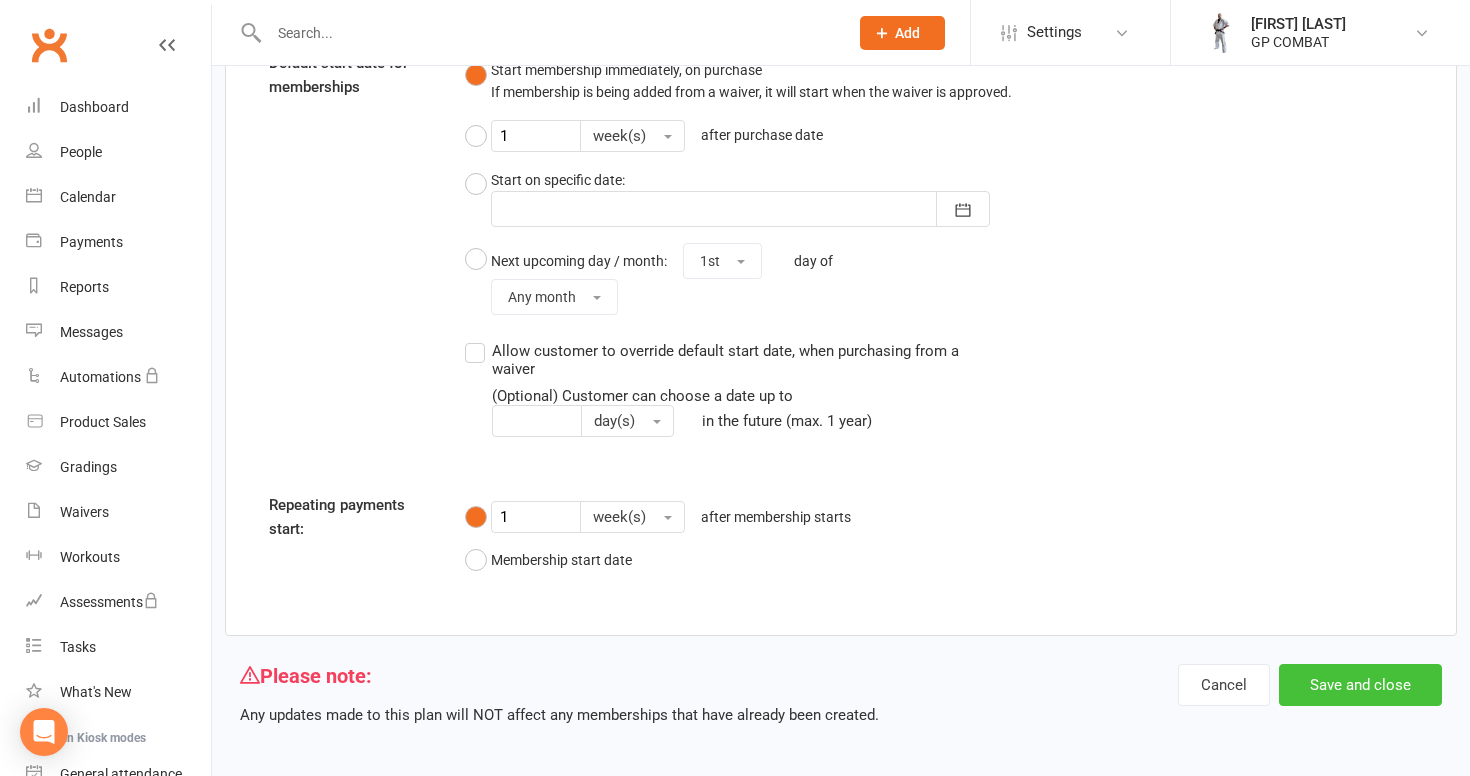 scroll, scrollTop: 1805, scrollLeft: 0, axis: vertical 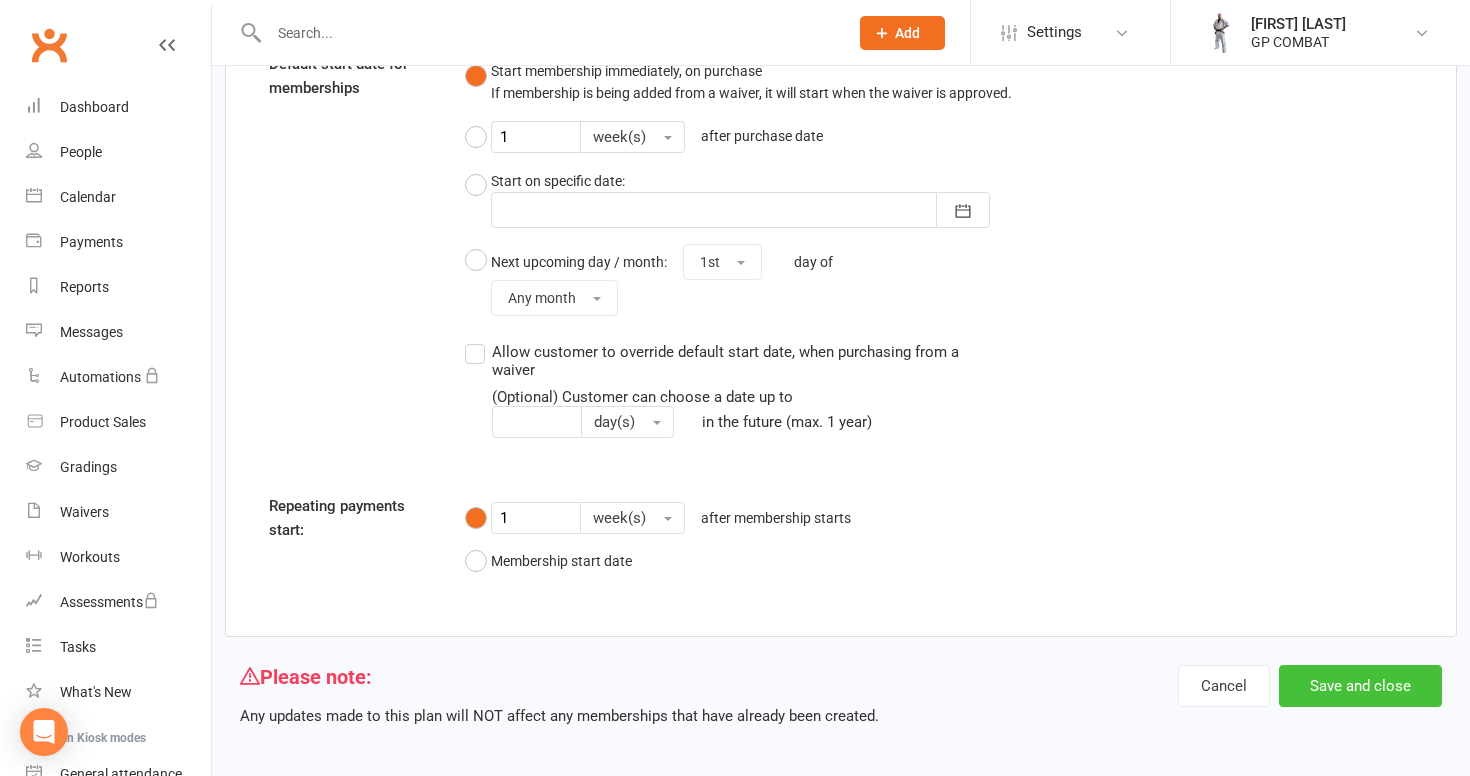 type on "2" 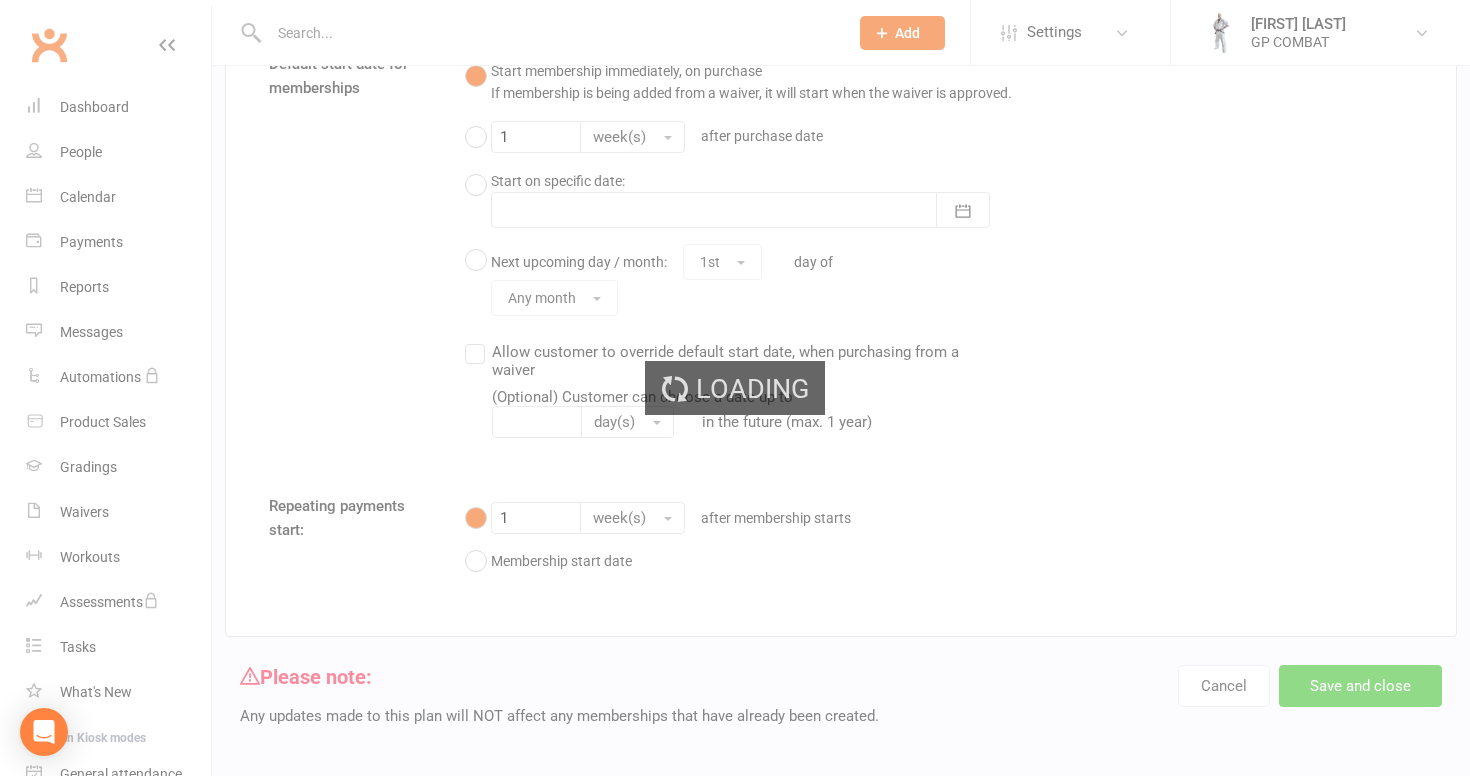 select on "50" 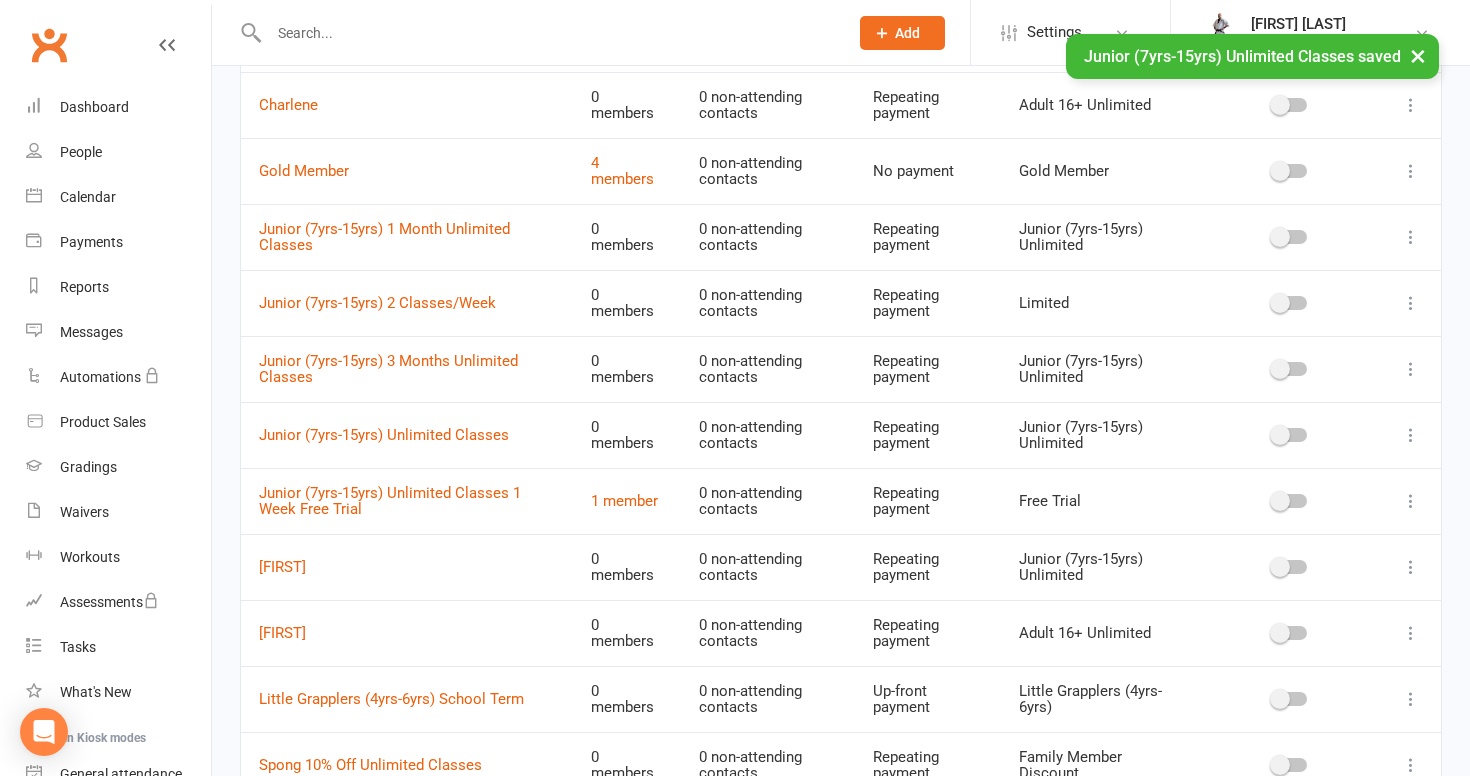 scroll, scrollTop: 745, scrollLeft: 0, axis: vertical 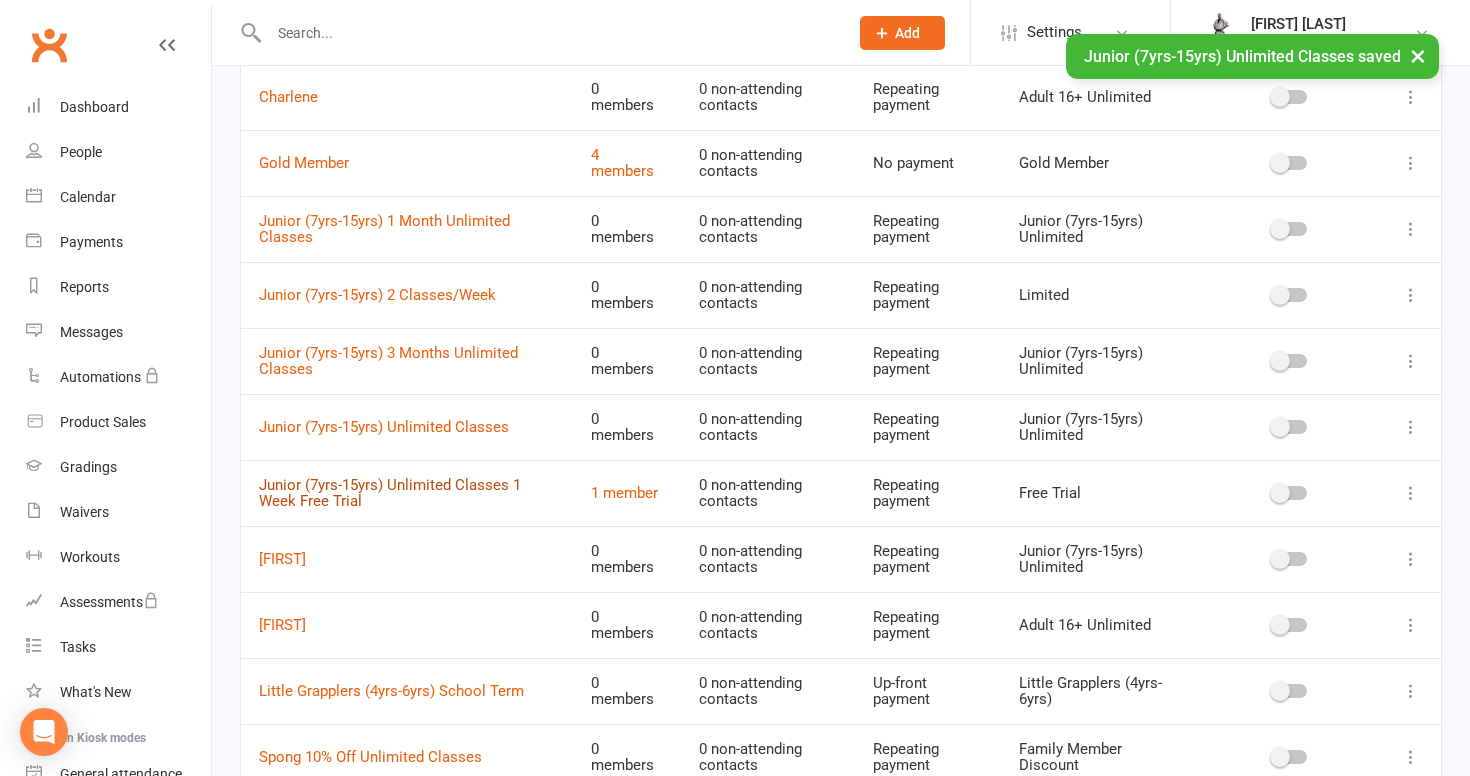 click on "Junior (7yrs-15yrs) Unlimited Classes 1 Week Free Trial" at bounding box center (390, 493) 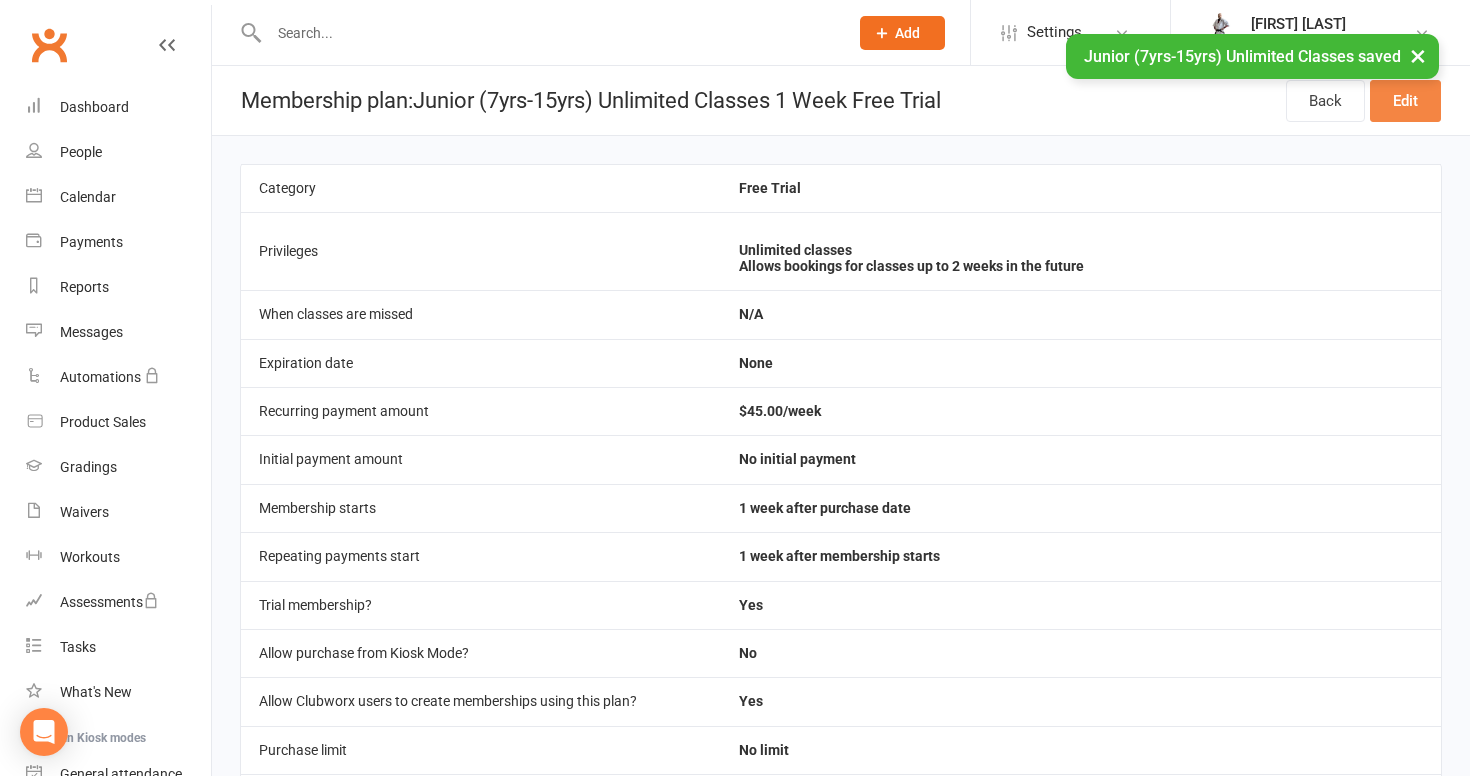 click on "Edit" at bounding box center (1405, 101) 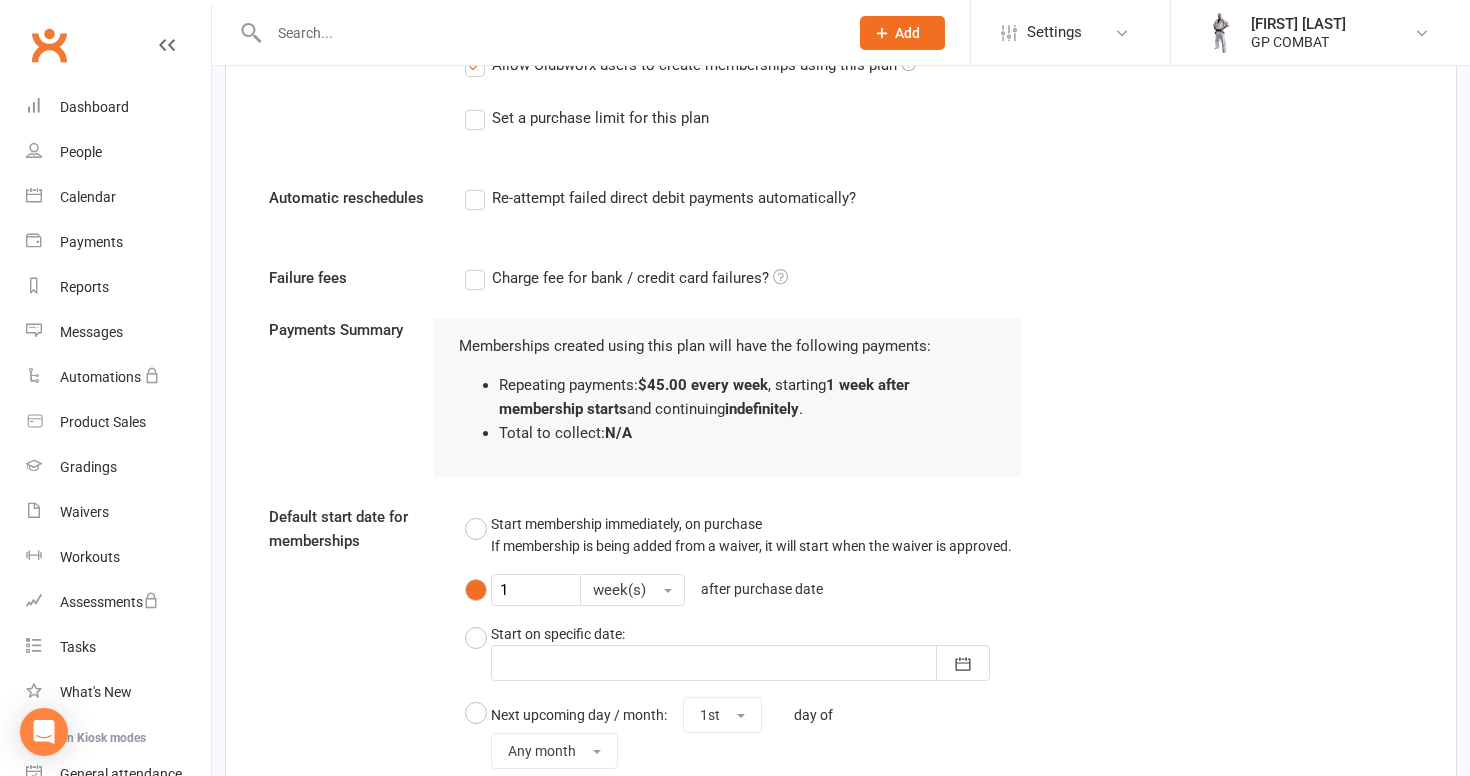 scroll, scrollTop: 1276, scrollLeft: 0, axis: vertical 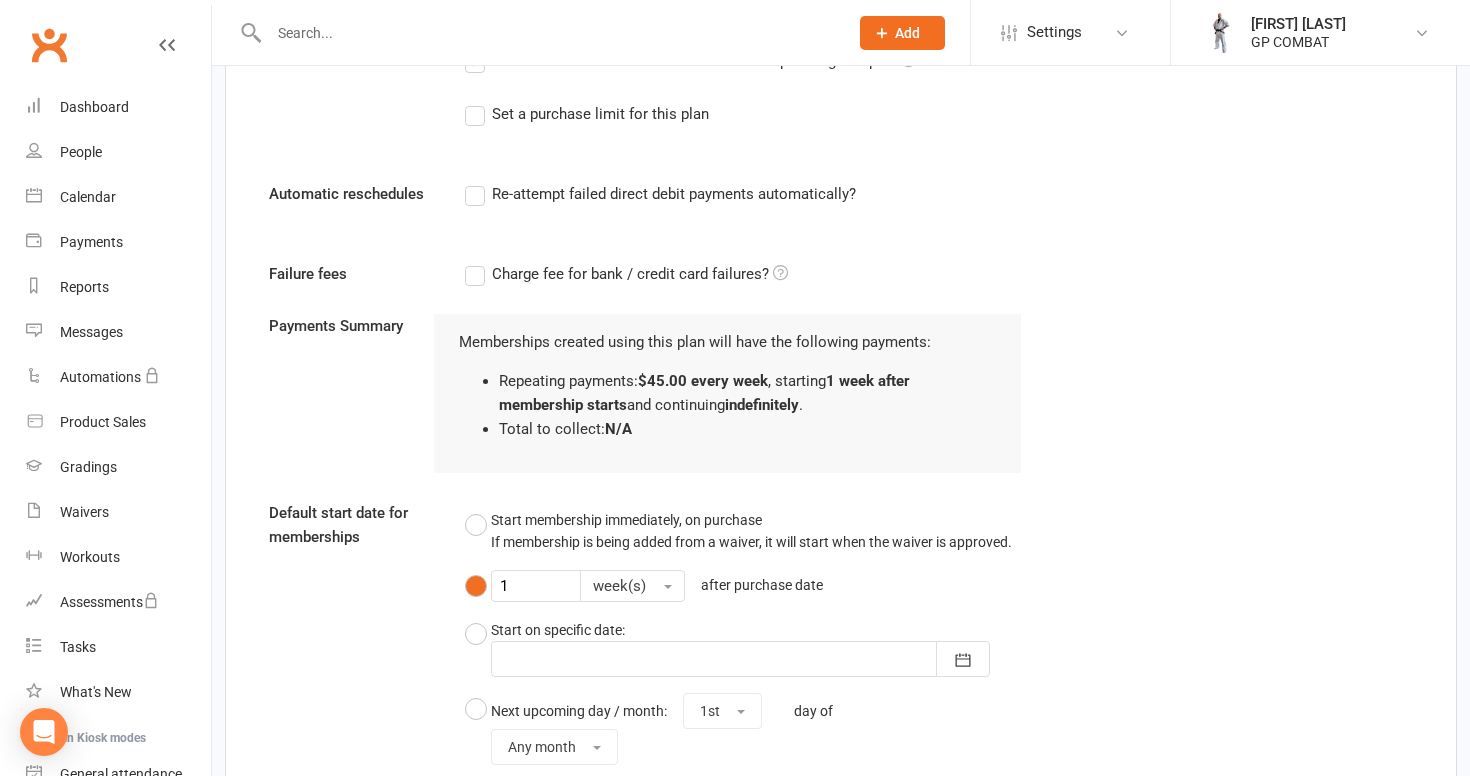 click on "Re-attempt failed direct debit payments automatically?" at bounding box center (660, 194) 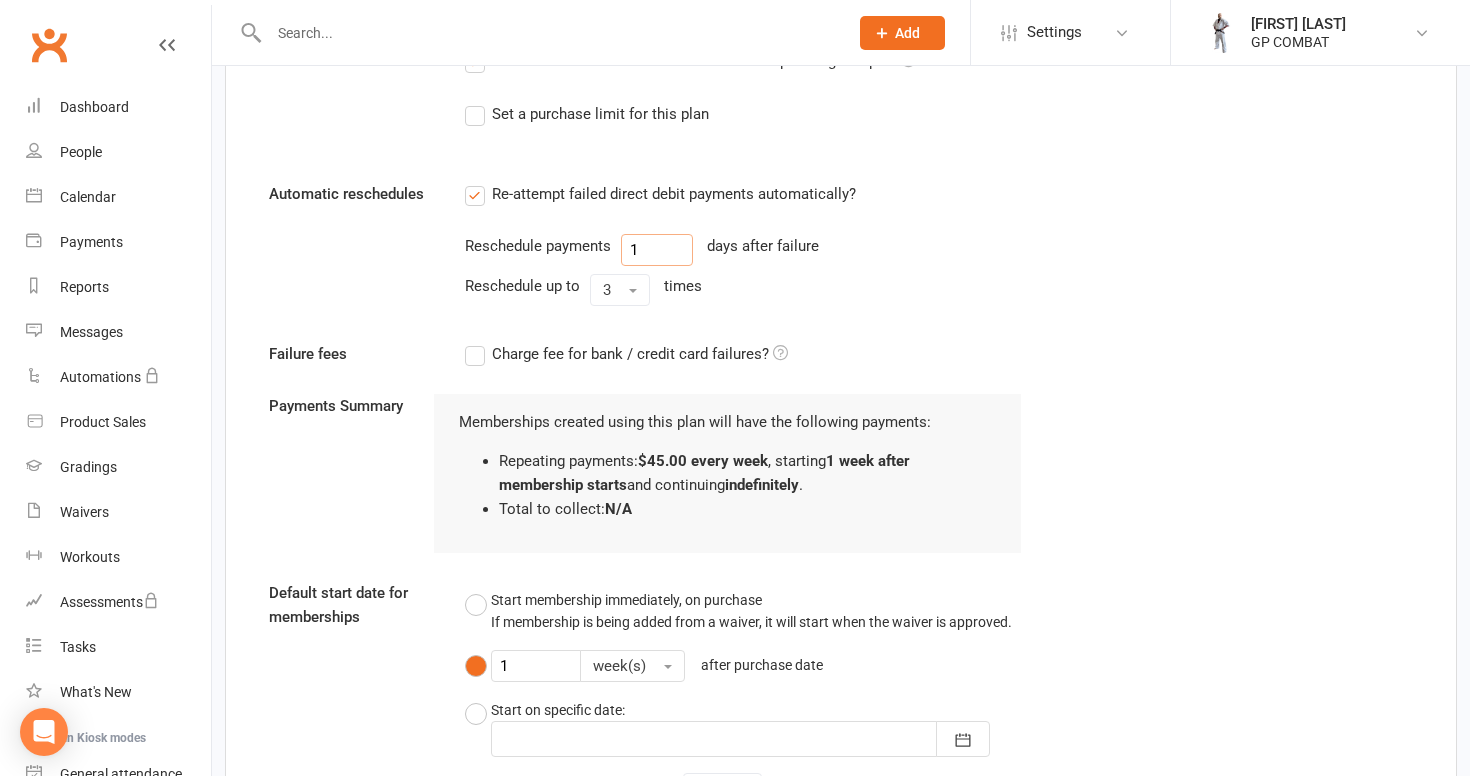 click on "1" at bounding box center (657, 250) 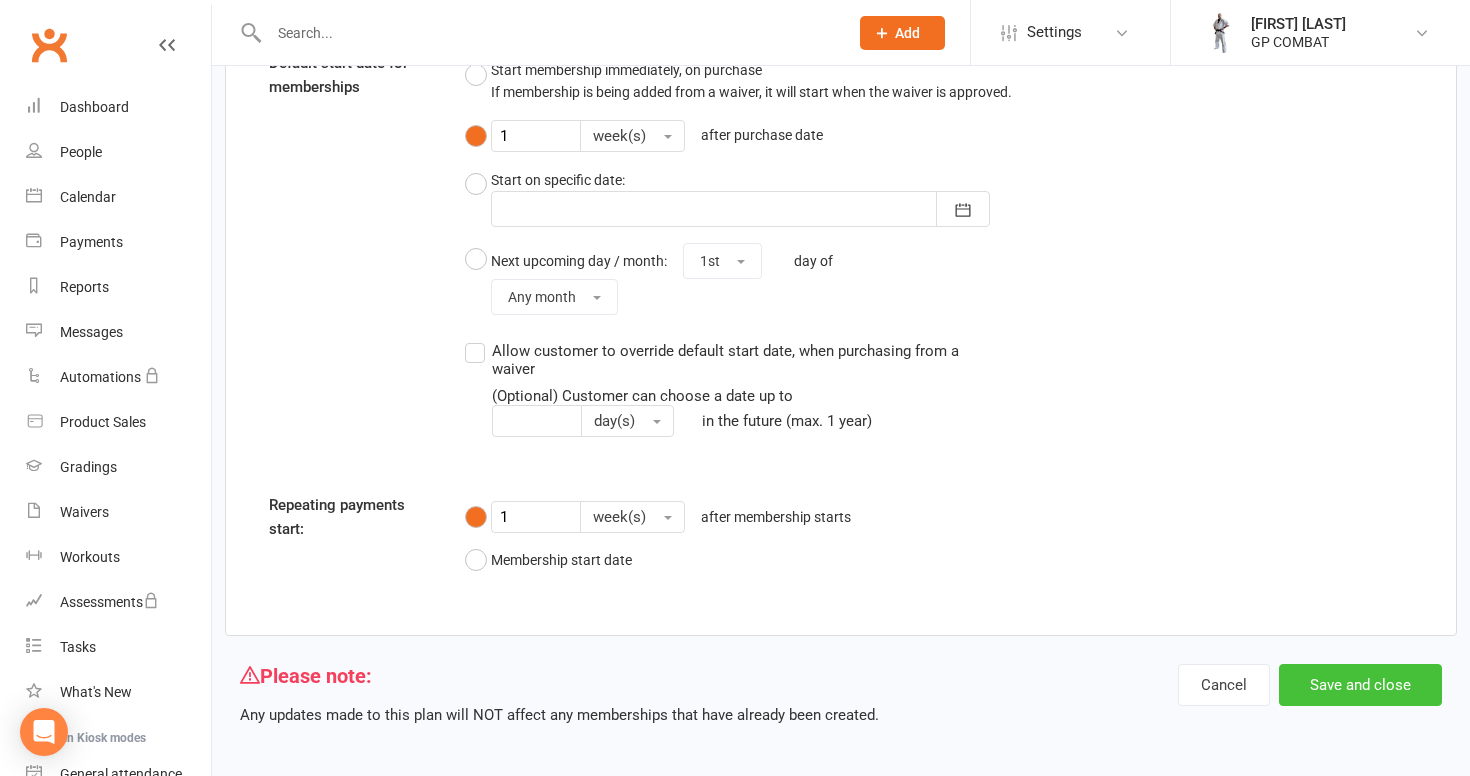 scroll, scrollTop: 1805, scrollLeft: 0, axis: vertical 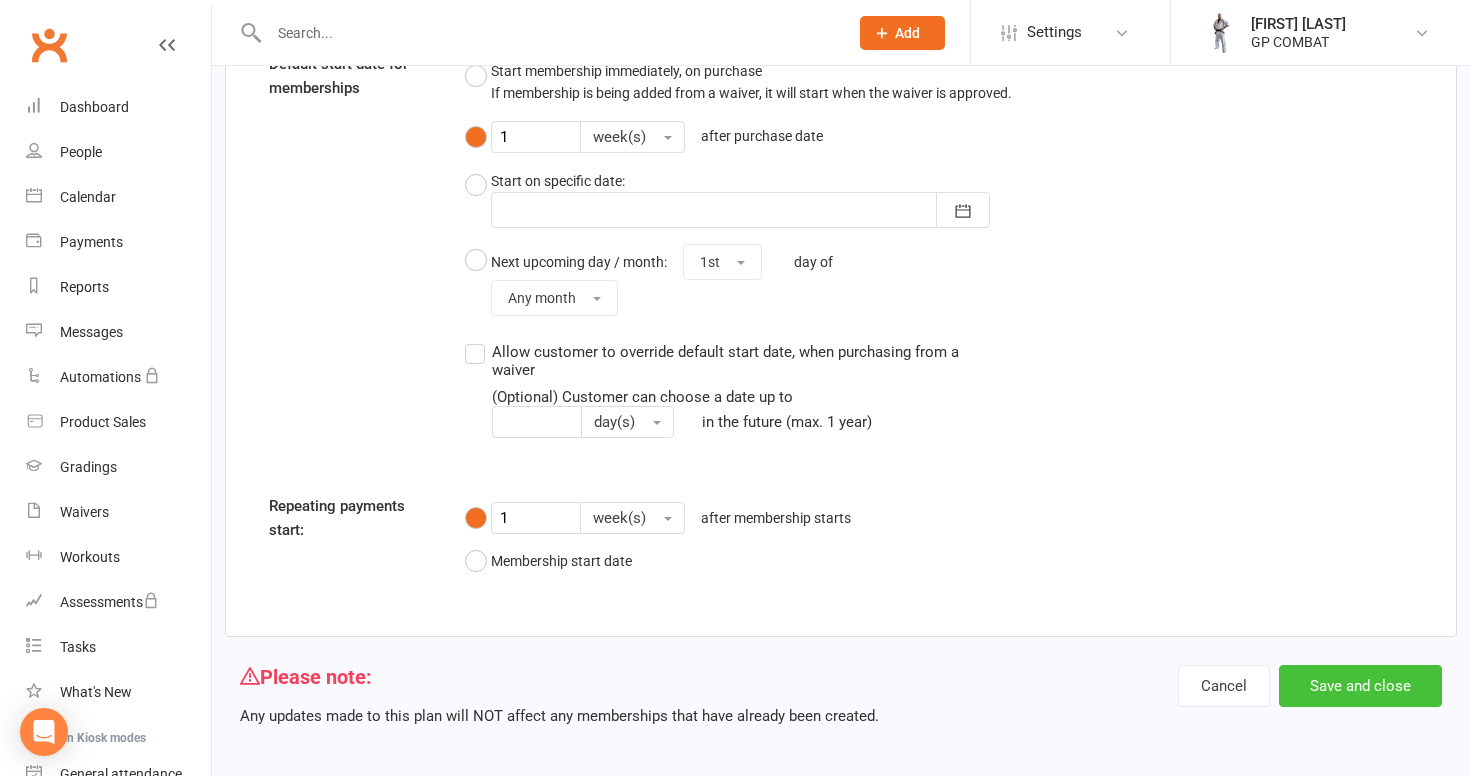 type on "2" 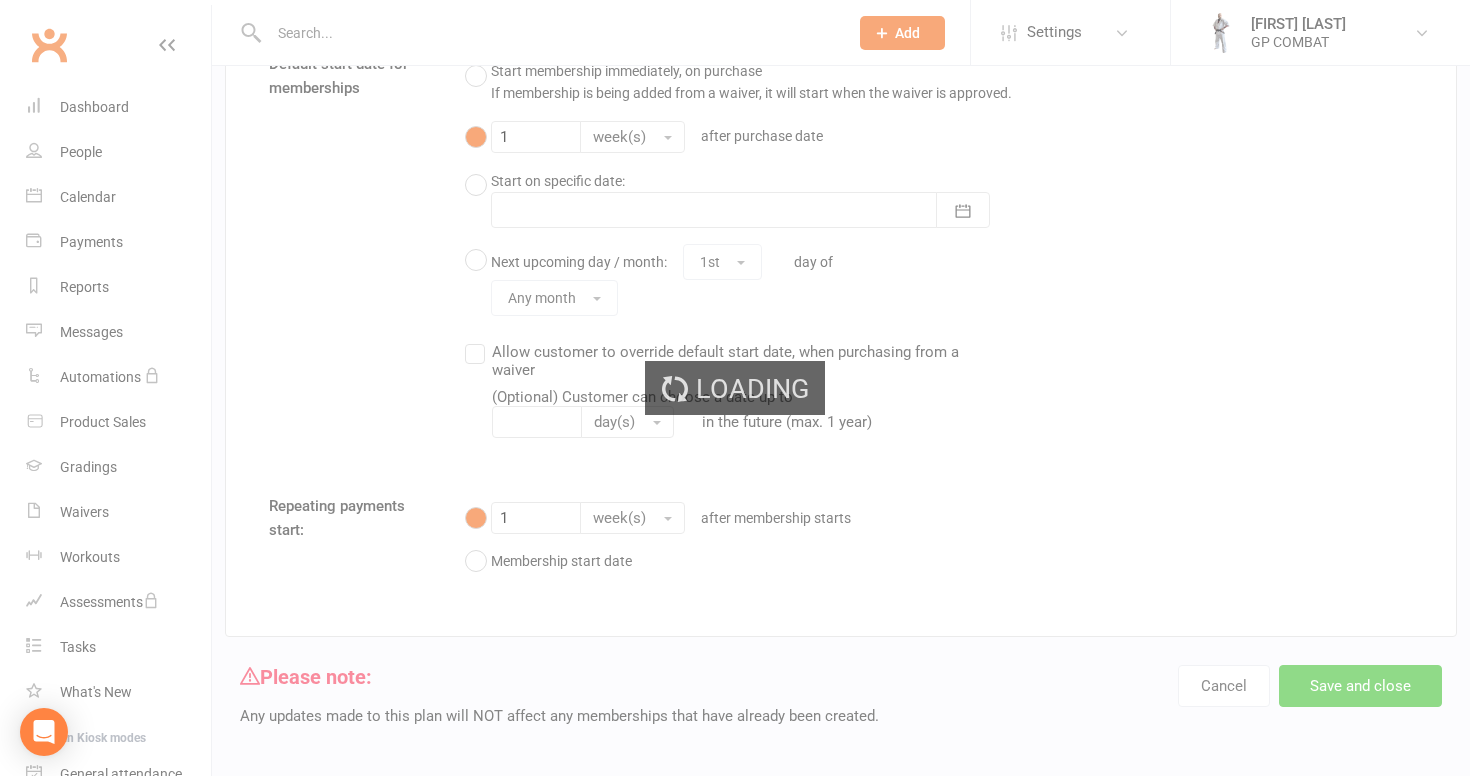 select on "50" 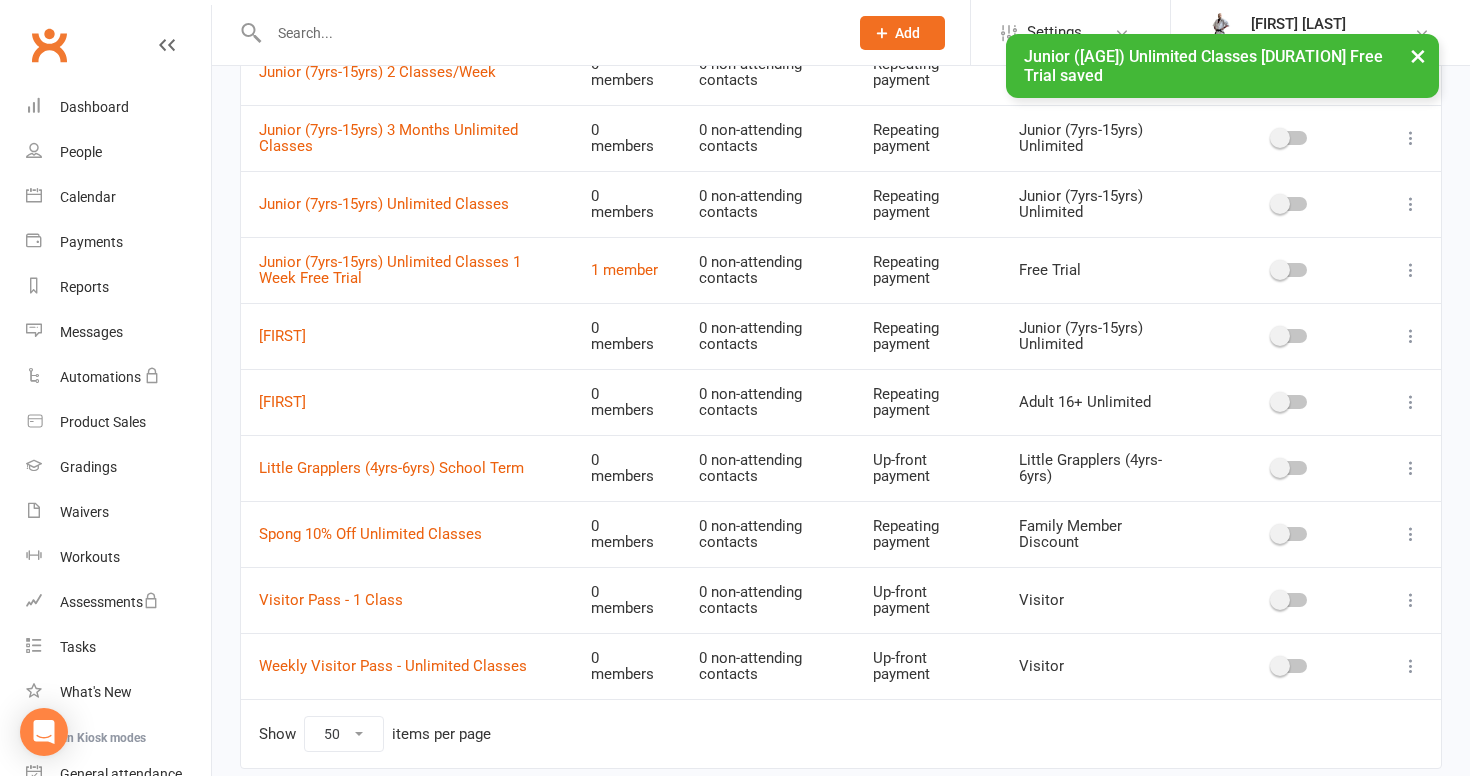 scroll, scrollTop: 969, scrollLeft: 0, axis: vertical 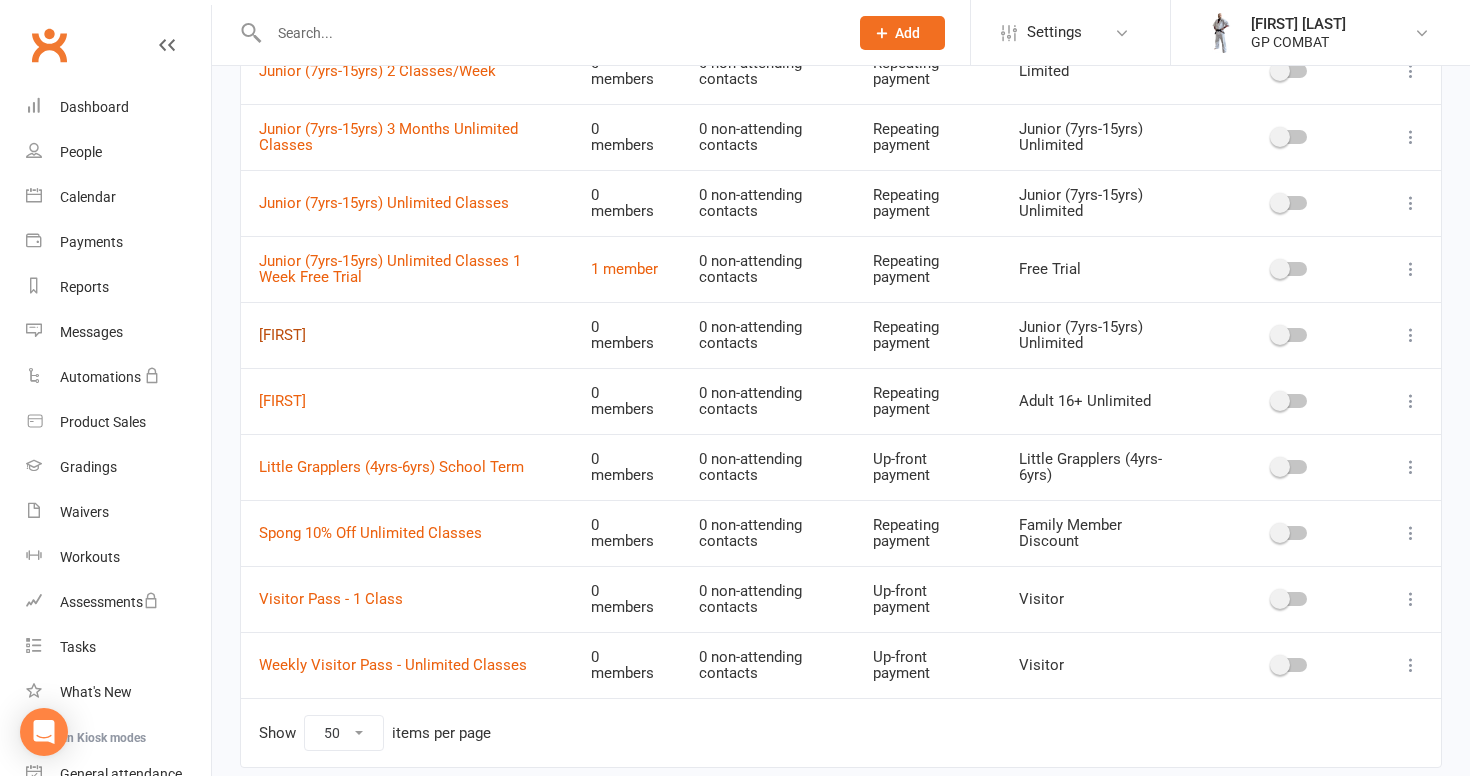click on "[FIRST]" at bounding box center (282, 335) 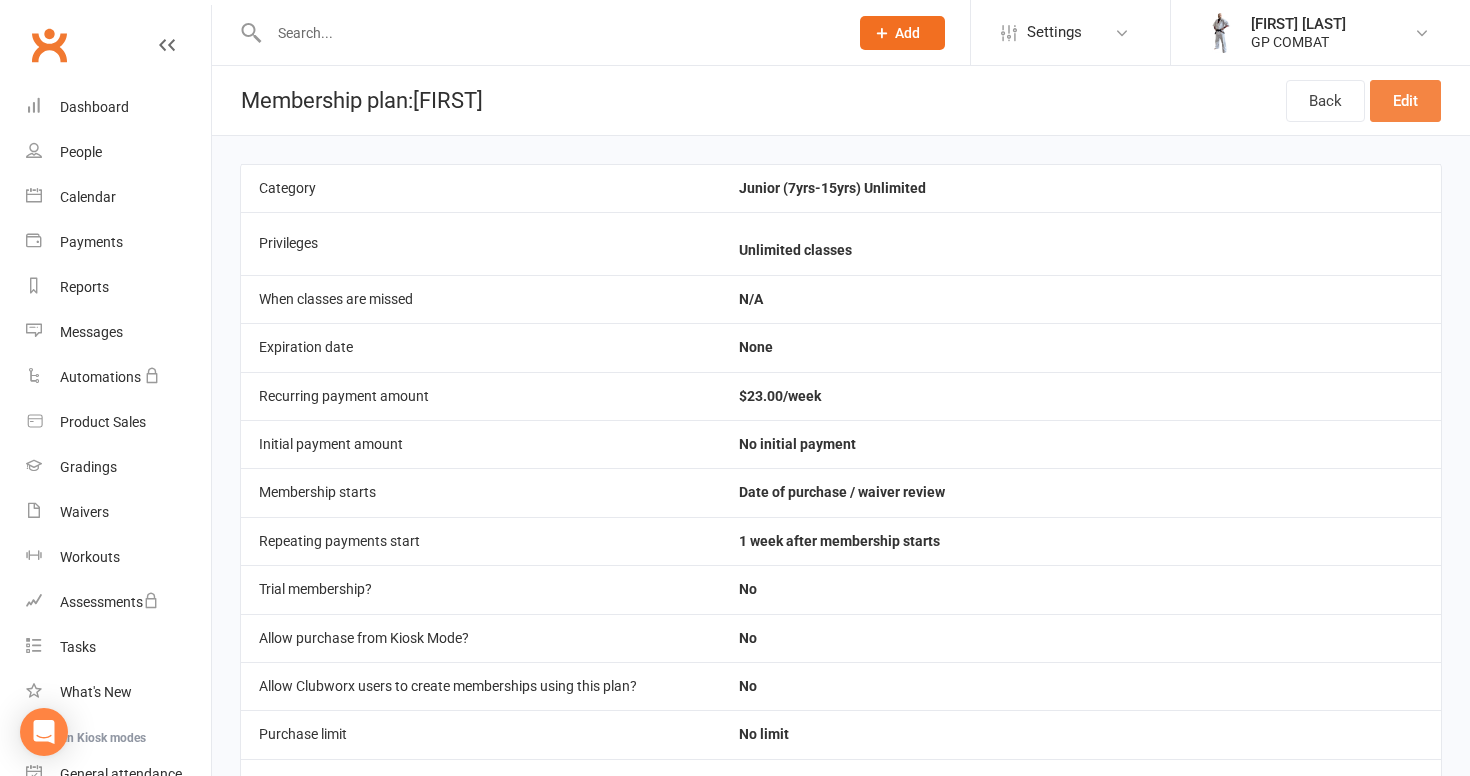 click on "Edit" at bounding box center [1405, 101] 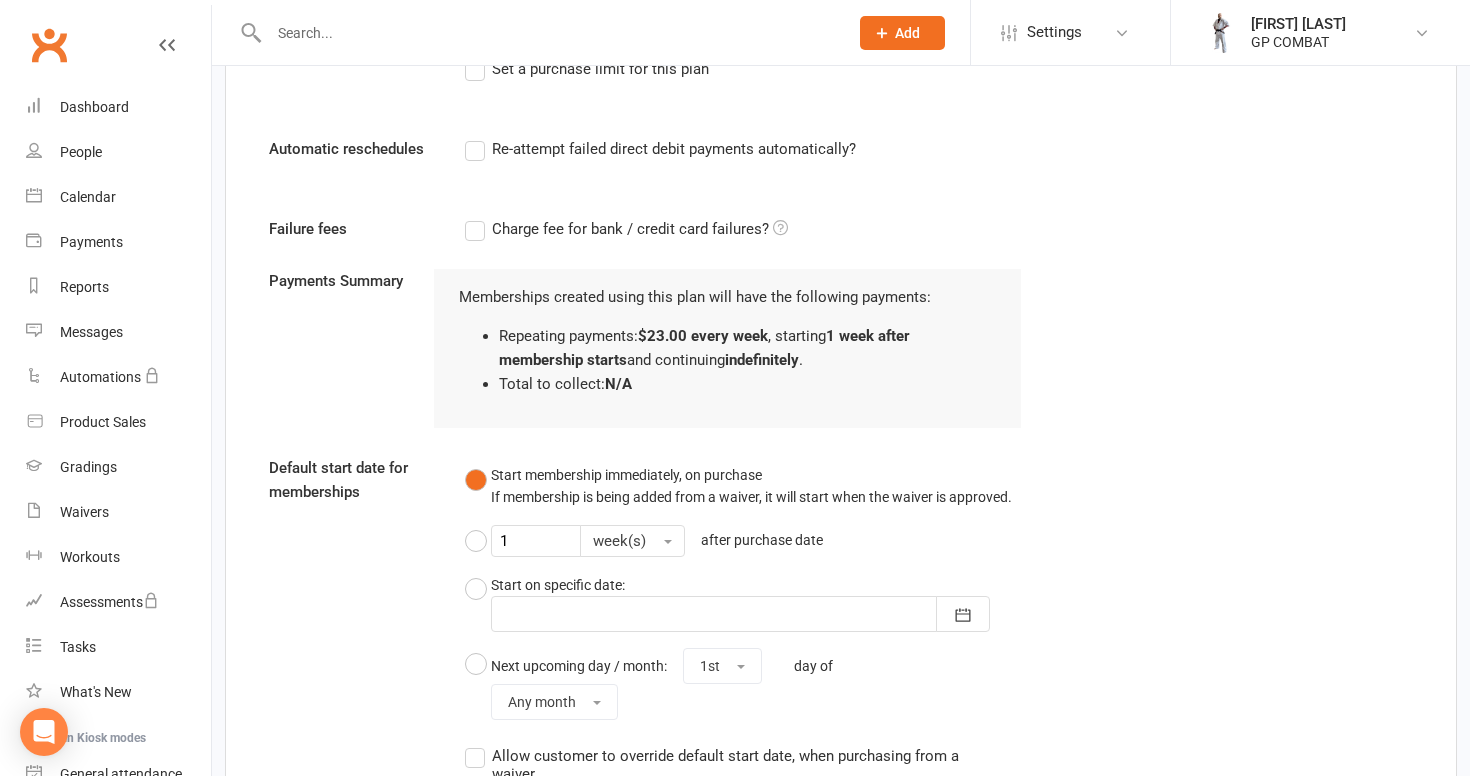 scroll, scrollTop: 1255, scrollLeft: 0, axis: vertical 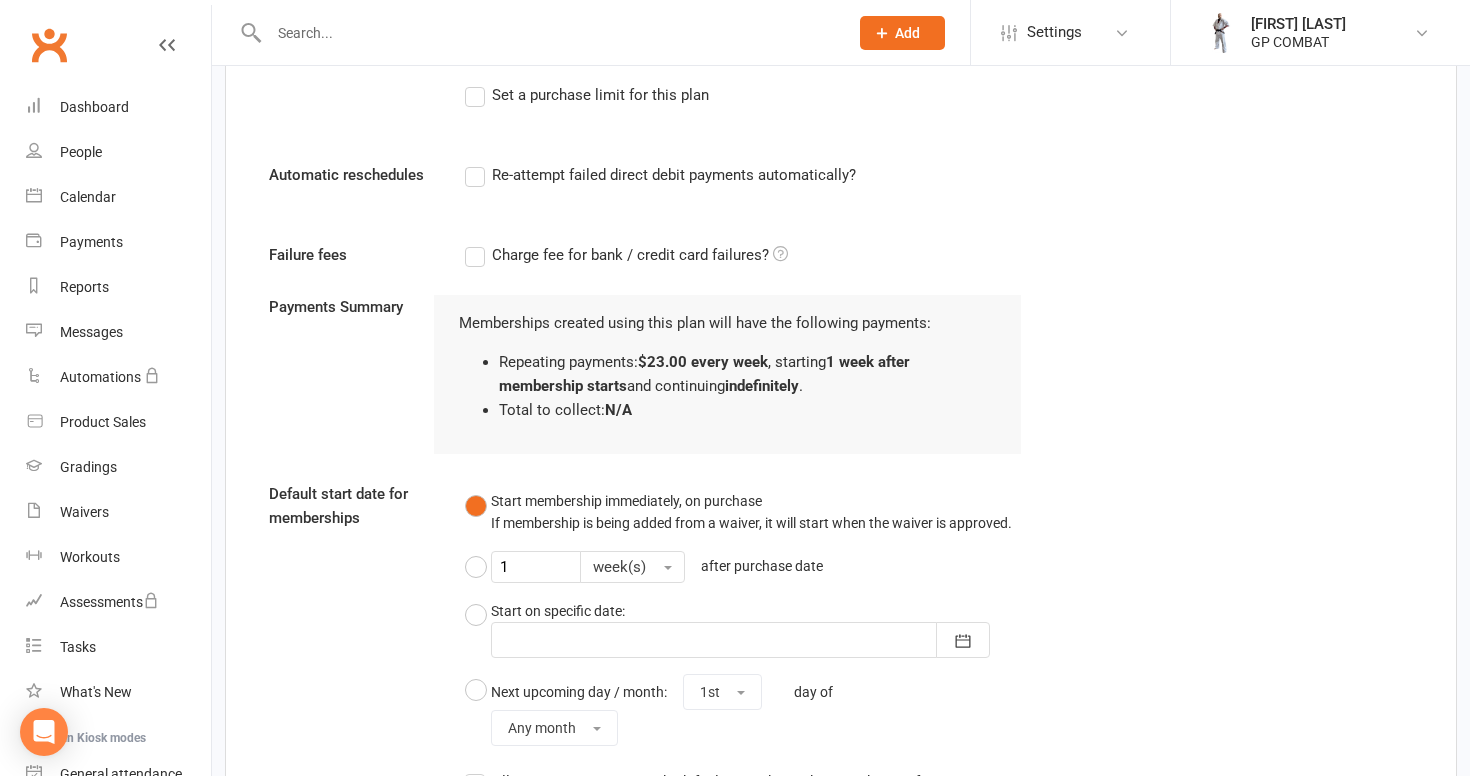 click on "Re-attempt failed direct debit payments automatically?" at bounding box center [660, 175] 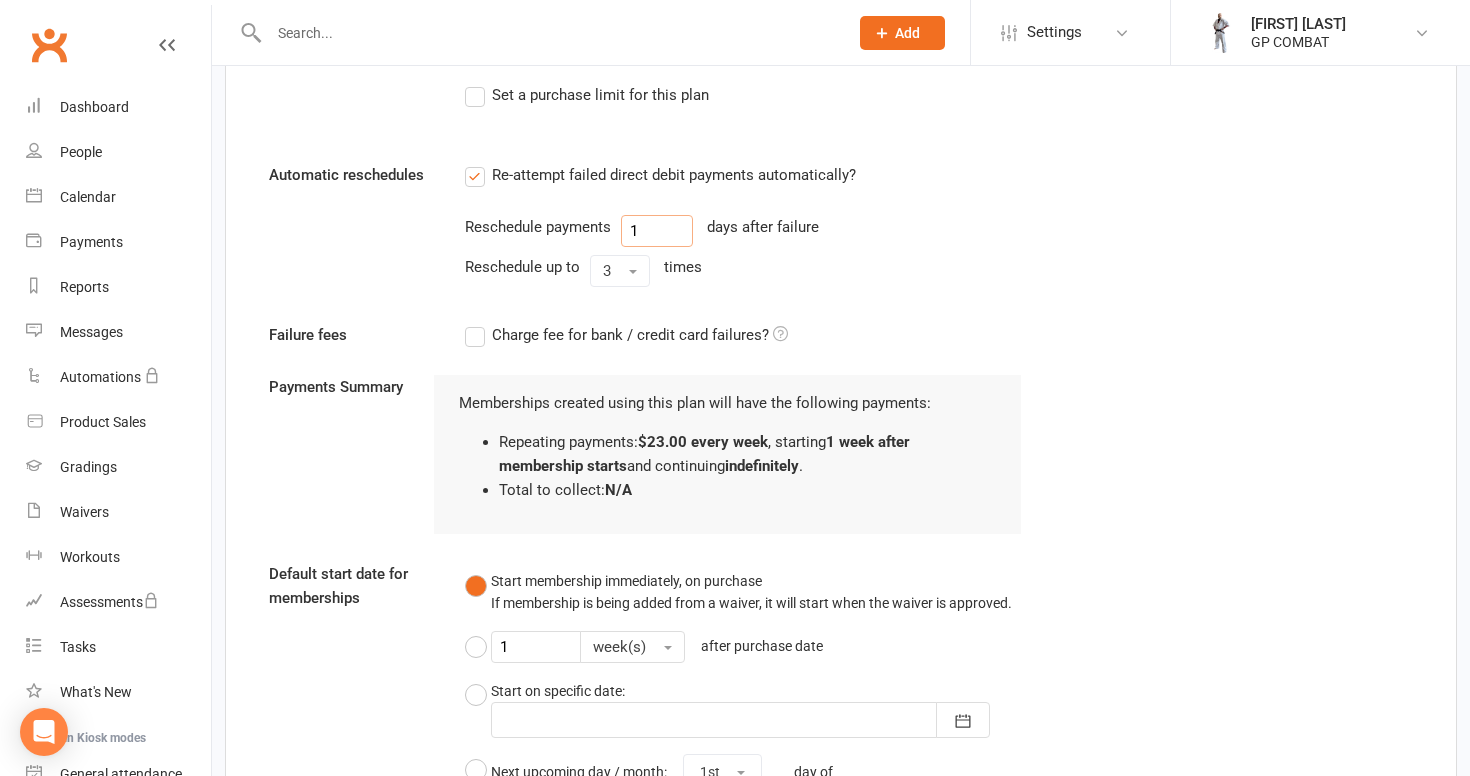 click on "1" at bounding box center (657, 231) 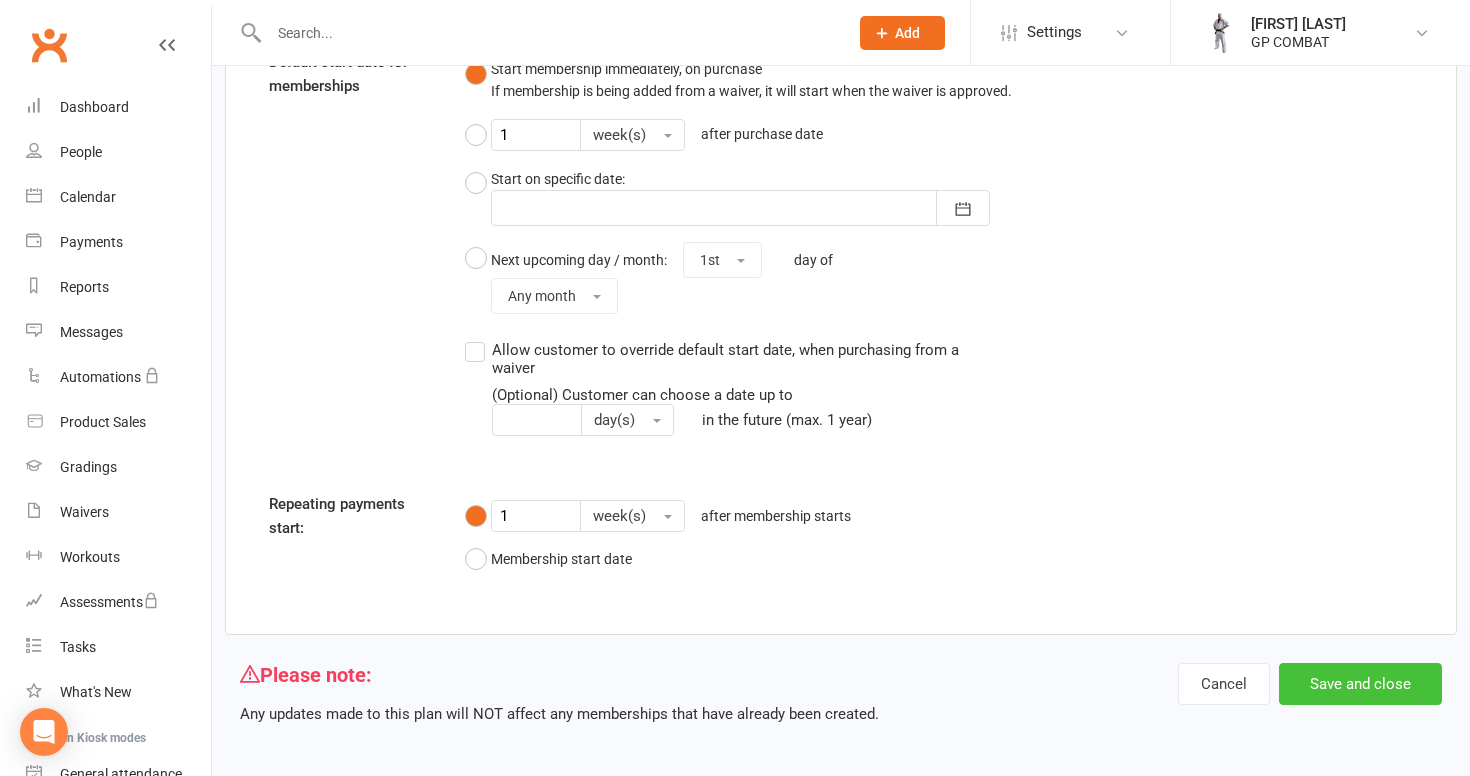 scroll, scrollTop: 1765, scrollLeft: 0, axis: vertical 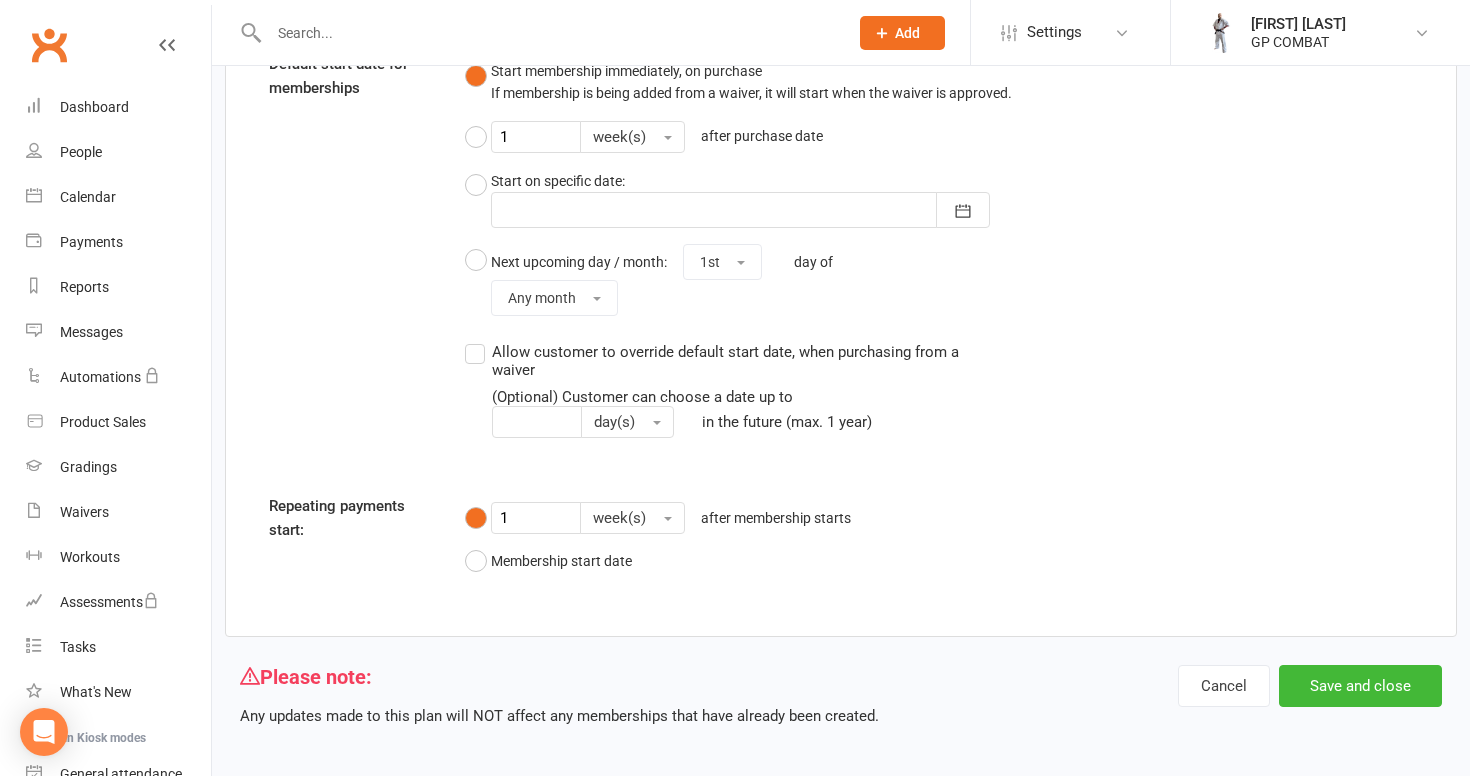 type on "2" 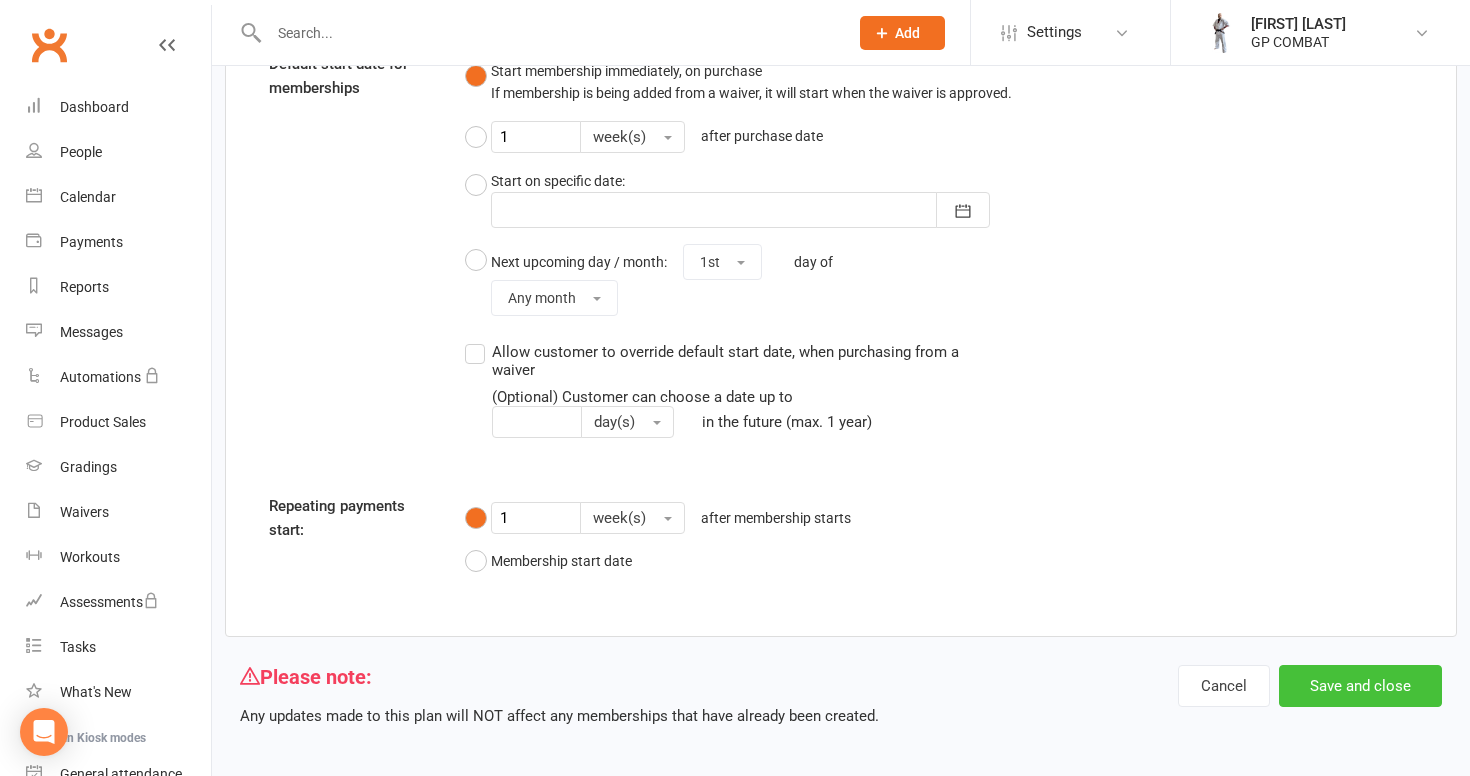 click on "Save and close" at bounding box center (1360, 686) 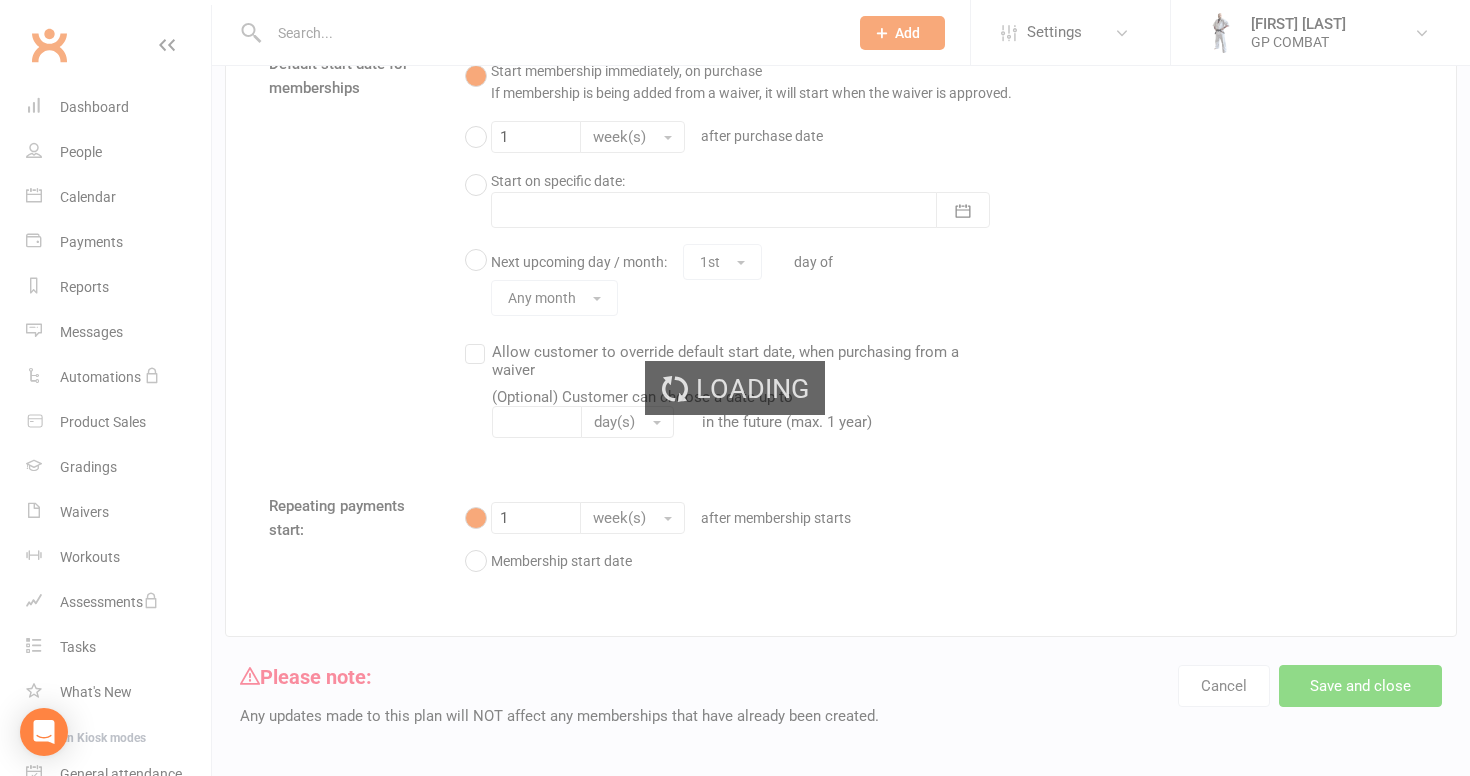 select on "50" 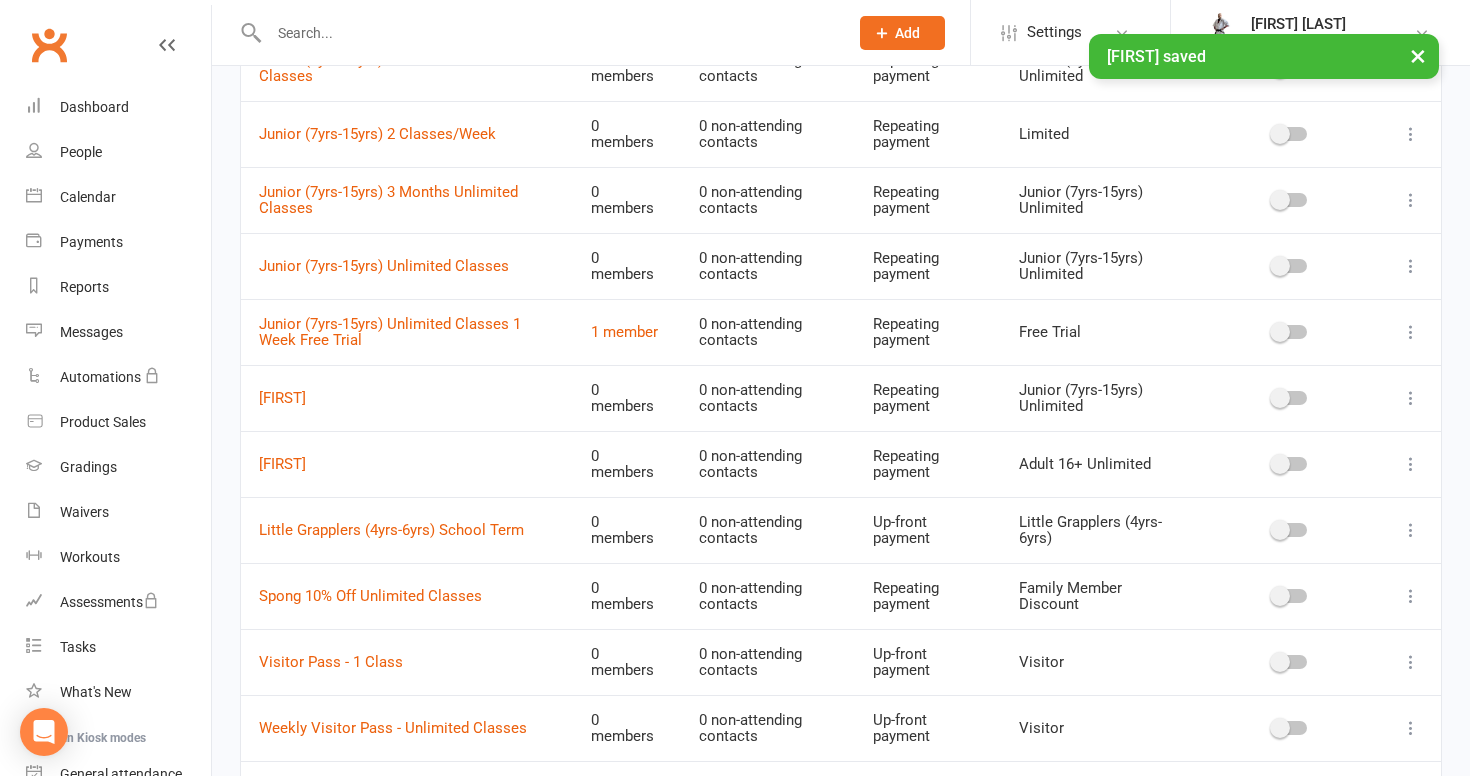 scroll, scrollTop: 960, scrollLeft: 0, axis: vertical 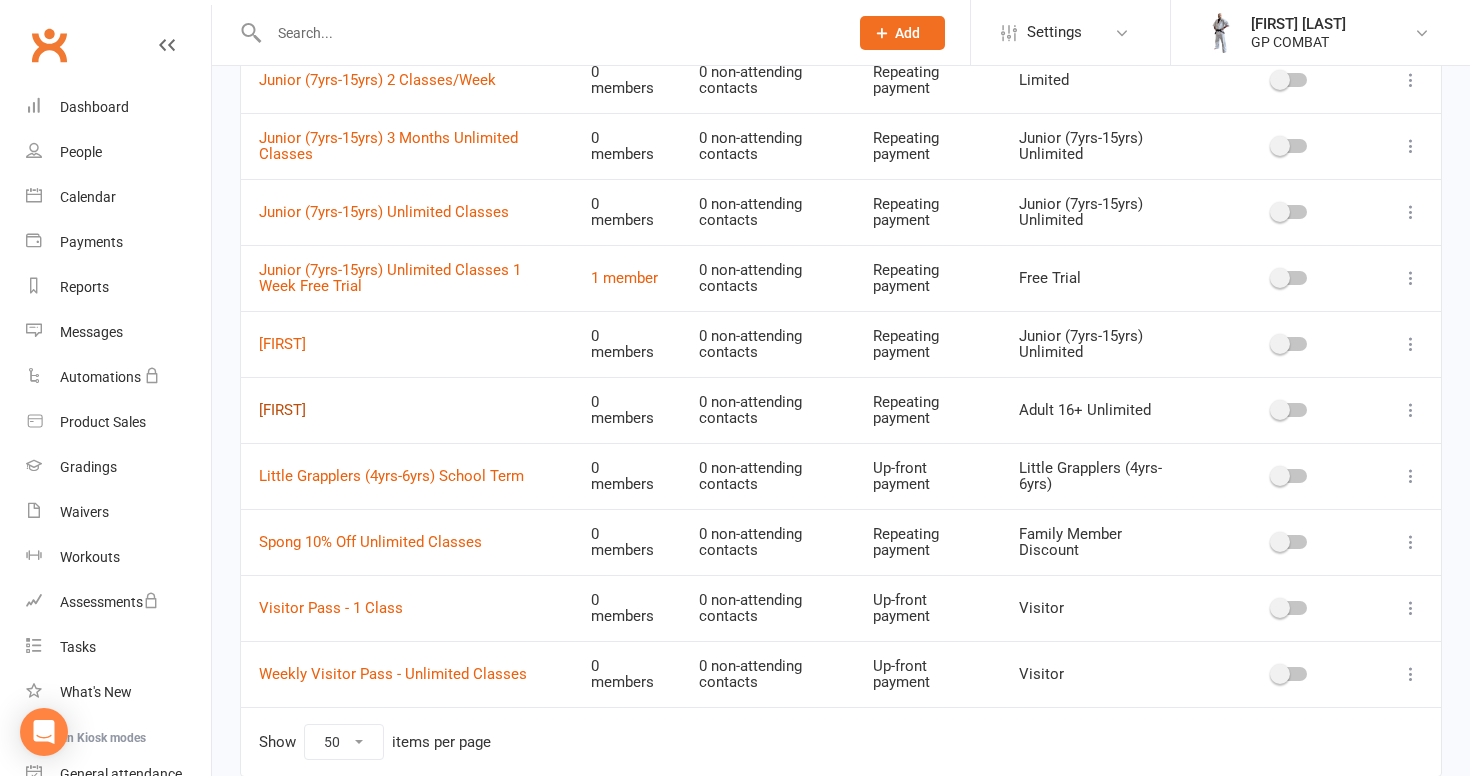 click on "[FIRST]" at bounding box center [282, 410] 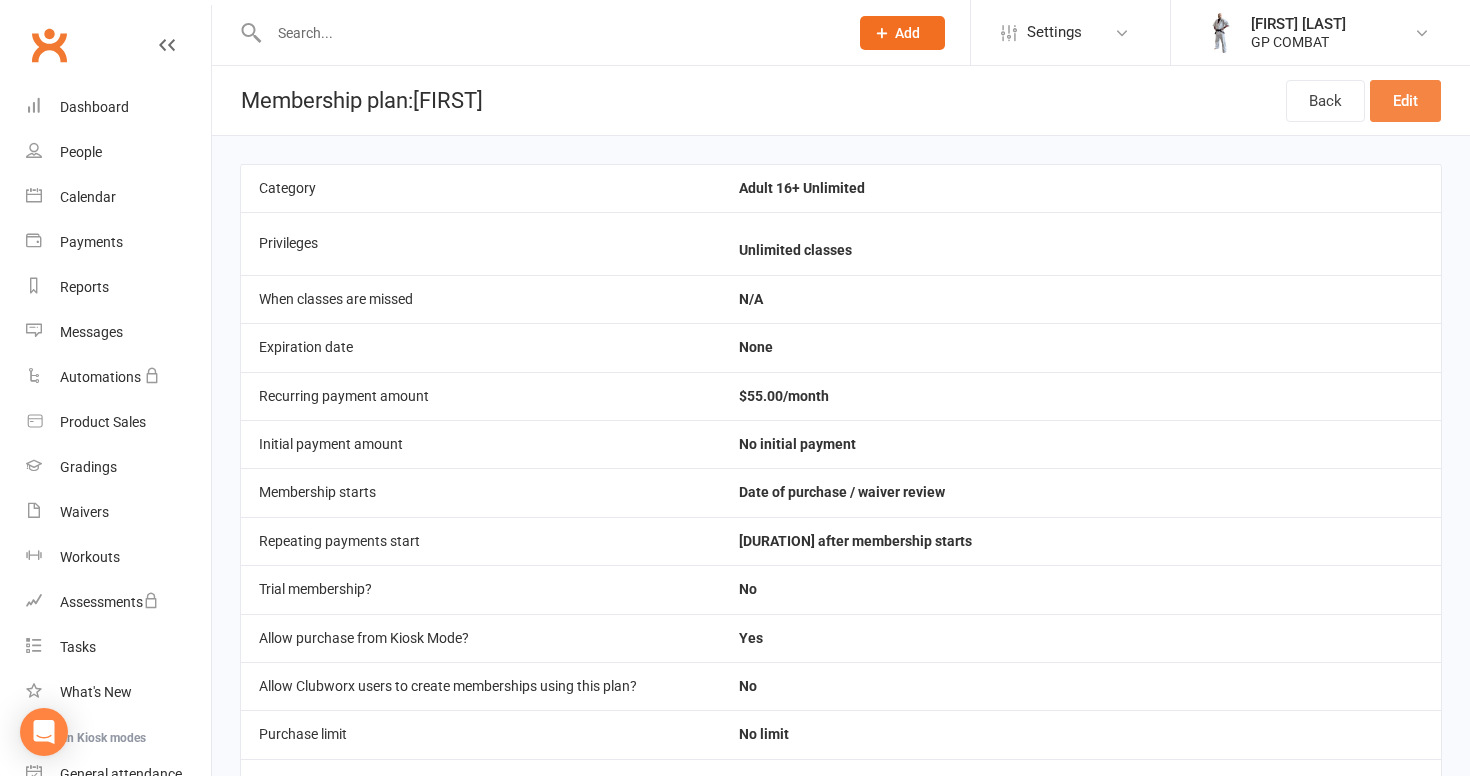 click on "Edit" at bounding box center (1405, 101) 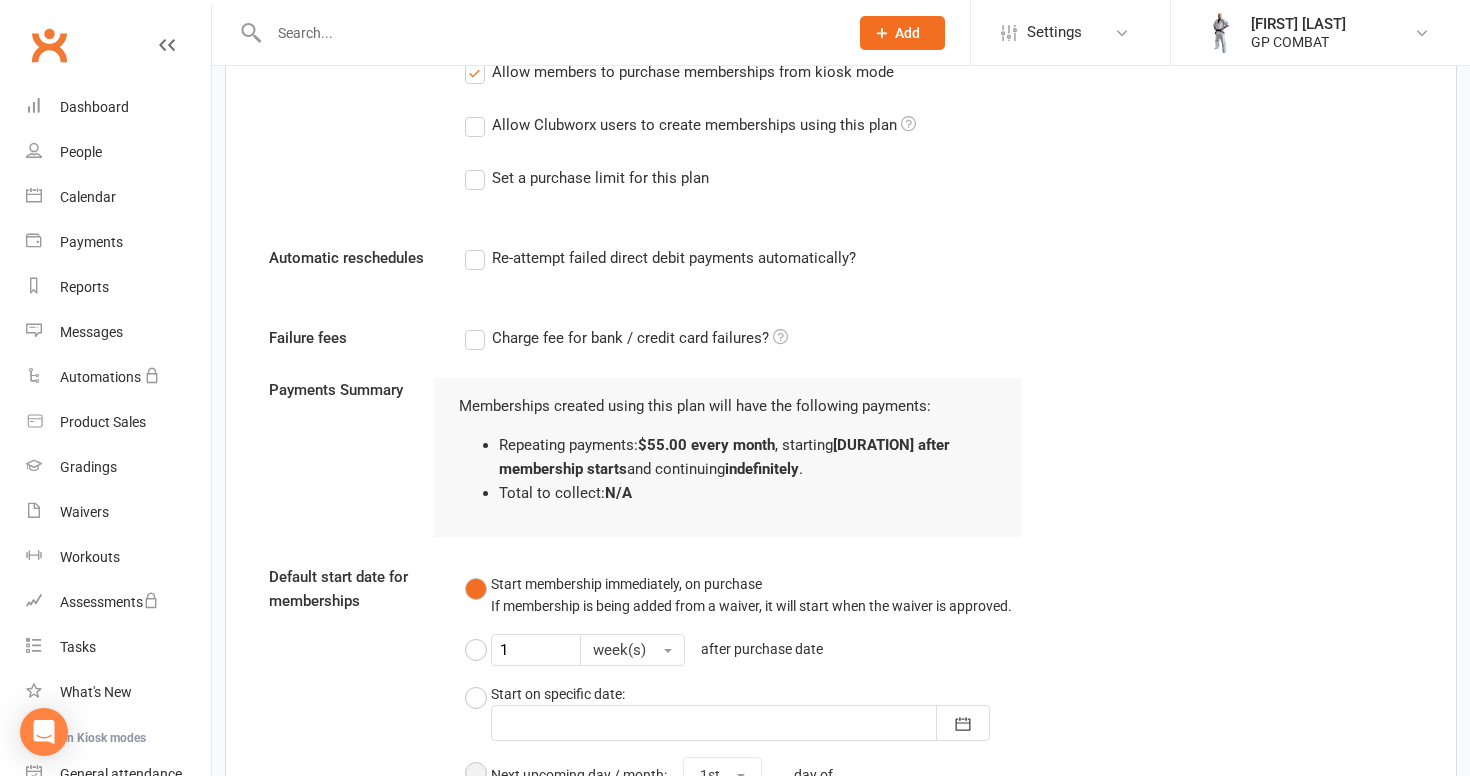 scroll, scrollTop: 1169, scrollLeft: 0, axis: vertical 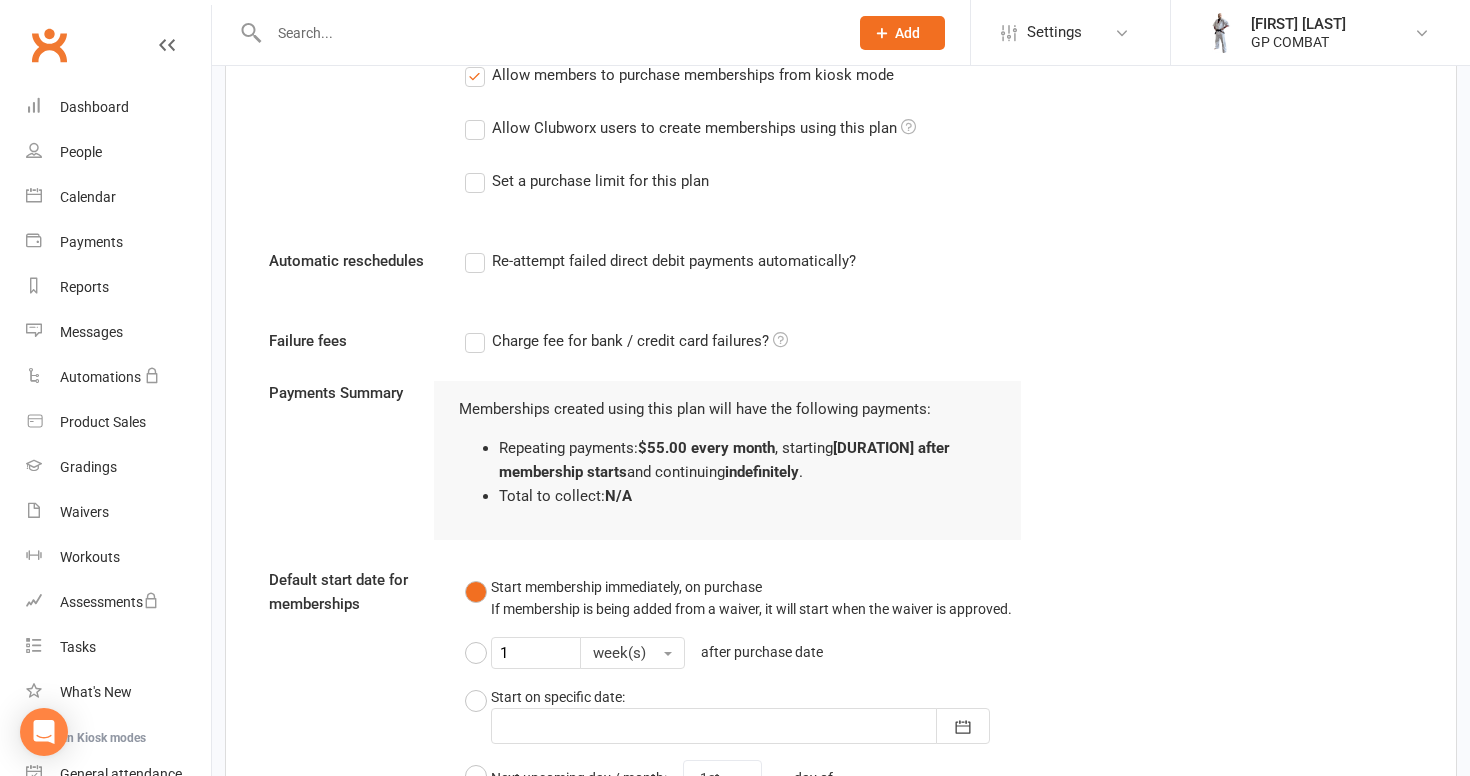 click on "Re-attempt failed direct debit payments automatically?" at bounding box center (660, 261) 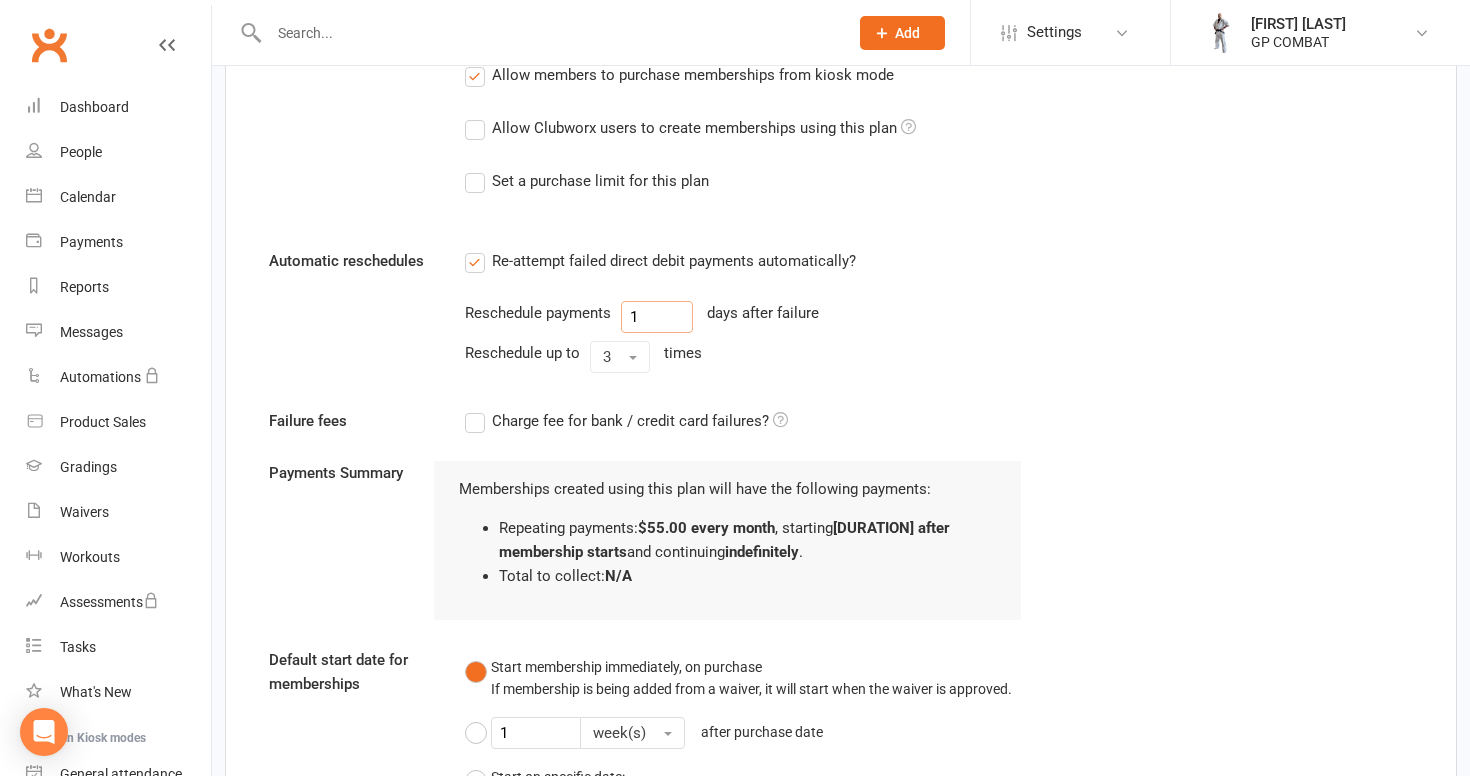 click on "1" at bounding box center [657, 317] 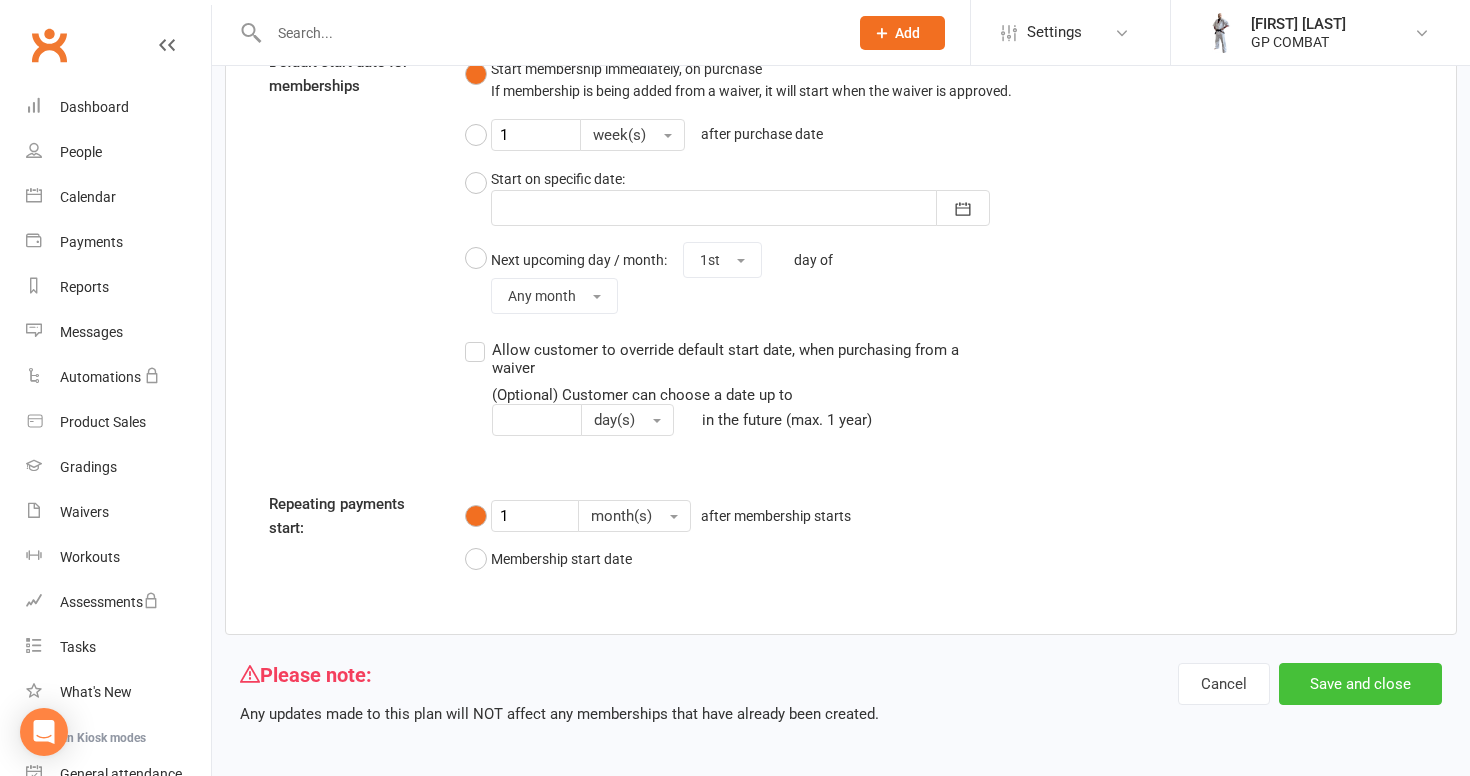 scroll, scrollTop: 1765, scrollLeft: 0, axis: vertical 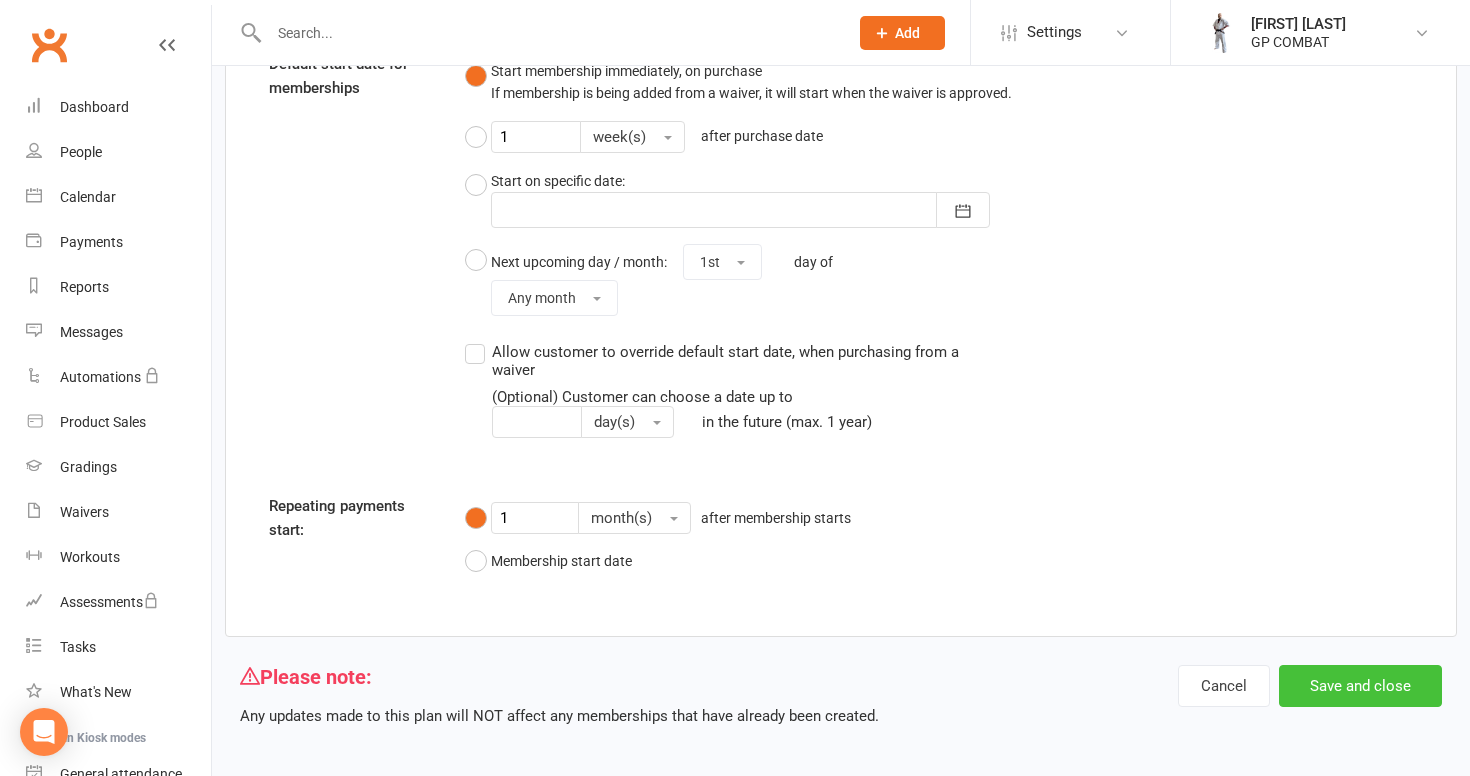 type on "2" 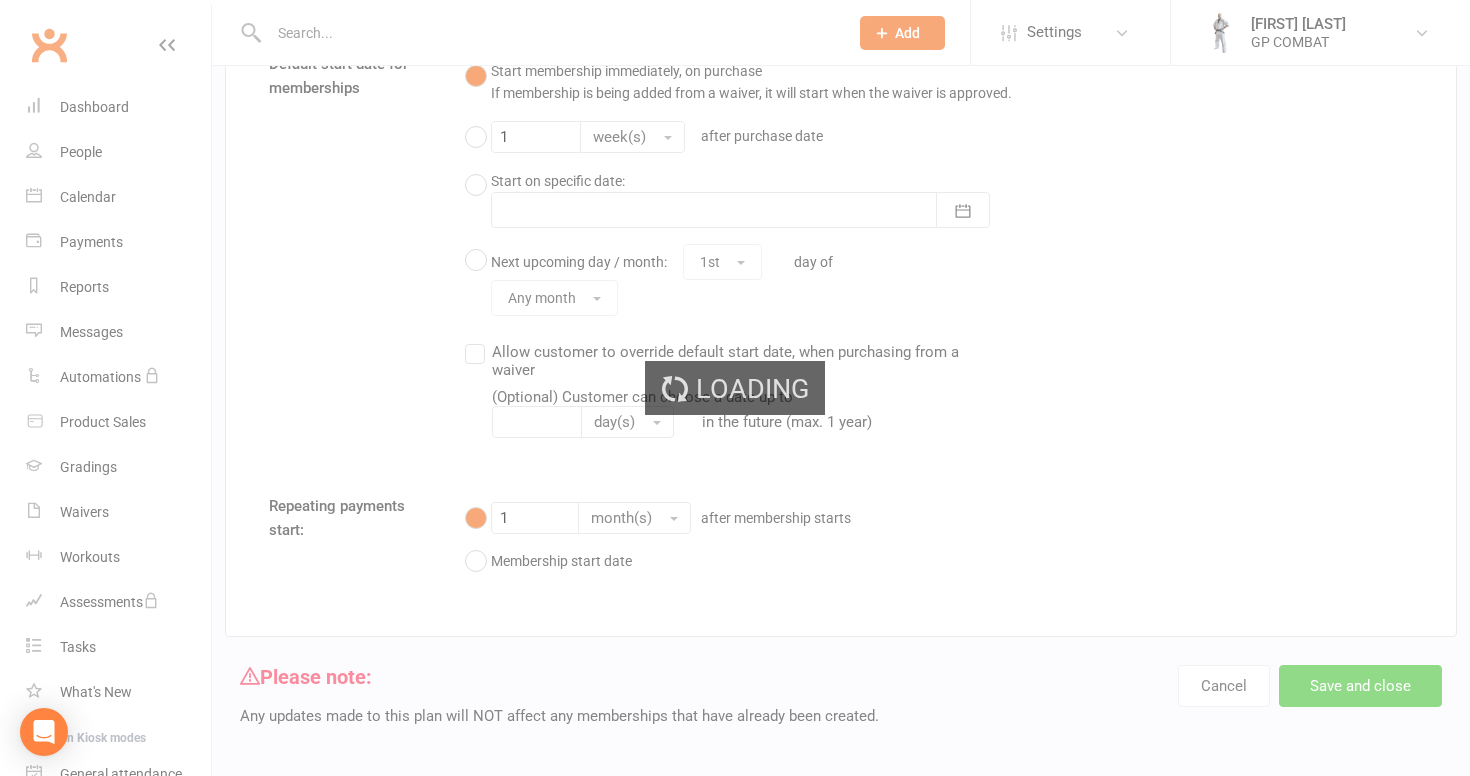 select on "50" 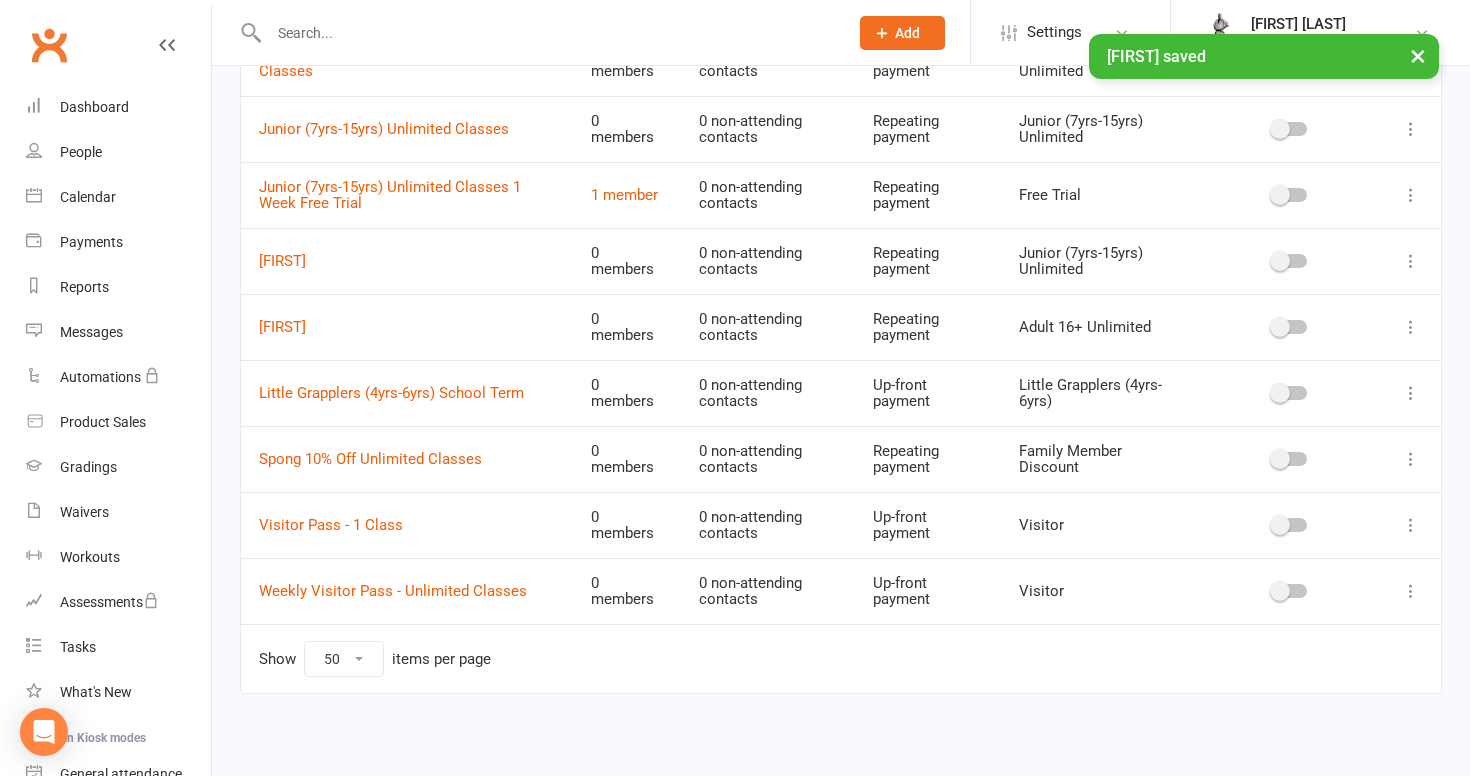 scroll, scrollTop: 1041, scrollLeft: 0, axis: vertical 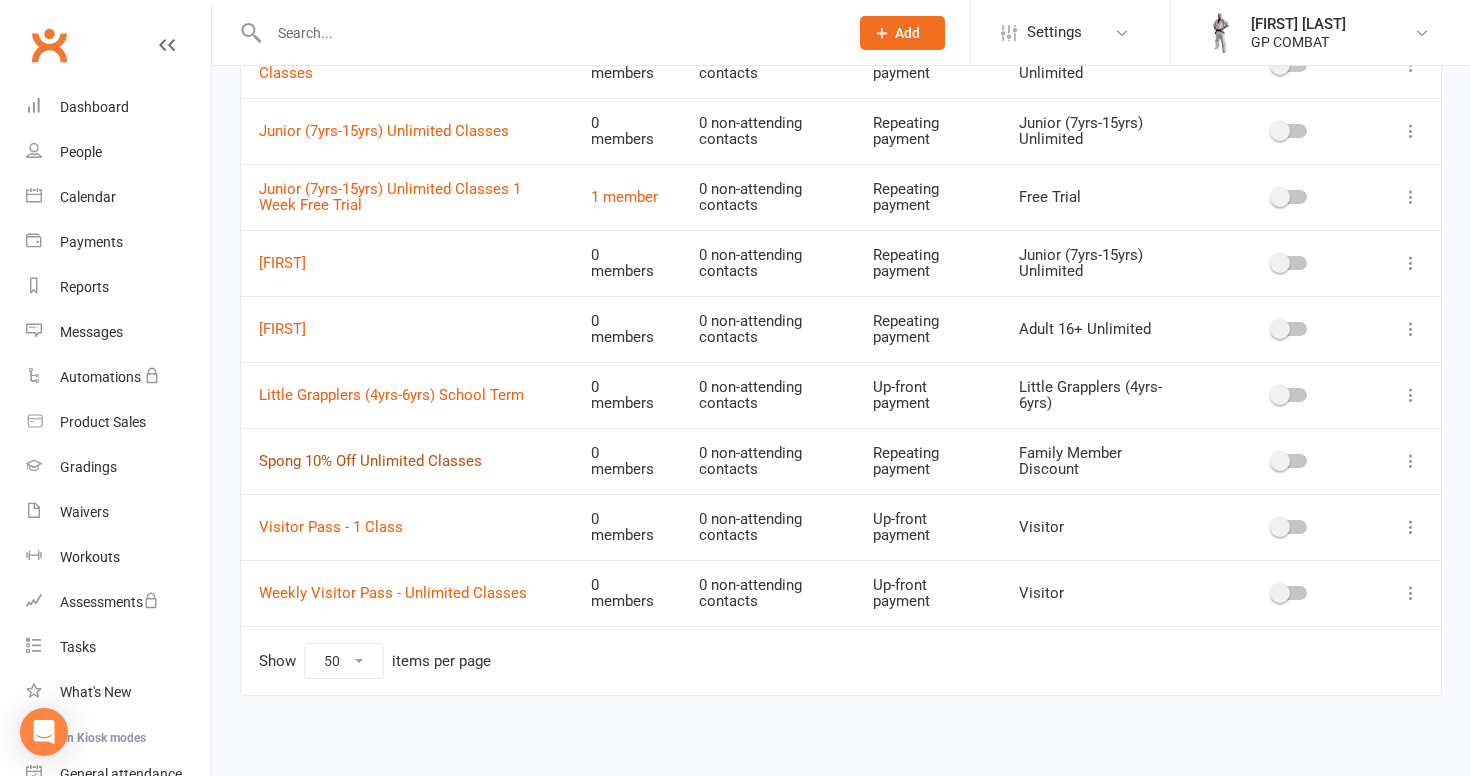 click on "Spong 10% Off Unlimited Classes" at bounding box center (370, 461) 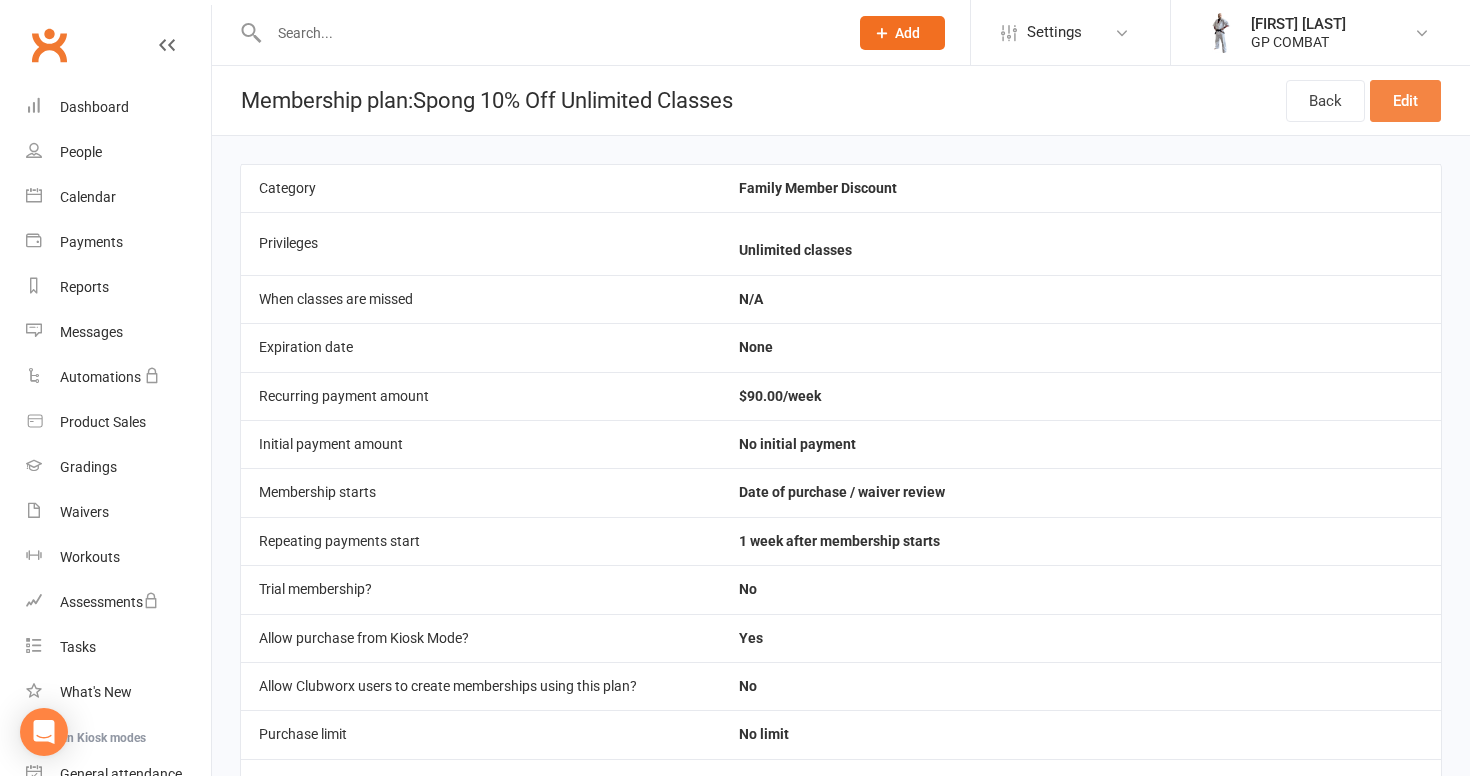 click on "Edit" at bounding box center [1405, 101] 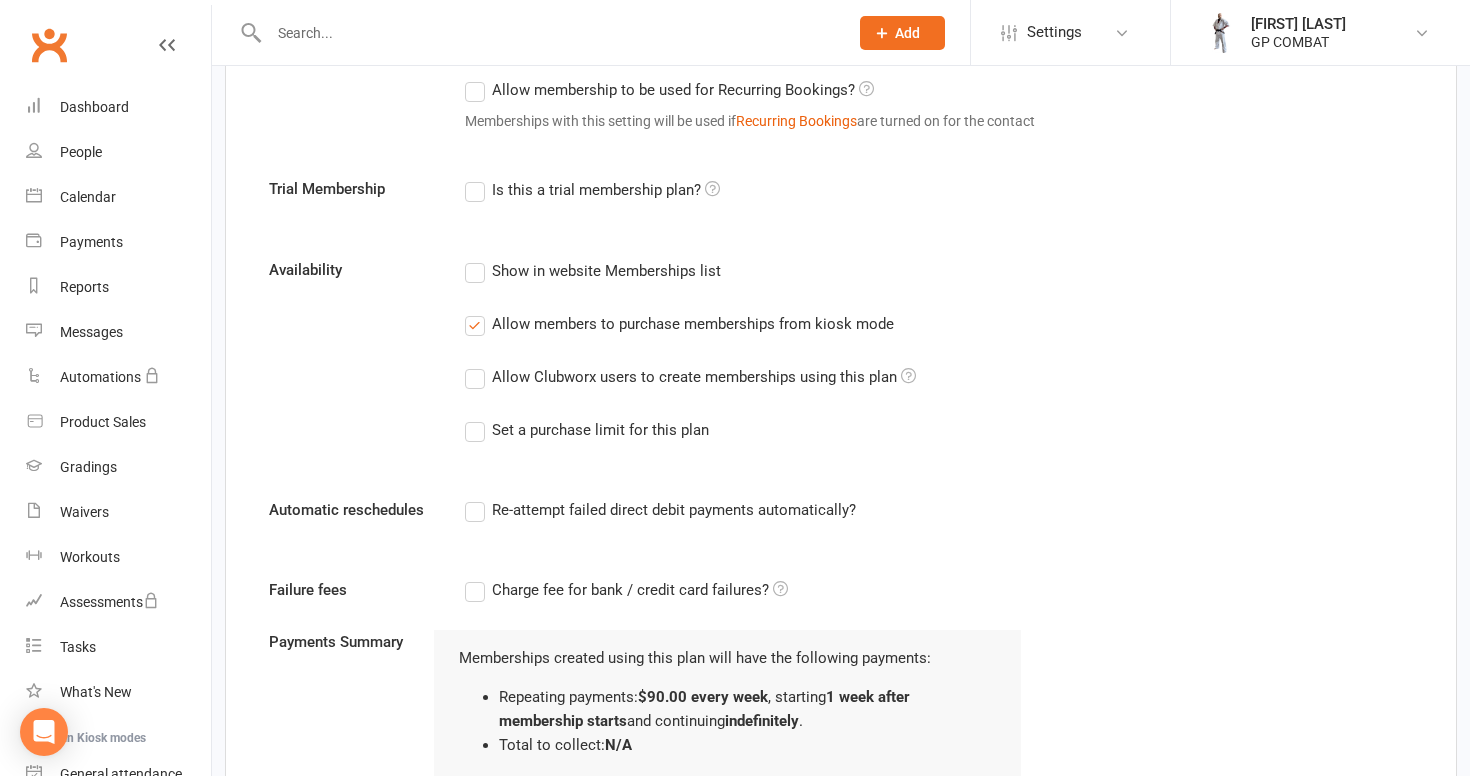 scroll, scrollTop: 922, scrollLeft: 0, axis: vertical 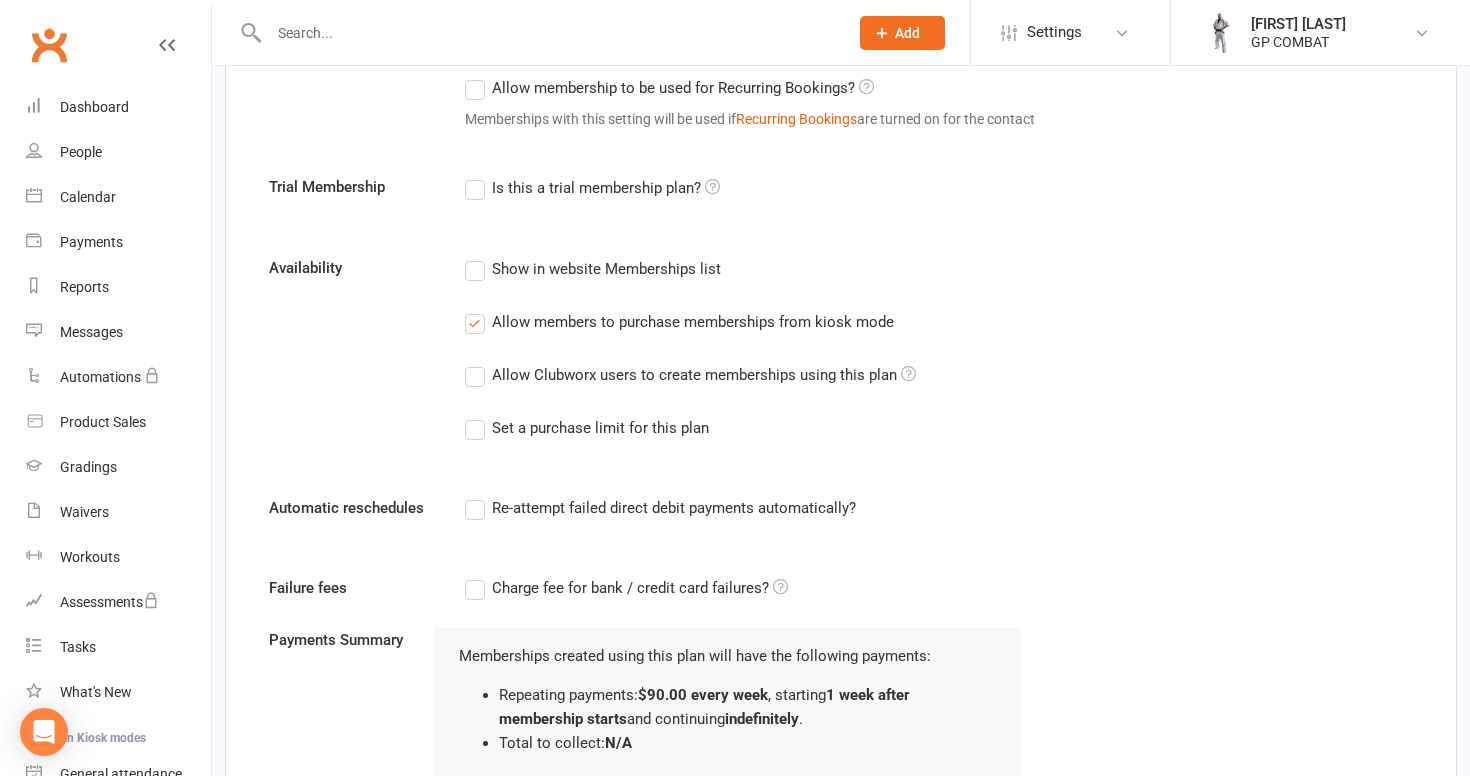 click on "Re-attempt failed direct debit payments automatically?" at bounding box center [660, 508] 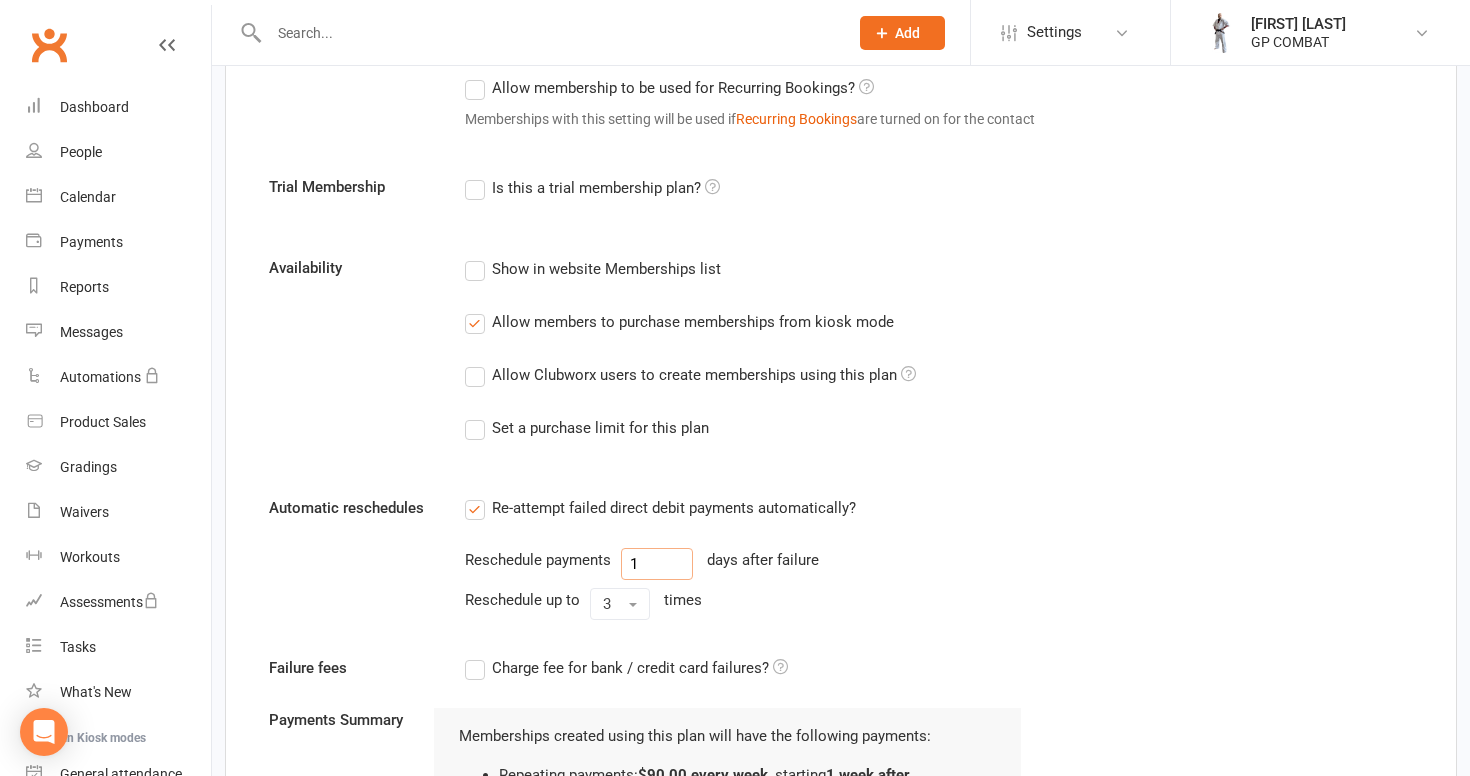 click on "1" at bounding box center [657, 564] 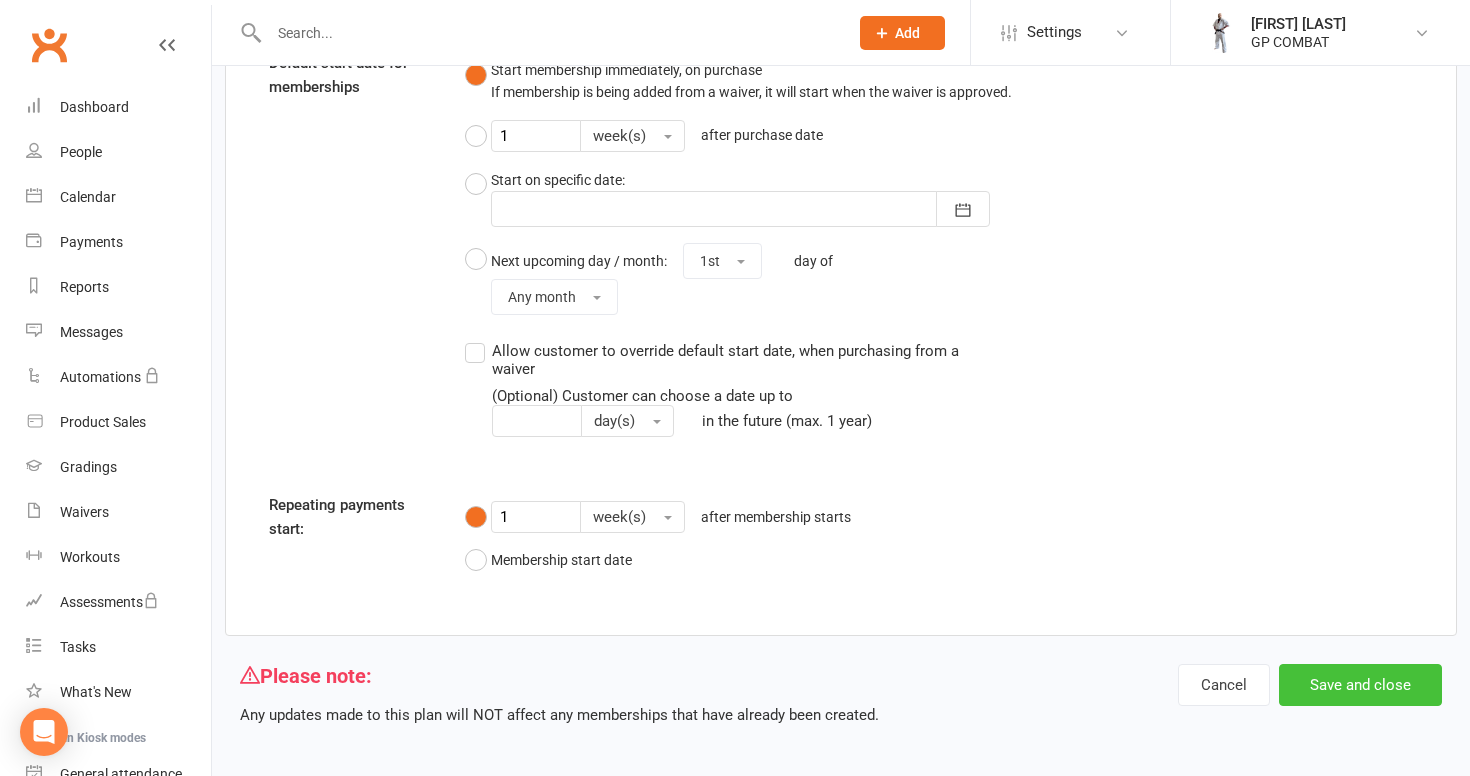 scroll, scrollTop: 1765, scrollLeft: 0, axis: vertical 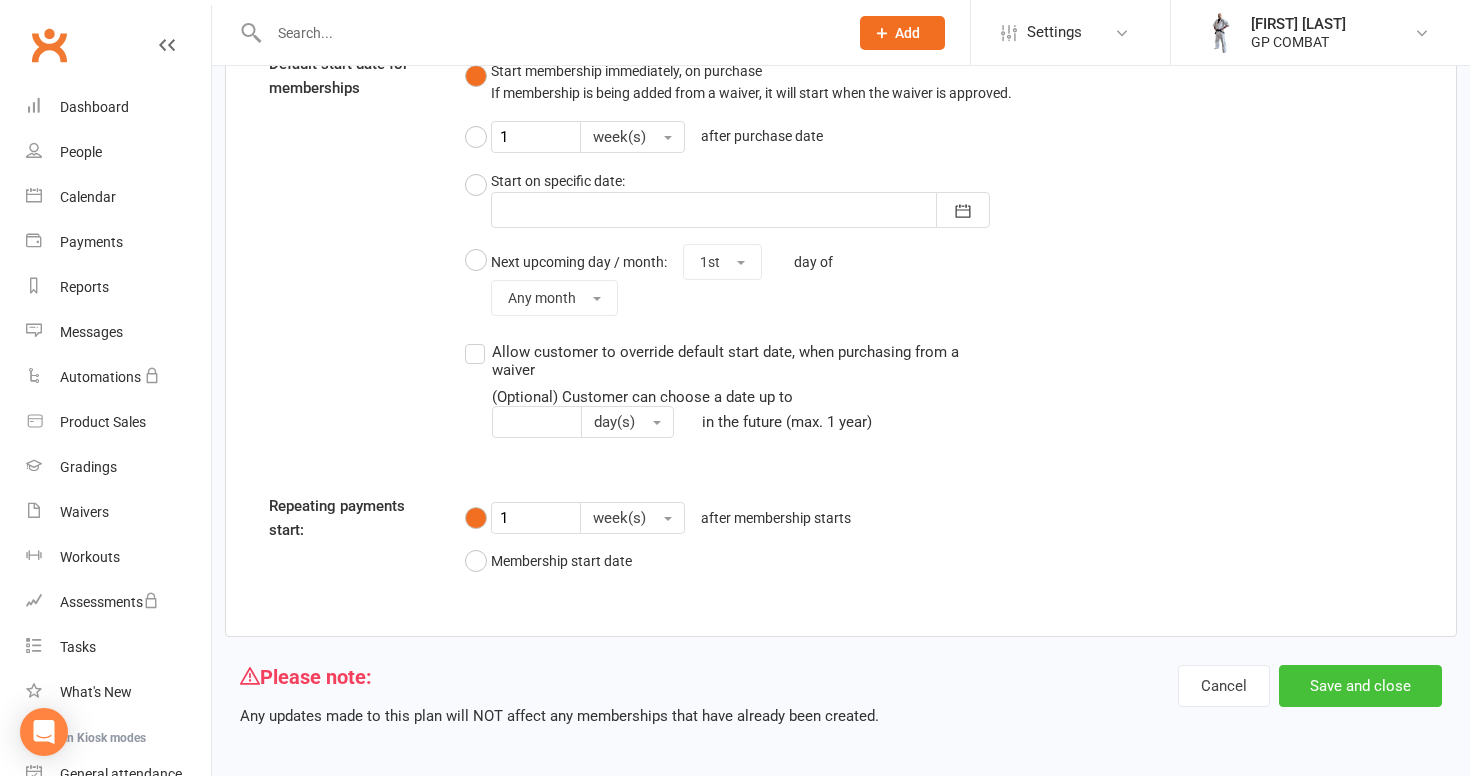 type on "2" 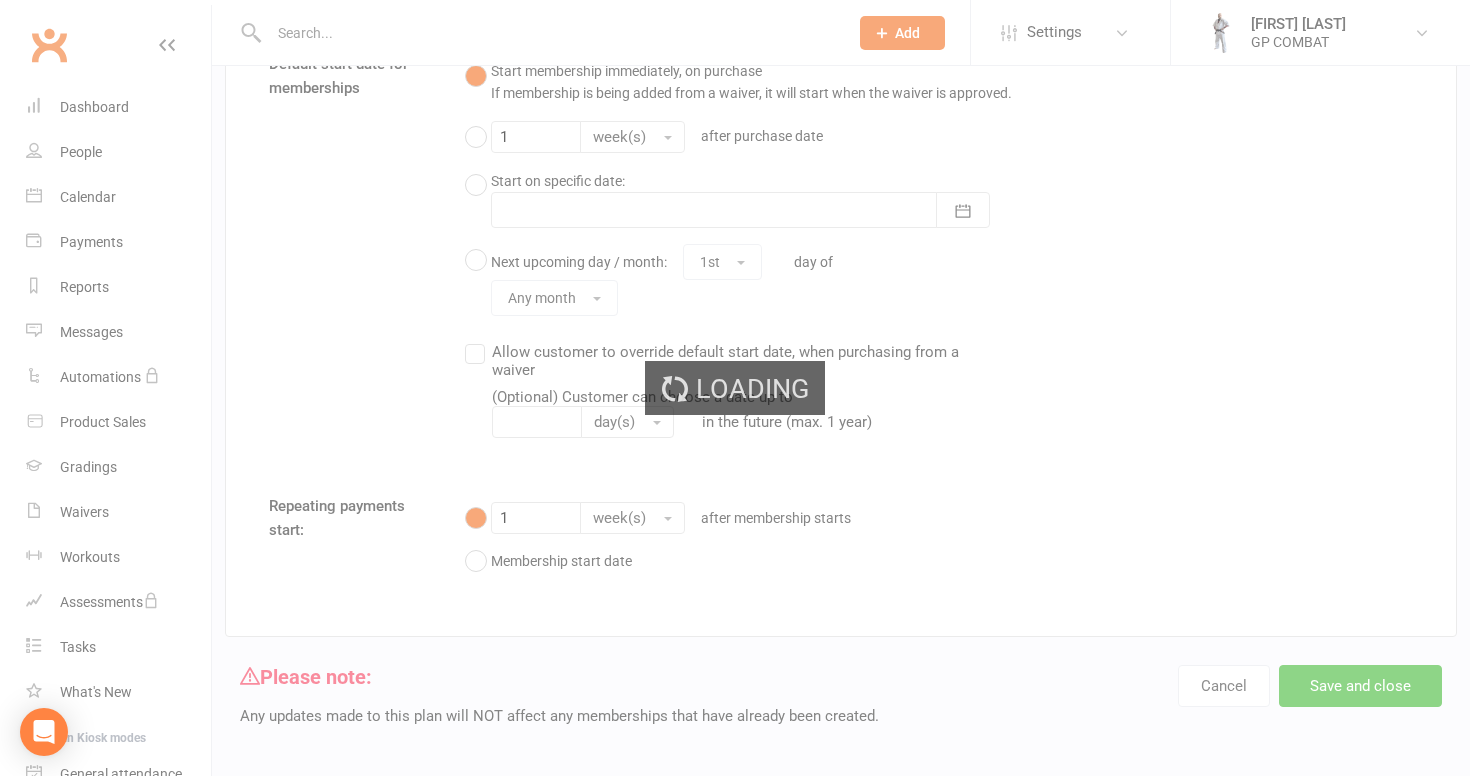 scroll, scrollTop: 0, scrollLeft: 0, axis: both 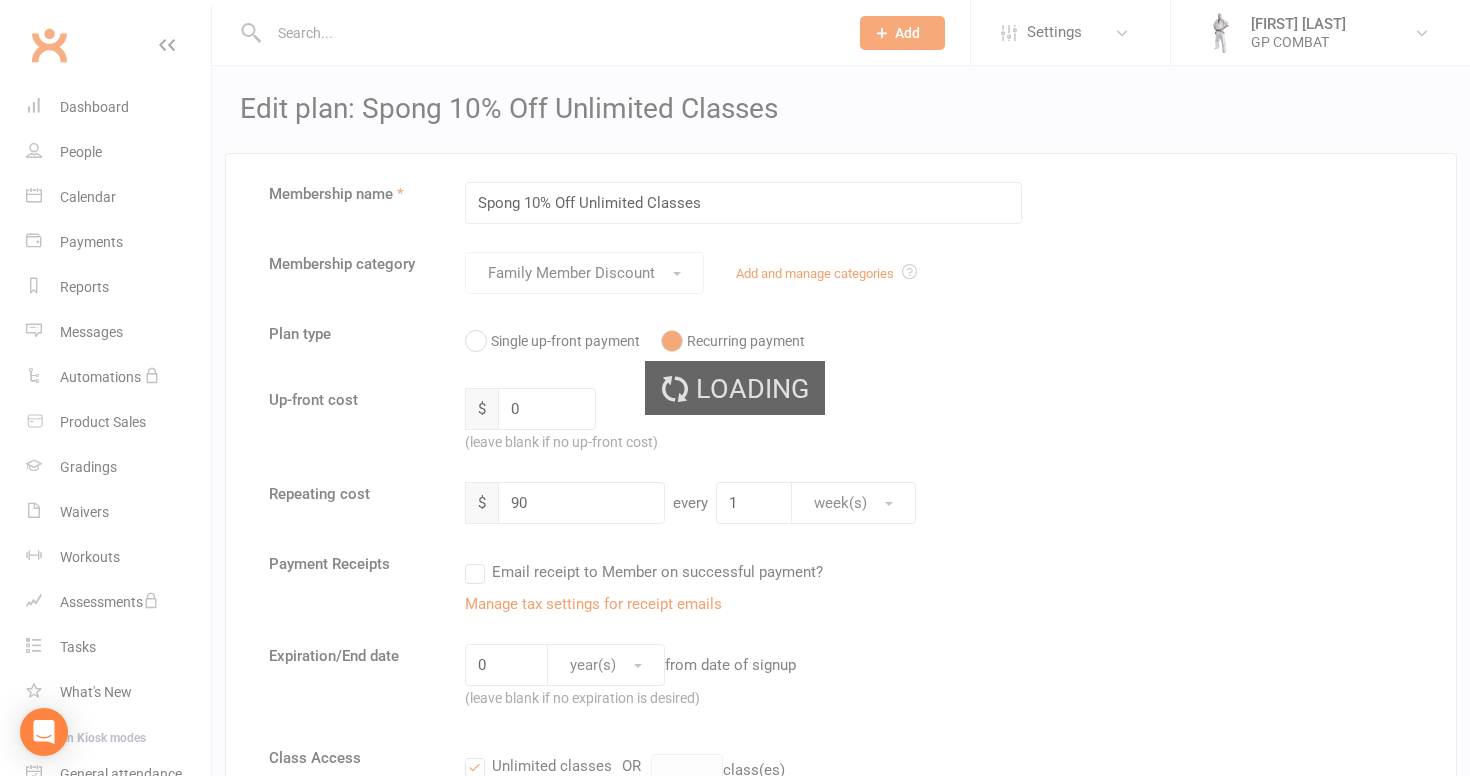 select on "50" 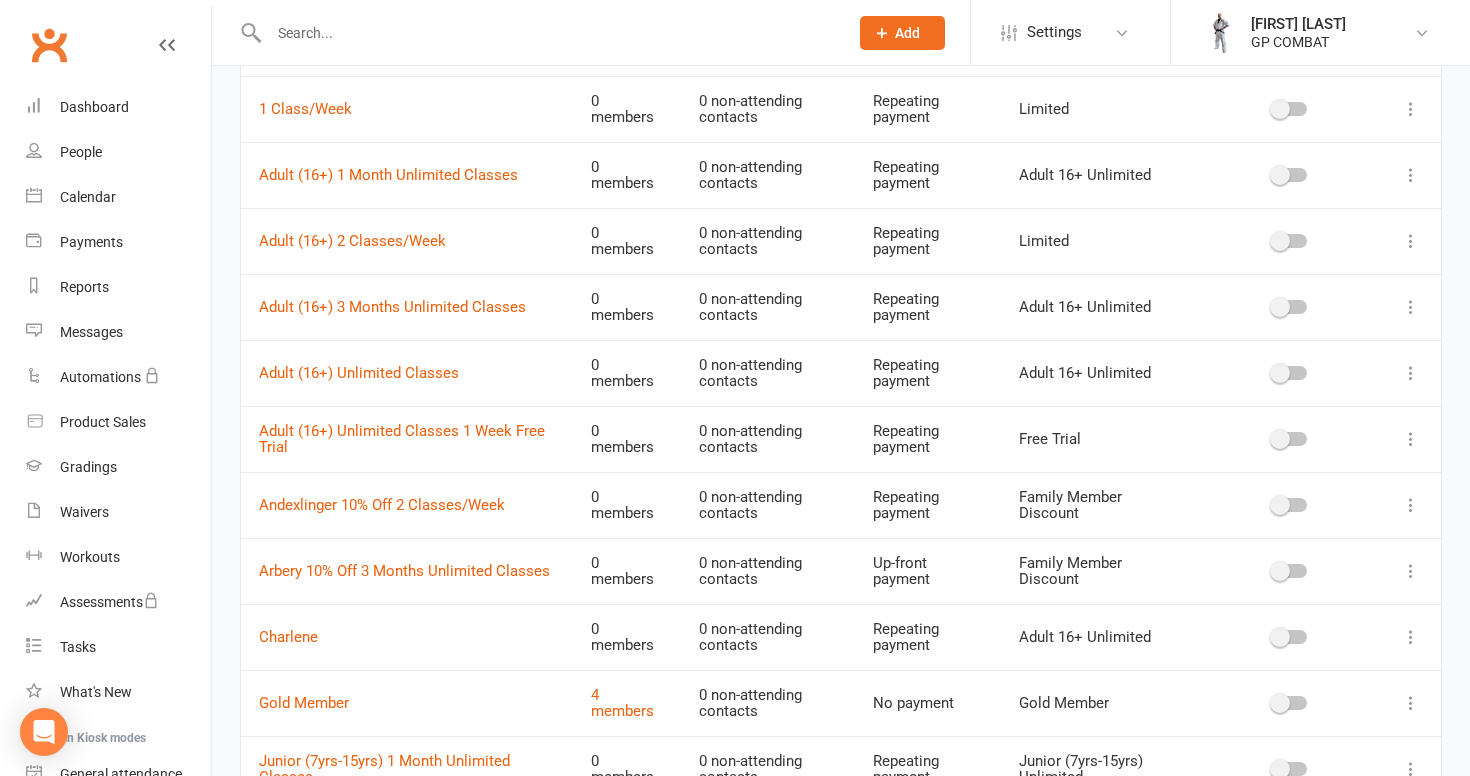 scroll, scrollTop: 207, scrollLeft: 0, axis: vertical 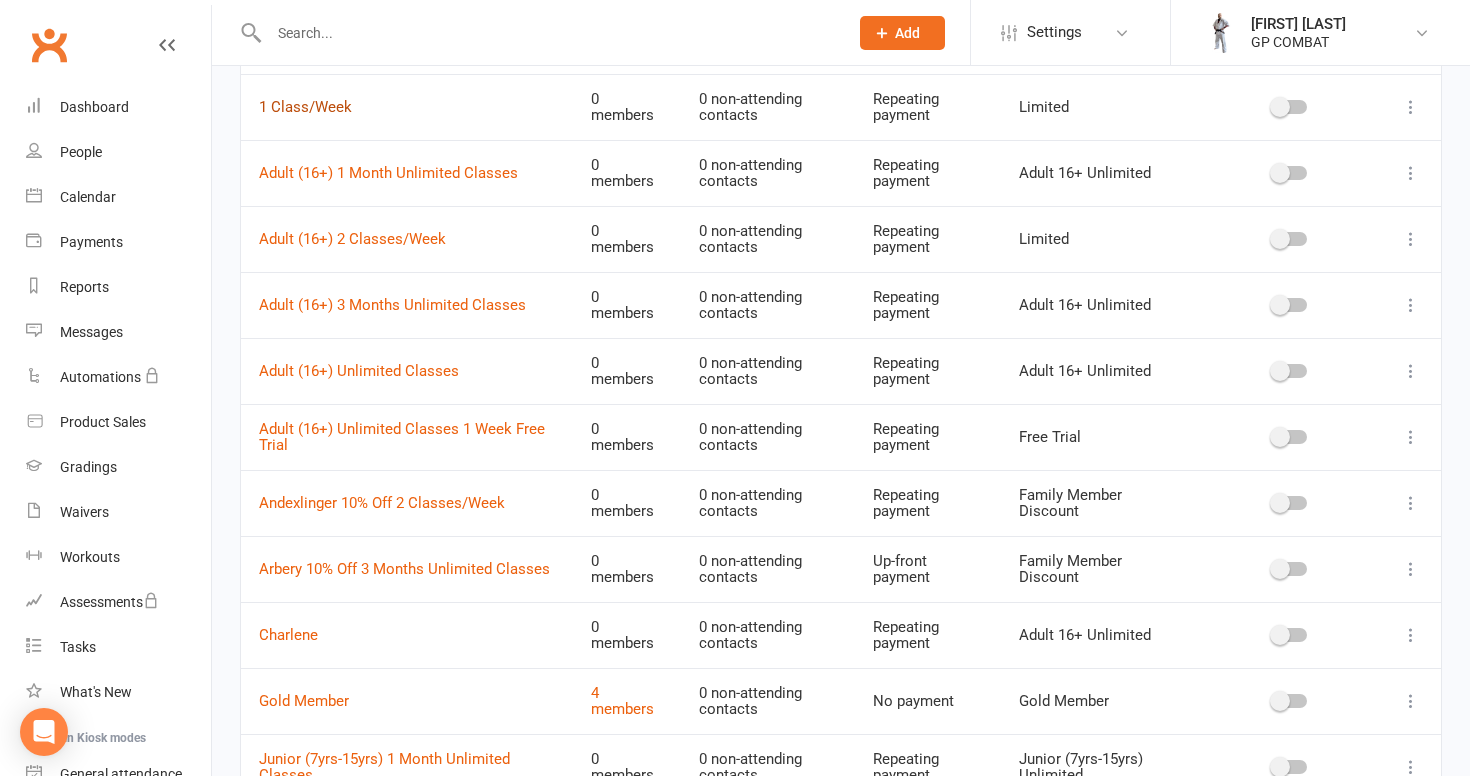 click on "1 Class/Week" at bounding box center (305, 107) 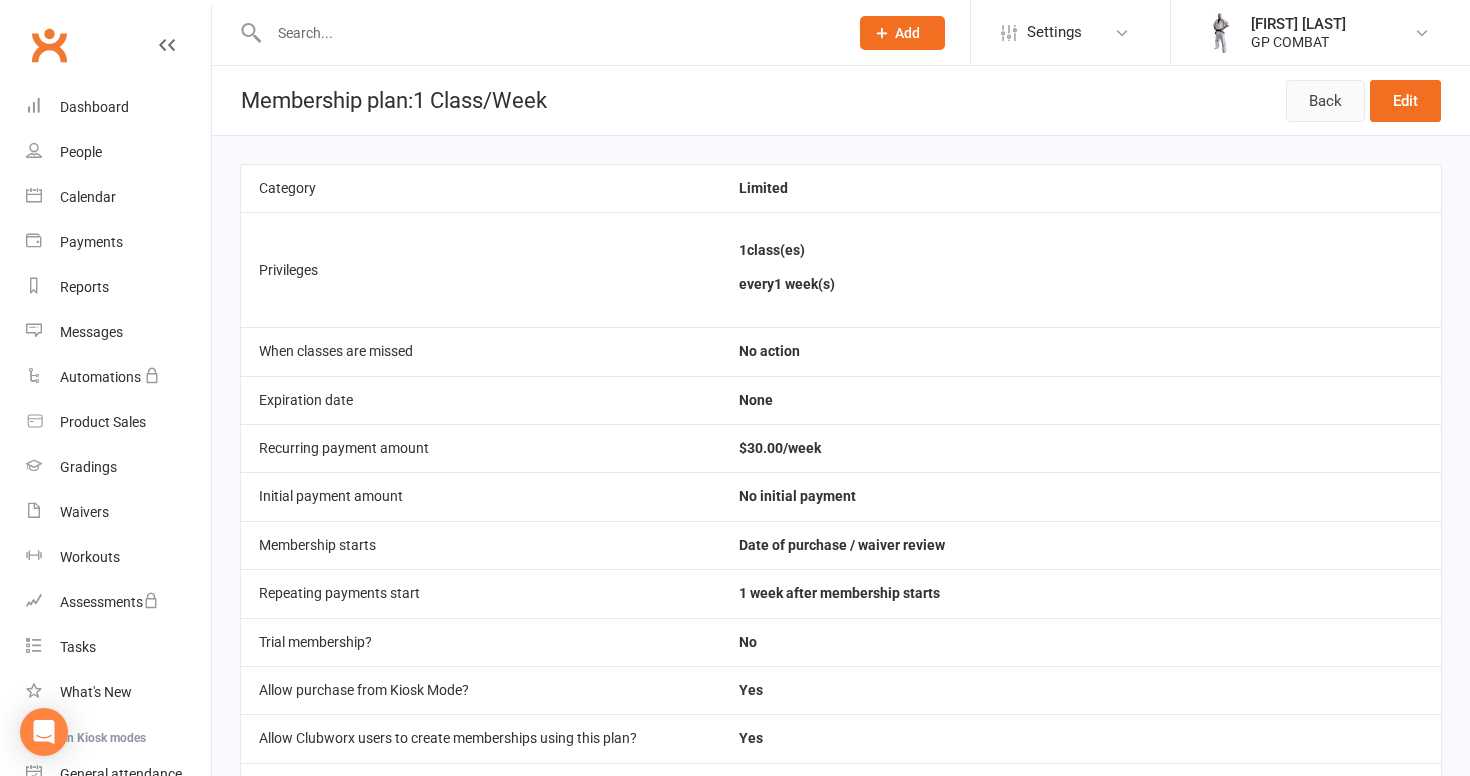 scroll, scrollTop: 0, scrollLeft: 0, axis: both 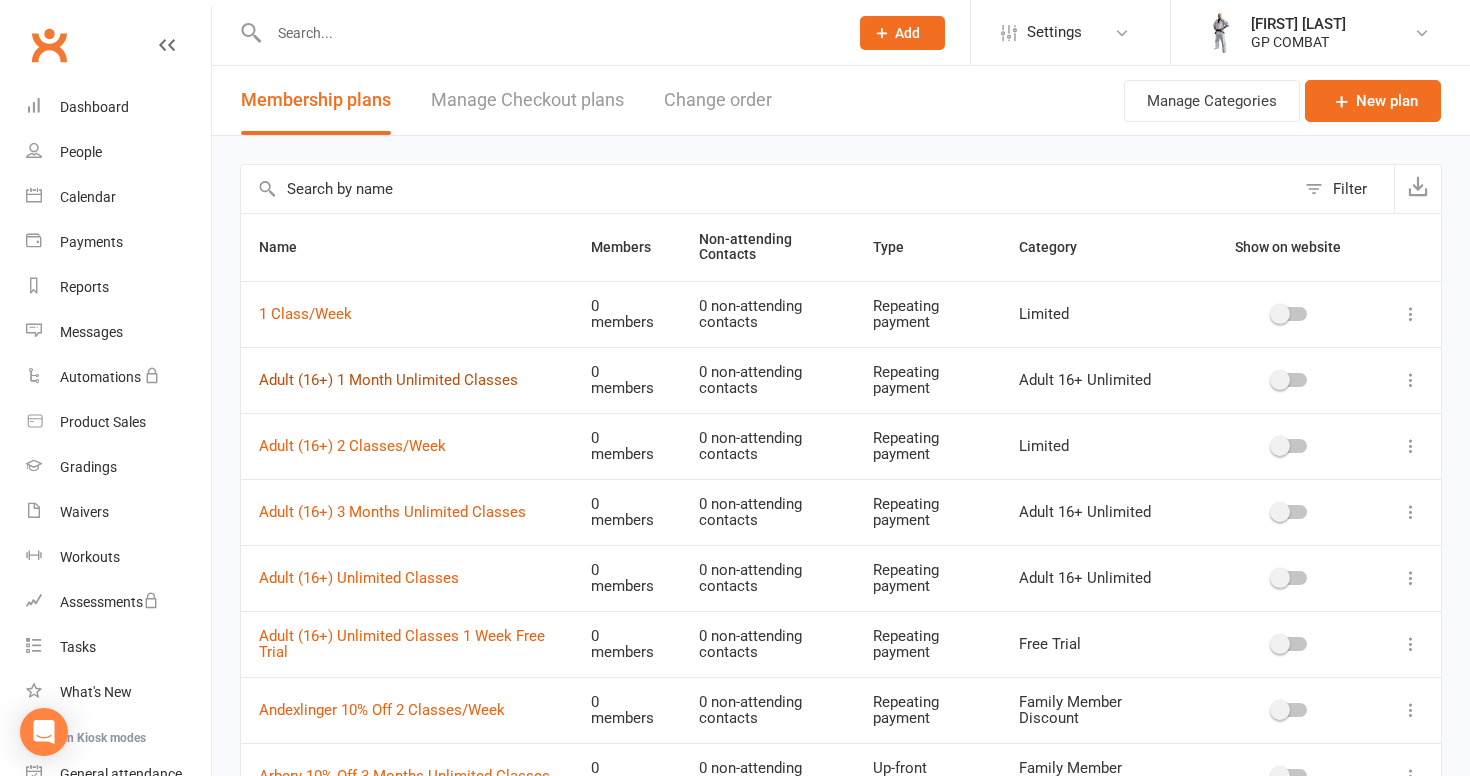 click on "Adult (16+) 1 Month Unlimited Classes" at bounding box center (388, 380) 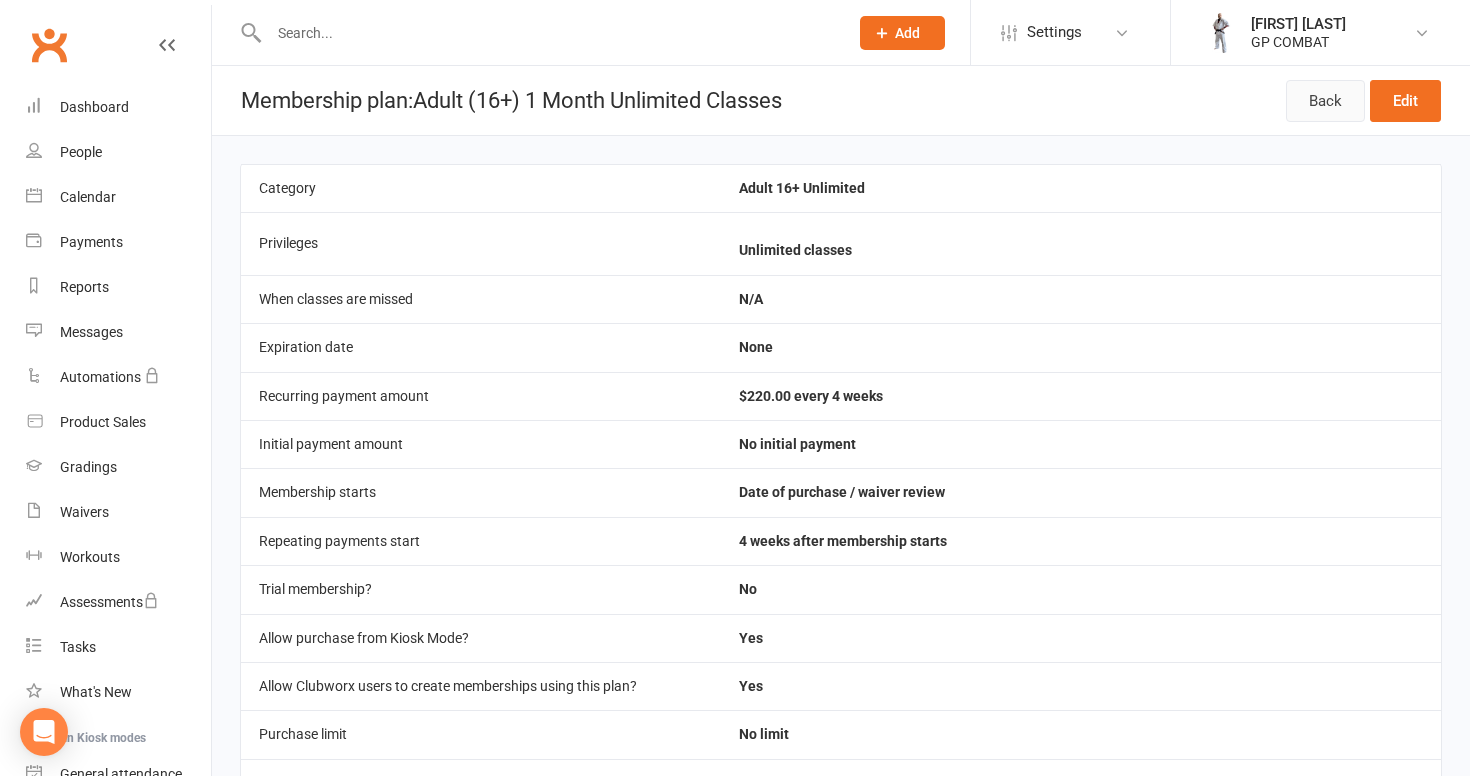 scroll, scrollTop: 0, scrollLeft: 0, axis: both 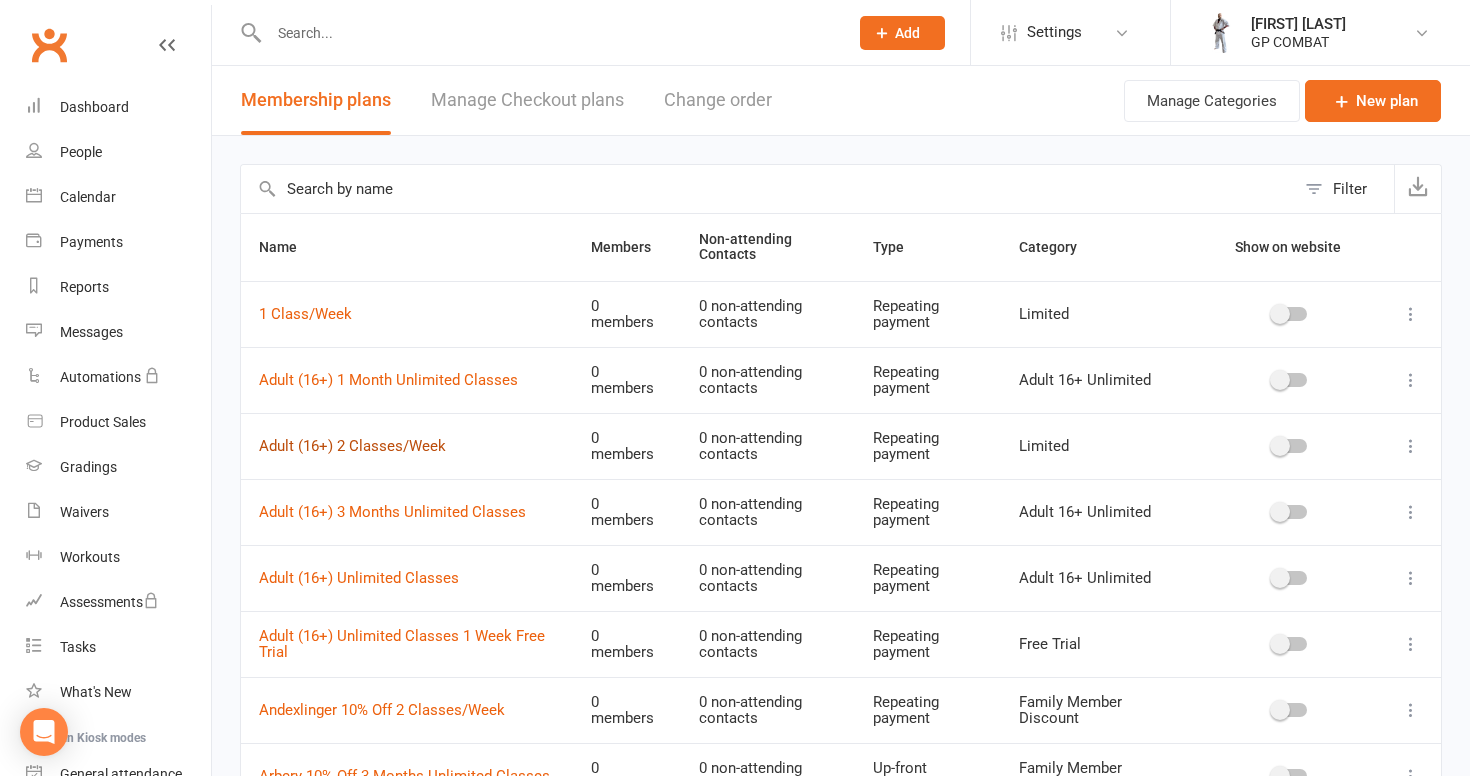 click on "Adult (16+) 2 Classes/Week" at bounding box center (352, 446) 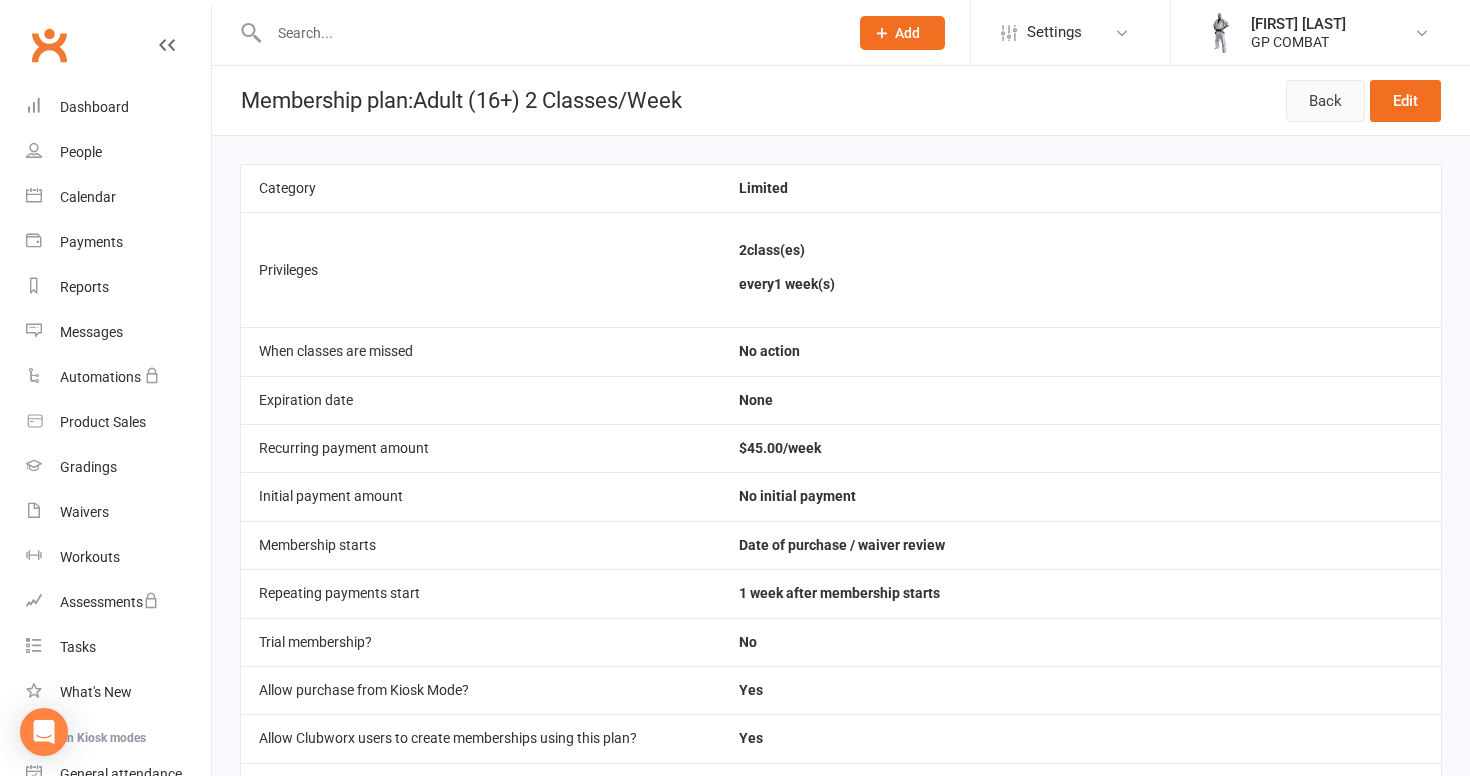 scroll, scrollTop: 0, scrollLeft: 0, axis: both 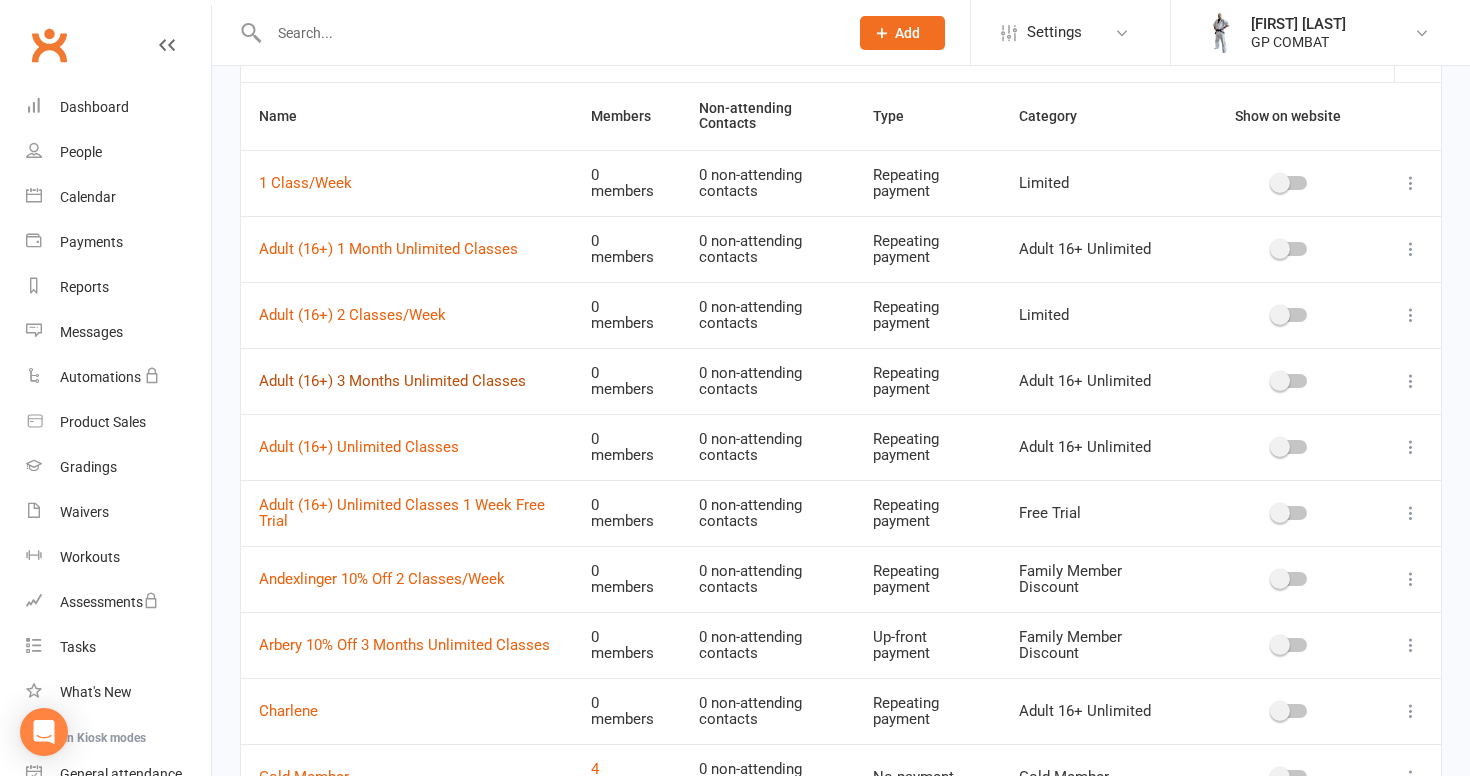 click on "Adult (16+) 3 Months Unlimited Classes" at bounding box center (392, 381) 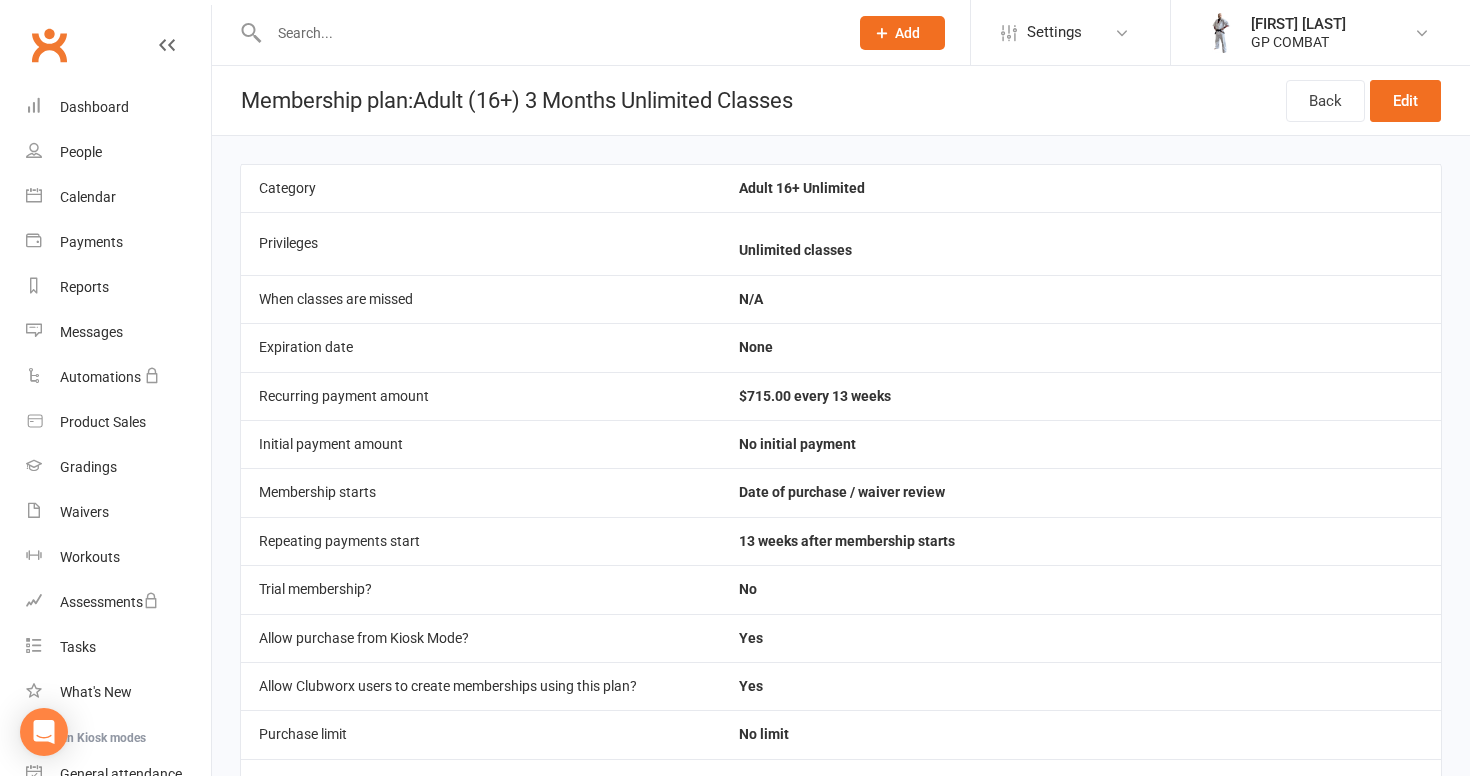 scroll, scrollTop: 0, scrollLeft: 0, axis: both 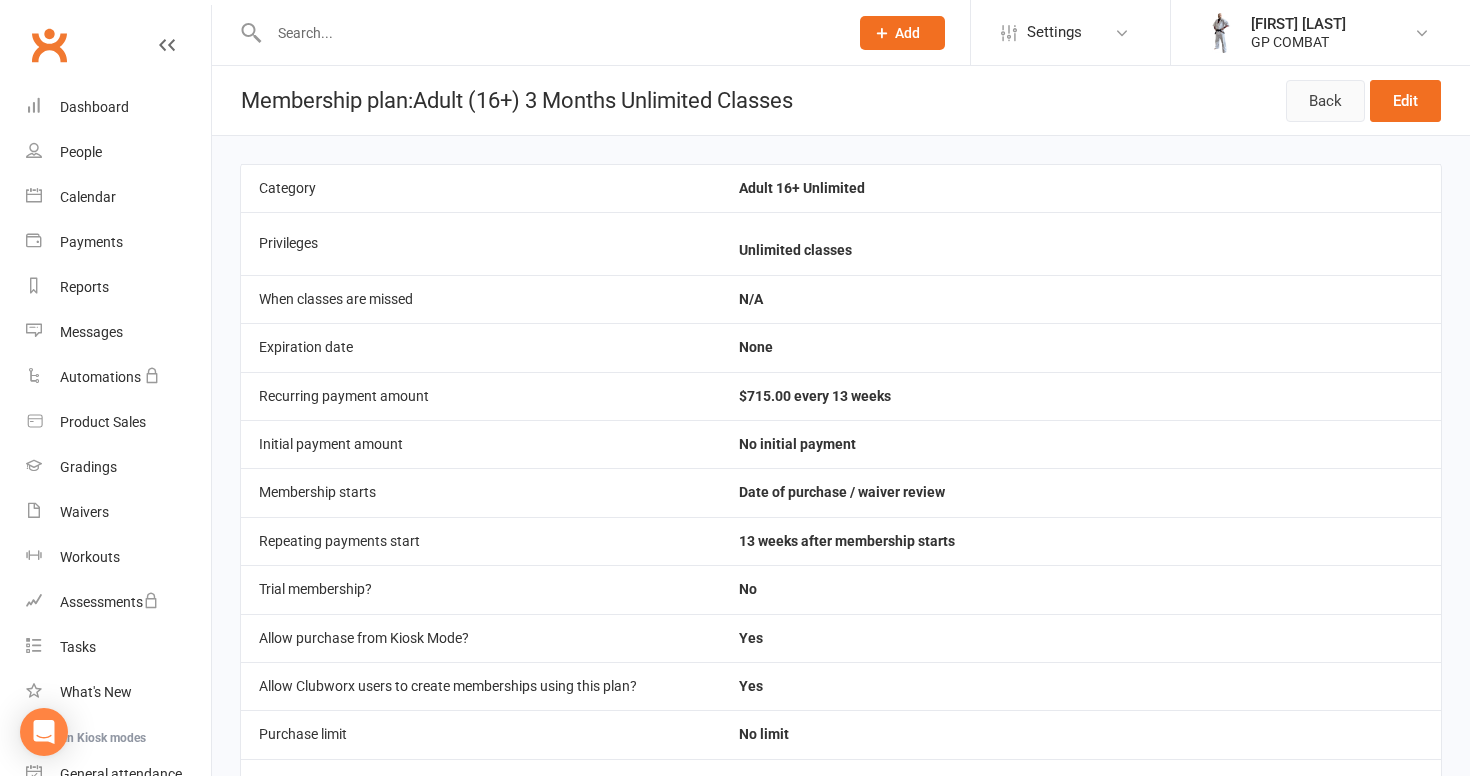 click on "Back" at bounding box center [1325, 101] 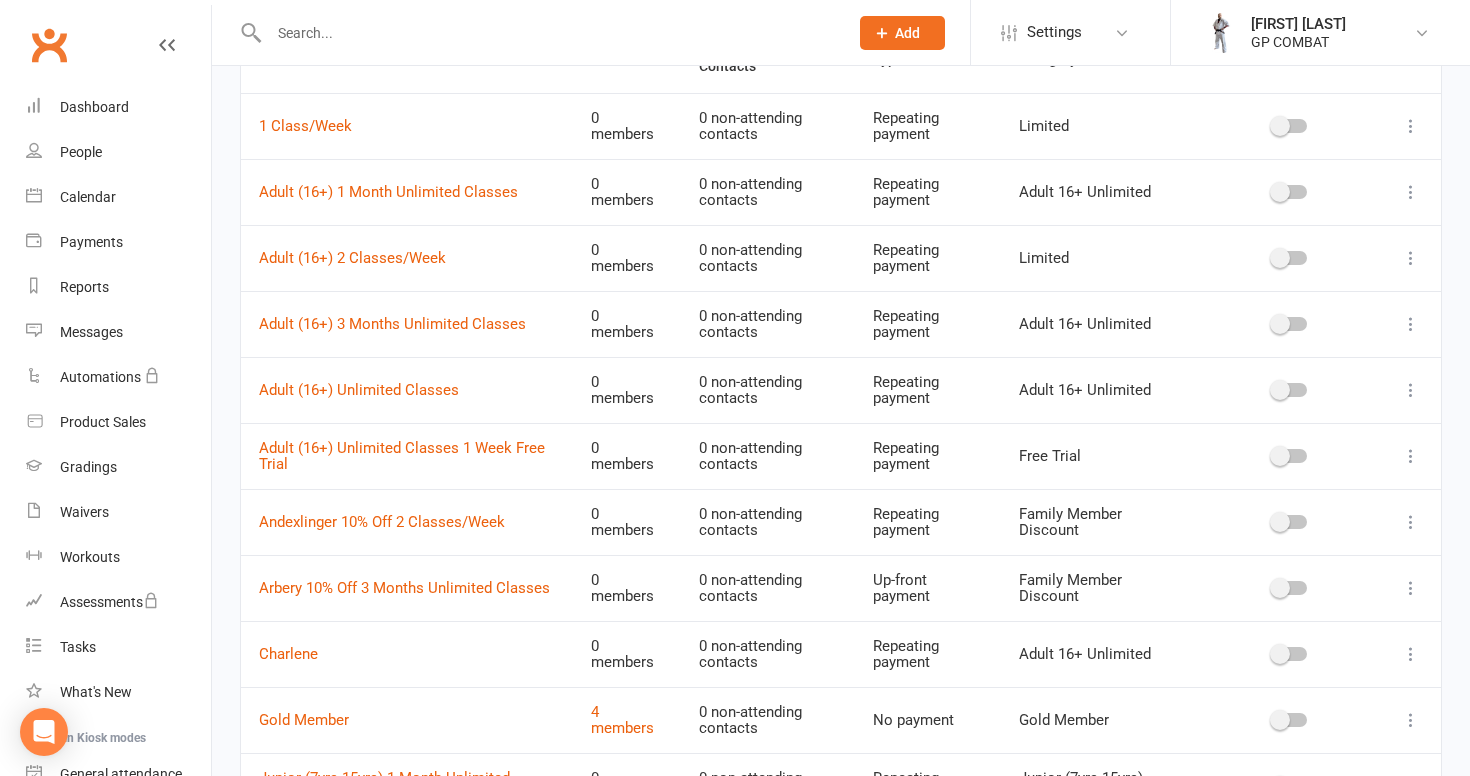scroll, scrollTop: 200, scrollLeft: 0, axis: vertical 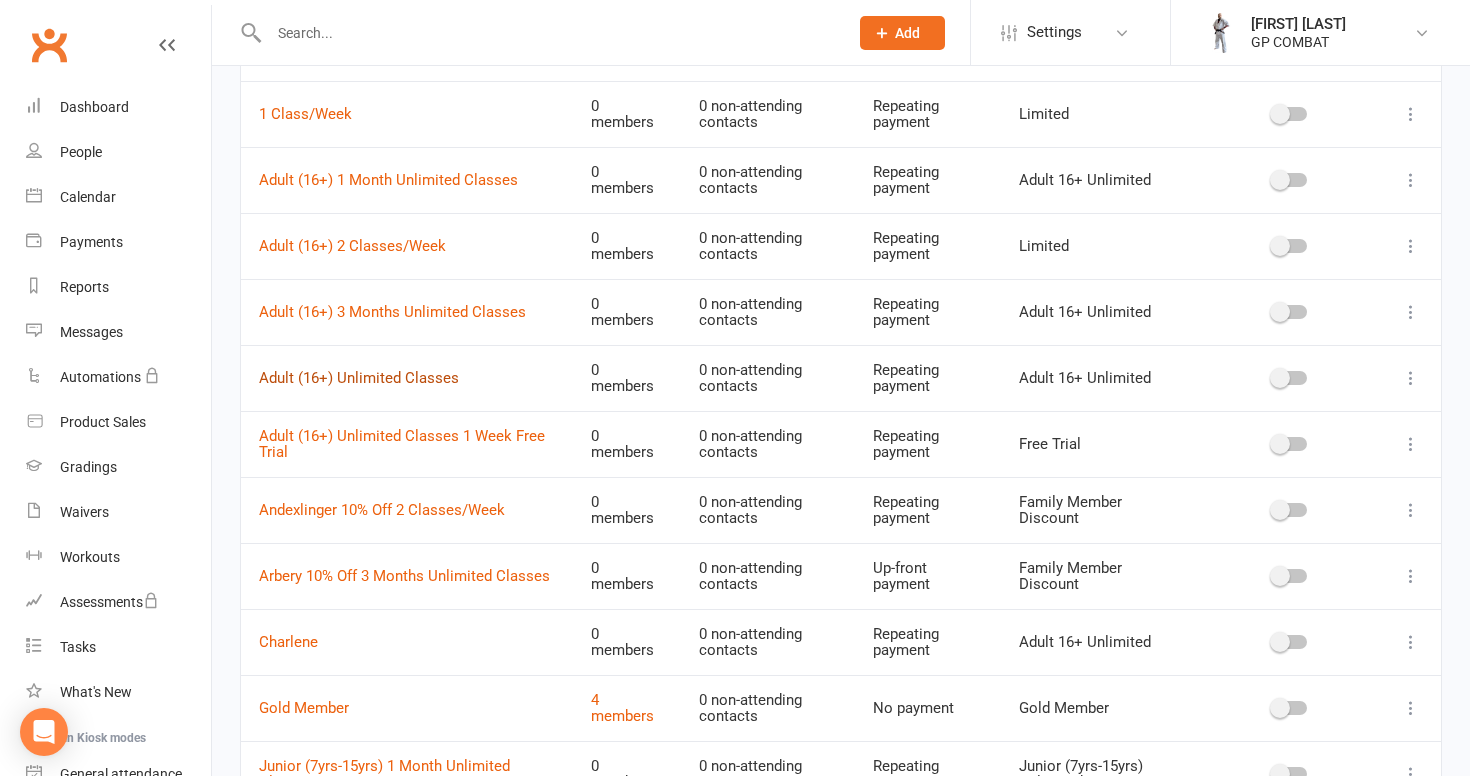 click on "Adult (16+) Unlimited Classes" at bounding box center [359, 378] 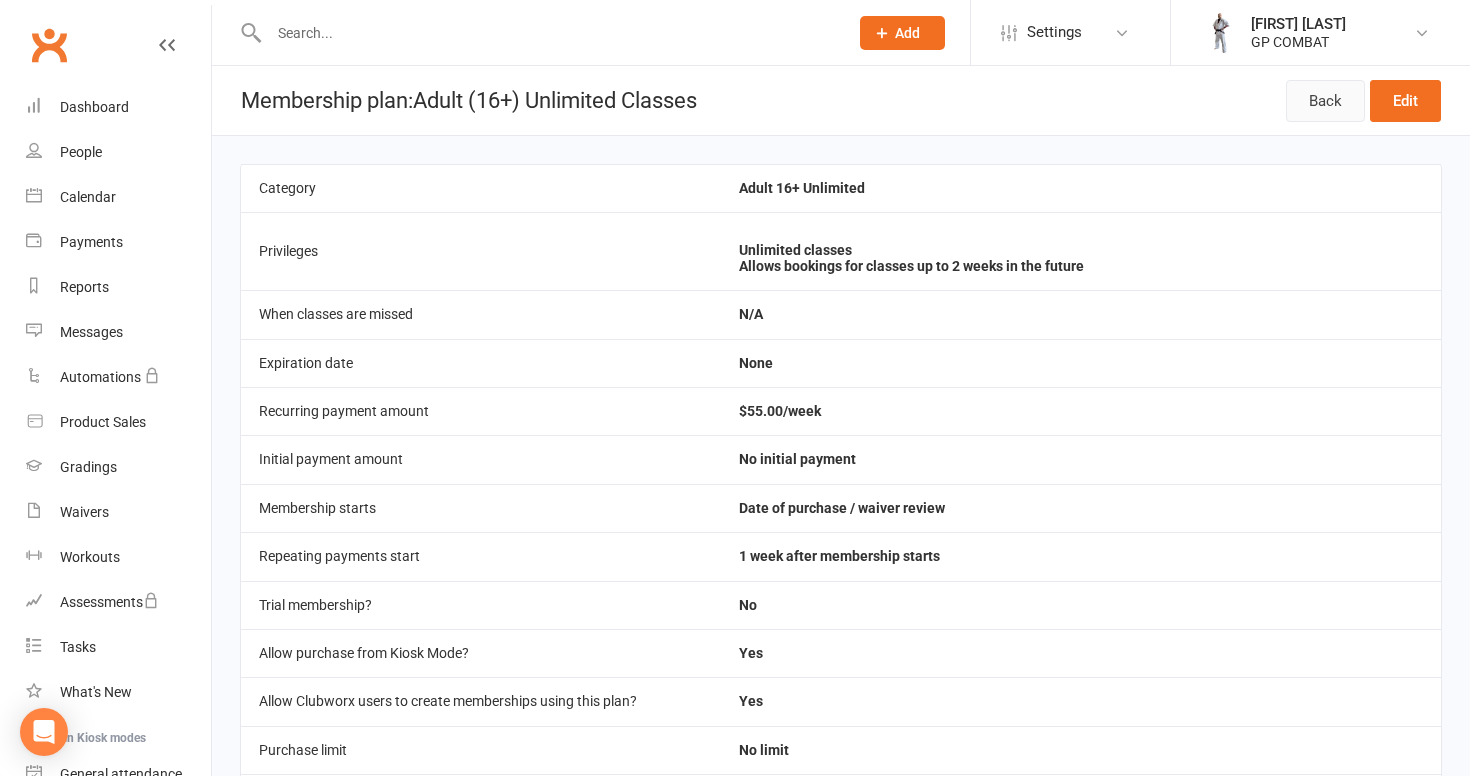 scroll, scrollTop: 0, scrollLeft: 0, axis: both 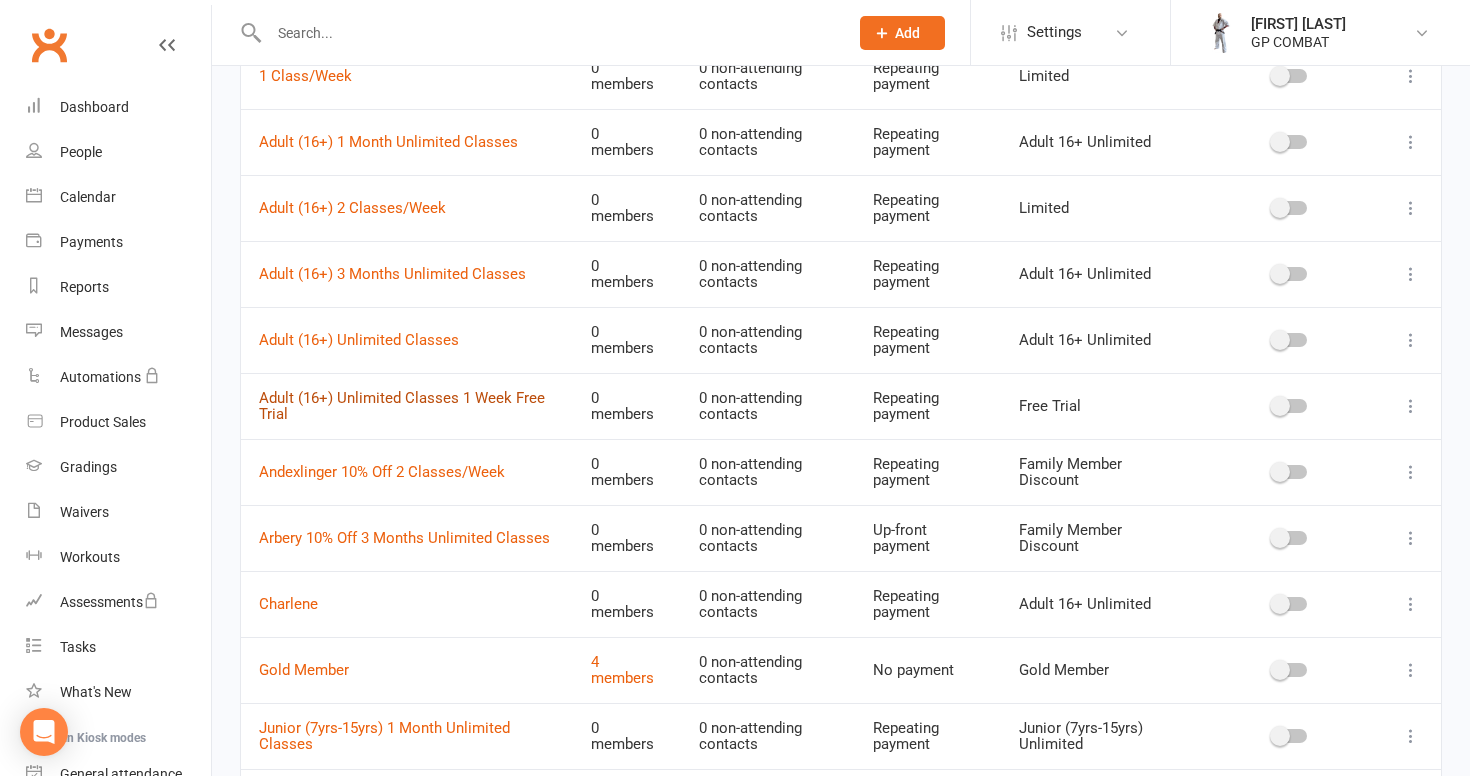 click on "Adult (16+) Unlimited Classes 1 Week Free Trial" at bounding box center [402, 406] 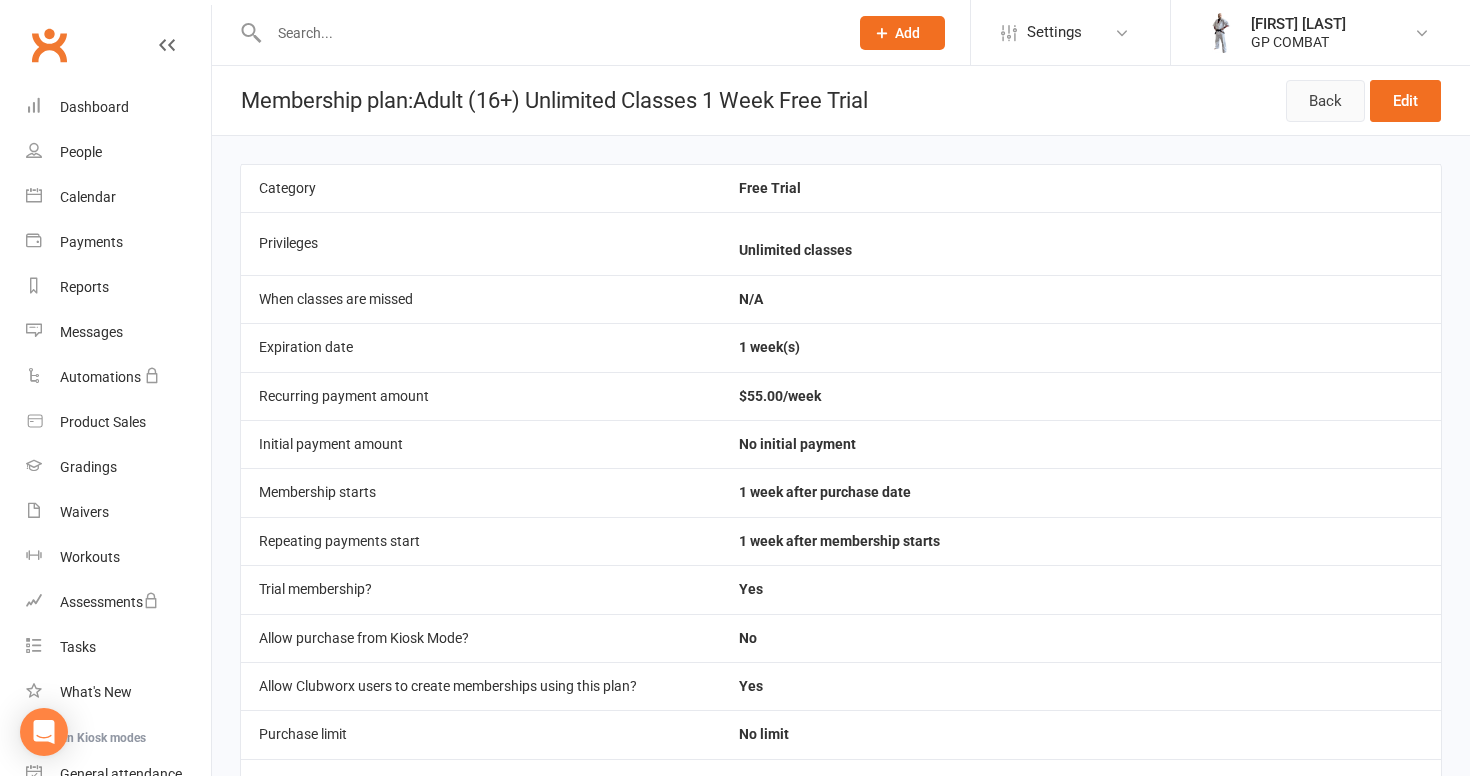 scroll, scrollTop: 0, scrollLeft: 0, axis: both 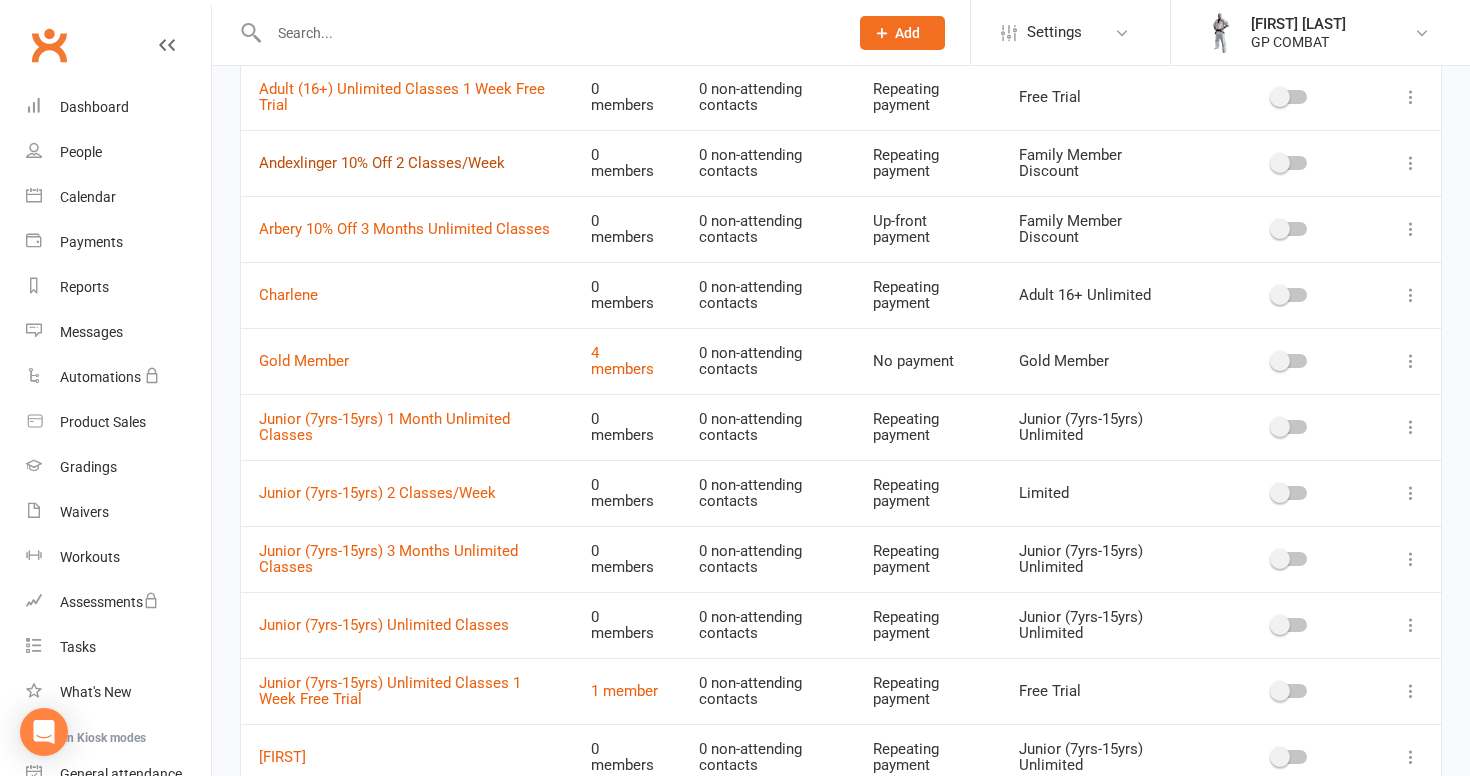 click on "Andexlinger 10% Off 2 Classes/Week" at bounding box center (382, 163) 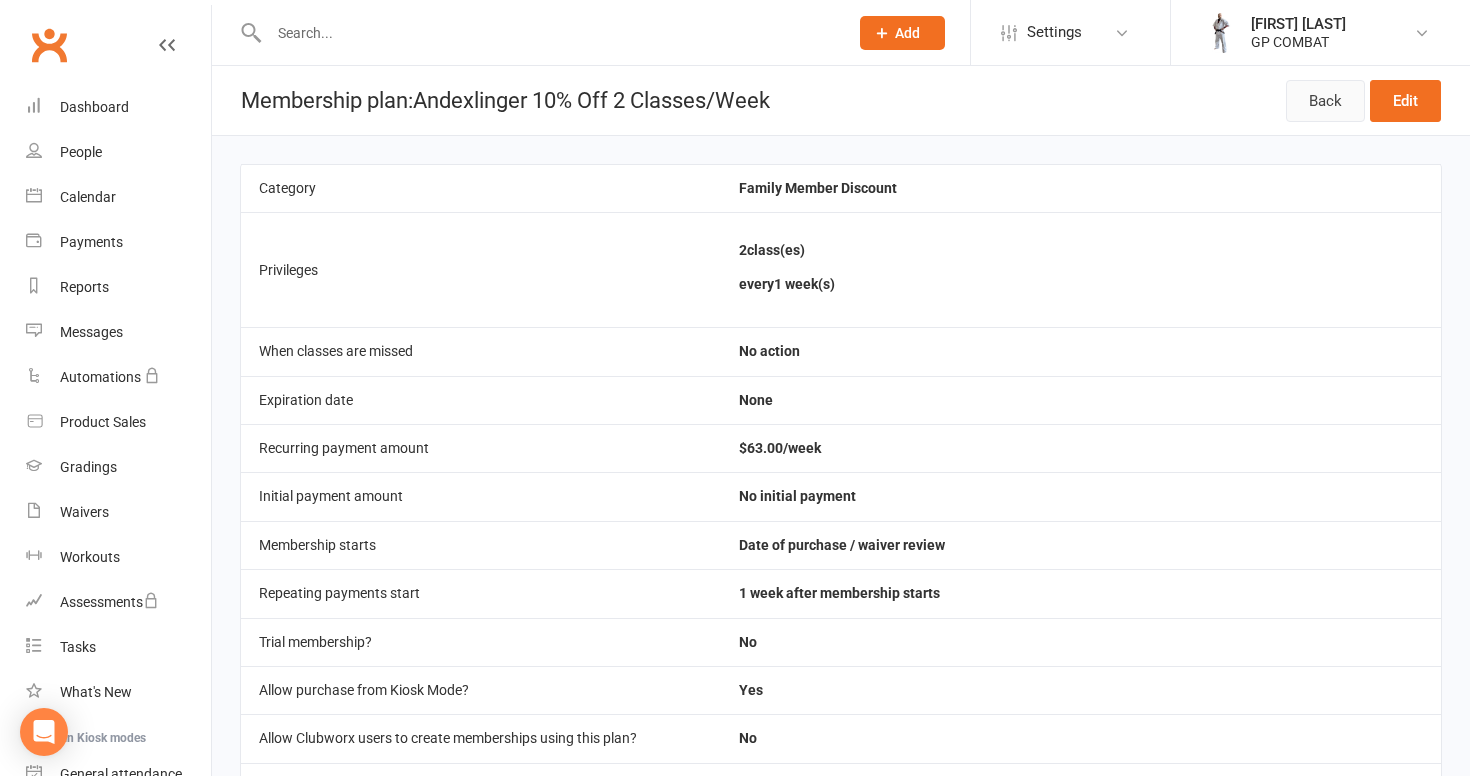 scroll, scrollTop: -1, scrollLeft: 0, axis: vertical 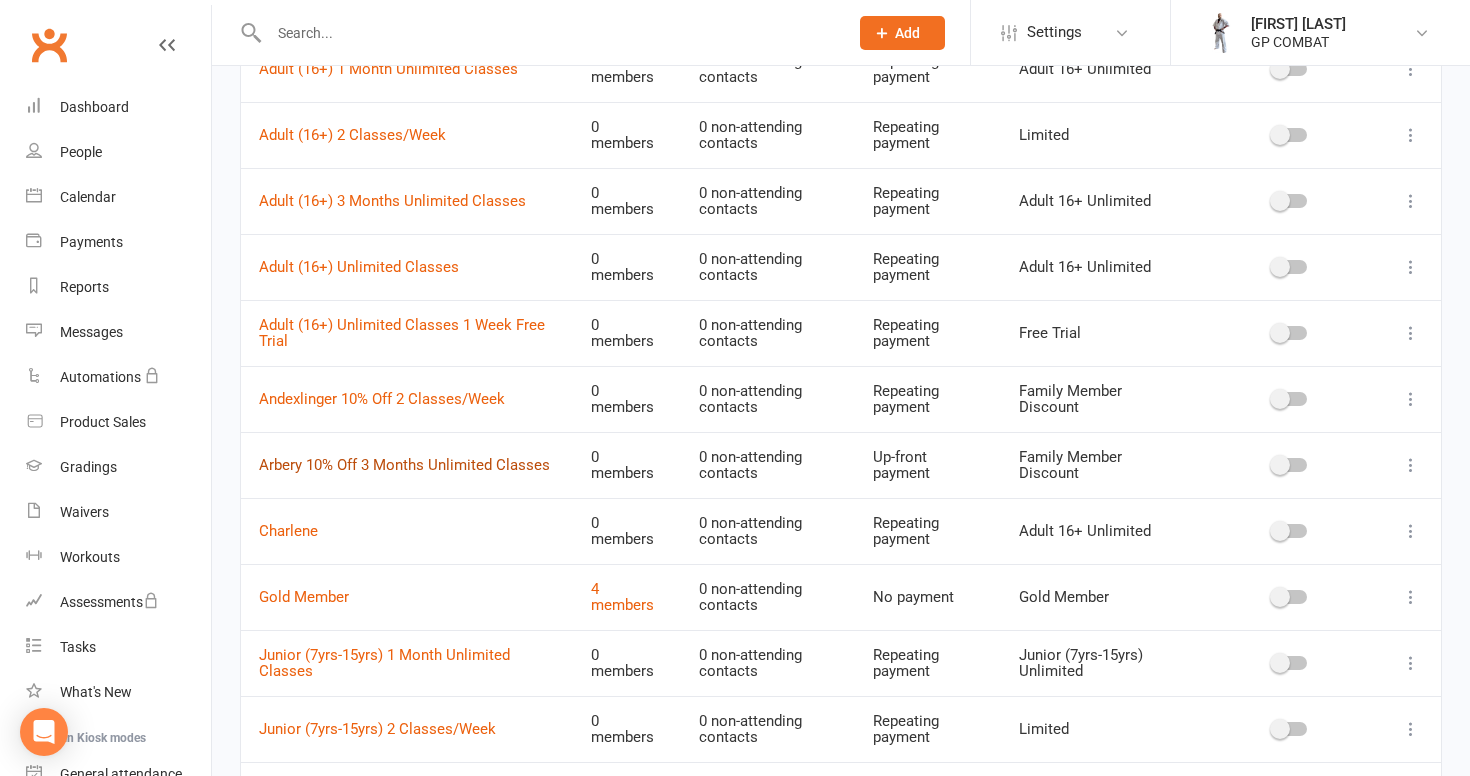 click on "Arbery 10% Off 3 Months Unlimited Classes" at bounding box center [404, 465] 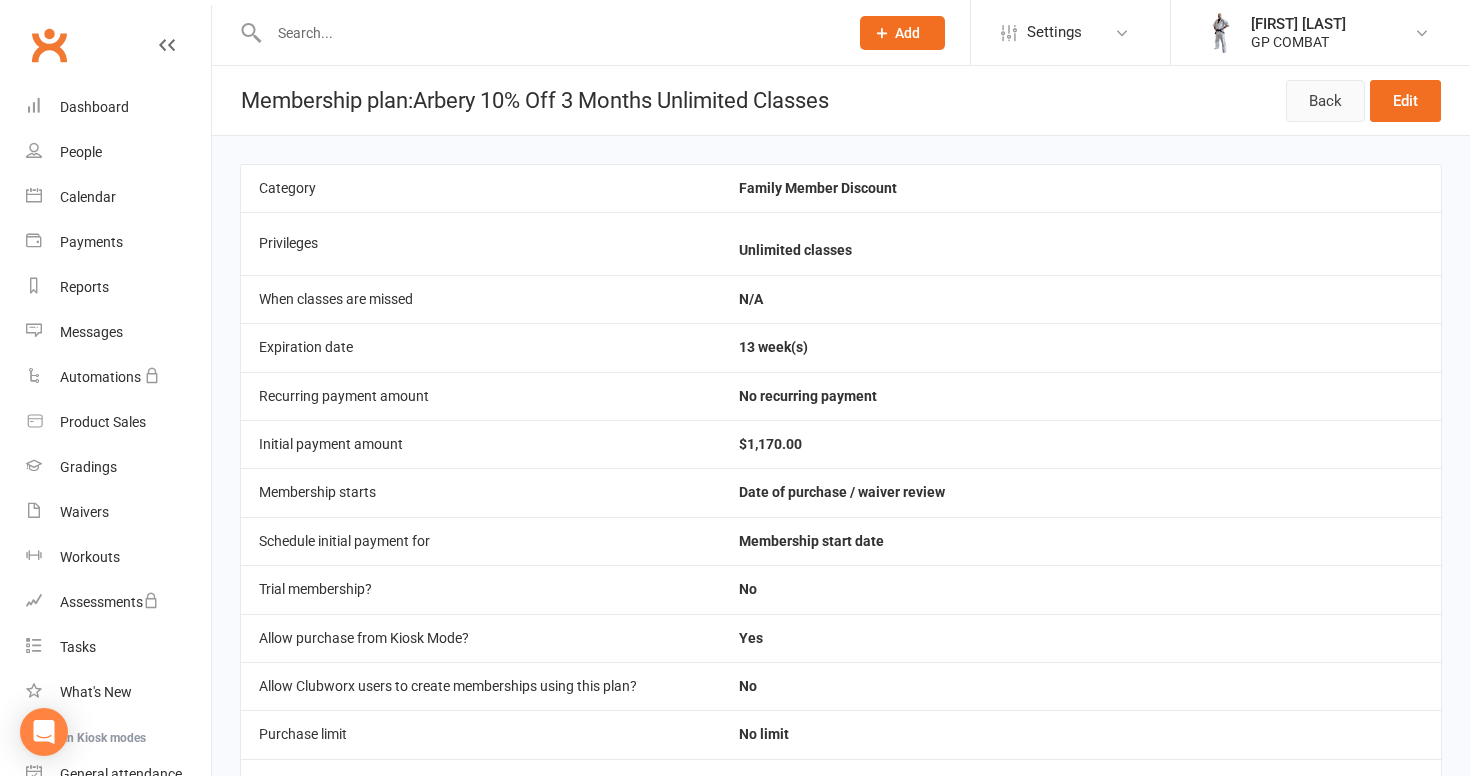 click on "Back" at bounding box center [1325, 101] 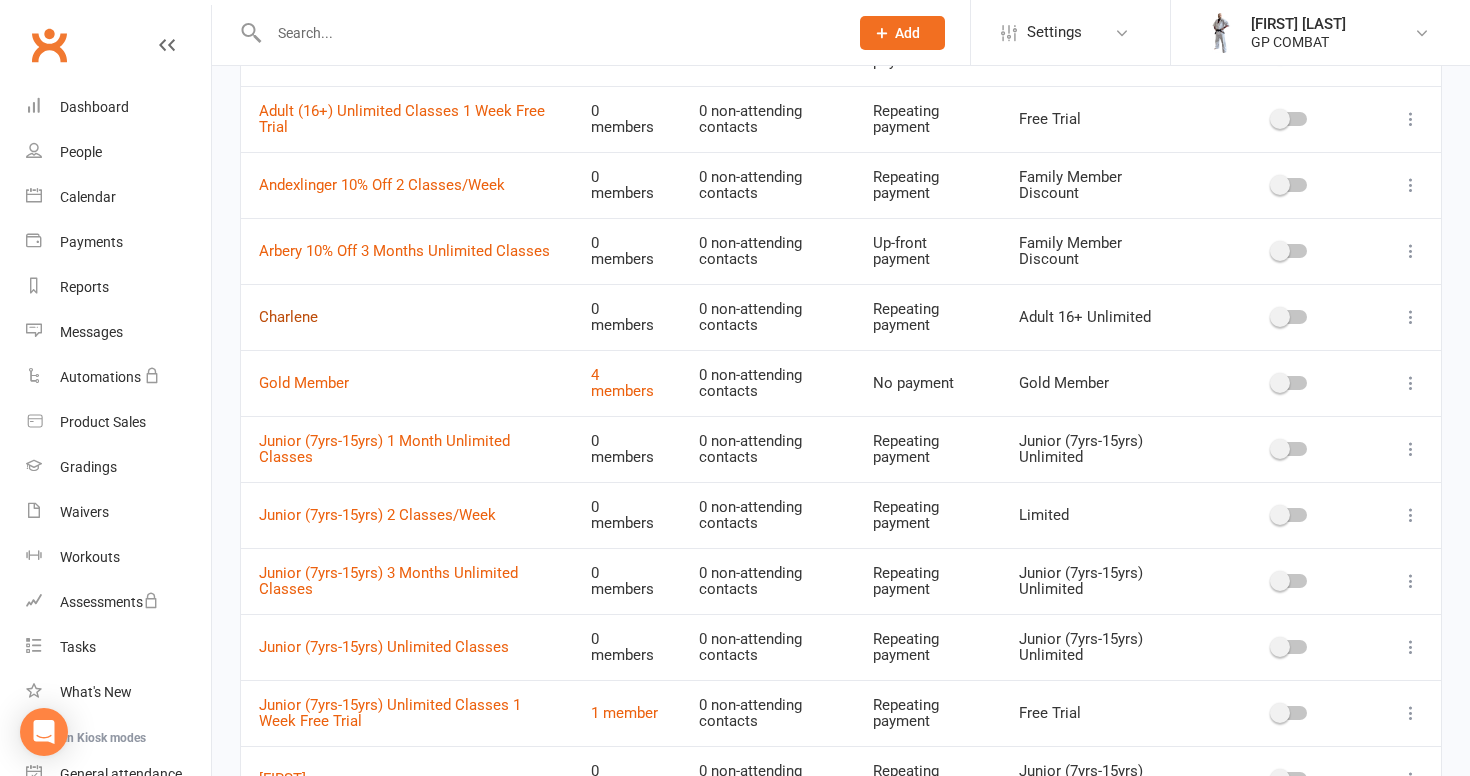 click on "Charlene" at bounding box center [288, 317] 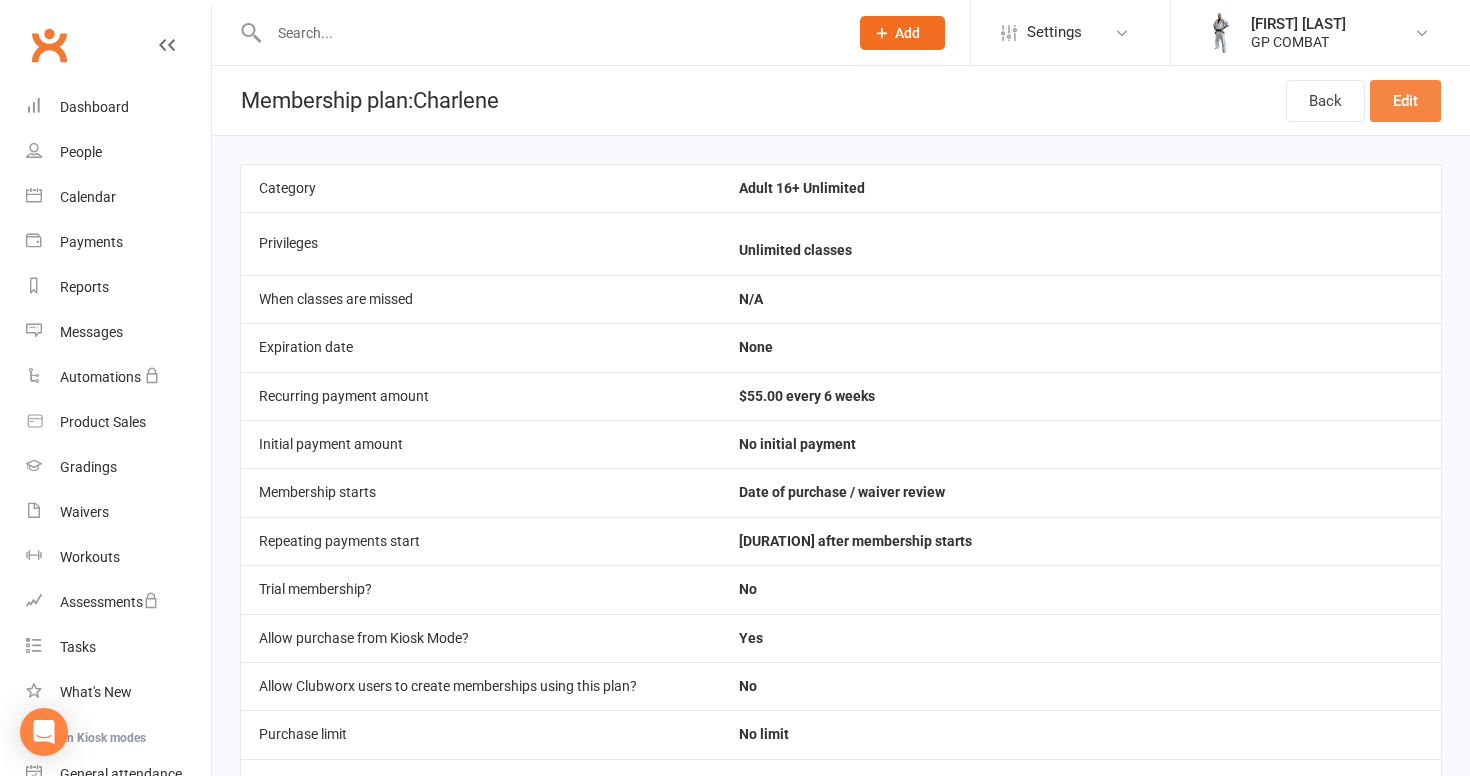 scroll, scrollTop: -1, scrollLeft: 0, axis: vertical 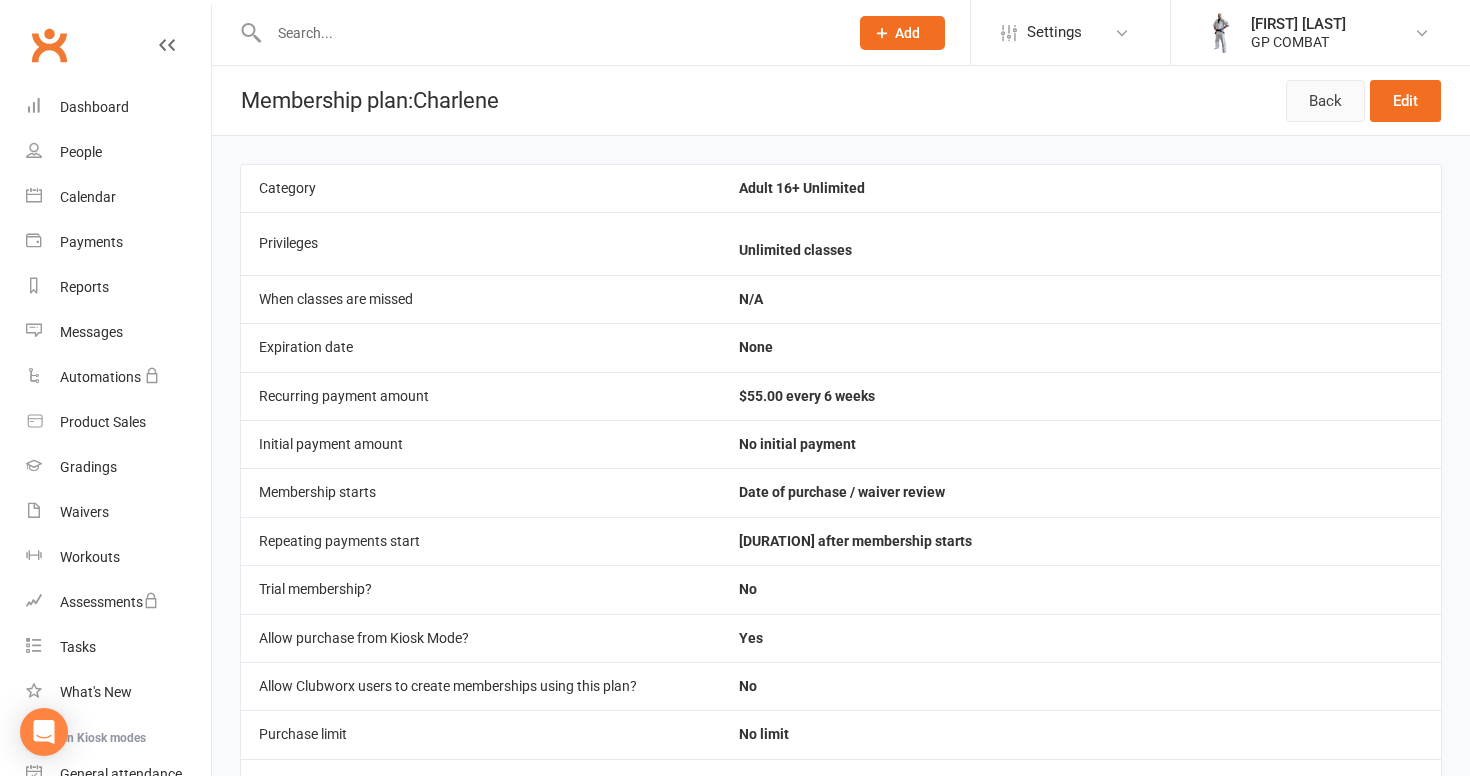 click on "Back" at bounding box center (1325, 101) 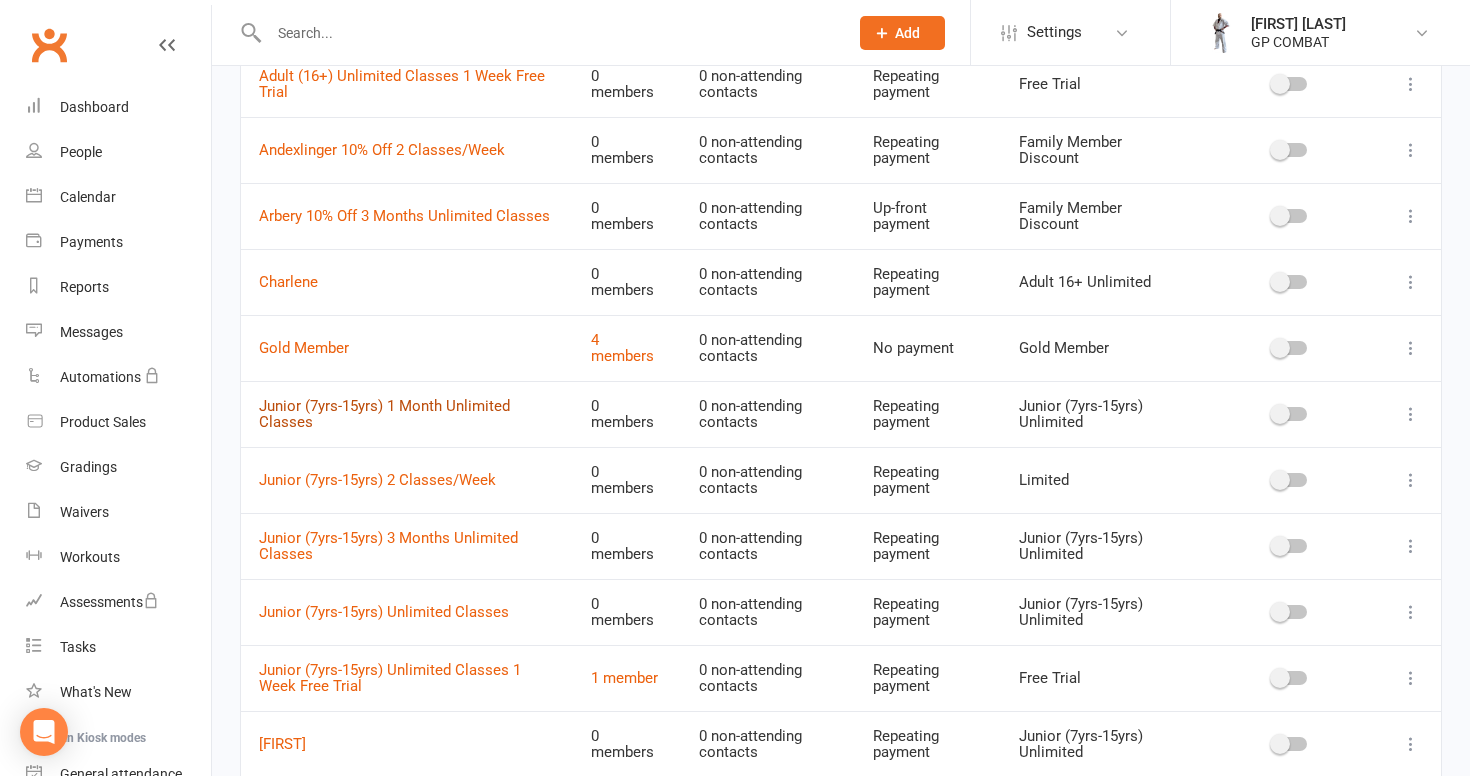click on "Junior (7yrs-15yrs) 1 Month Unlimited Classes" at bounding box center (384, 414) 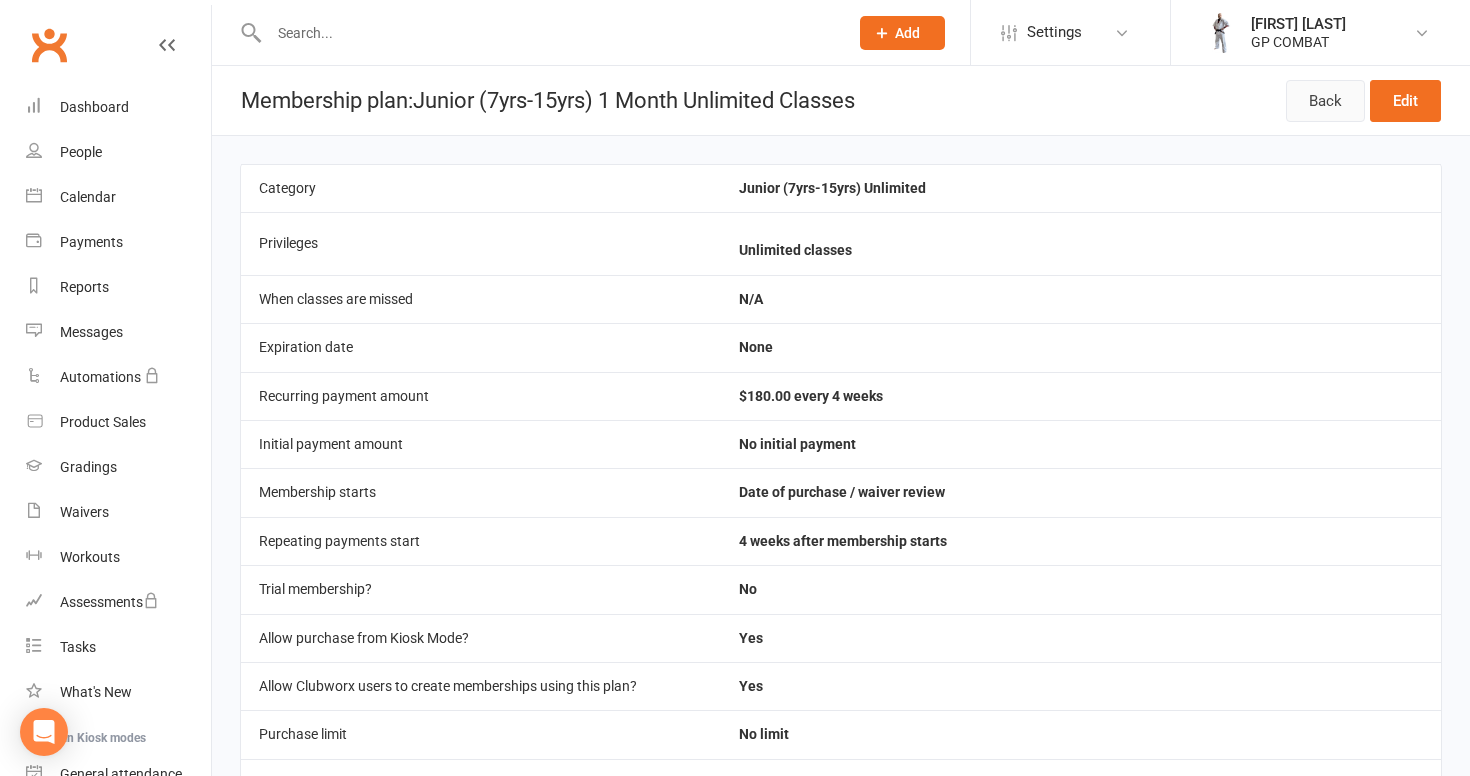 click on "Back" at bounding box center [1325, 101] 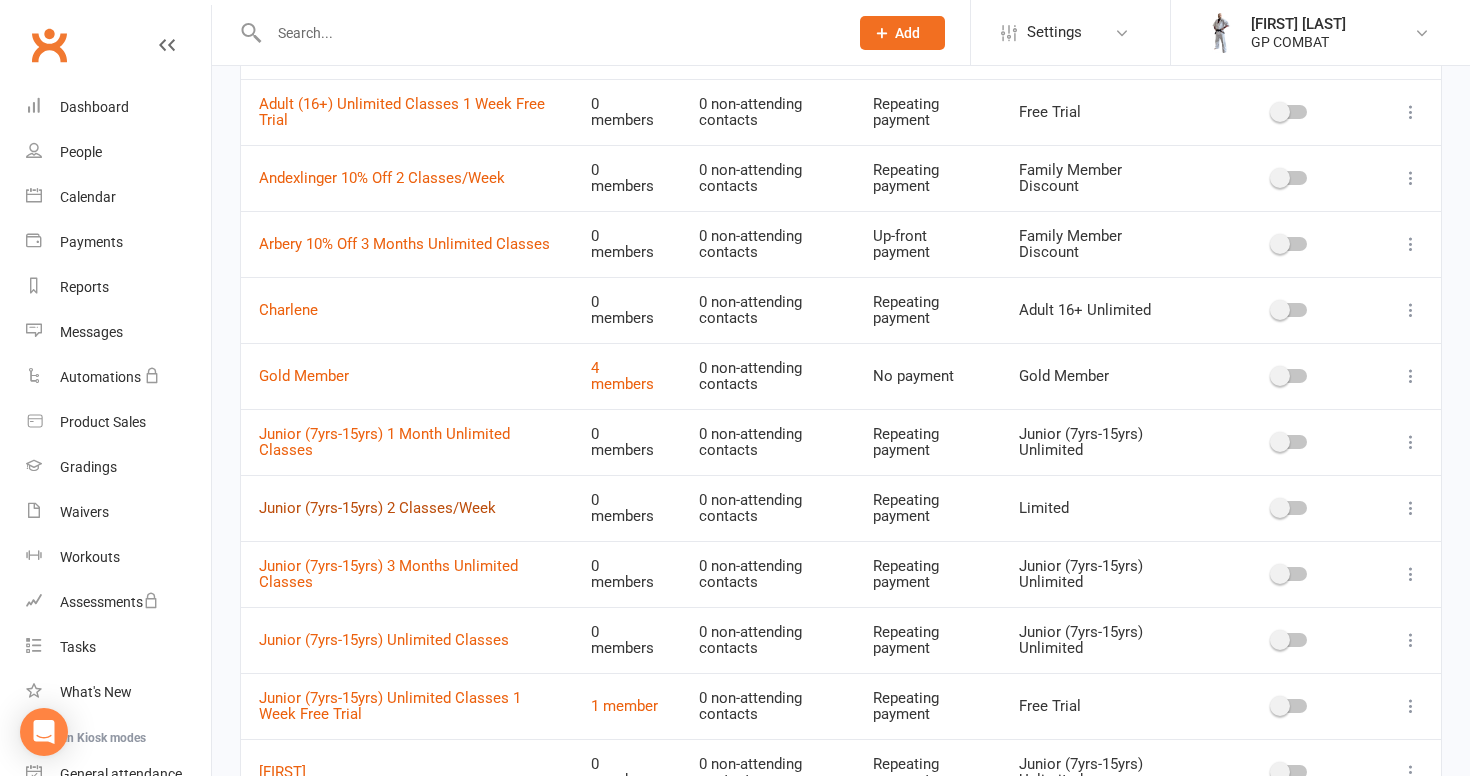click on "Junior (7yrs-15yrs) 2 Classes/Week" at bounding box center (377, 508) 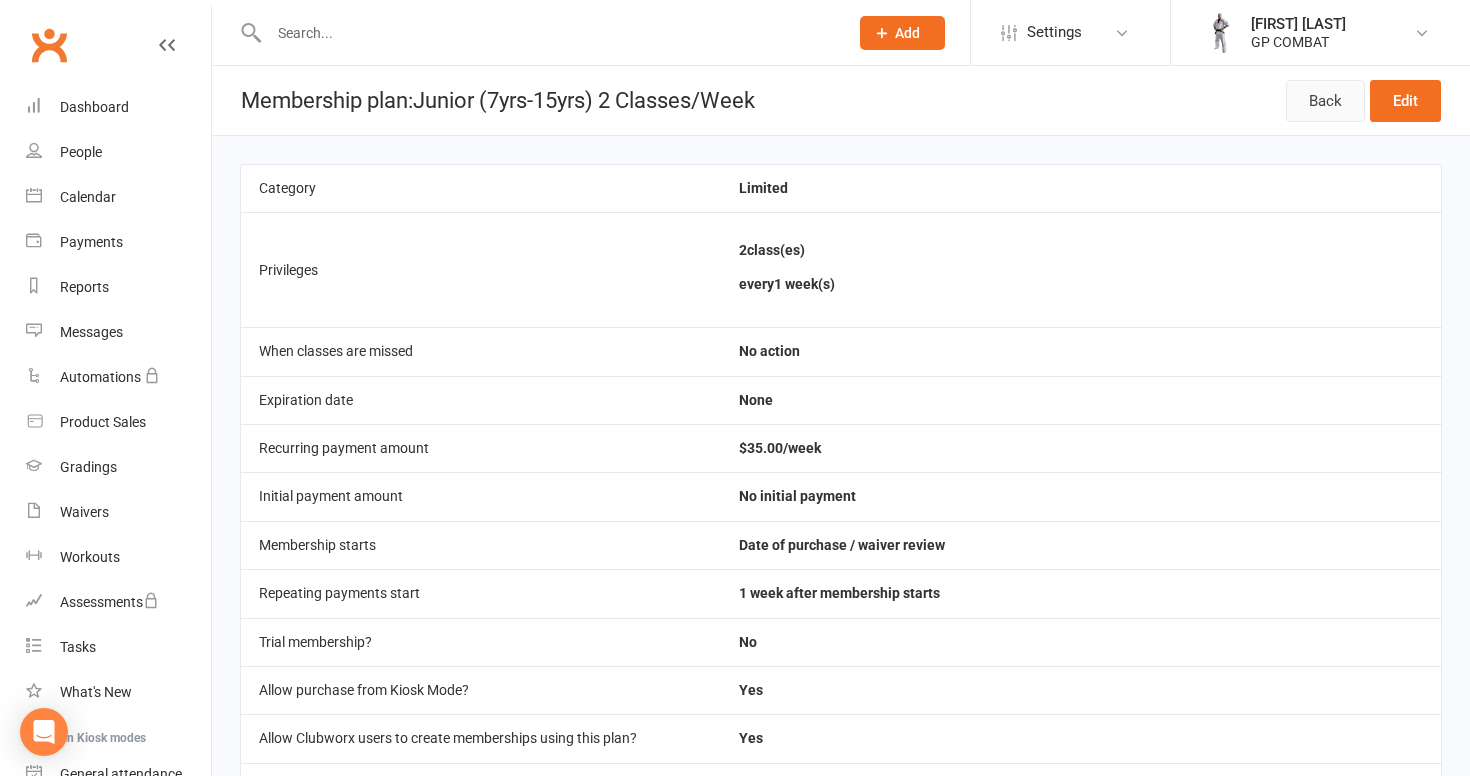 click on "Back" at bounding box center [1325, 101] 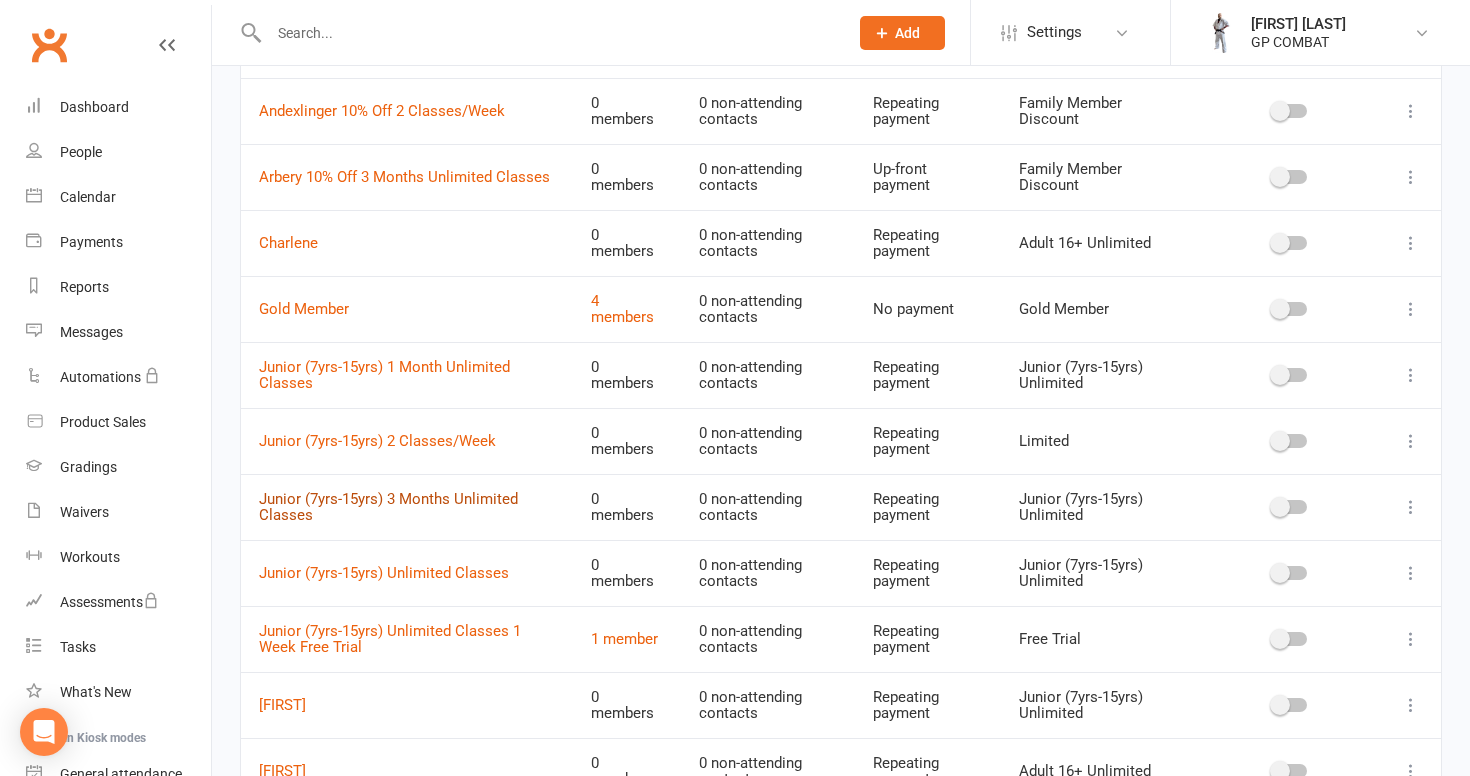 click on "Junior (7yrs-15yrs) 3 Months Unlimited Classes" at bounding box center [388, 507] 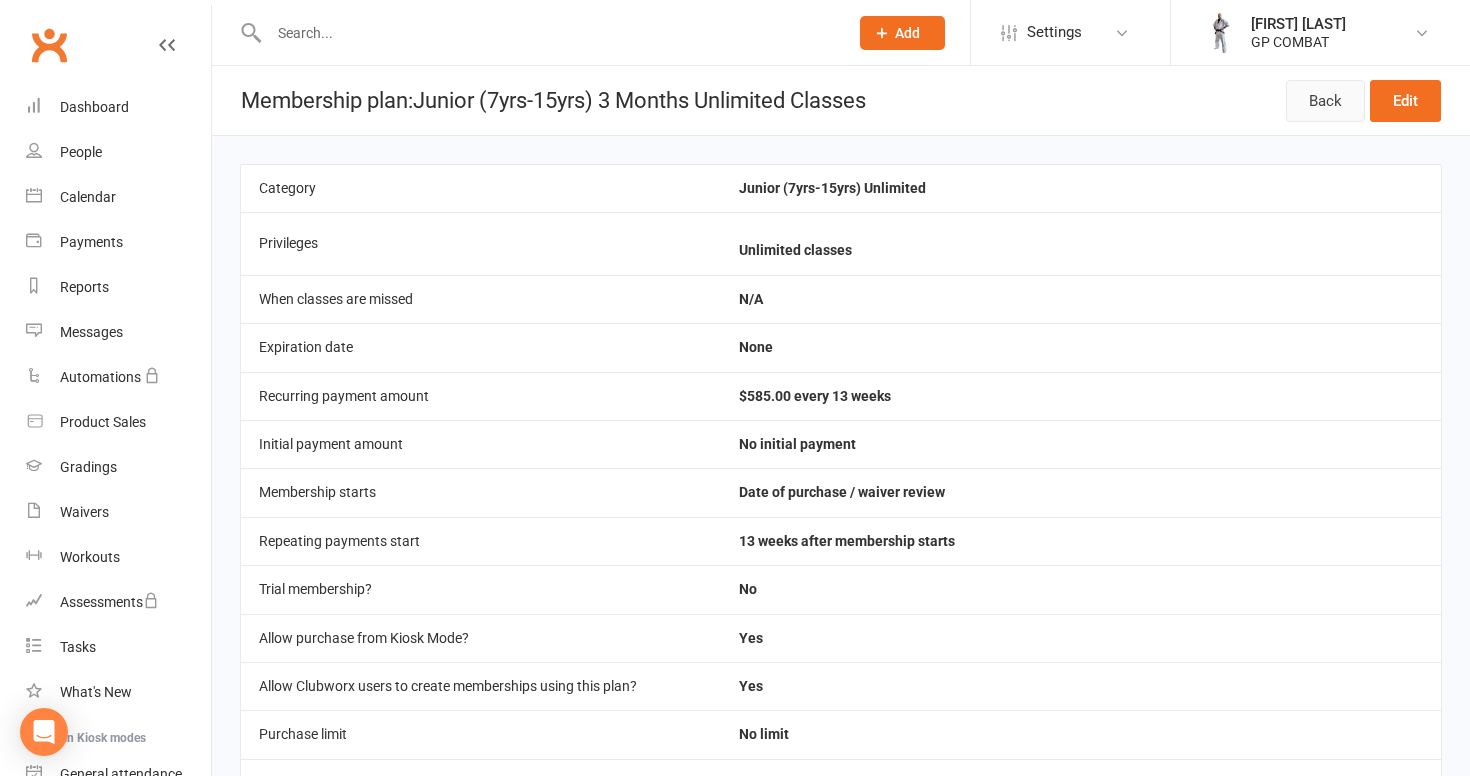click on "Back" at bounding box center [1325, 101] 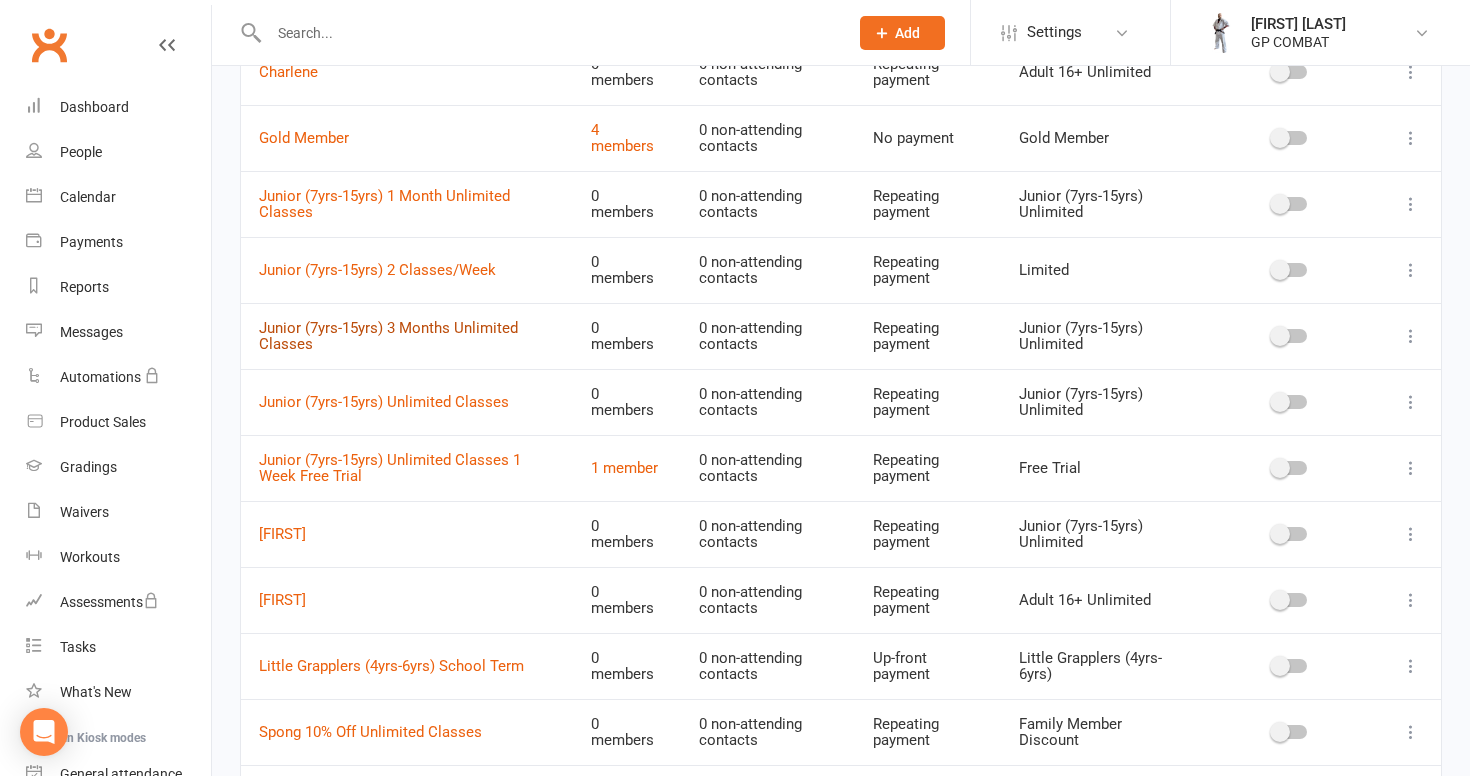 click on "Junior (7yrs-15yrs) 3 Months Unlimited Classes" at bounding box center (388, 336) 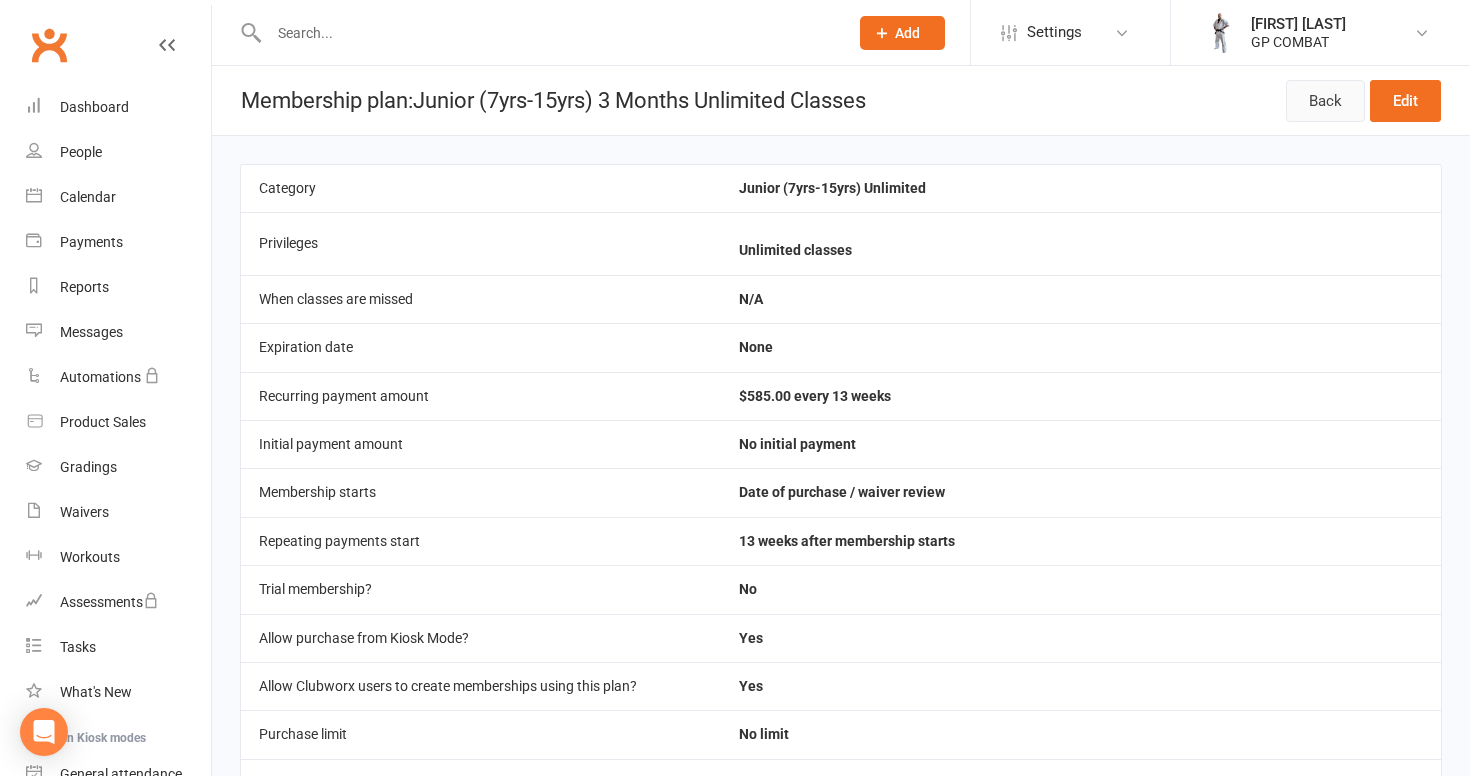 click on "Back" at bounding box center (1325, 101) 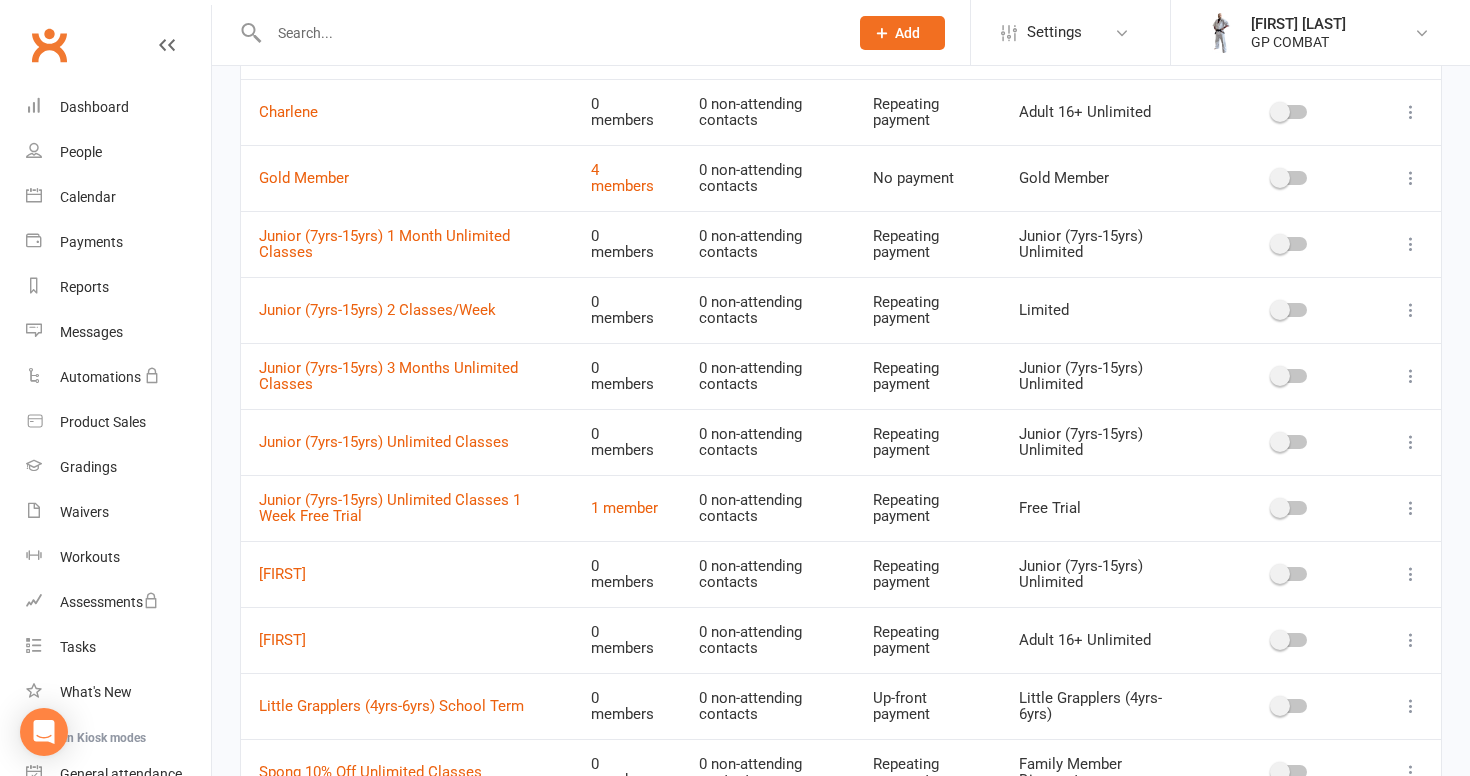 scroll, scrollTop: 750, scrollLeft: 0, axis: vertical 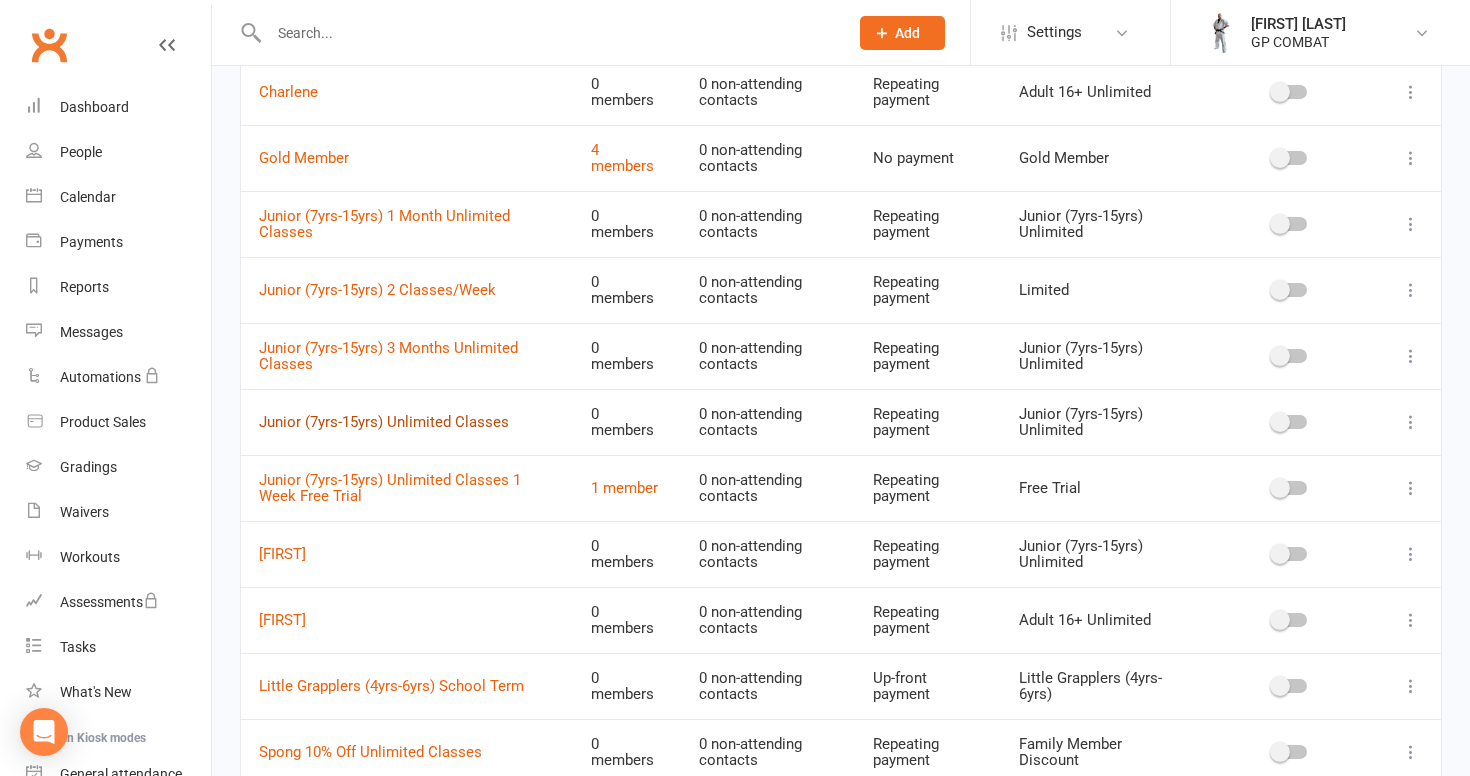 click on "Junior (7yrs-15yrs) Unlimited Classes" at bounding box center [384, 422] 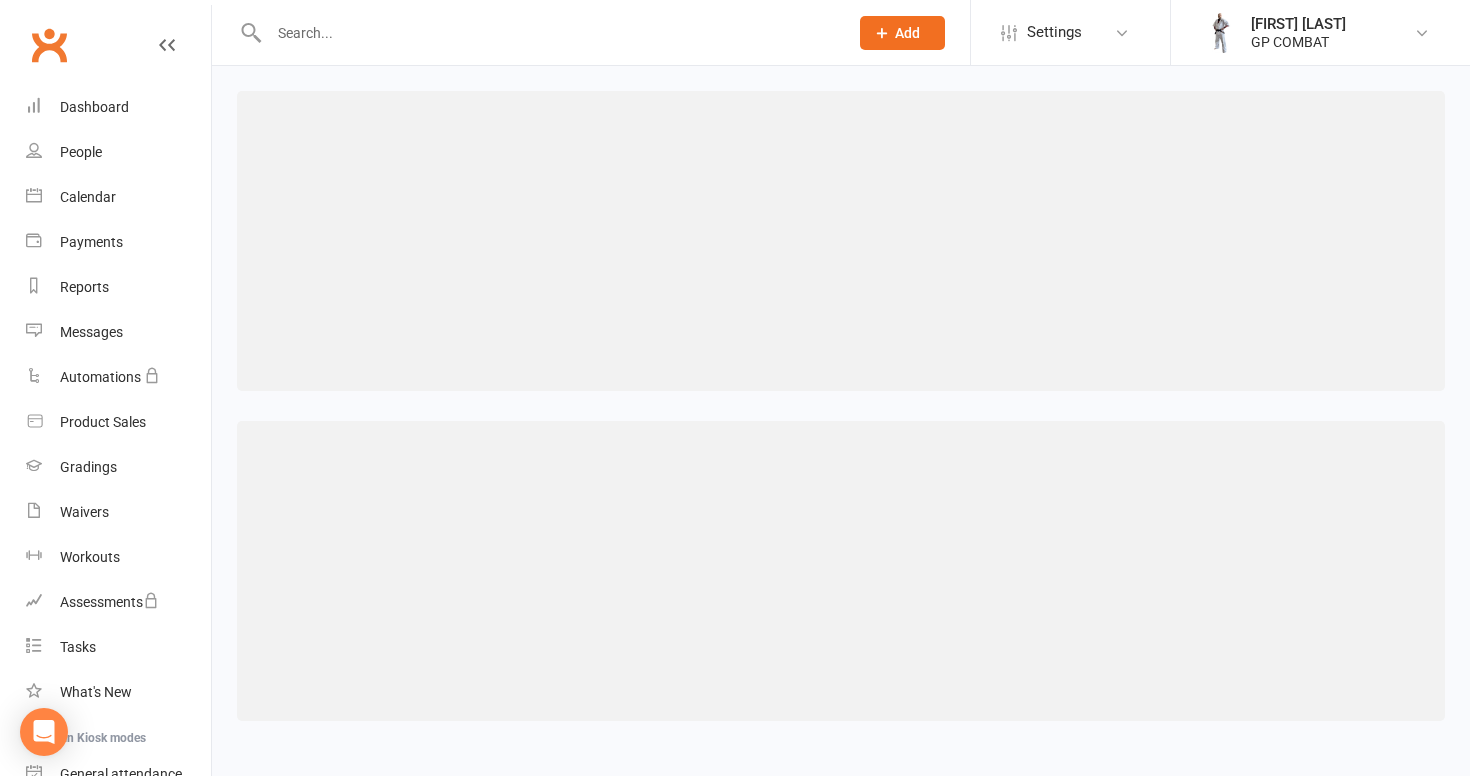 scroll, scrollTop: 0, scrollLeft: 0, axis: both 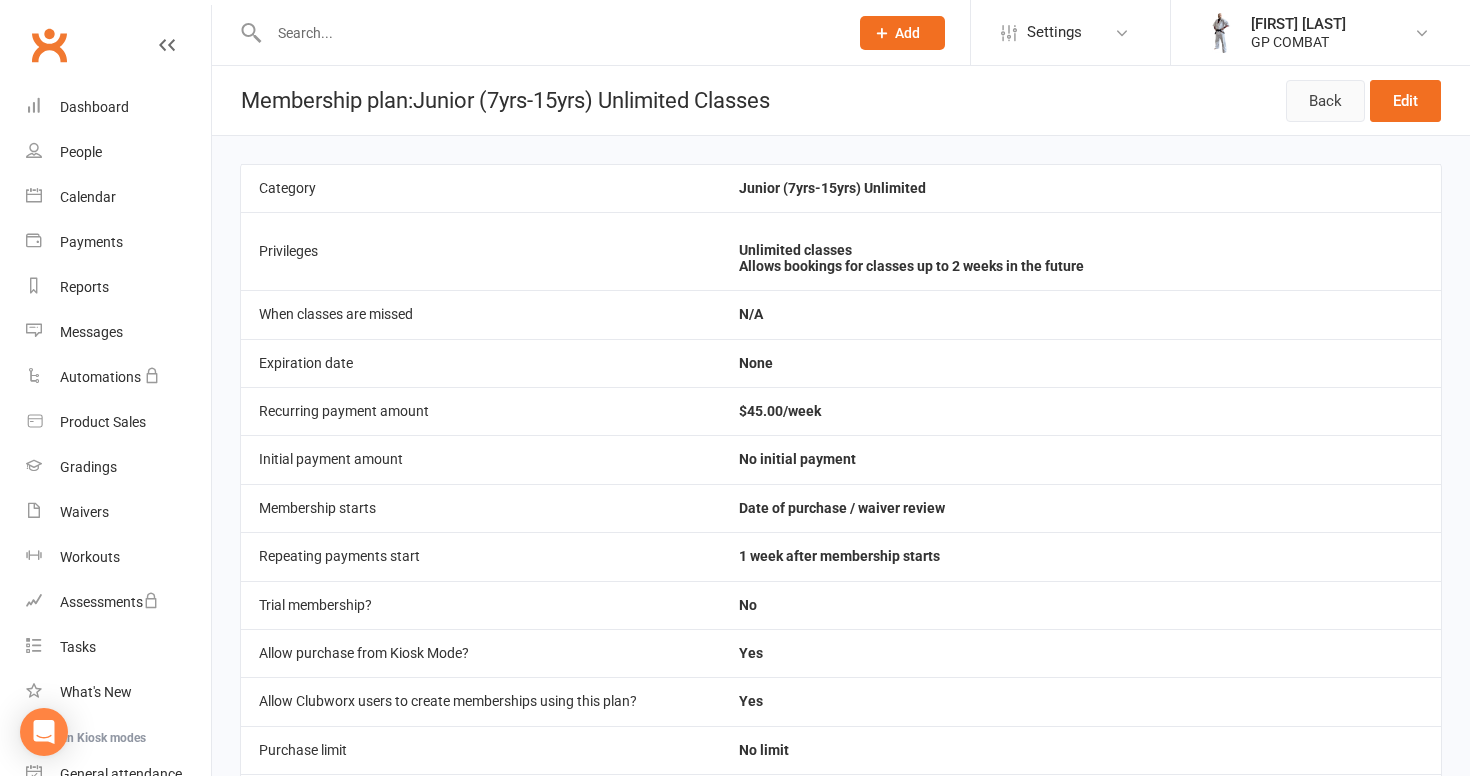click on "Back" at bounding box center [1325, 101] 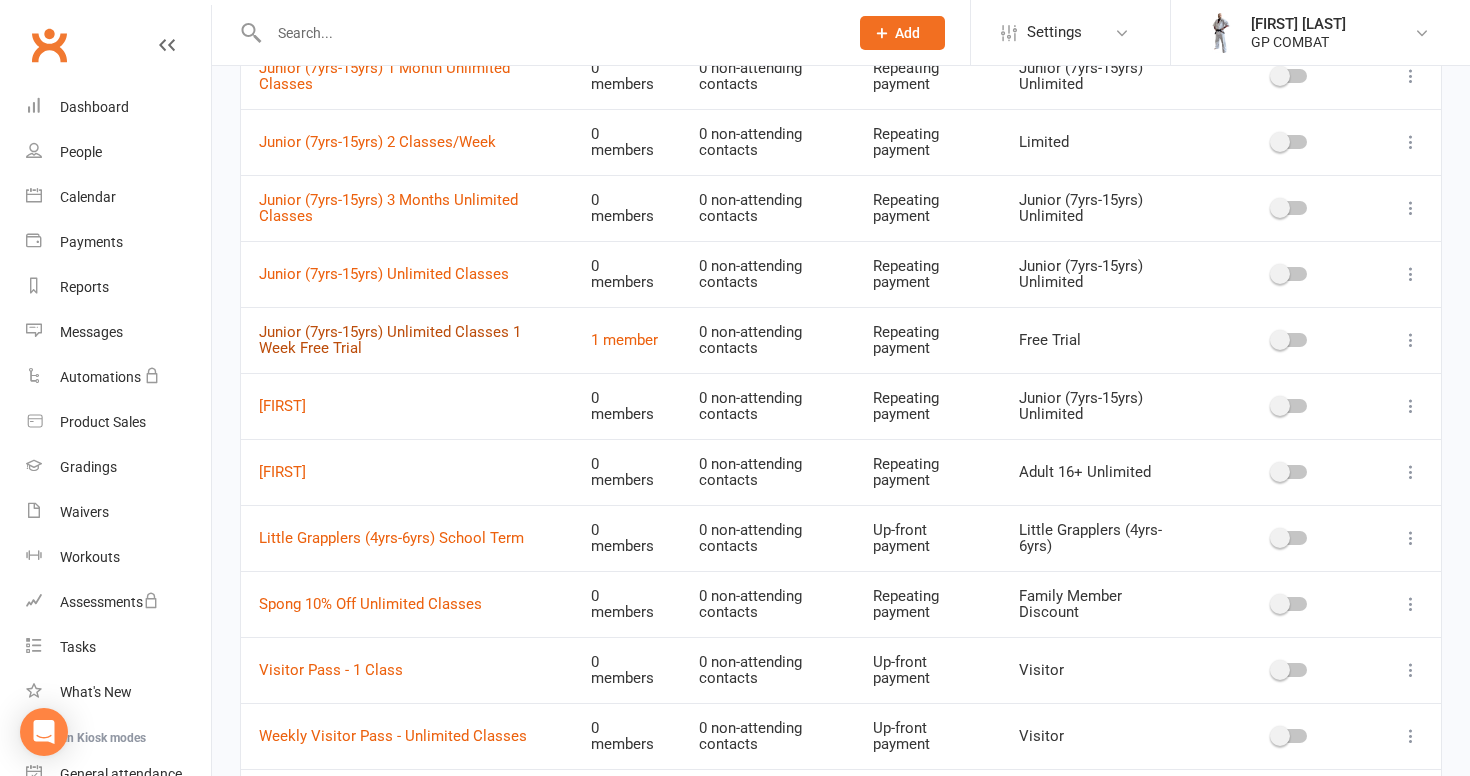 click on "Junior (7yrs-15yrs) Unlimited Classes 1 Week Free Trial" at bounding box center (390, 340) 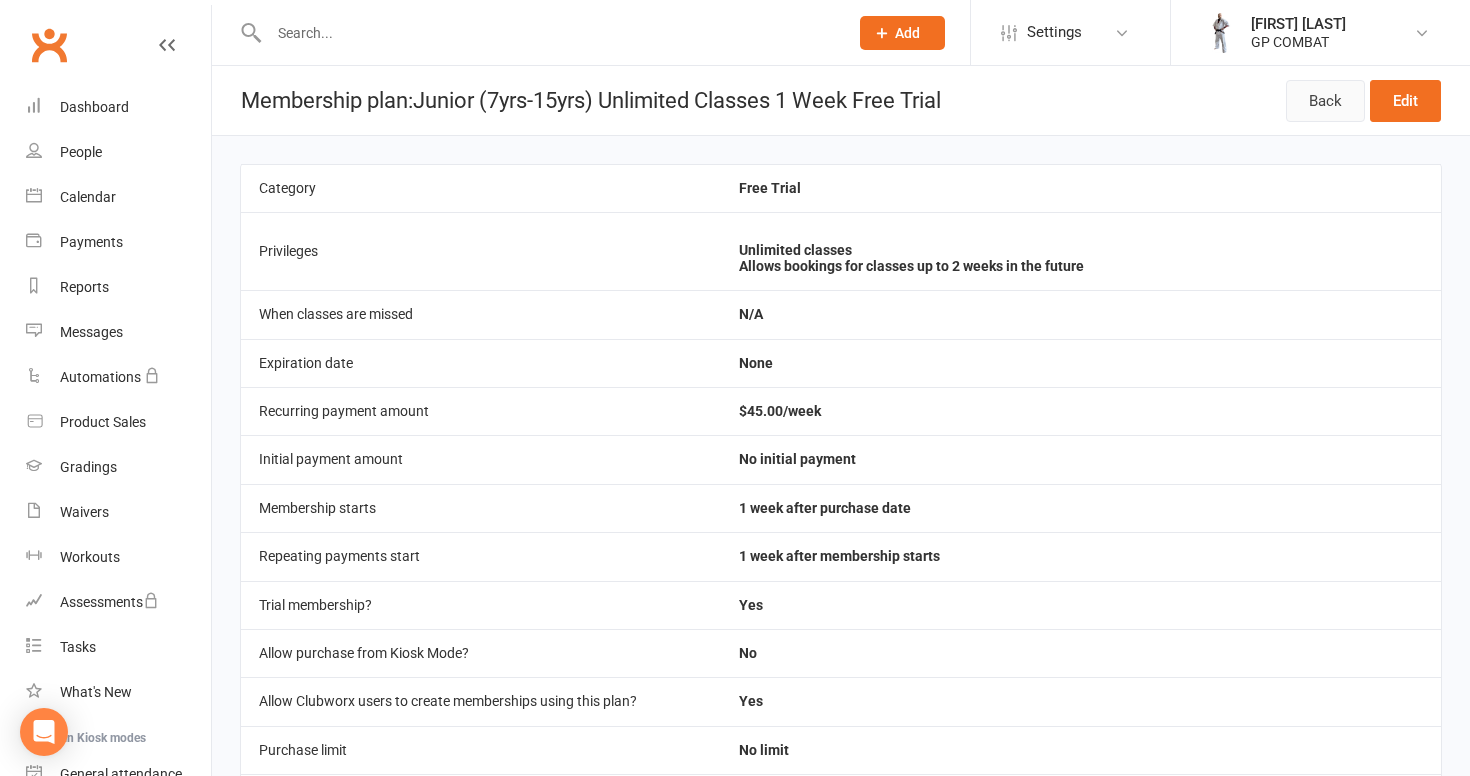 click on "Back" at bounding box center (1325, 101) 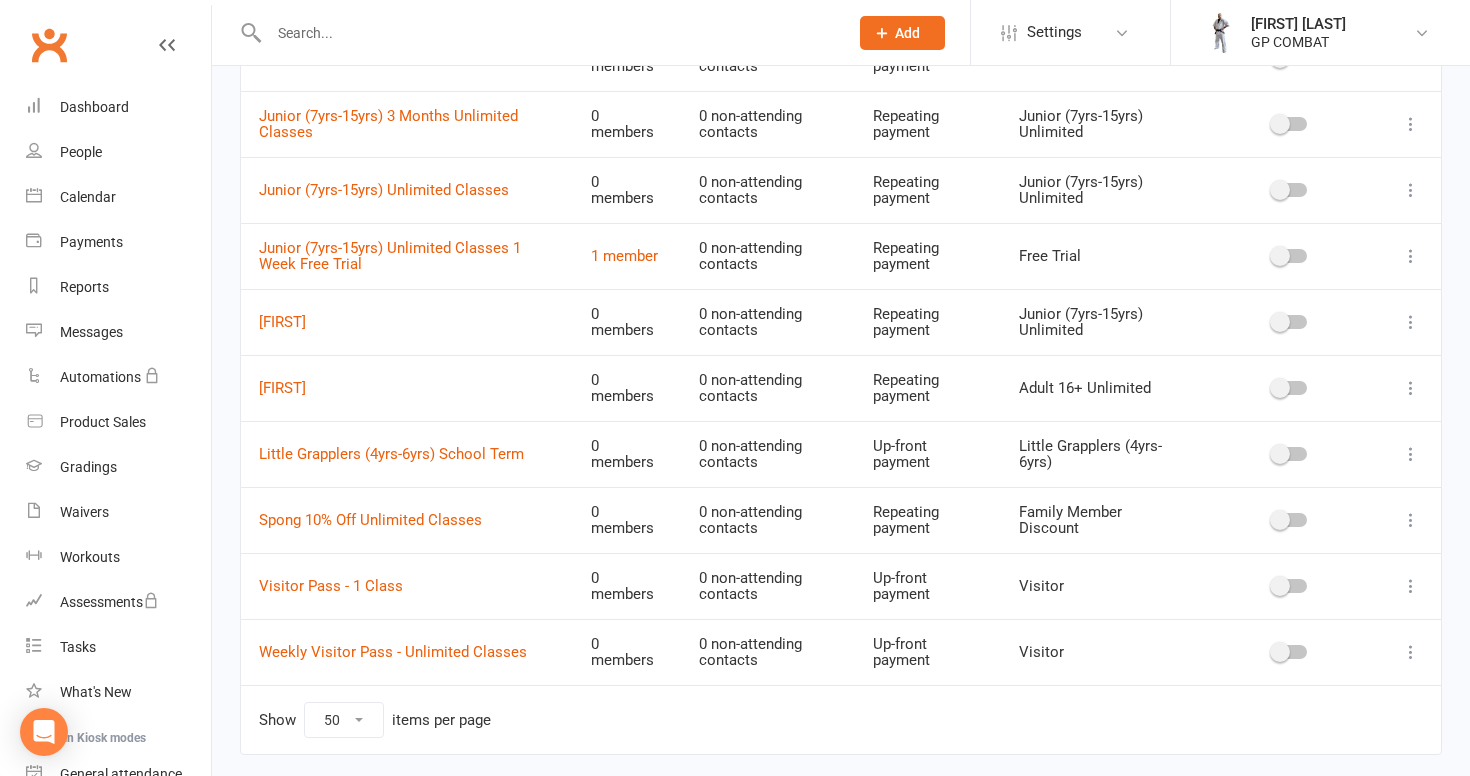 click on "[FIRST]" at bounding box center (407, 322) 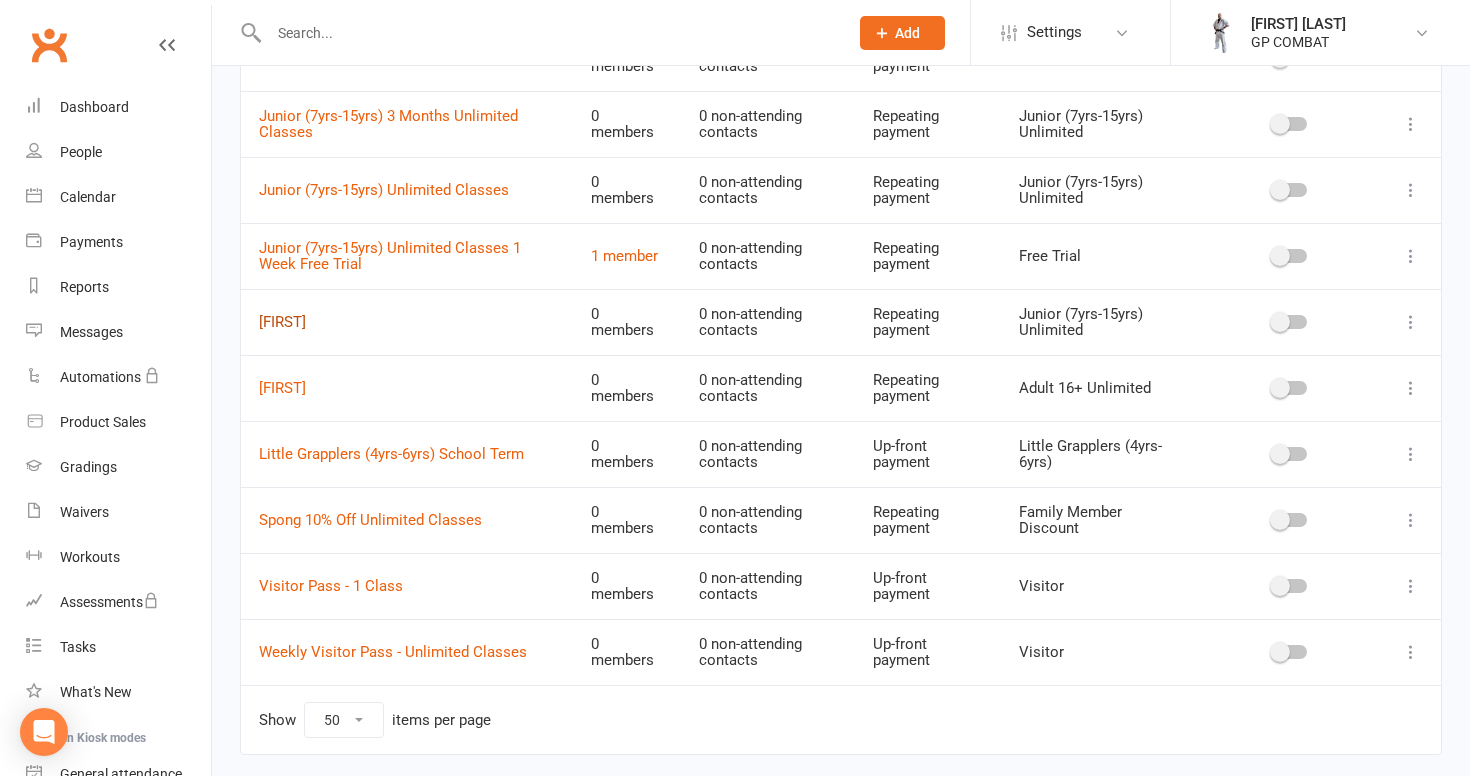 click on "[FIRST]" at bounding box center [282, 322] 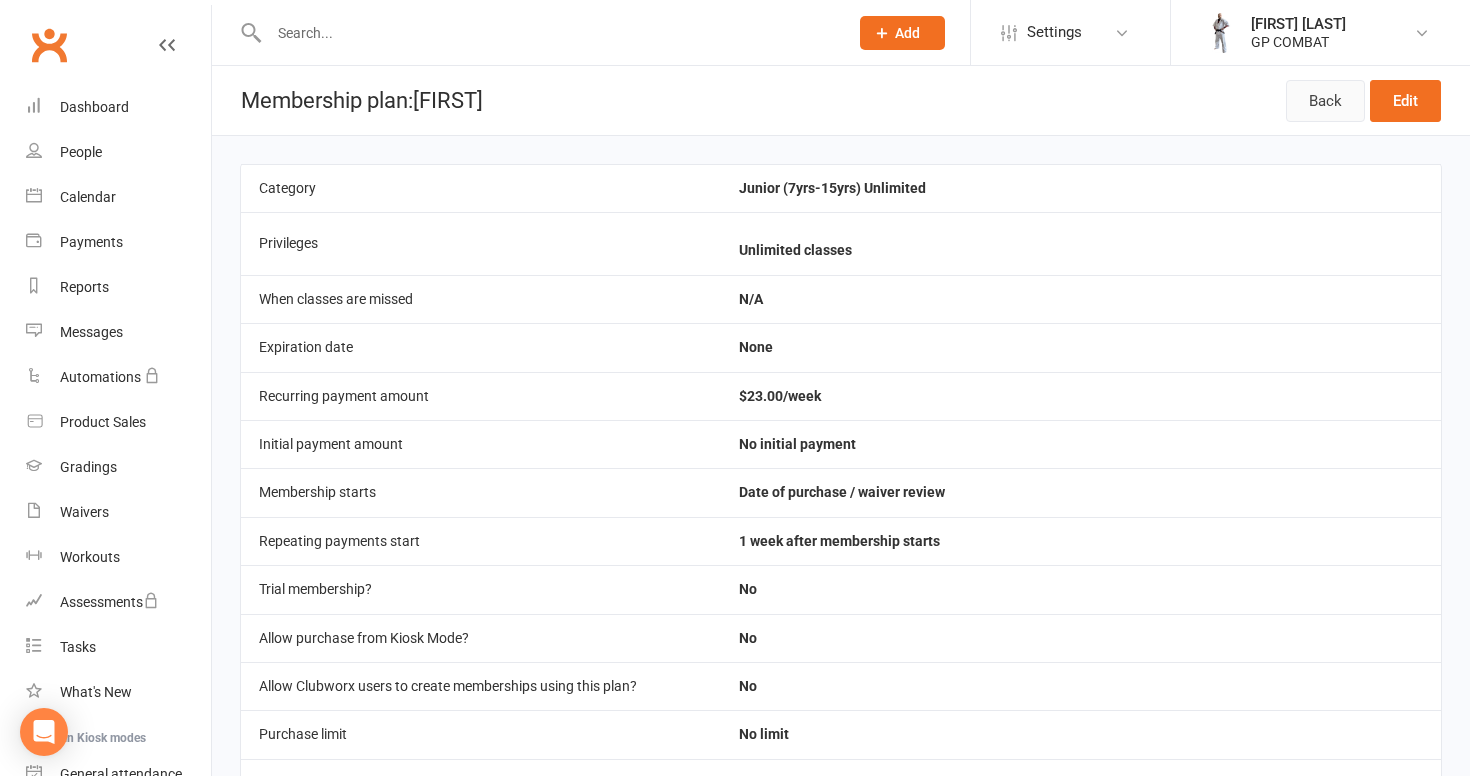 click on "Back" at bounding box center [1325, 101] 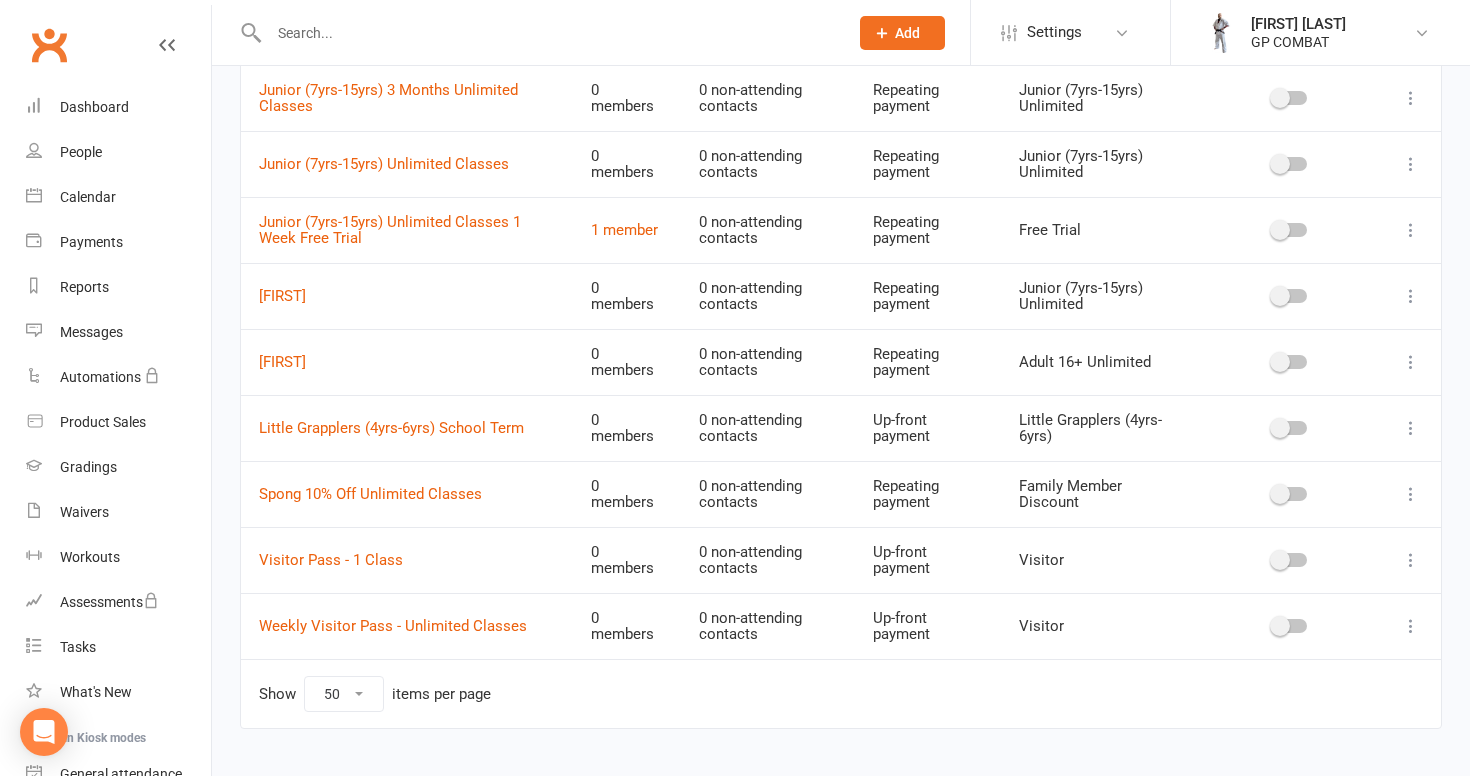 click on "[FIRST]" at bounding box center [407, 362] 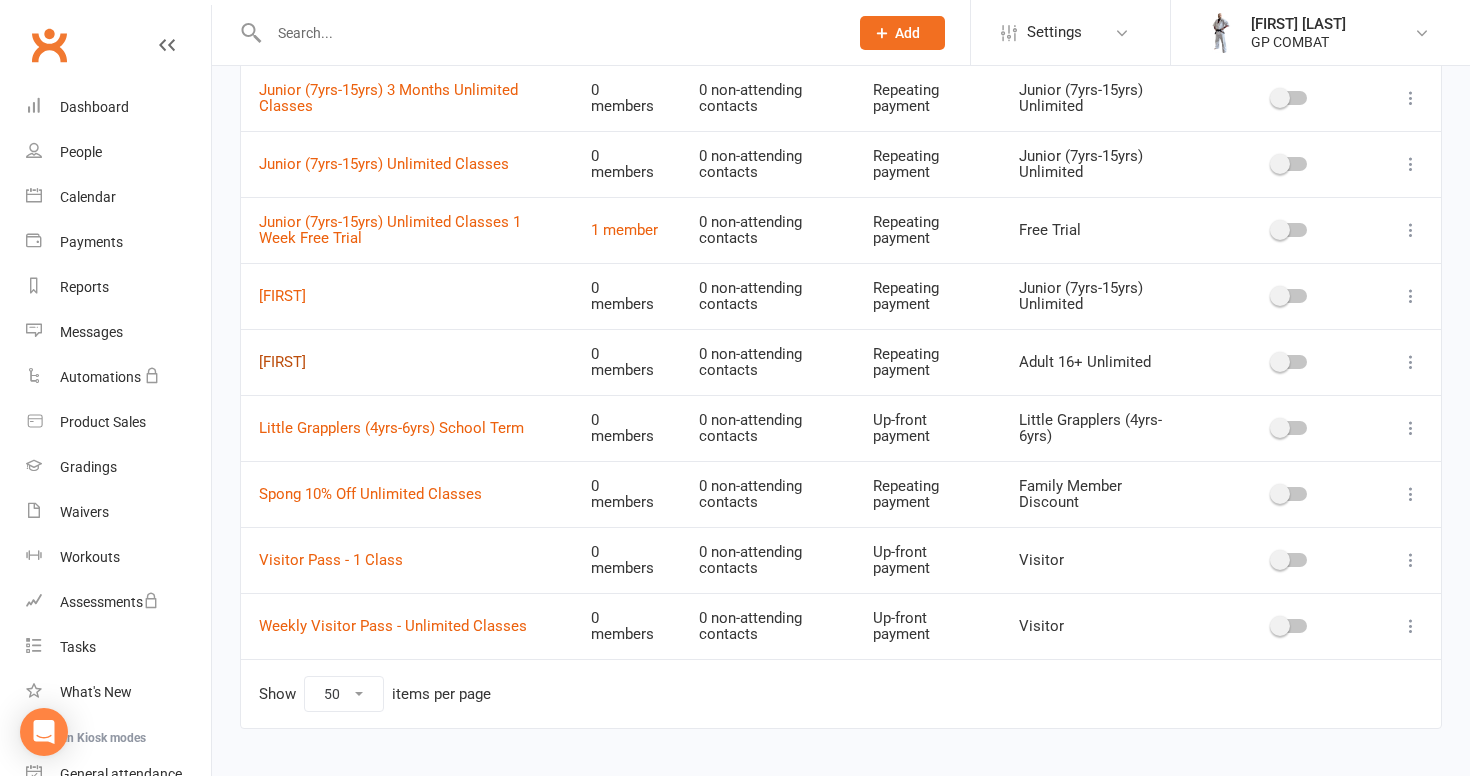 click on "[FIRST]" at bounding box center [282, 362] 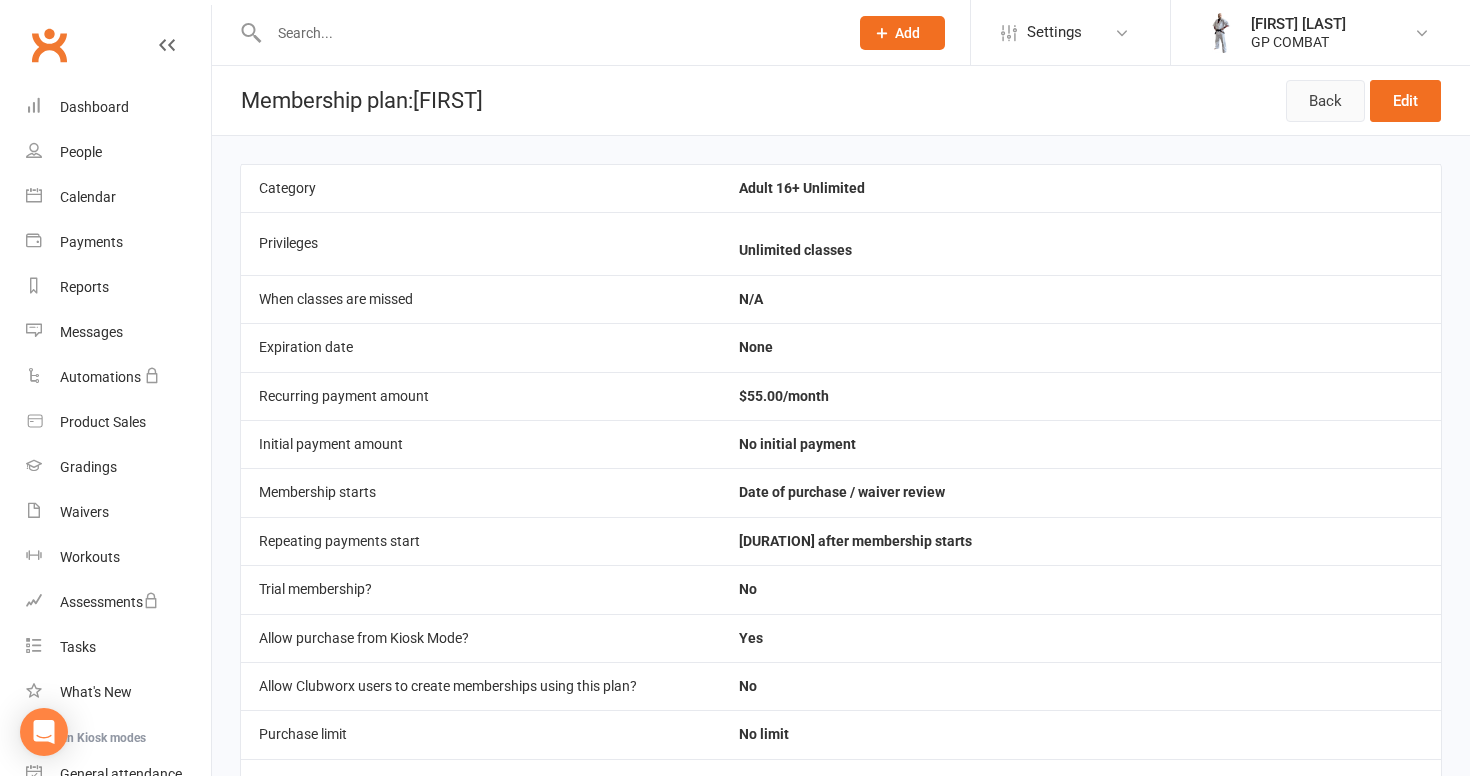 click on "Back" at bounding box center [1325, 101] 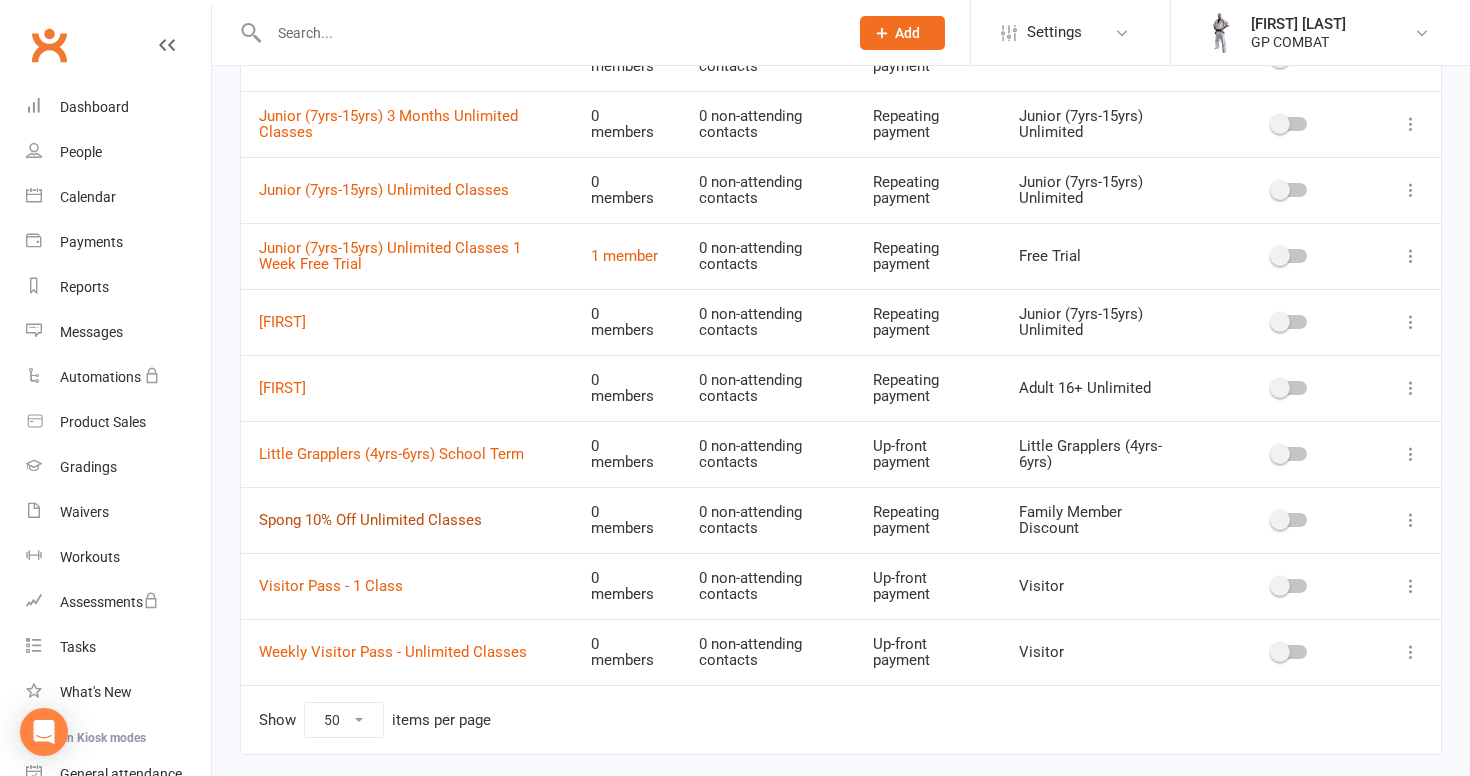 click on "Spong 10% Off Unlimited Classes" at bounding box center [370, 520] 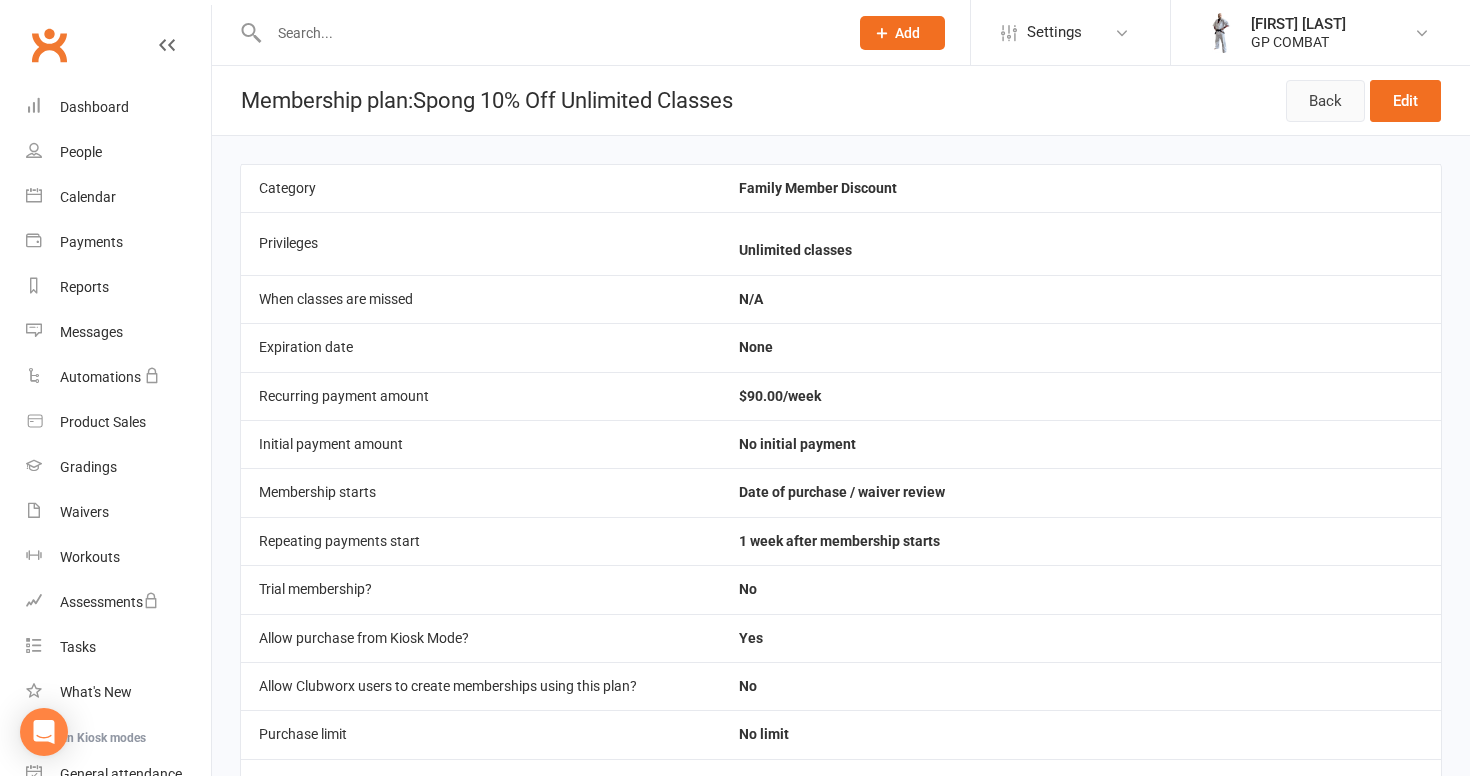 click on "Back" at bounding box center [1325, 101] 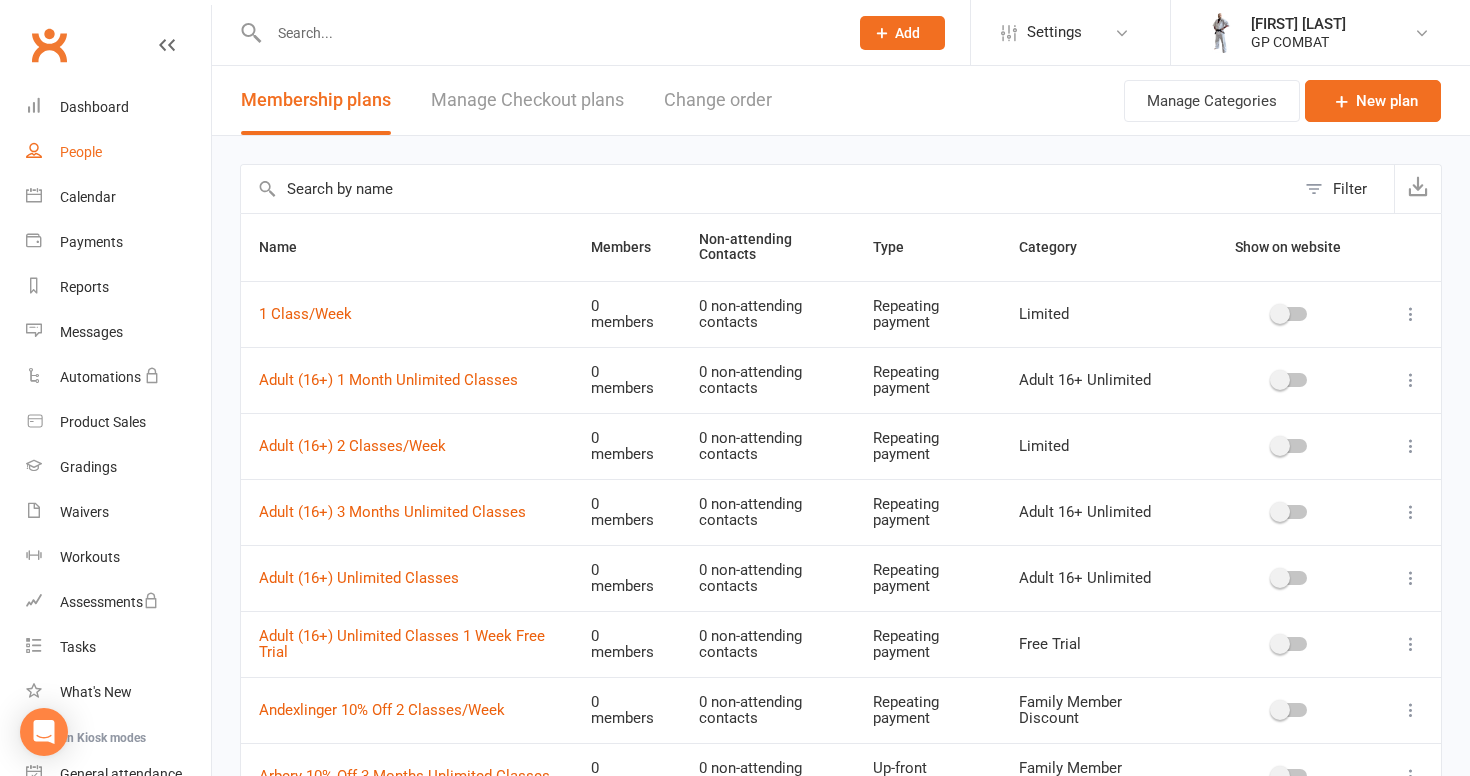 click on "People" at bounding box center (81, 152) 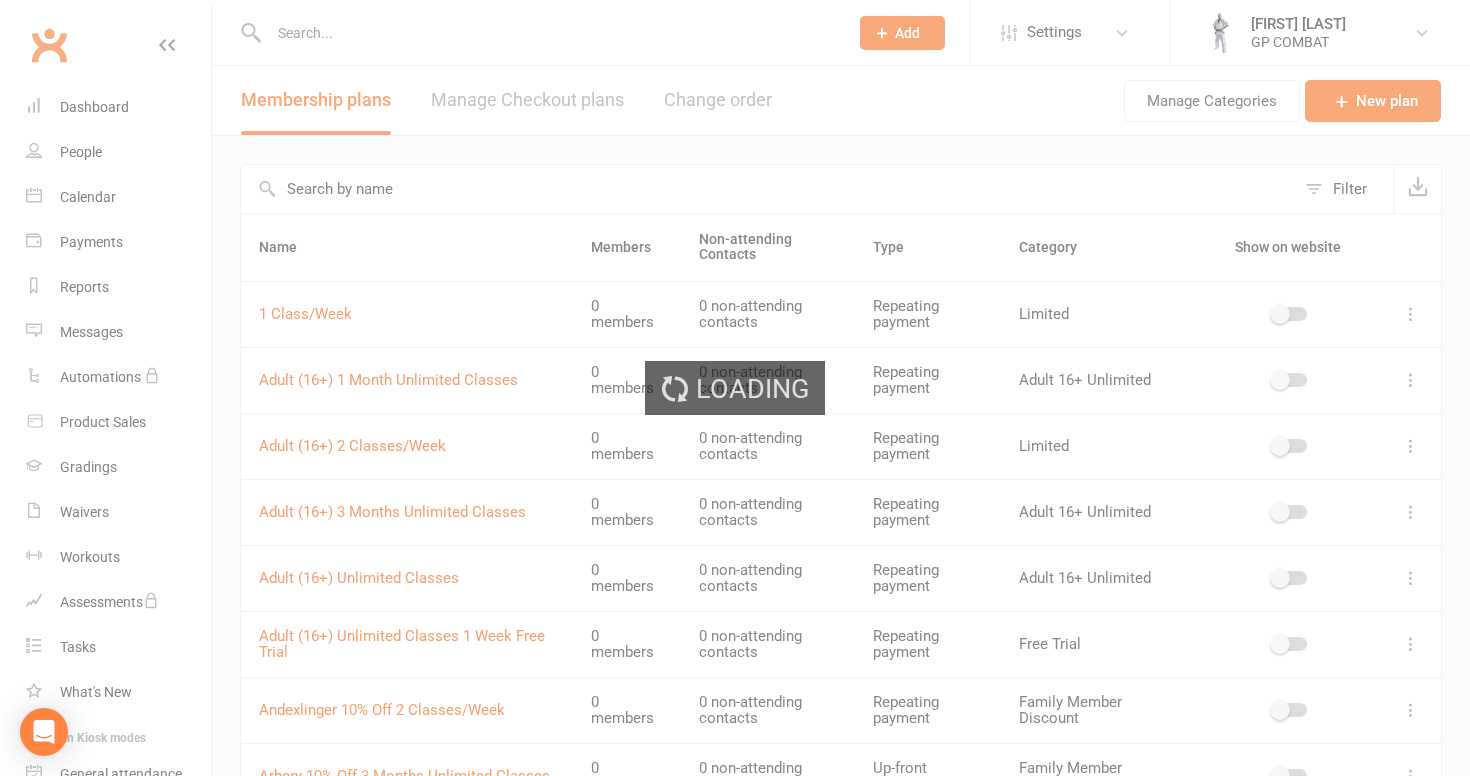 select on "100" 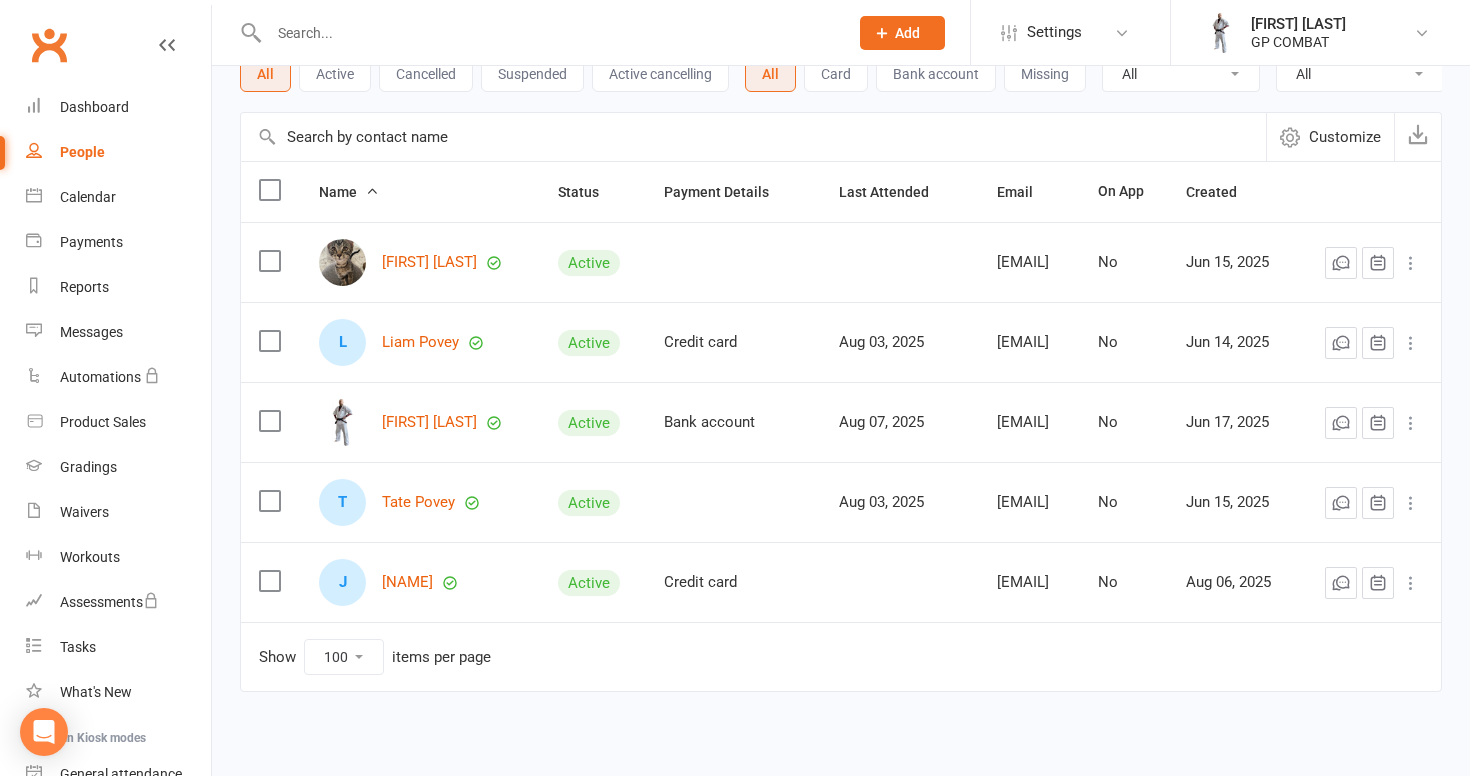 scroll, scrollTop: 140, scrollLeft: 0, axis: vertical 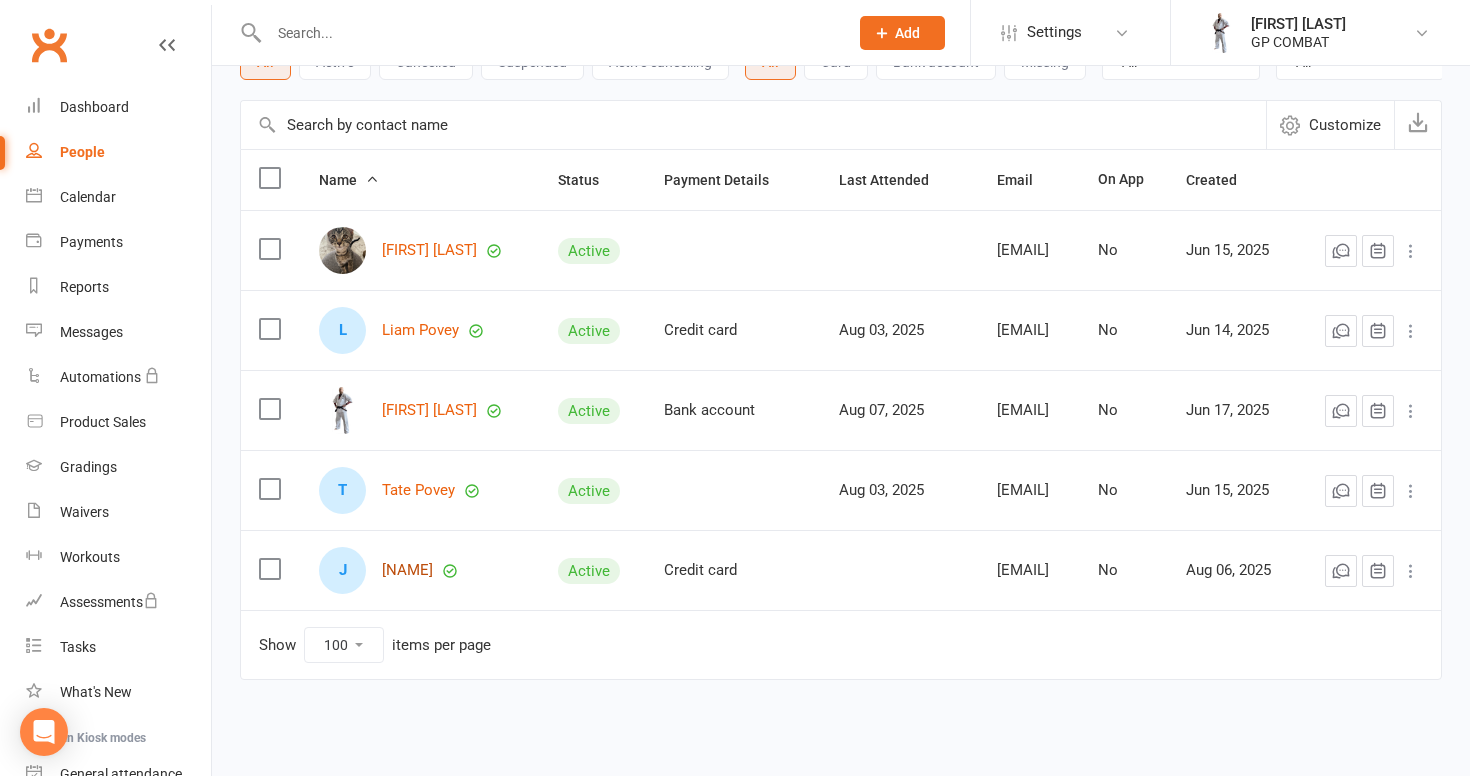 click on "[NAME]" at bounding box center (407, 570) 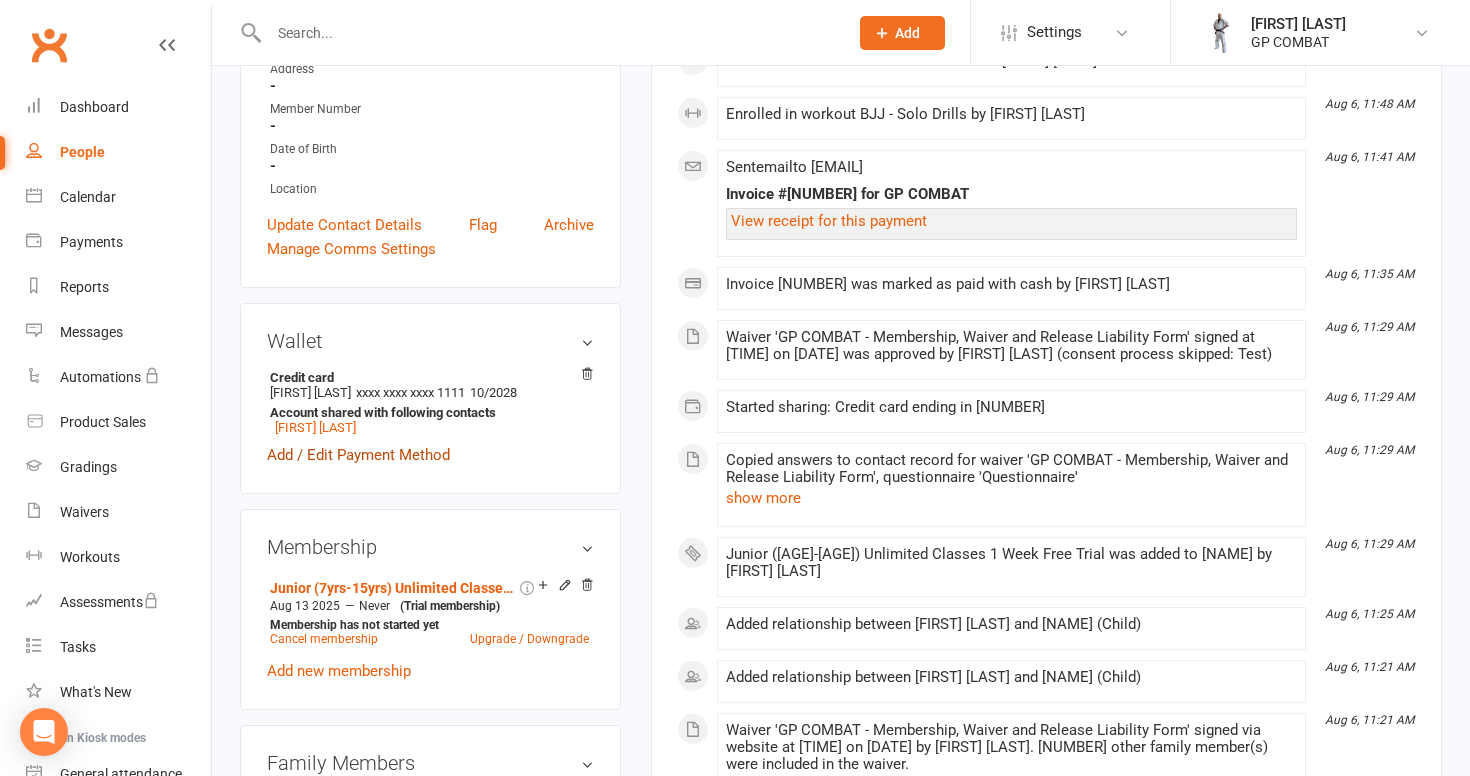 scroll, scrollTop: 433, scrollLeft: 0, axis: vertical 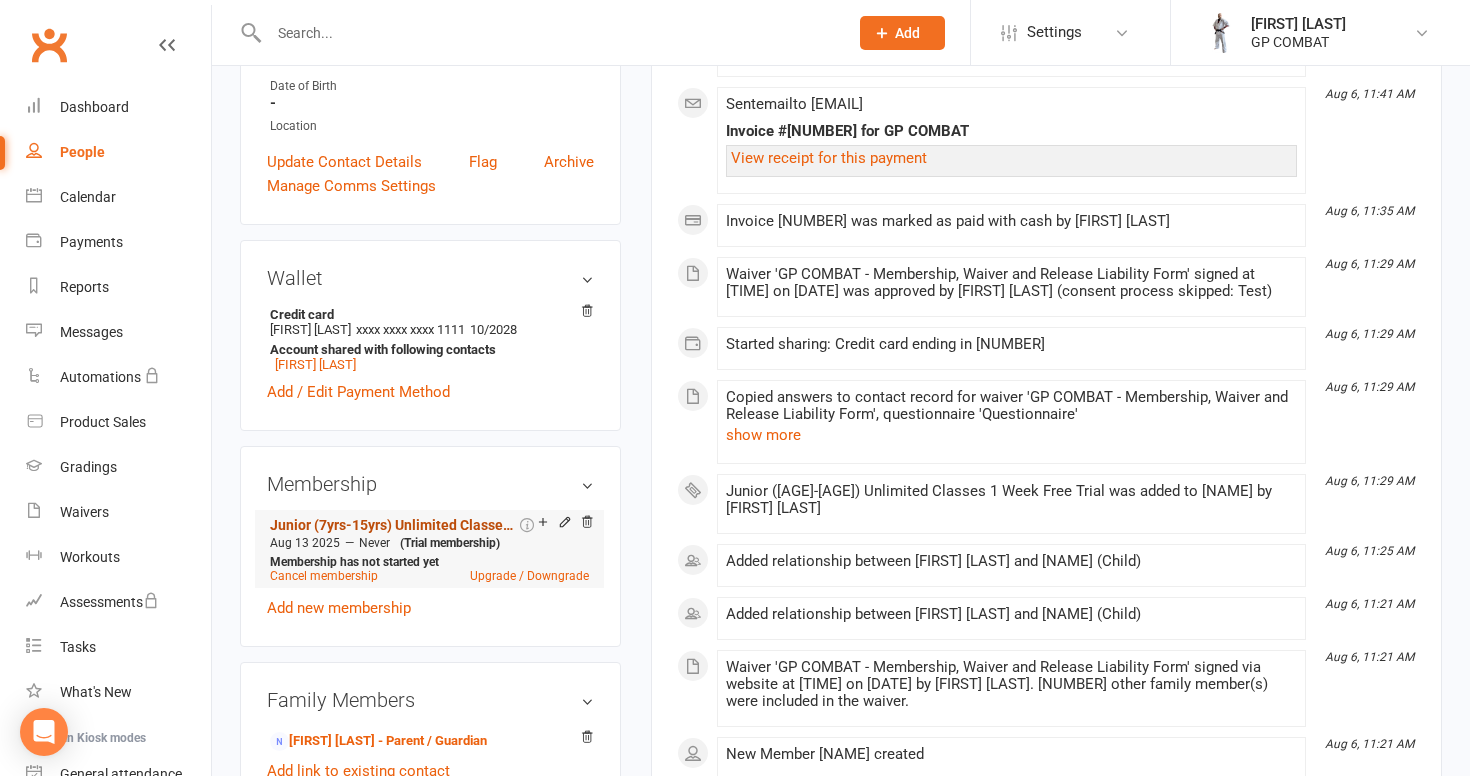 click on "Junior (7yrs-15yrs) Unlimited Classes 1 Week Free Trial" at bounding box center (393, 525) 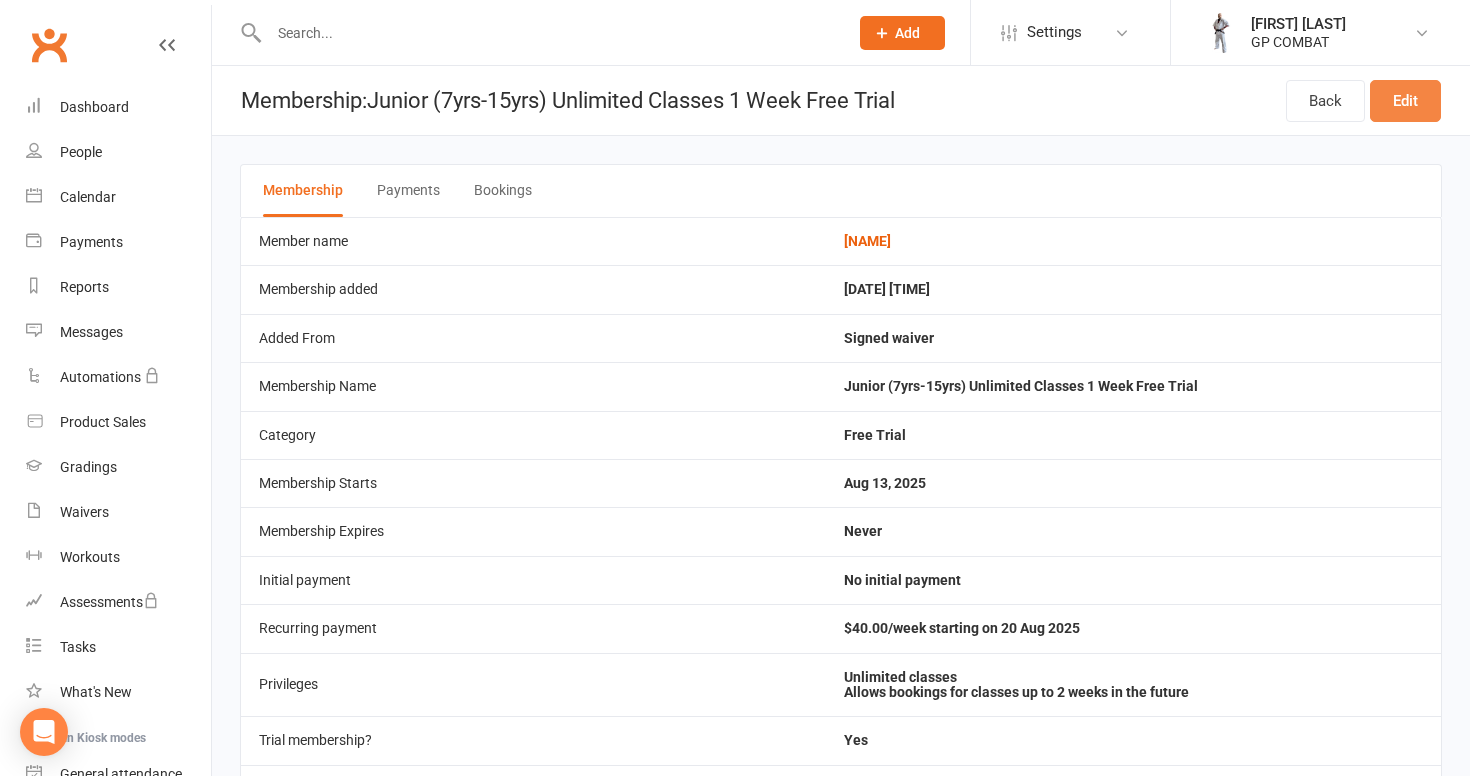 scroll, scrollTop: 0, scrollLeft: 0, axis: both 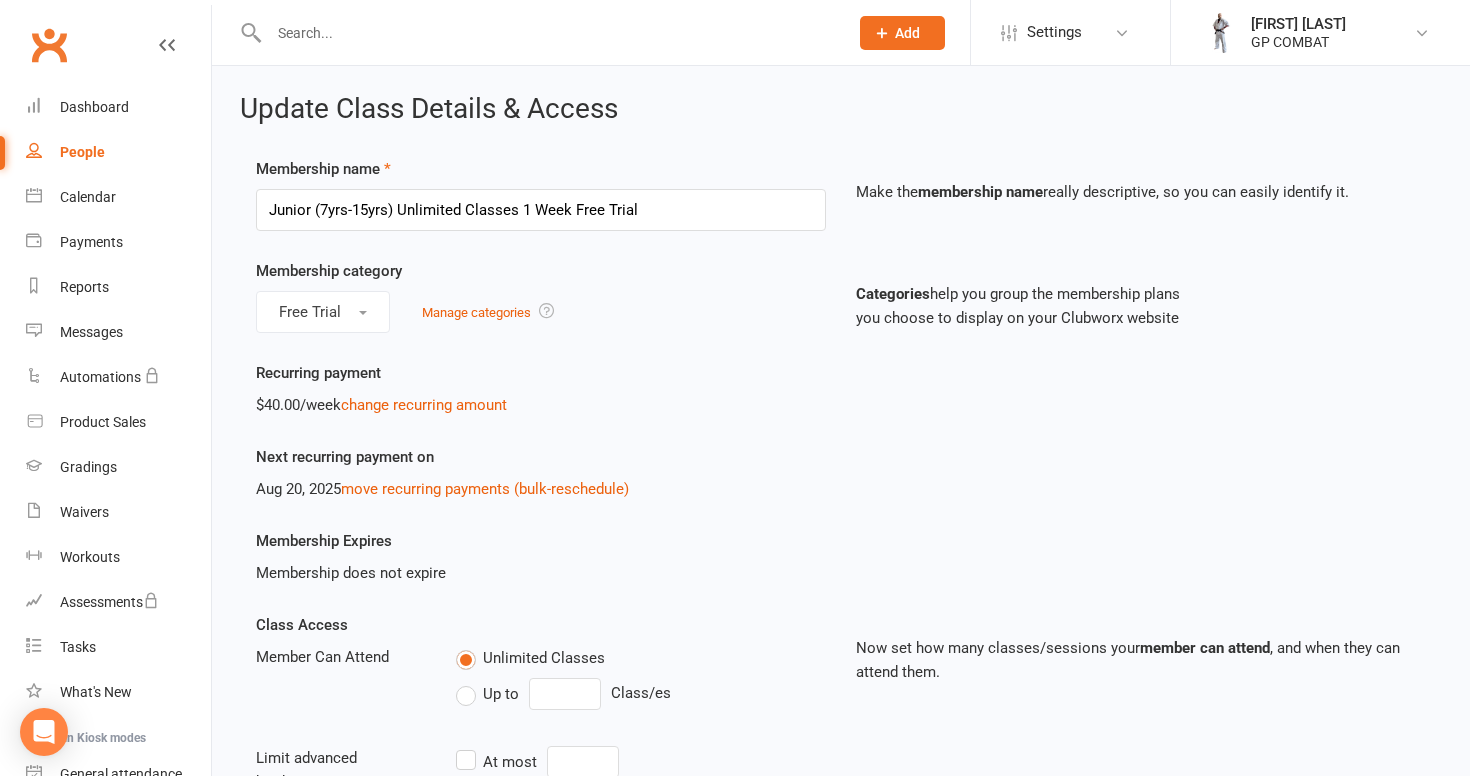 click on "People" at bounding box center [82, 152] 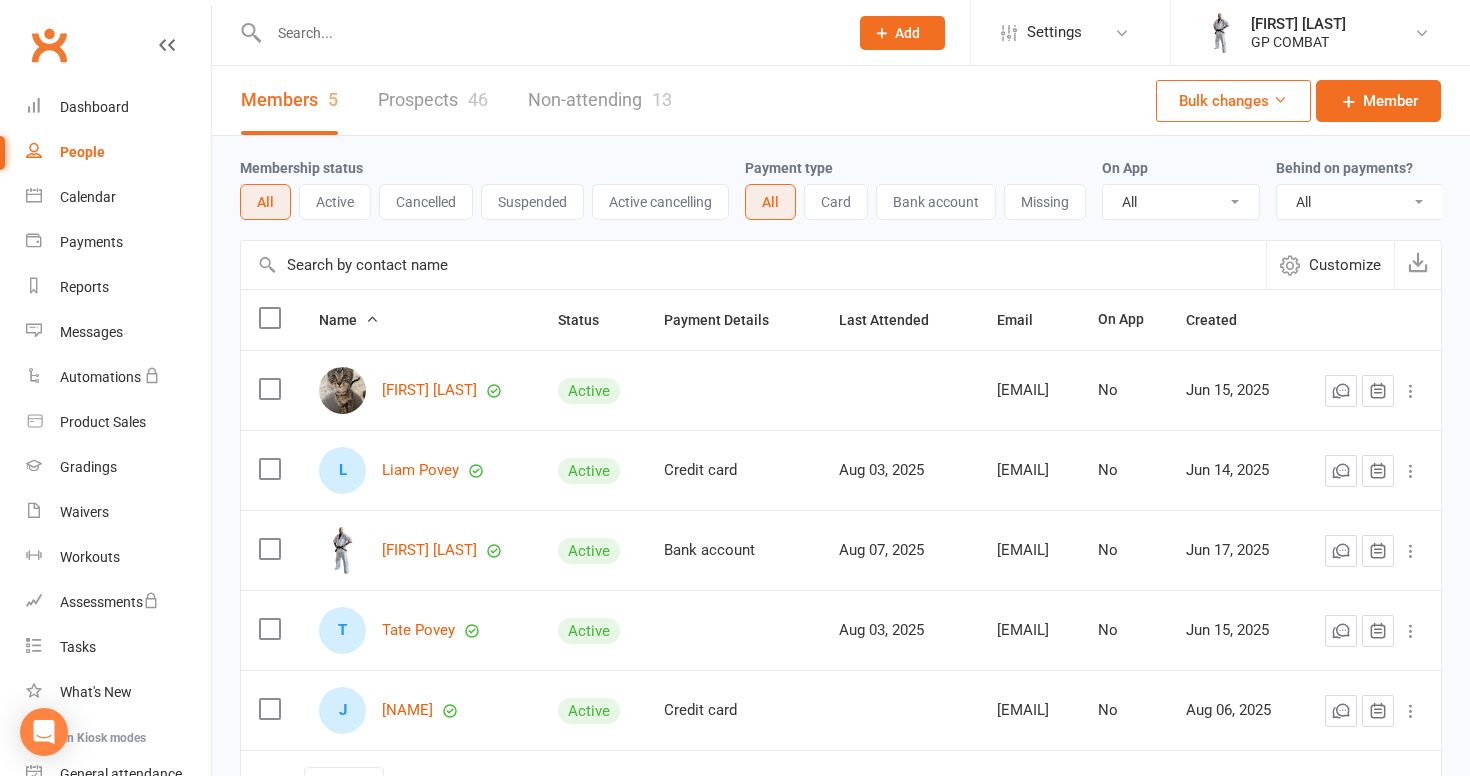 click on "Non-attending 13" at bounding box center [600, 100] 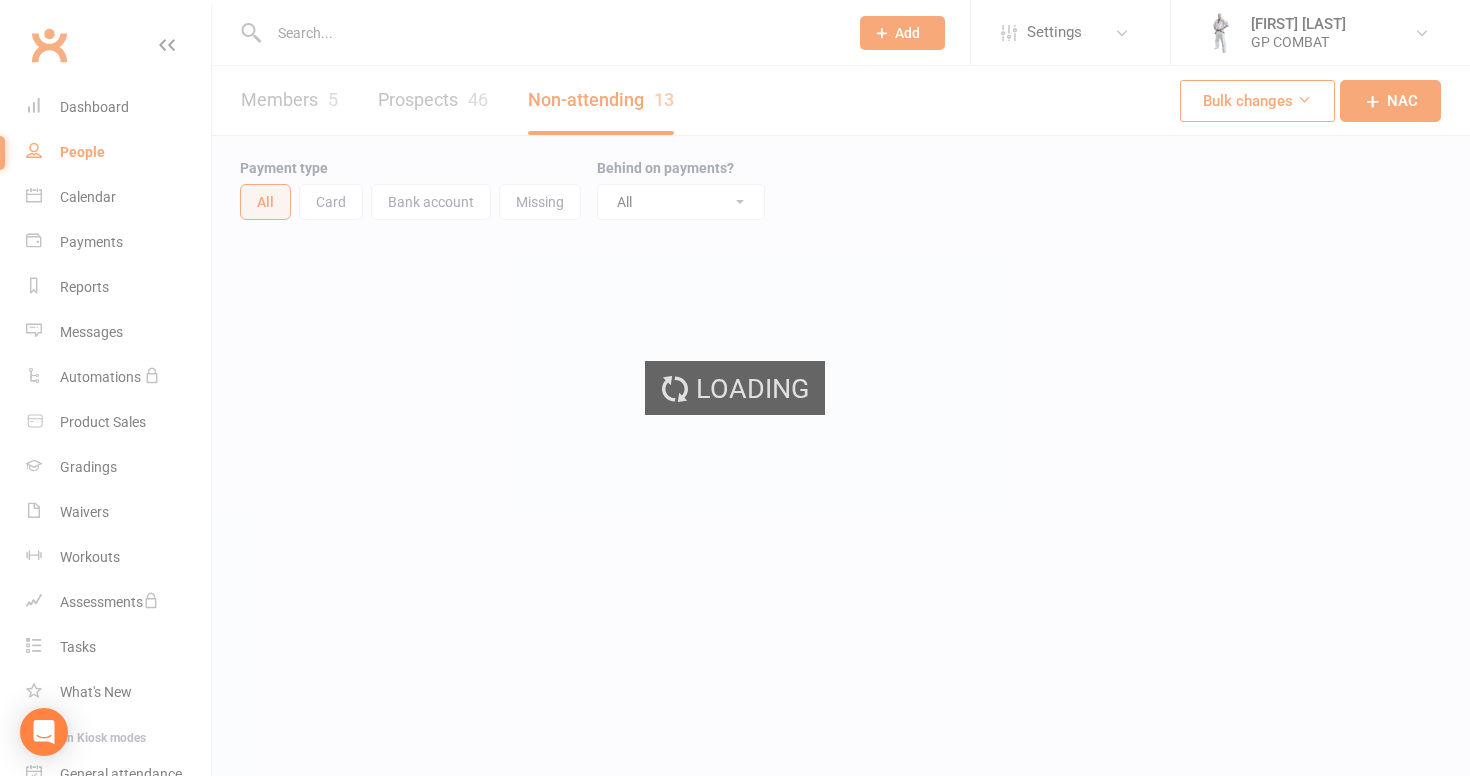 select on "100" 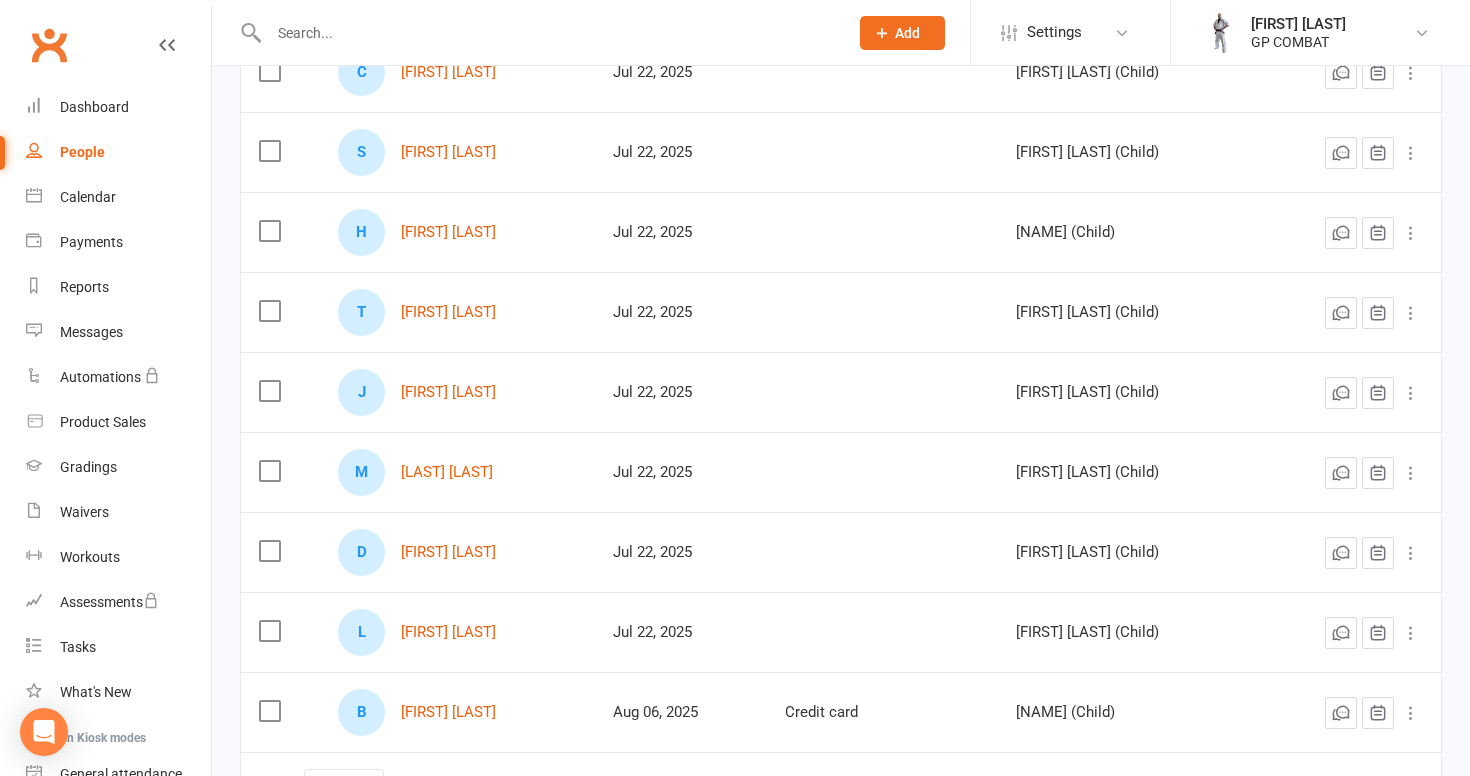 scroll, scrollTop: 790, scrollLeft: 0, axis: vertical 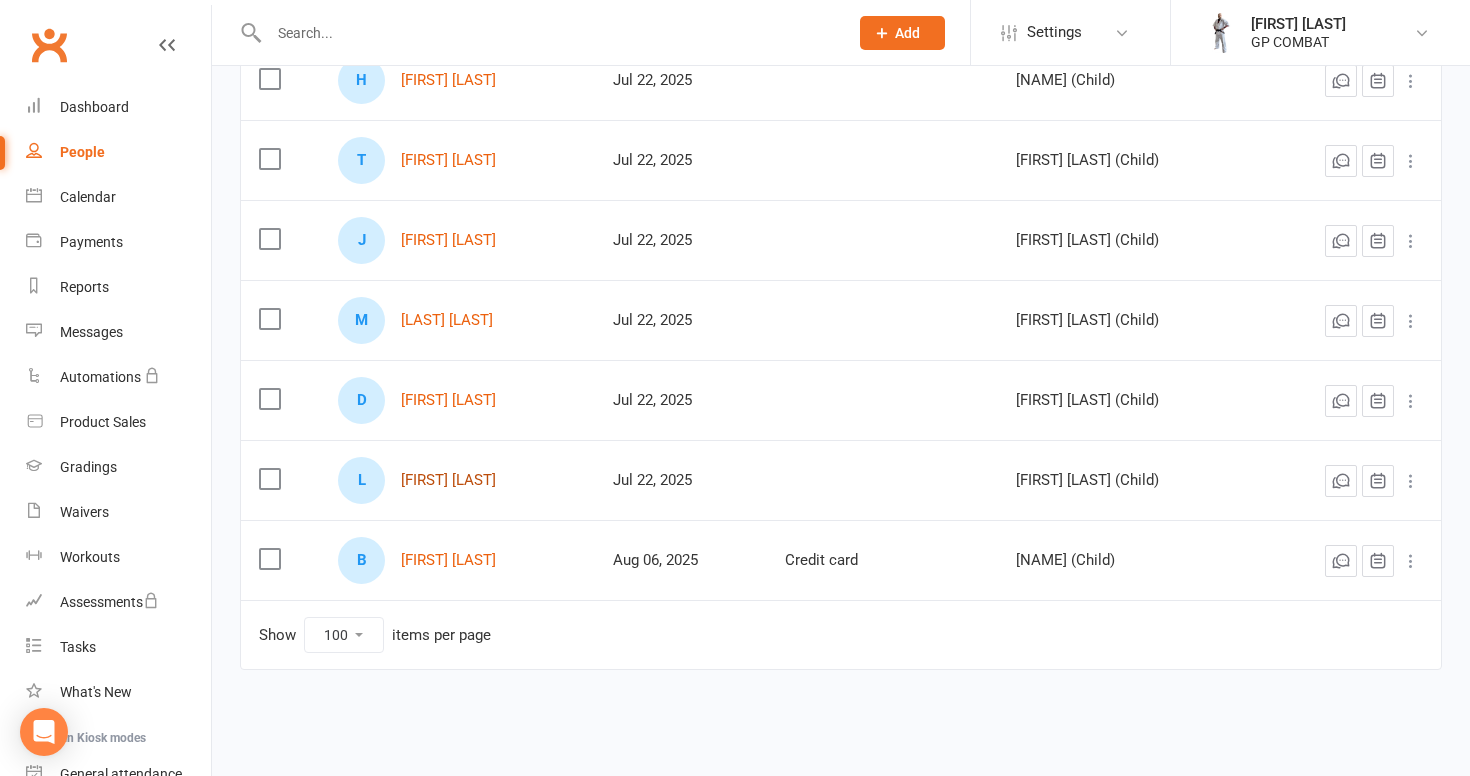 click on "[FIRST] [LAST]" at bounding box center [448, 480] 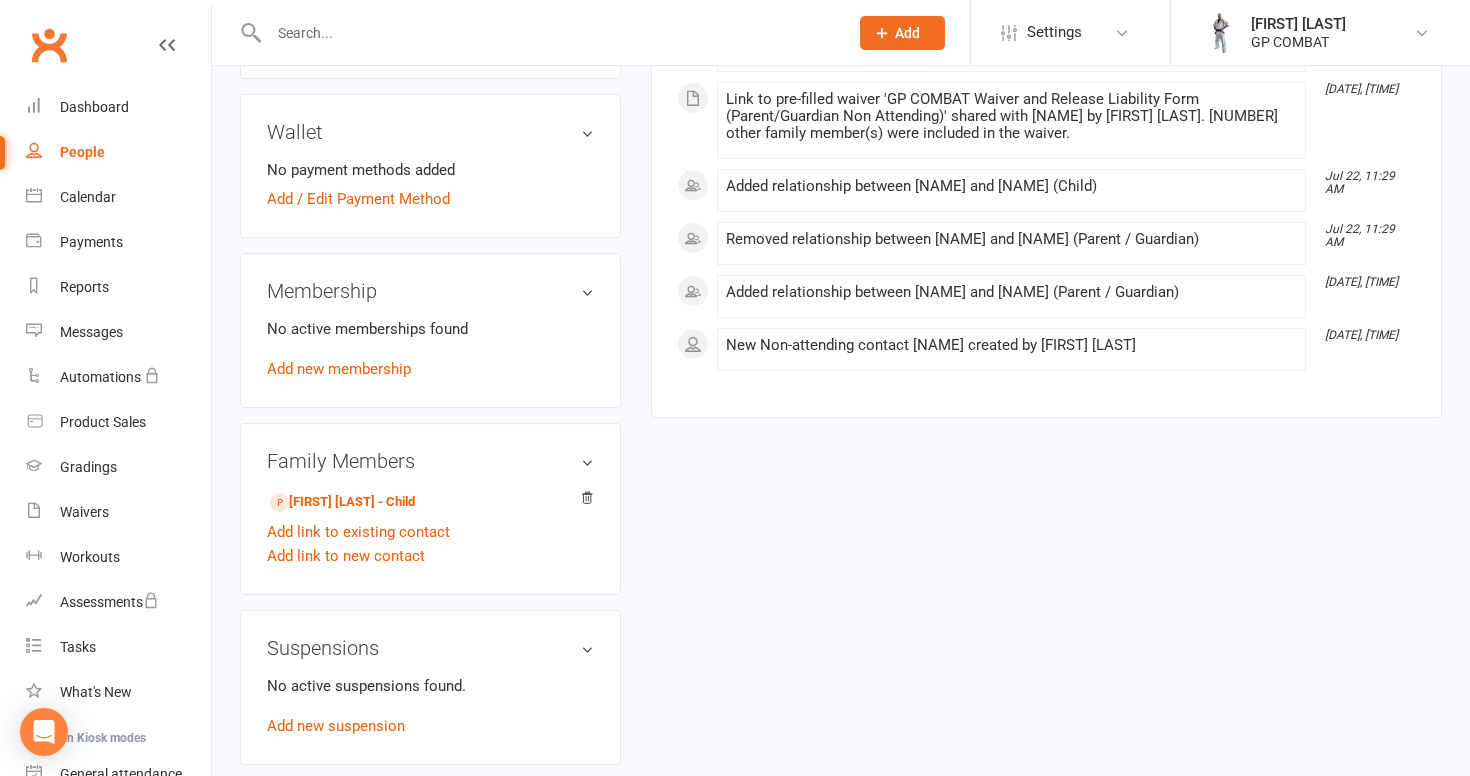 scroll, scrollTop: 576, scrollLeft: 0, axis: vertical 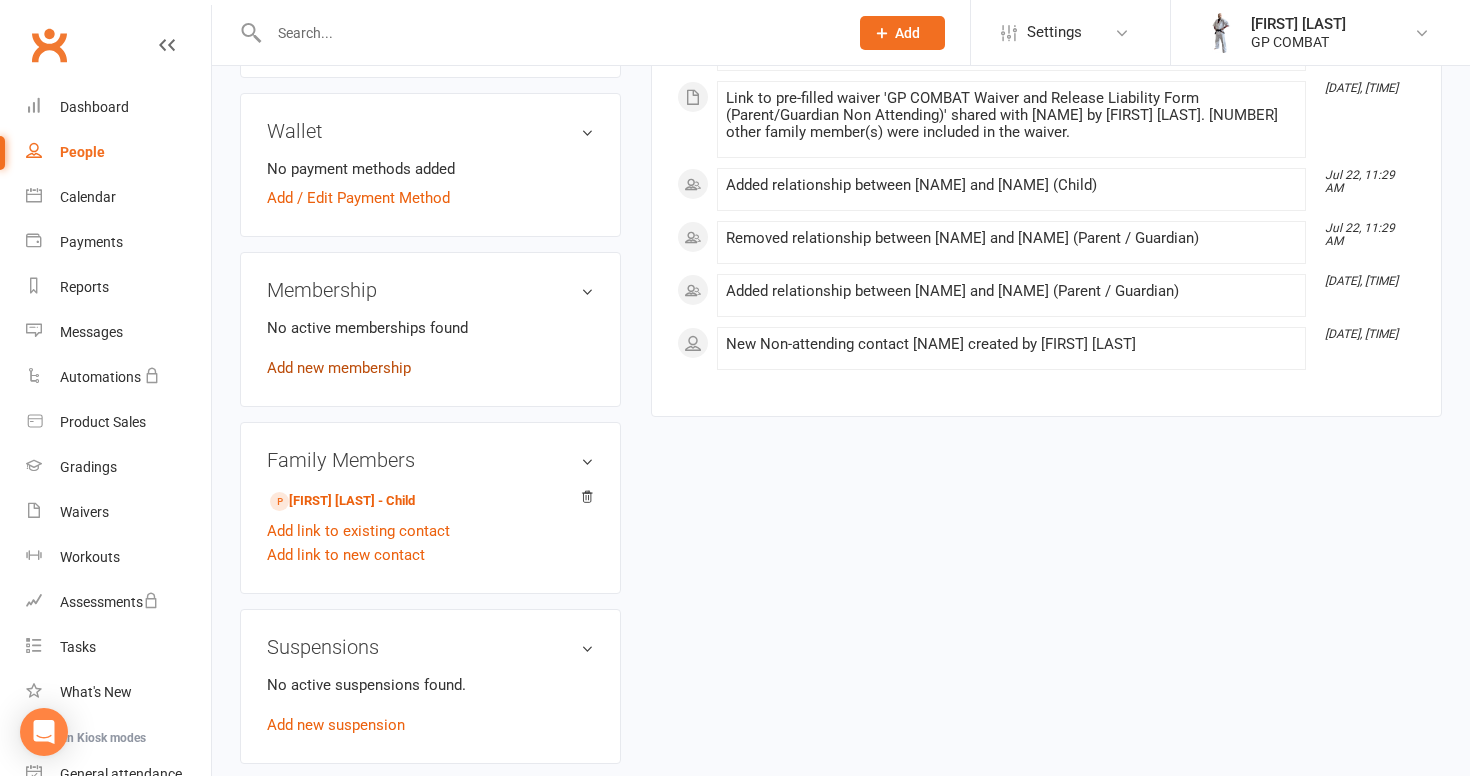 click on "Add new membership" at bounding box center (339, 368) 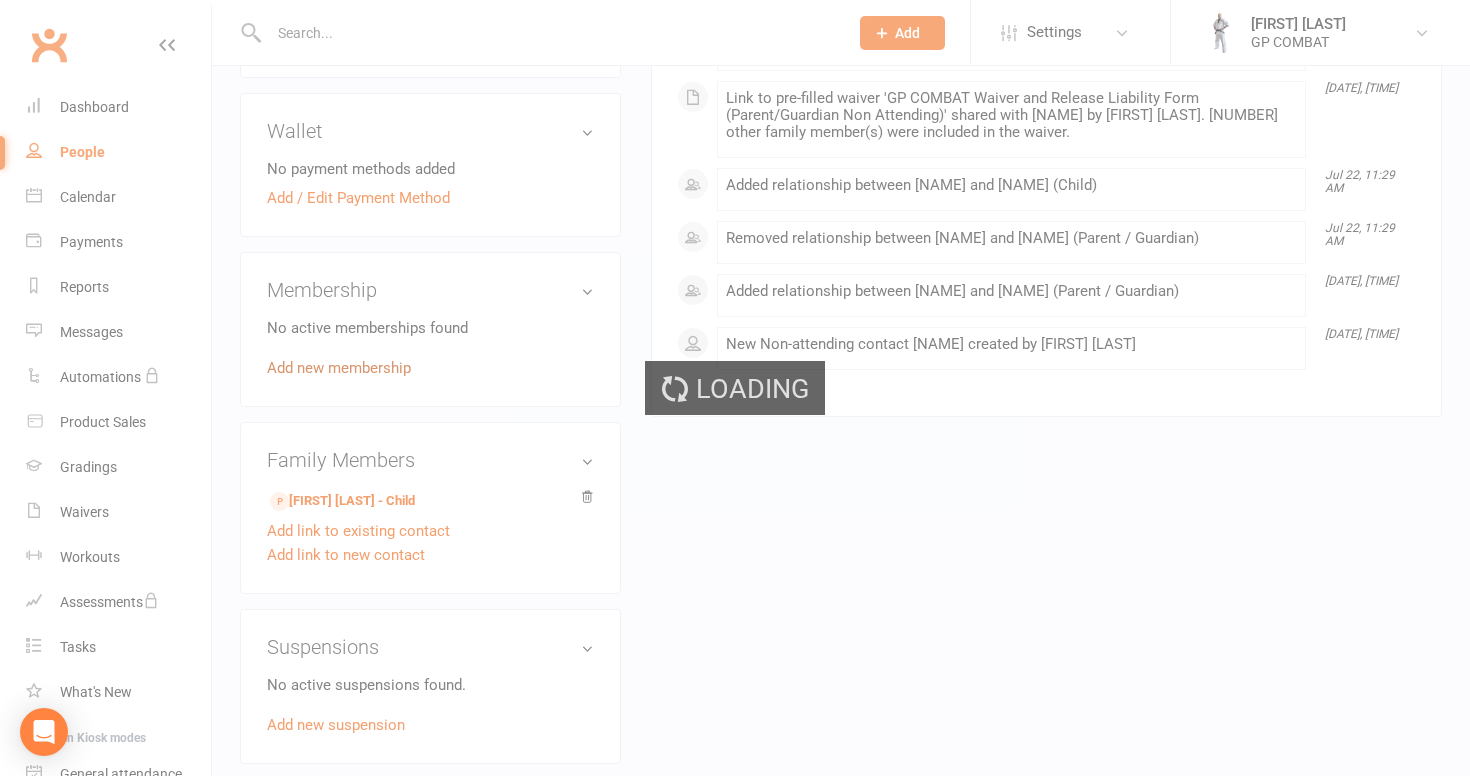 scroll, scrollTop: 0, scrollLeft: 0, axis: both 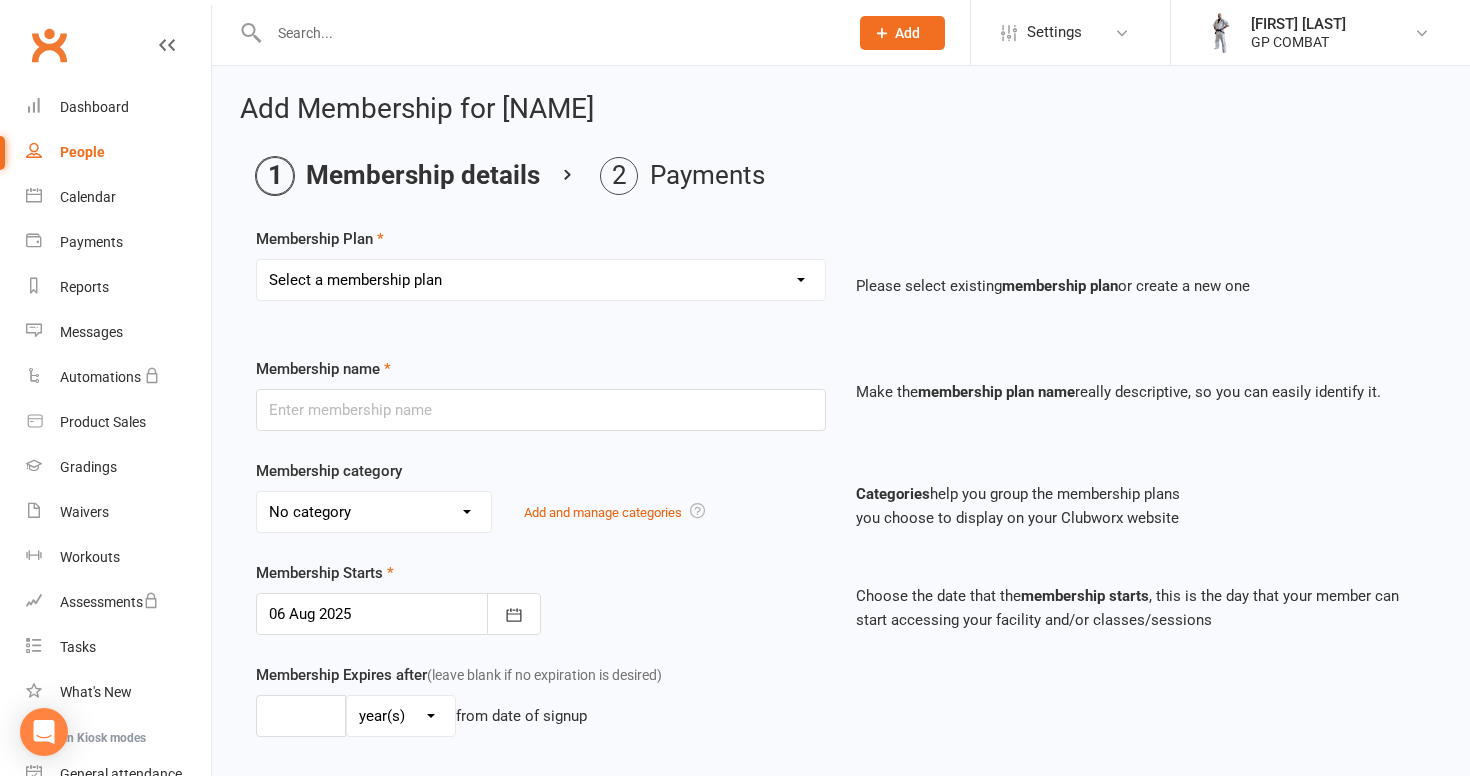 select on "8" 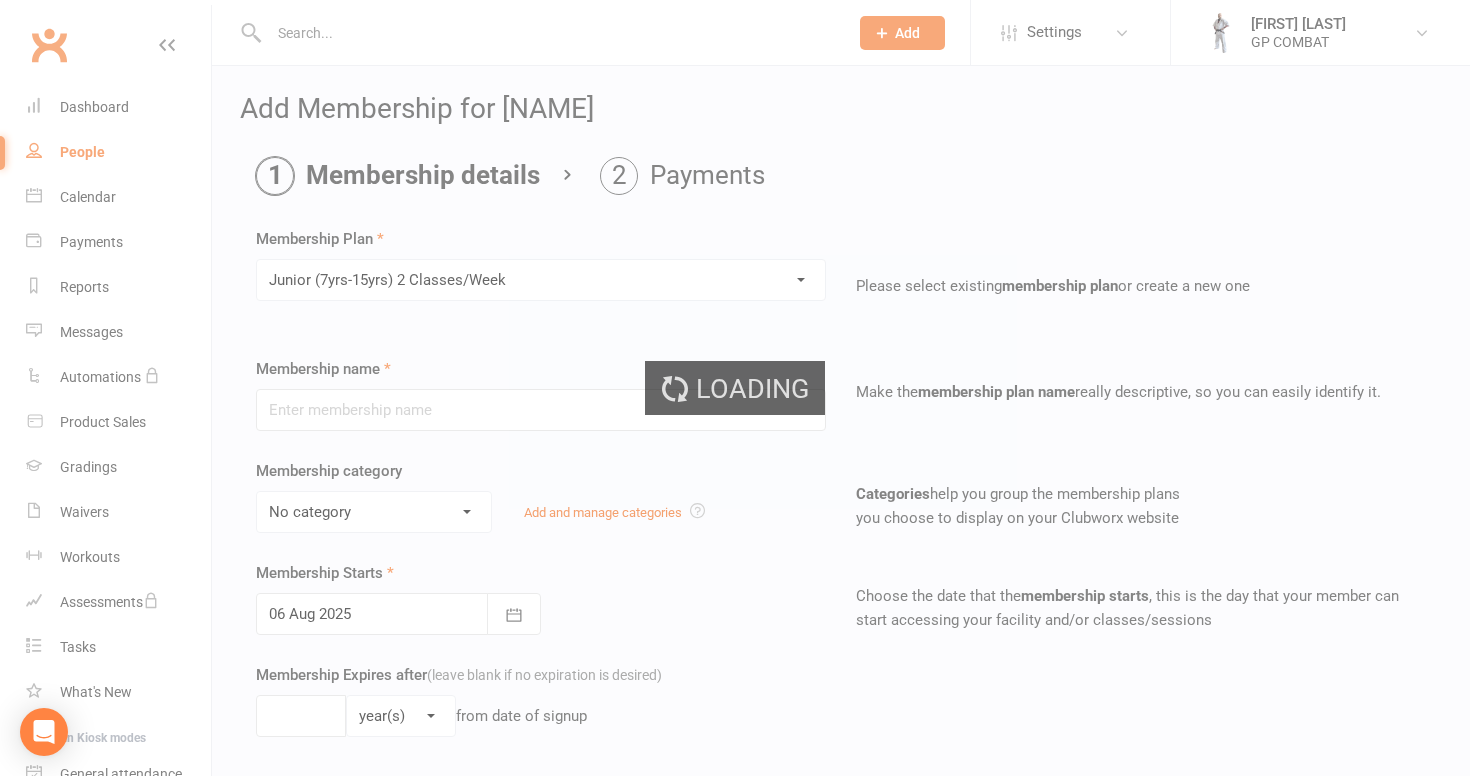 type on "Junior (7yrs-15yrs) 2 Classes/Week" 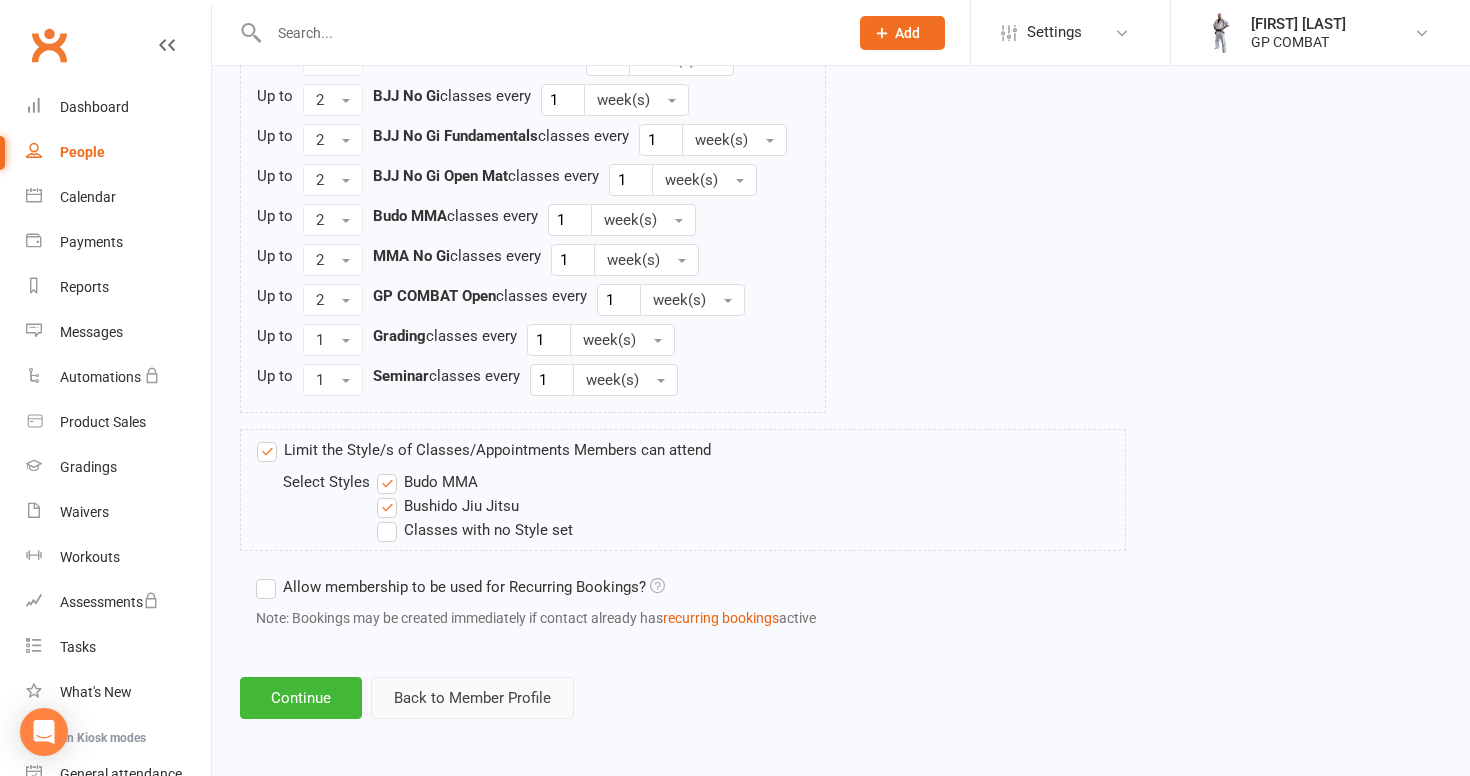 scroll, scrollTop: 1664, scrollLeft: 0, axis: vertical 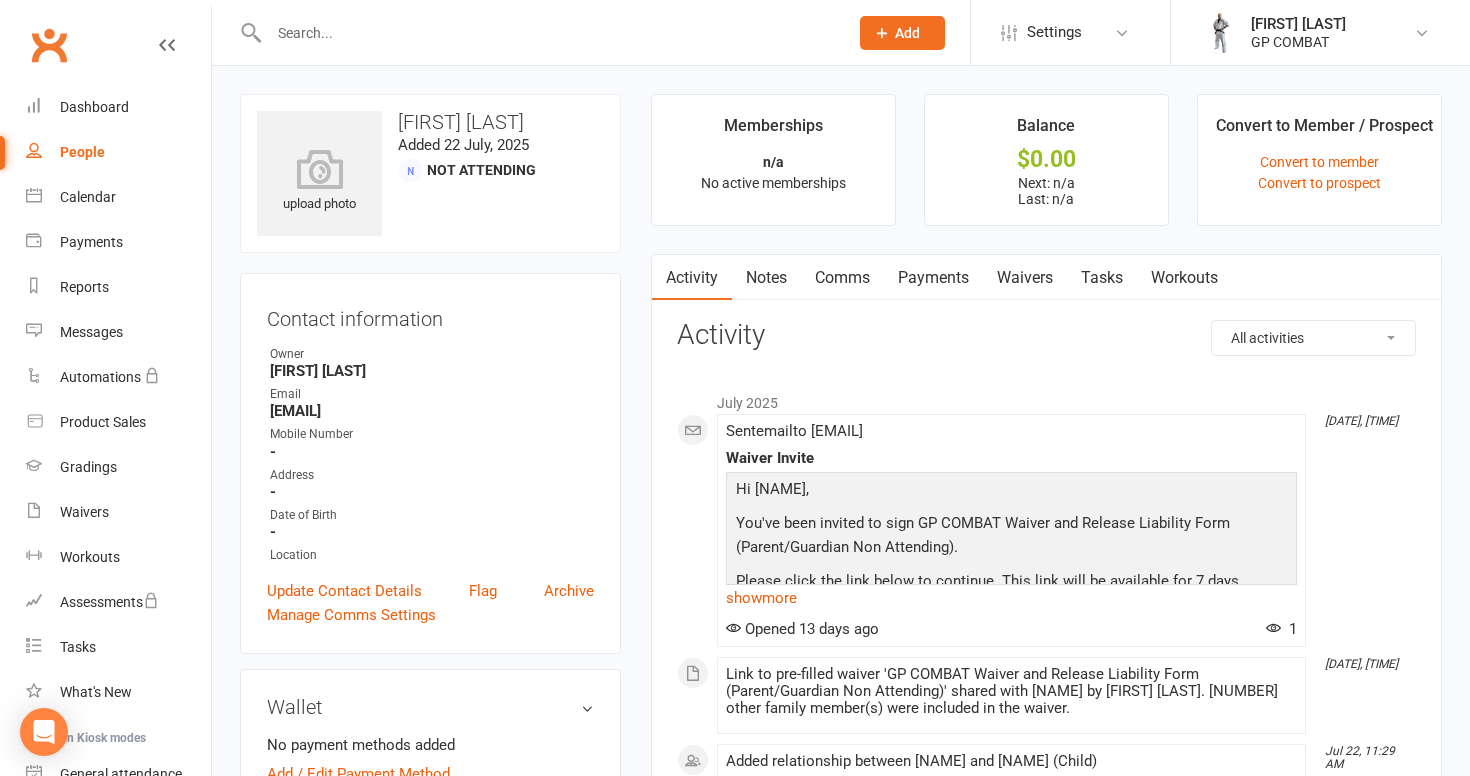 click on "People" at bounding box center (118, 152) 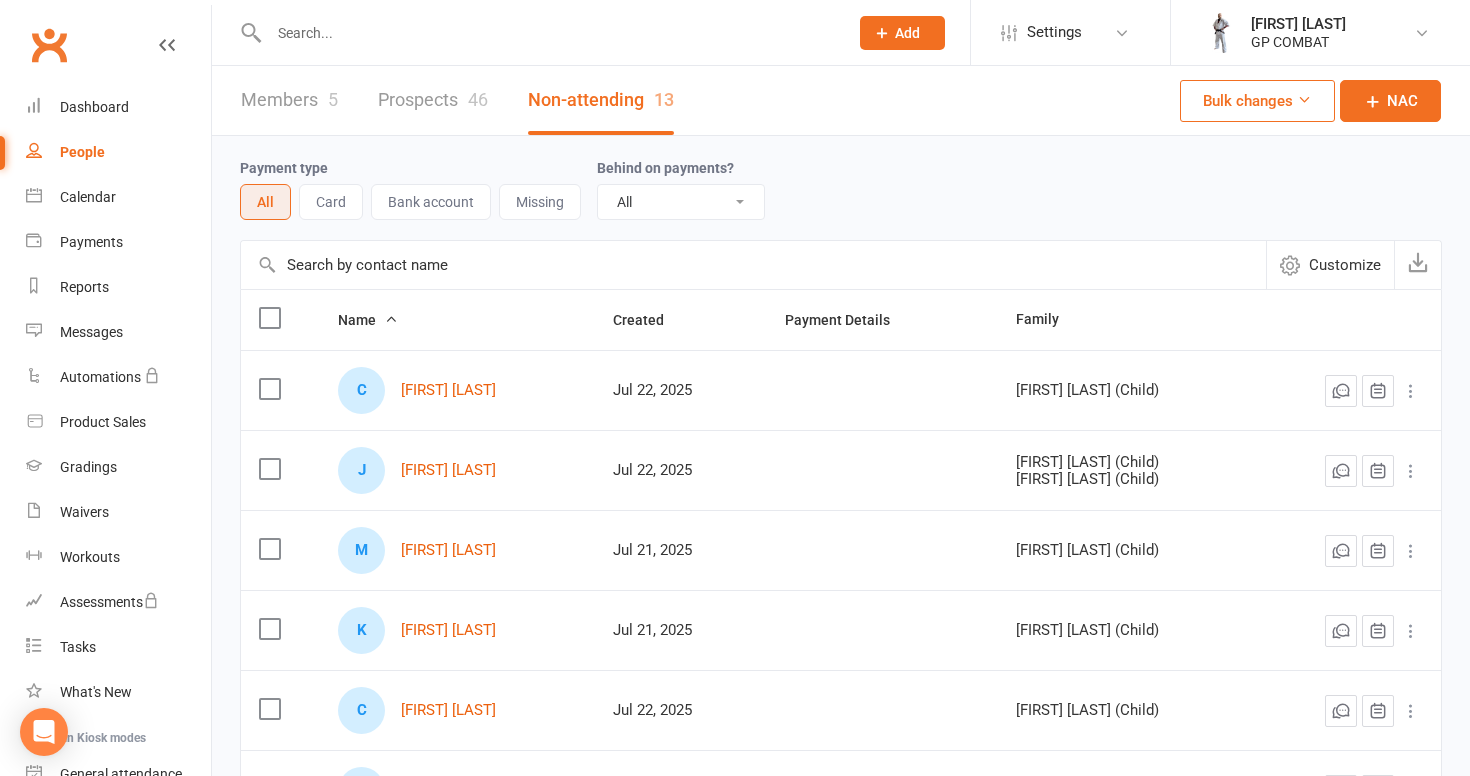 click on "Members 5" at bounding box center [289, 100] 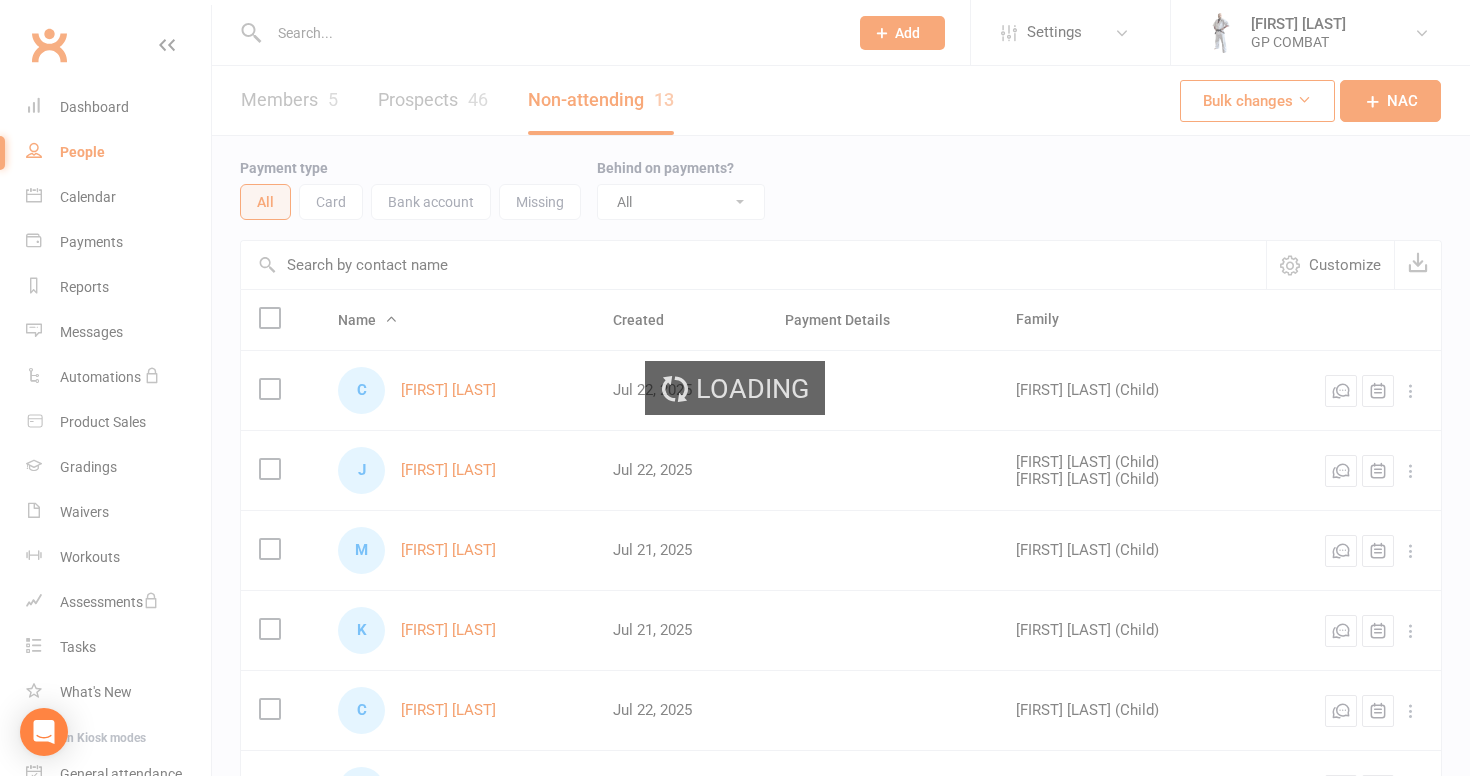 select on "100" 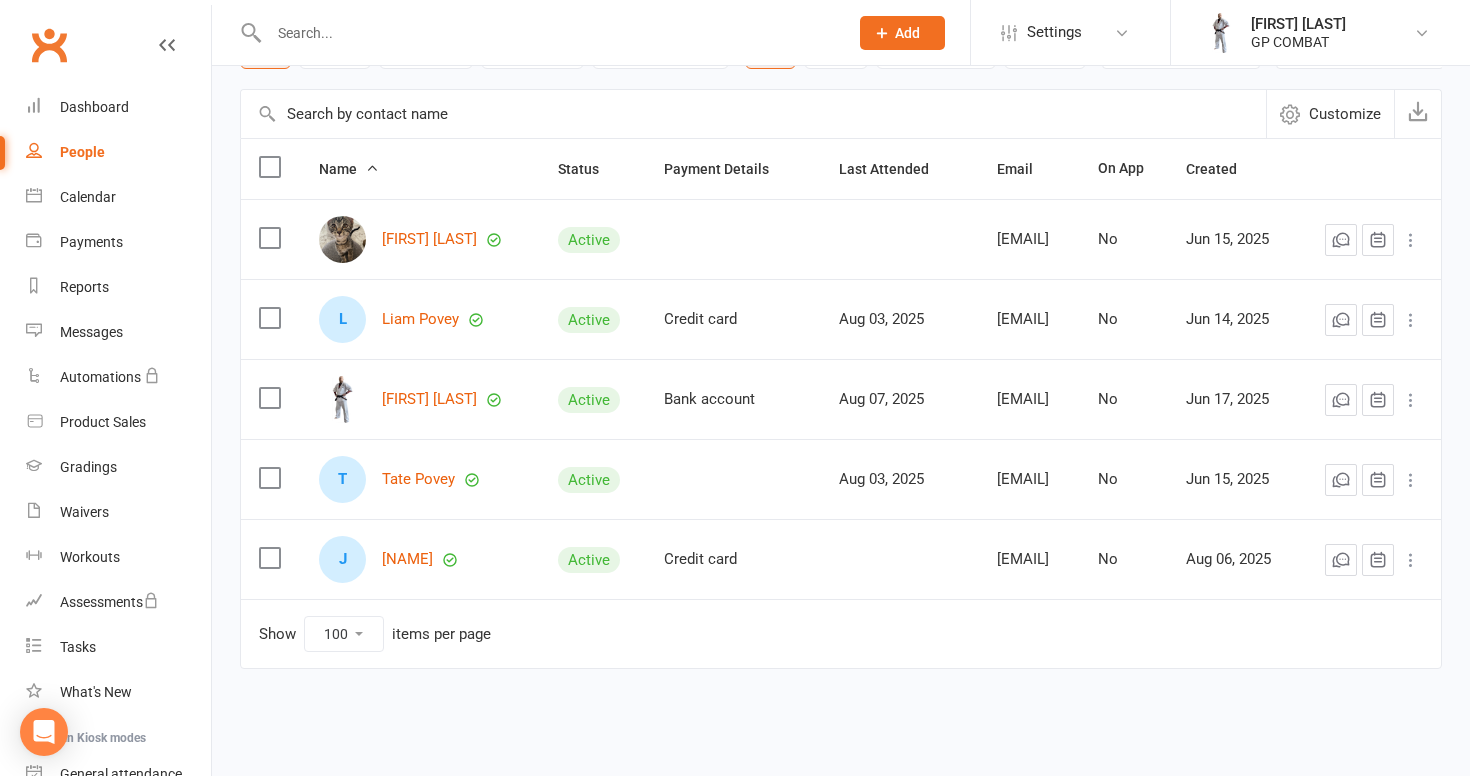 scroll, scrollTop: 174, scrollLeft: 0, axis: vertical 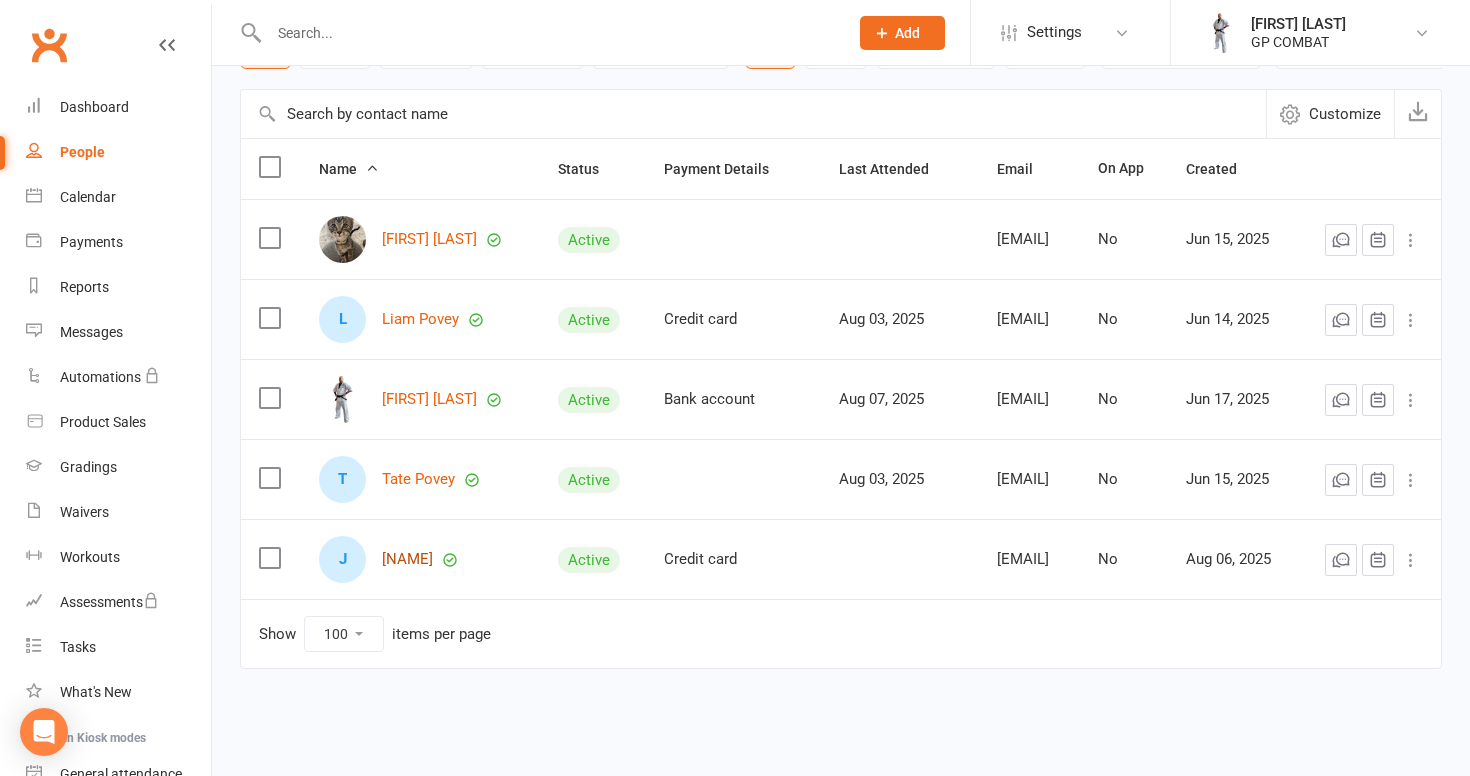 click on "[NAME]" at bounding box center [407, 559] 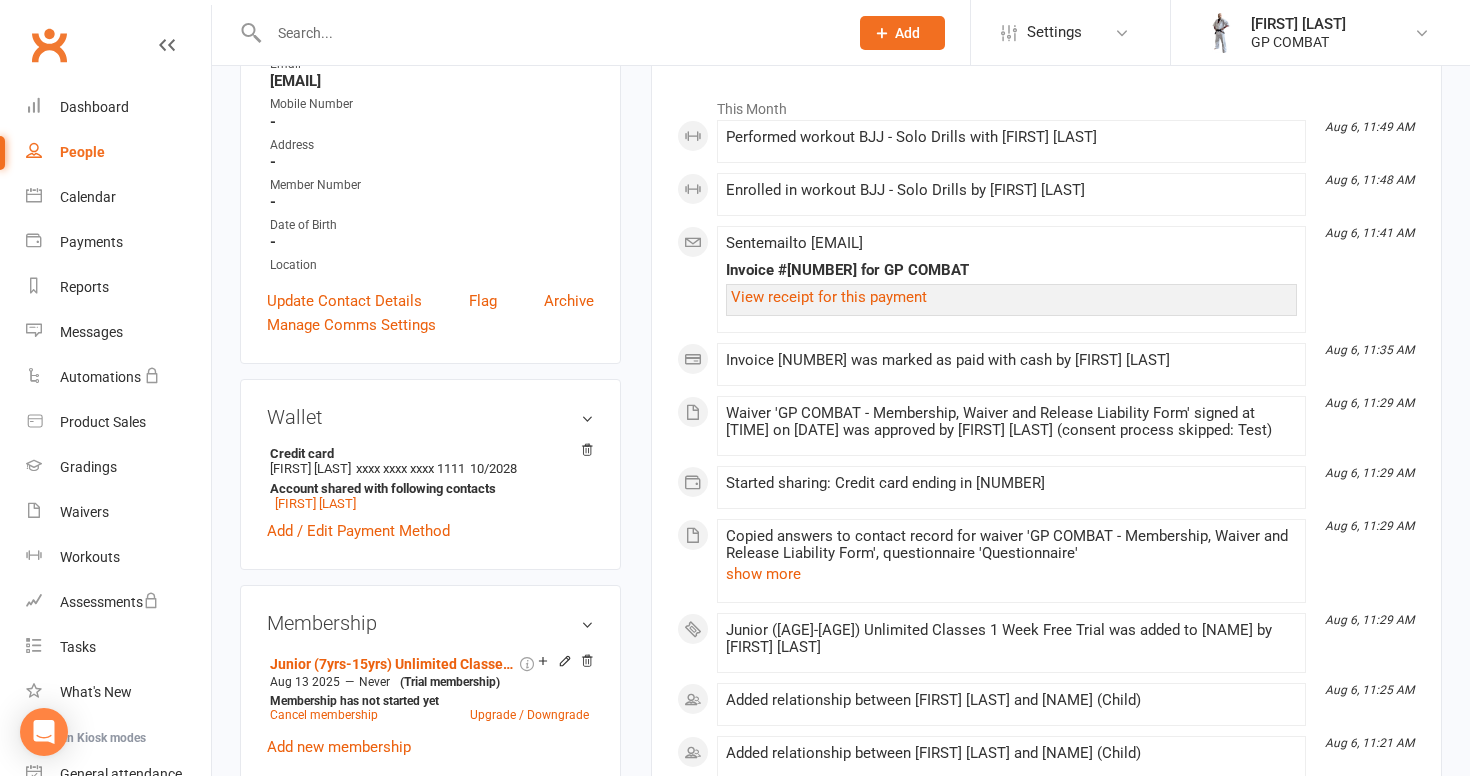 scroll, scrollTop: 298, scrollLeft: 0, axis: vertical 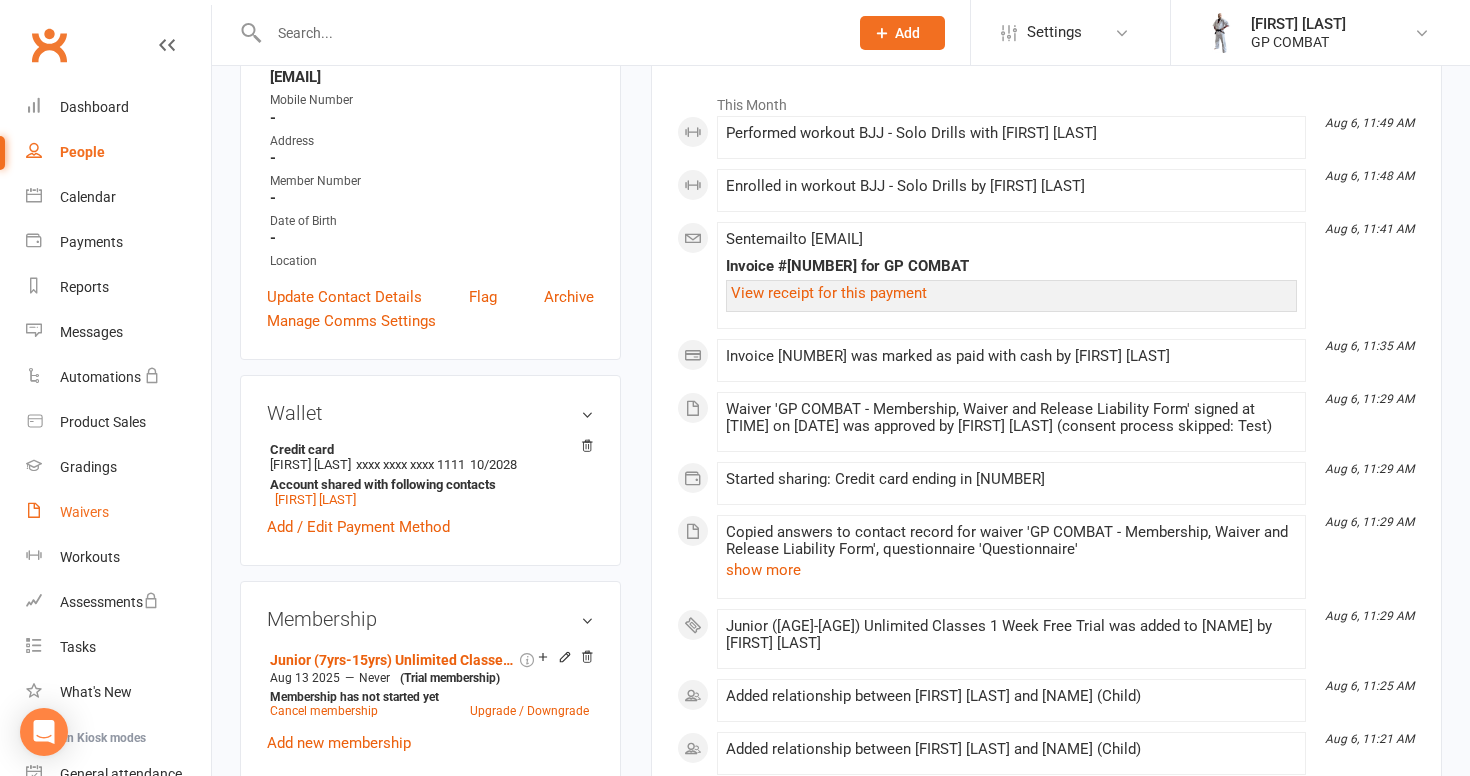 click on "Waivers" at bounding box center (118, 512) 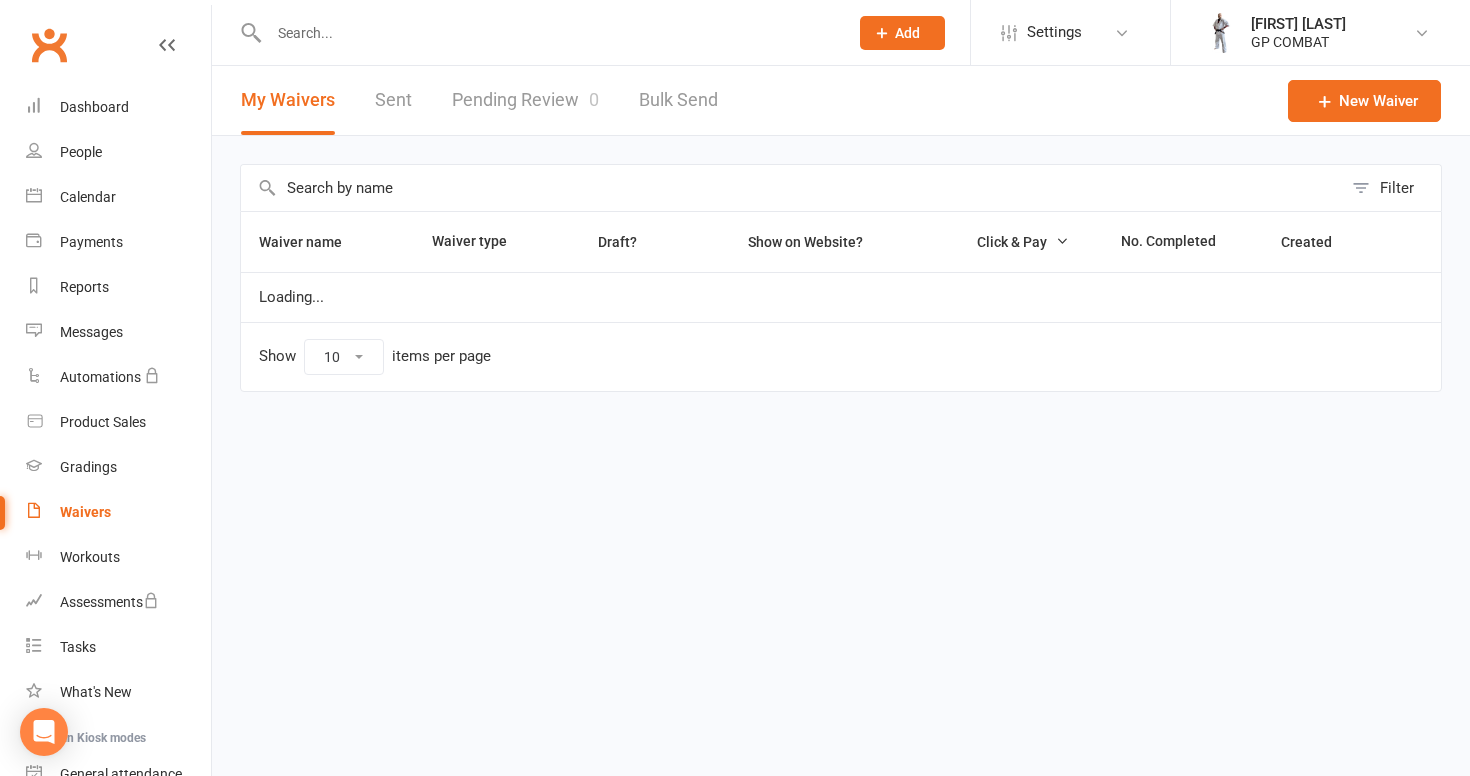 scroll, scrollTop: 0, scrollLeft: 0, axis: both 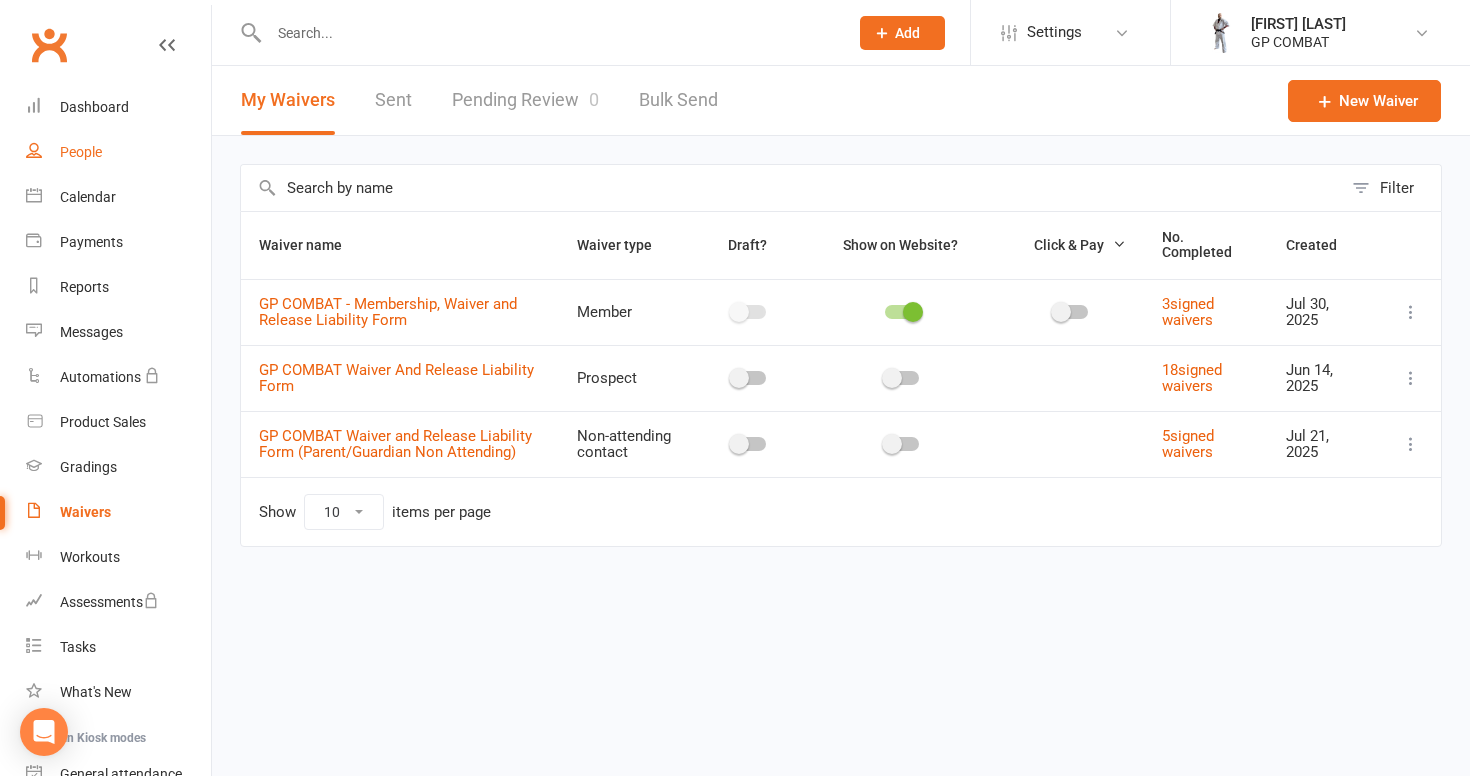 click on "People" at bounding box center (118, 152) 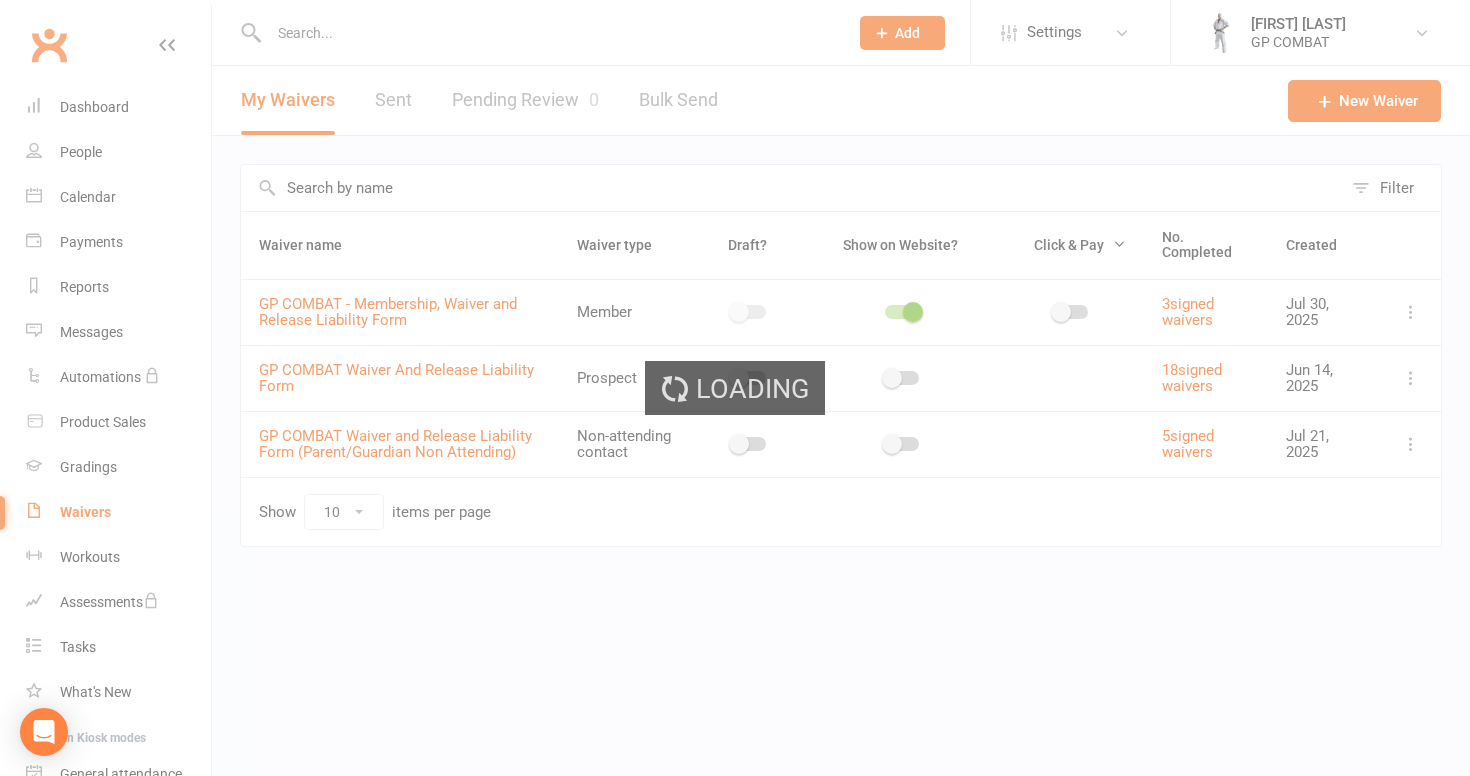 select on "100" 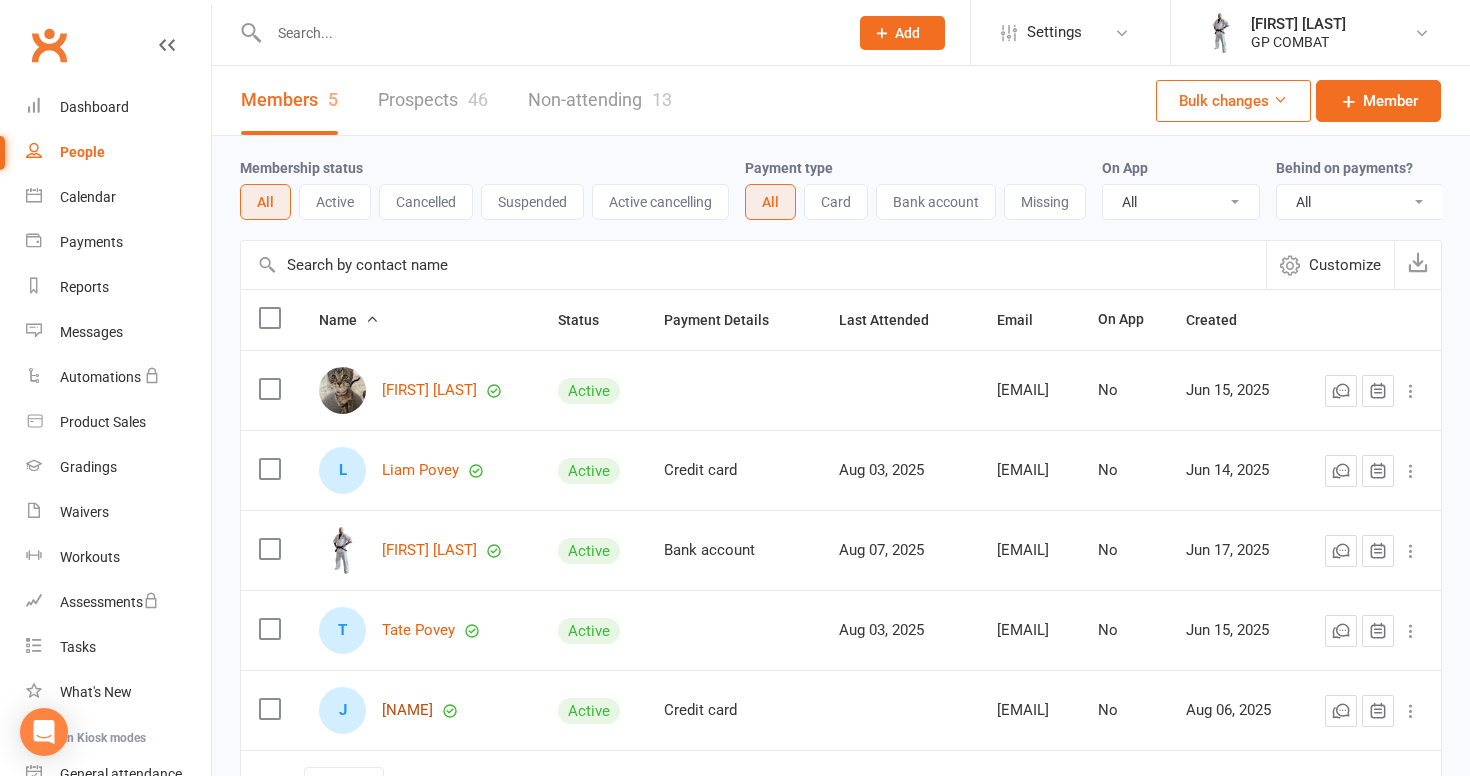 click on "[NAME]" at bounding box center (407, 710) 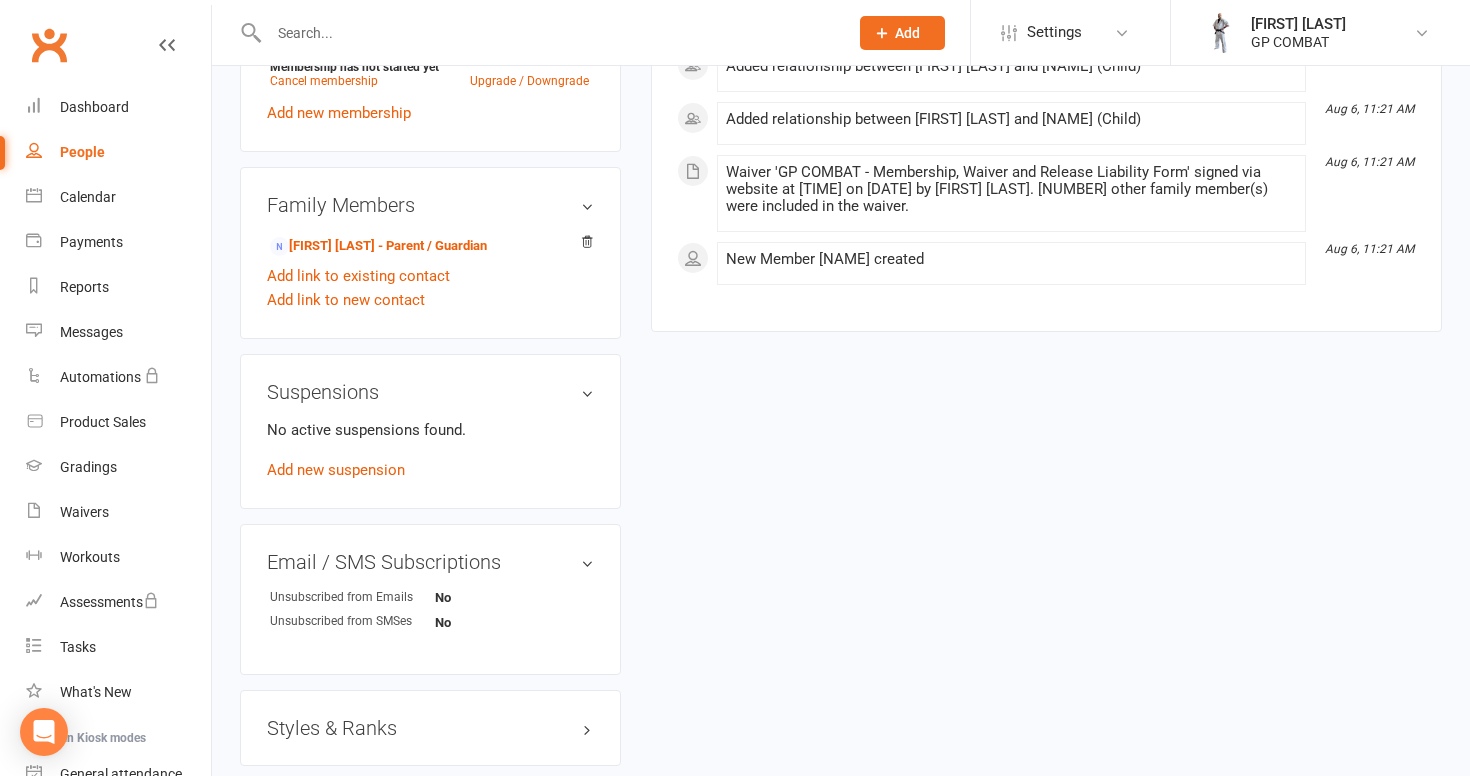 scroll, scrollTop: 390, scrollLeft: 0, axis: vertical 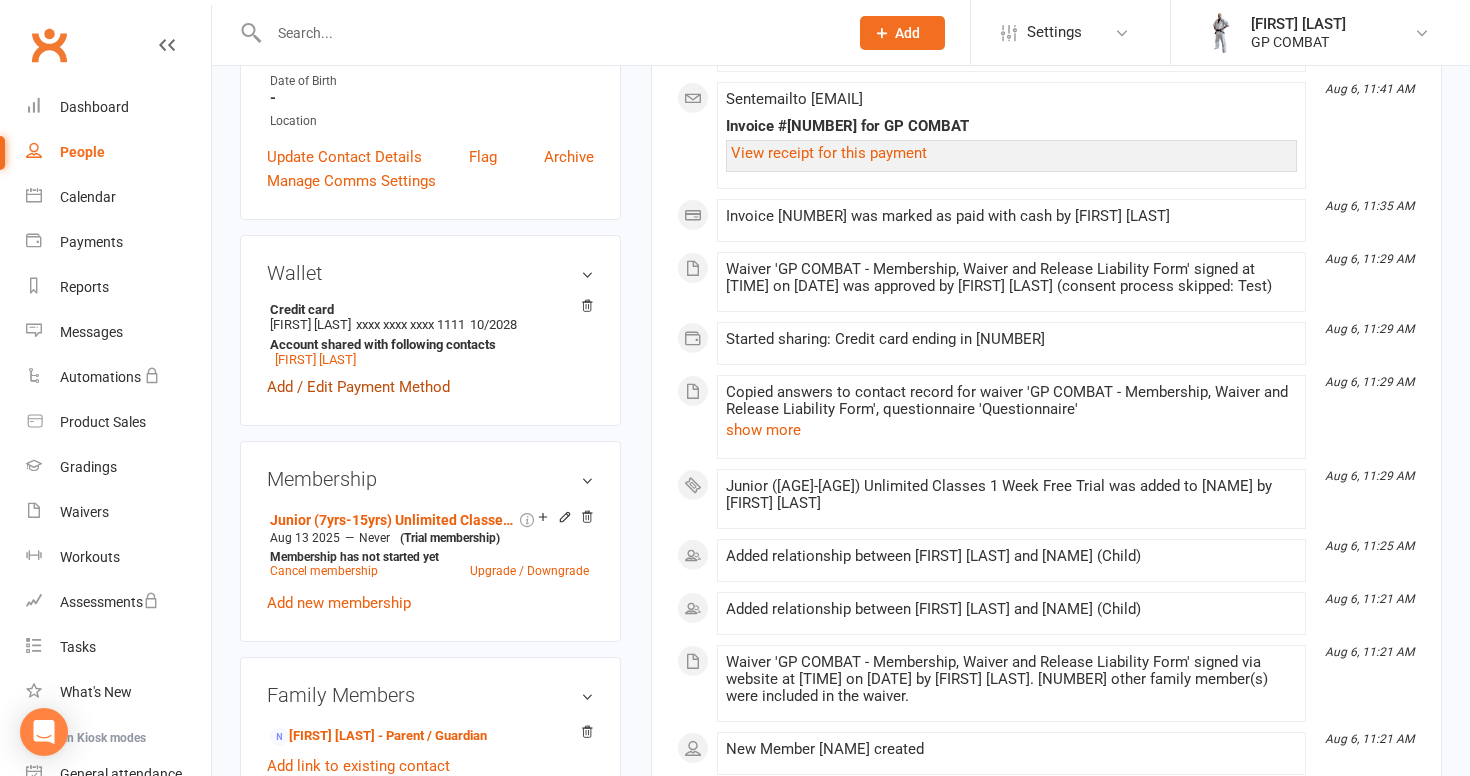 click on "Add / Edit Payment Method" at bounding box center (358, 387) 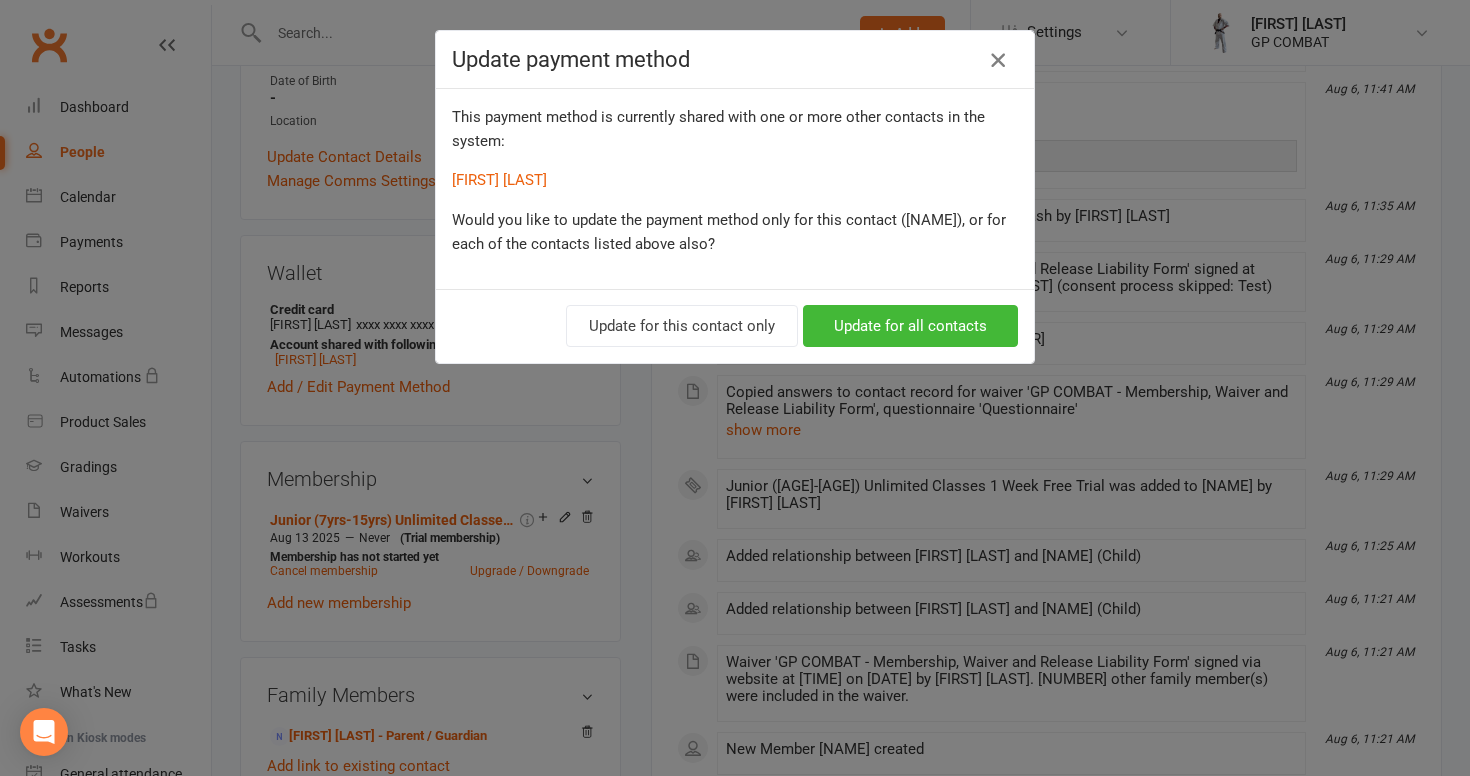 click at bounding box center (998, 60) 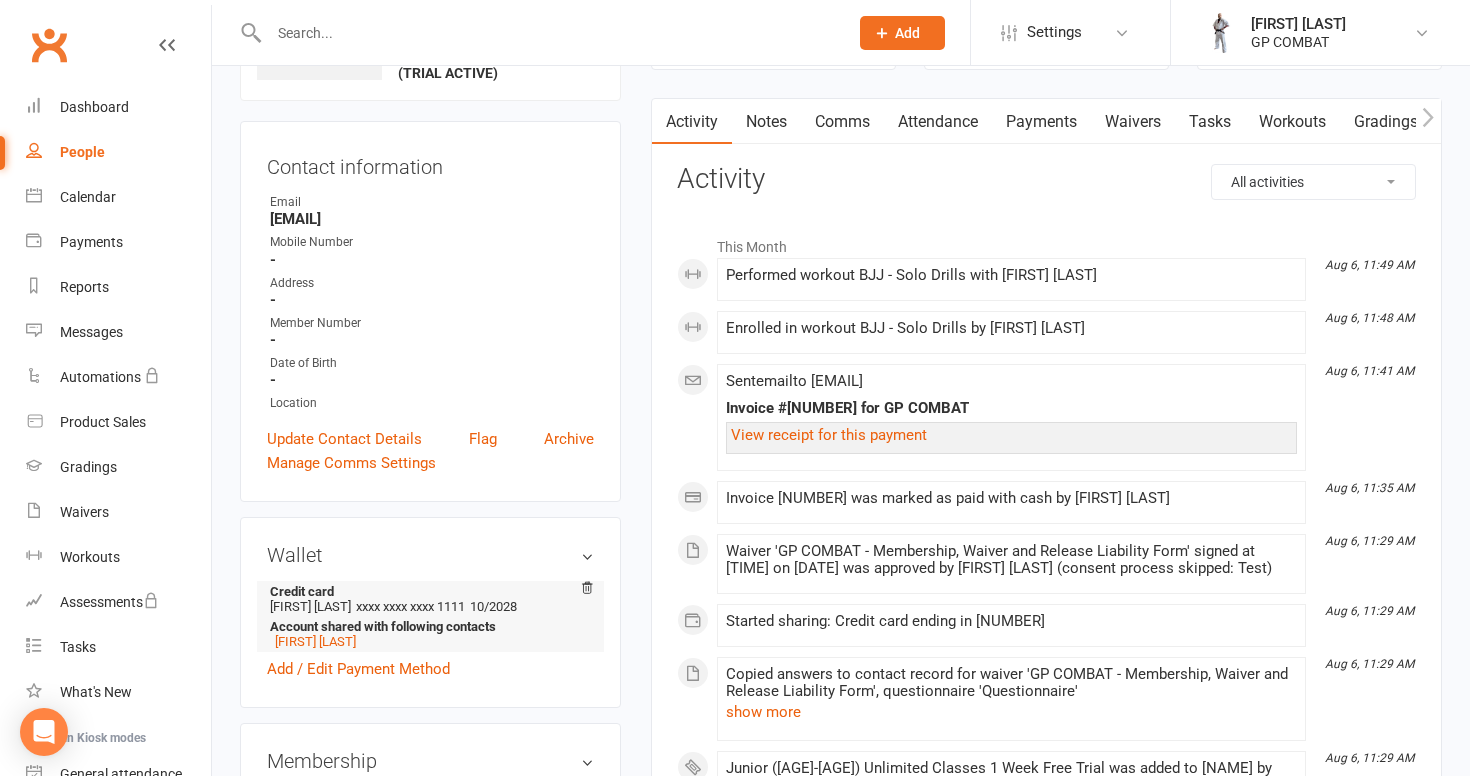 scroll, scrollTop: 155, scrollLeft: 0, axis: vertical 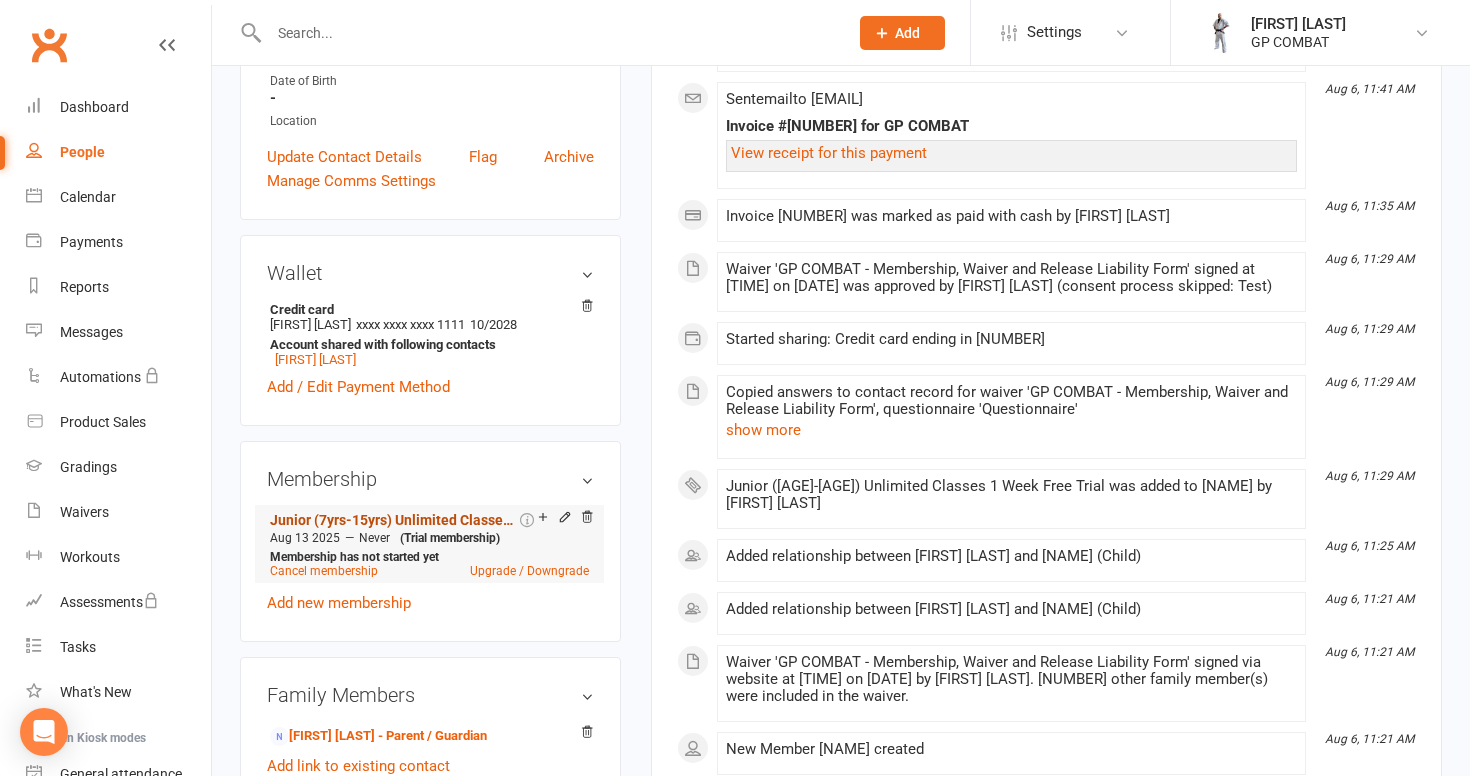 click on "Junior (7yrs-15yrs) Unlimited Classes 1 Week Free Trial" at bounding box center (393, 520) 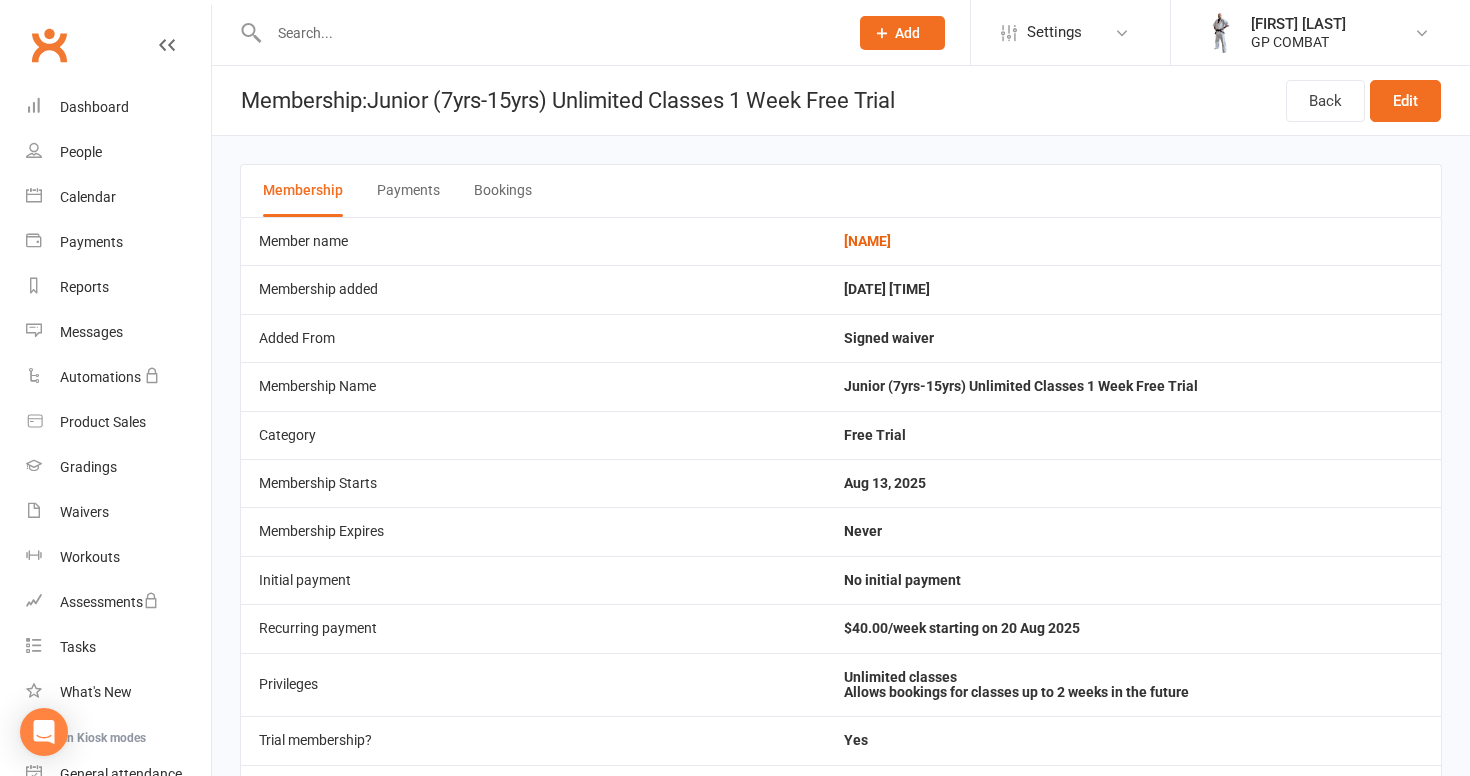 scroll, scrollTop: 0, scrollLeft: 0, axis: both 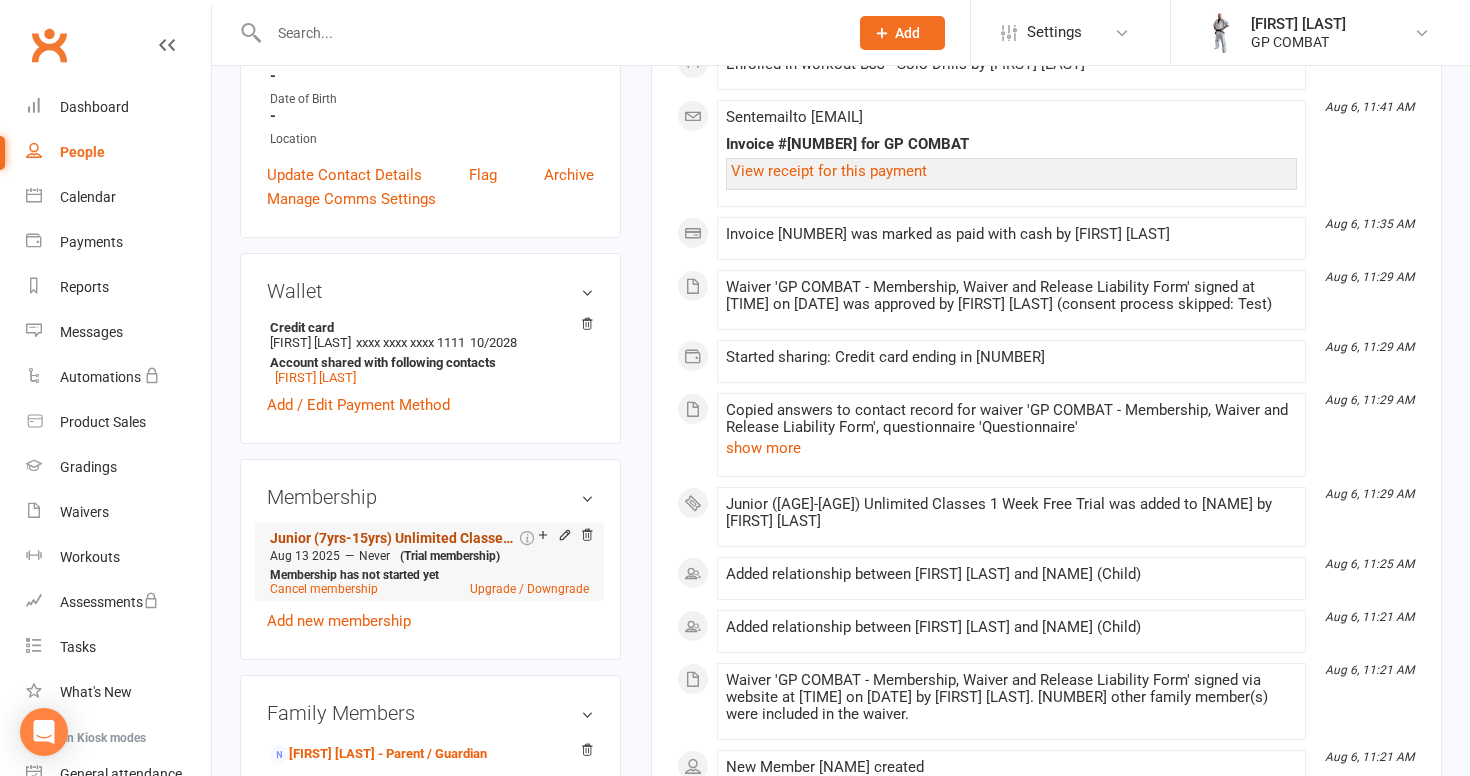 click on "Junior (7yrs-15yrs) Unlimited Classes 1 Week Free Trial" at bounding box center [393, 538] 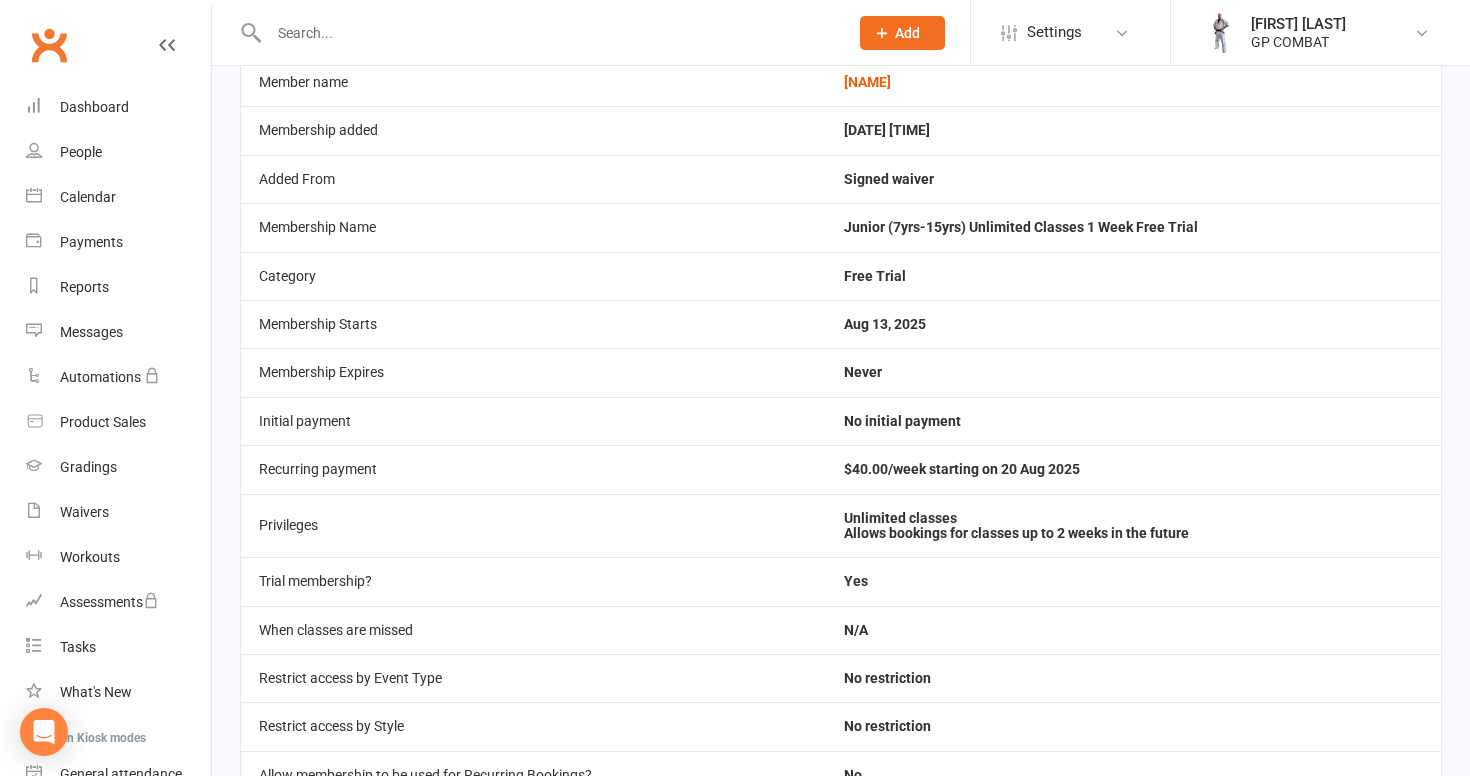 scroll, scrollTop: 170, scrollLeft: 0, axis: vertical 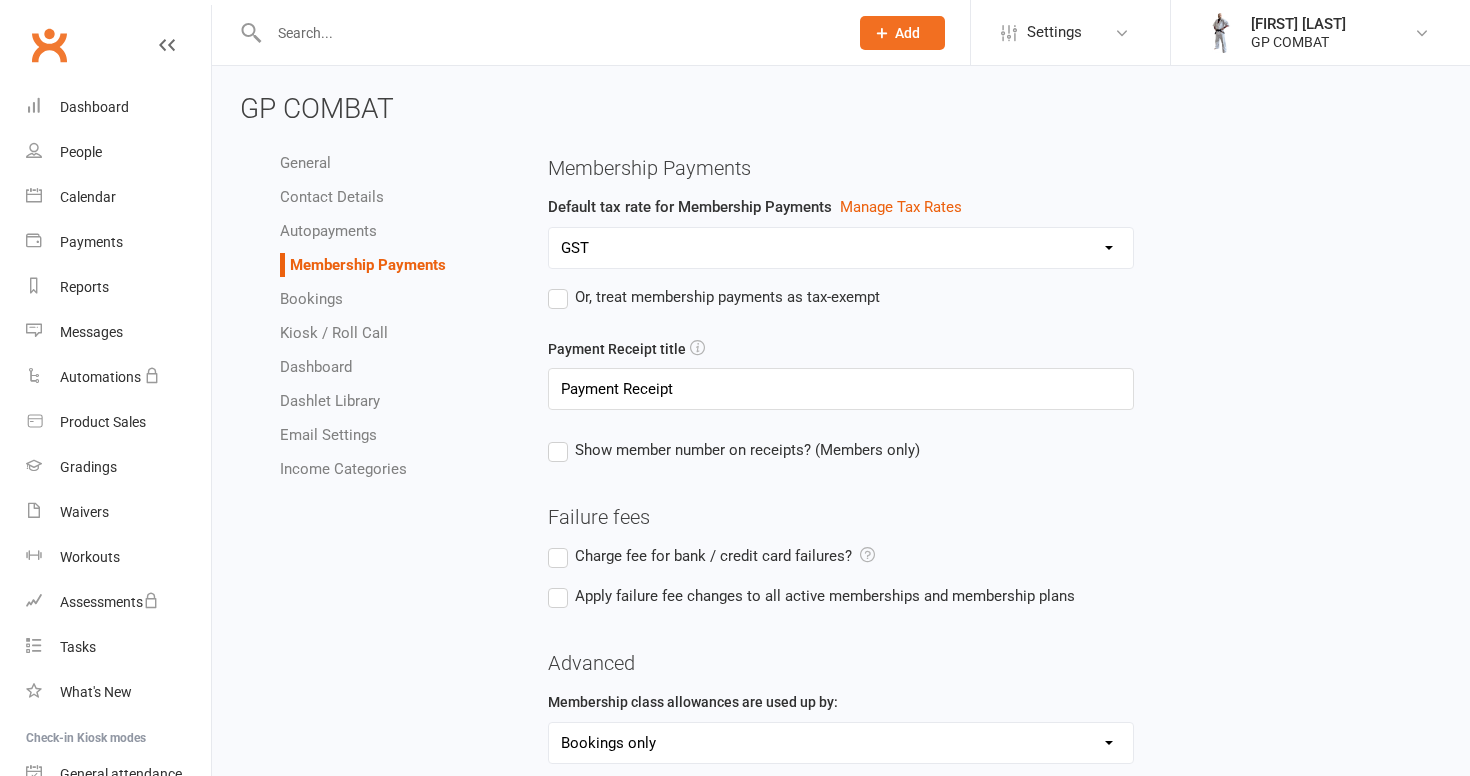 select on "1816" 